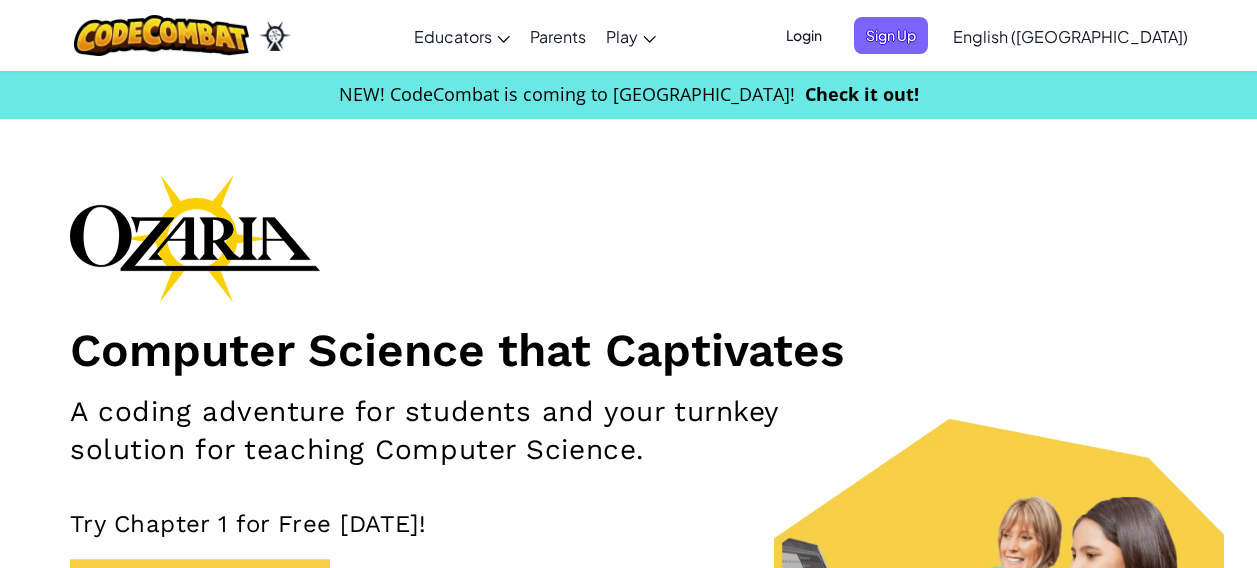scroll, scrollTop: 400, scrollLeft: 0, axis: vertical 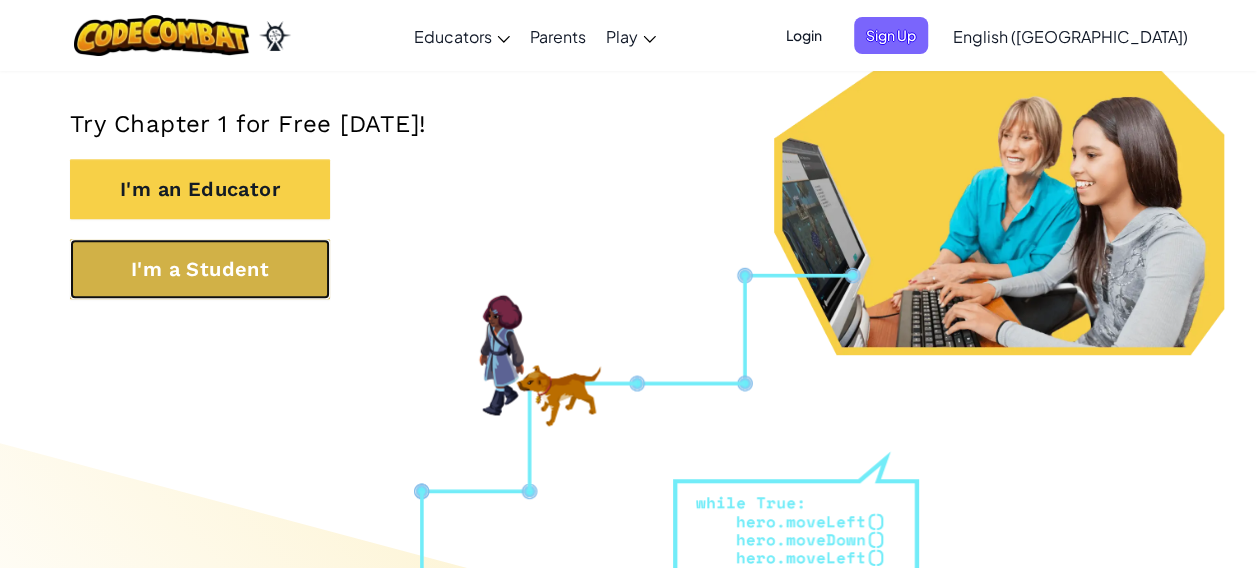 click on "I'm a Student" at bounding box center [200, 269] 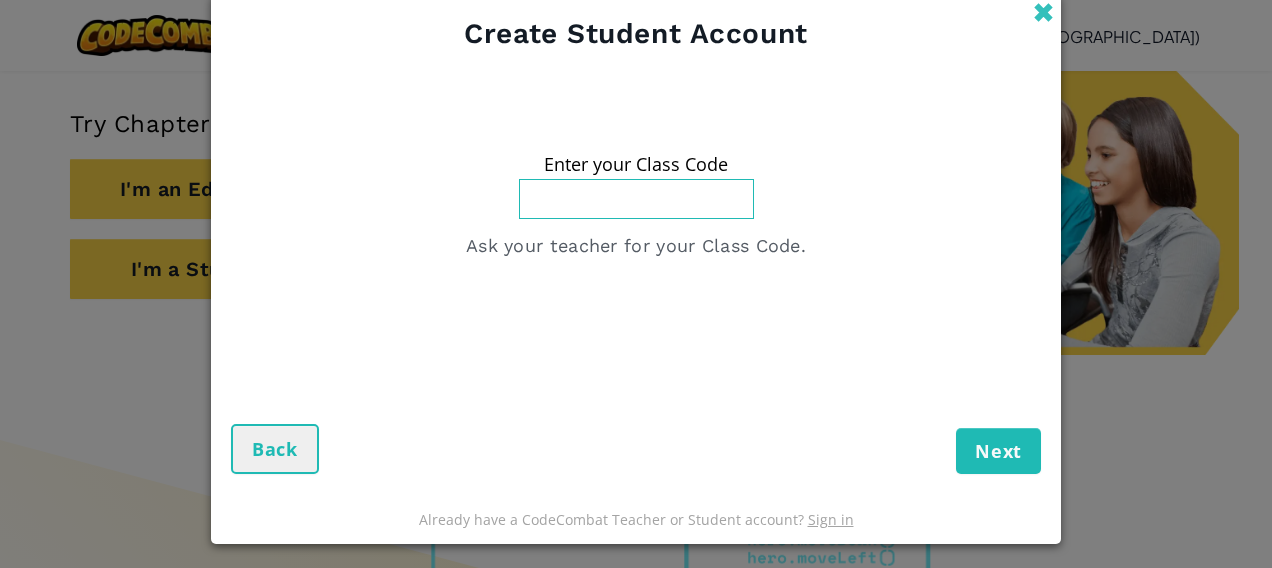 click at bounding box center (1043, 12) 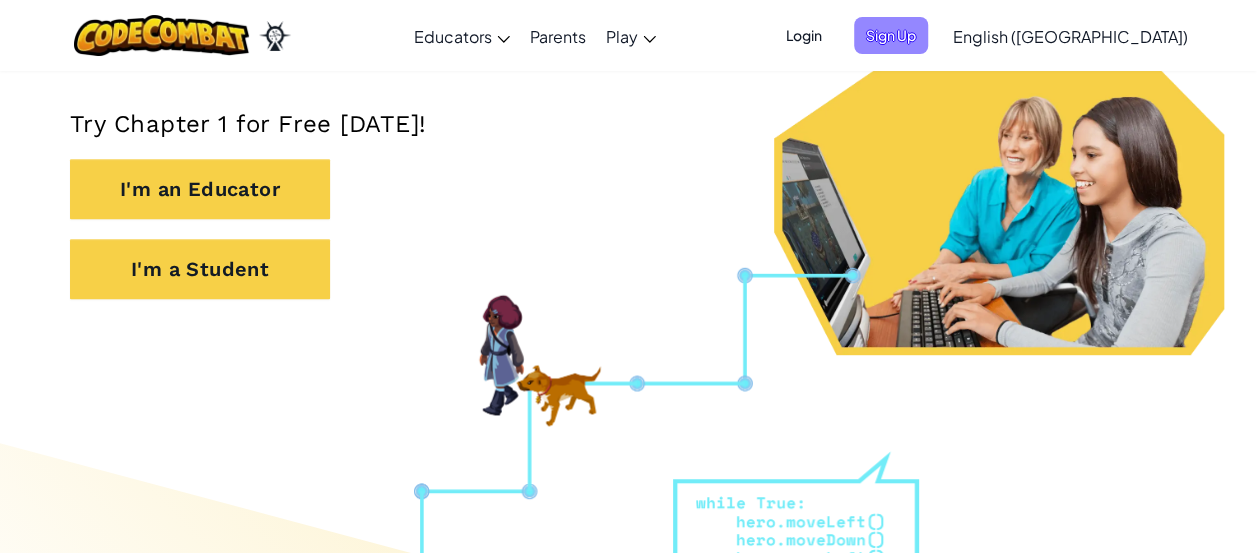 click on "Sign Up" at bounding box center (891, 35) 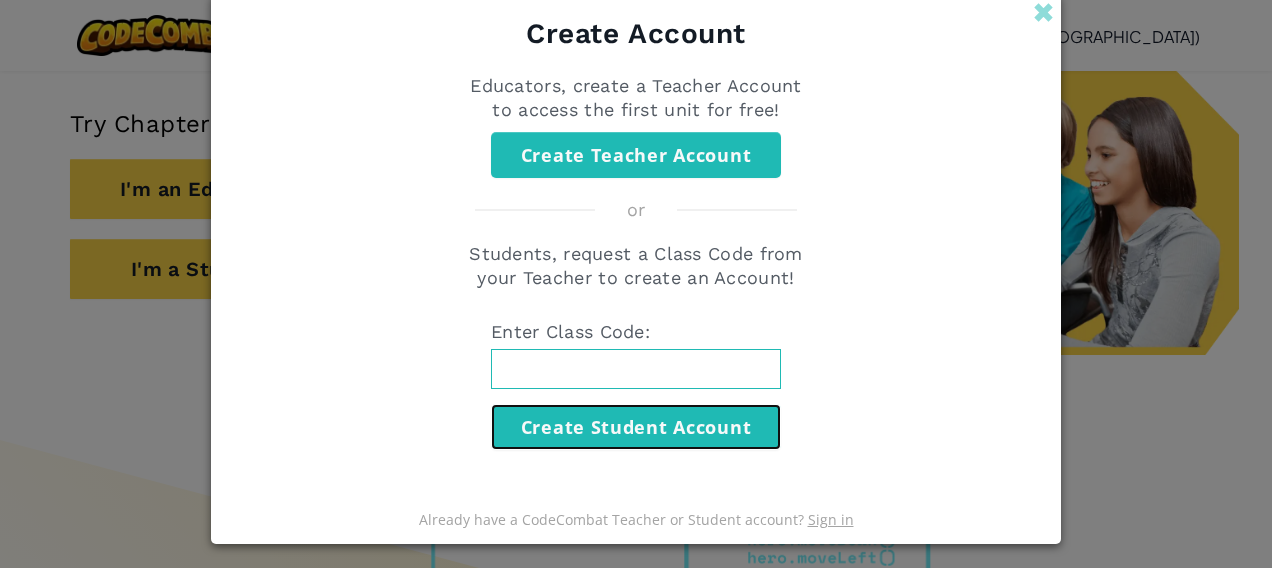 click on "Create Student Account" at bounding box center [636, 427] 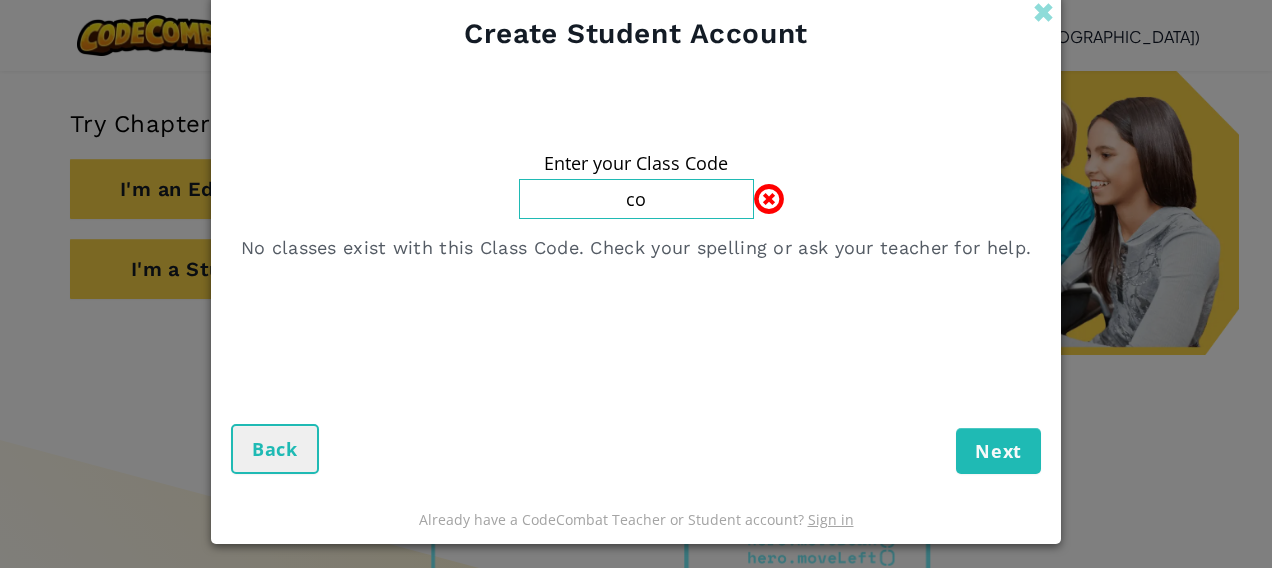 type on "c" 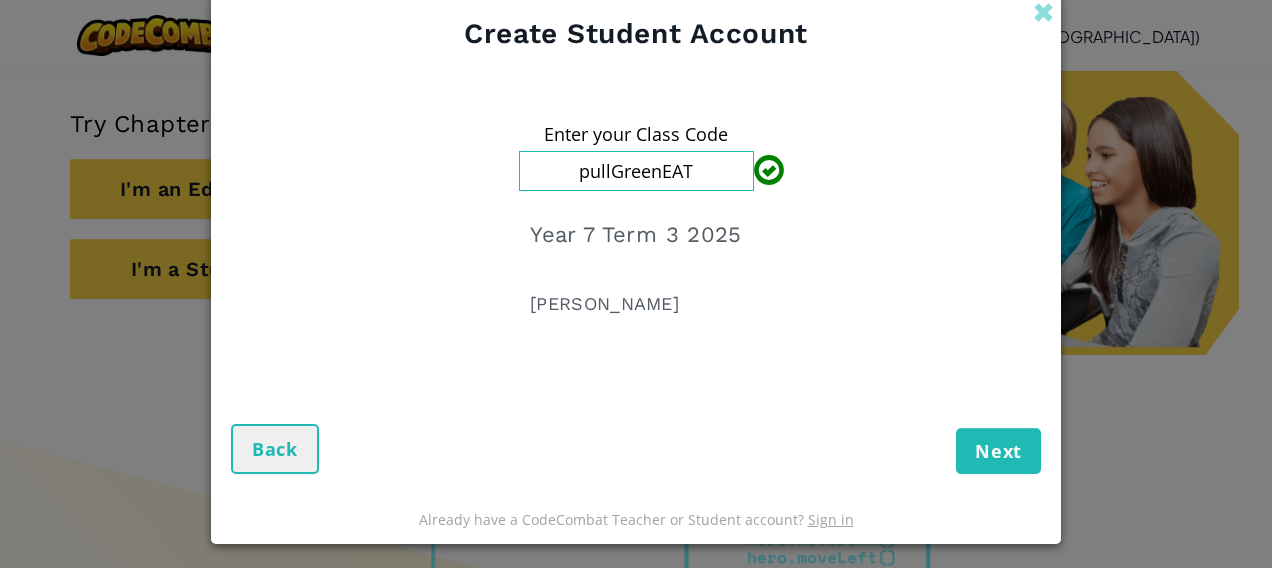 type on "pullGreenEAT" 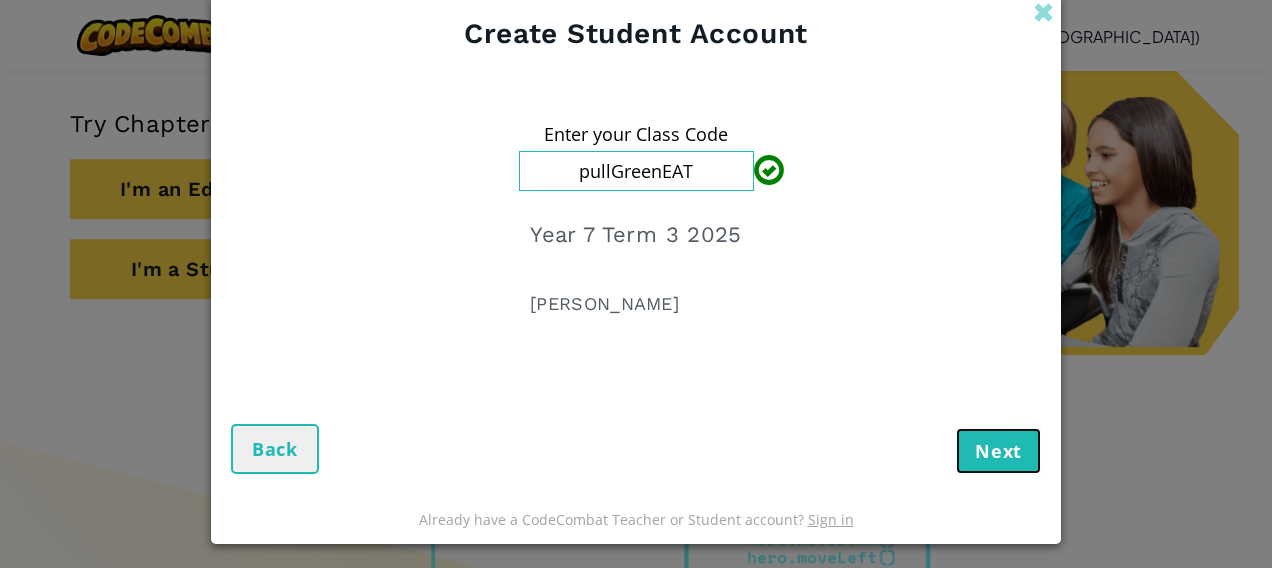 click on "Next" at bounding box center (998, 451) 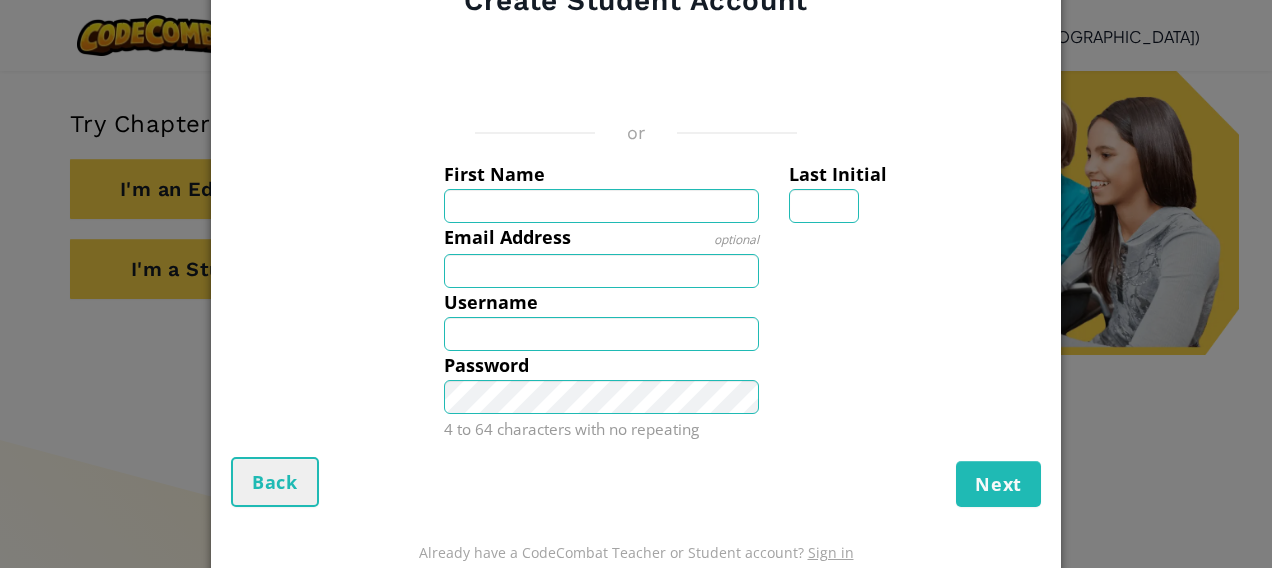 drag, startPoint x: 542, startPoint y: 212, endPoint x: 558, endPoint y: 202, distance: 18.867962 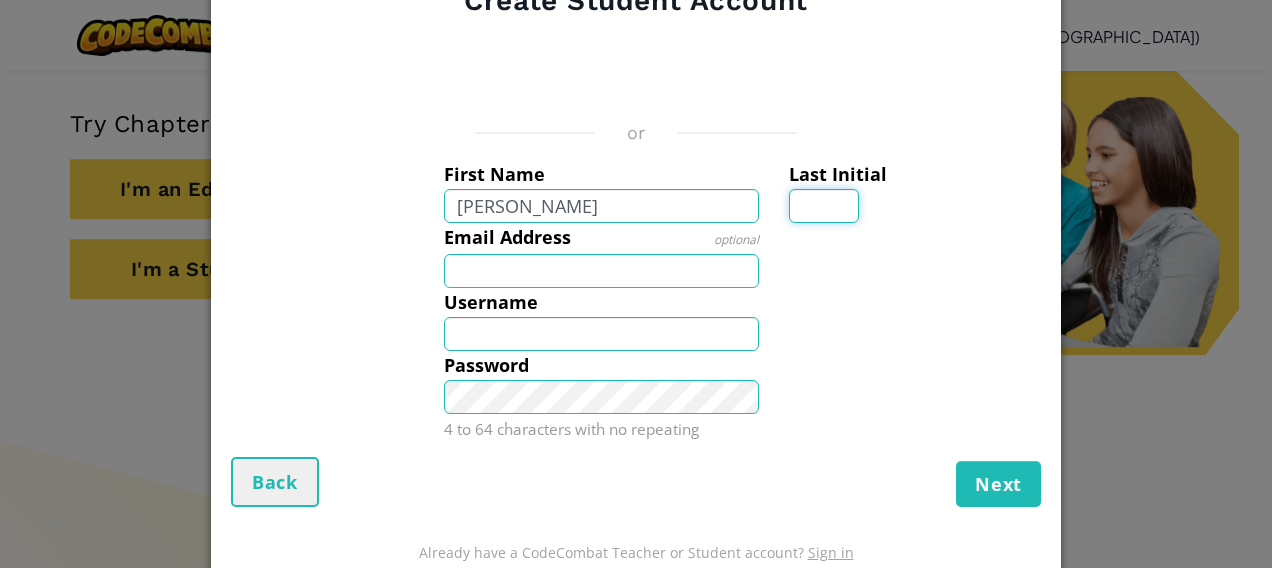 type on "O" 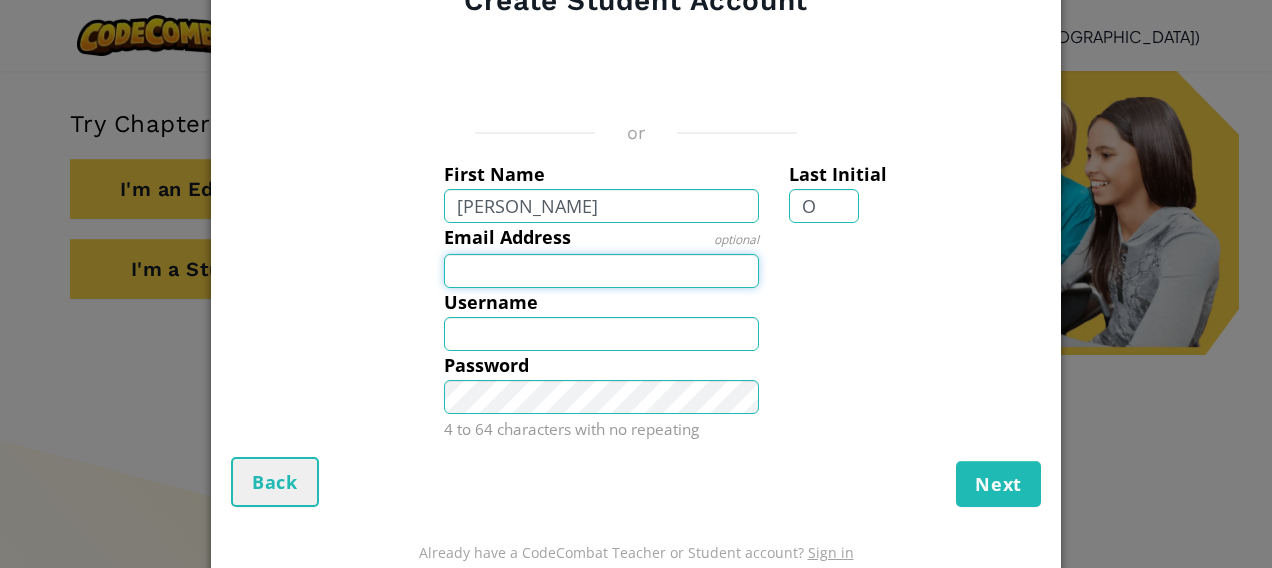 type on "hugh.obrien@student.education.wa.edu.au" 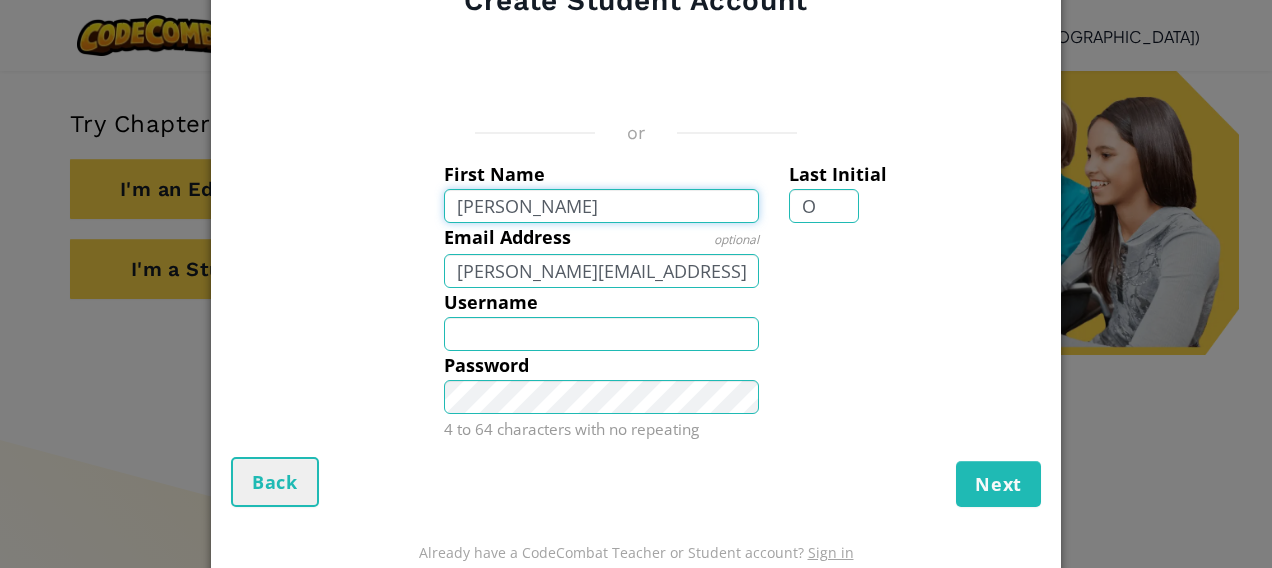type on "HughO" 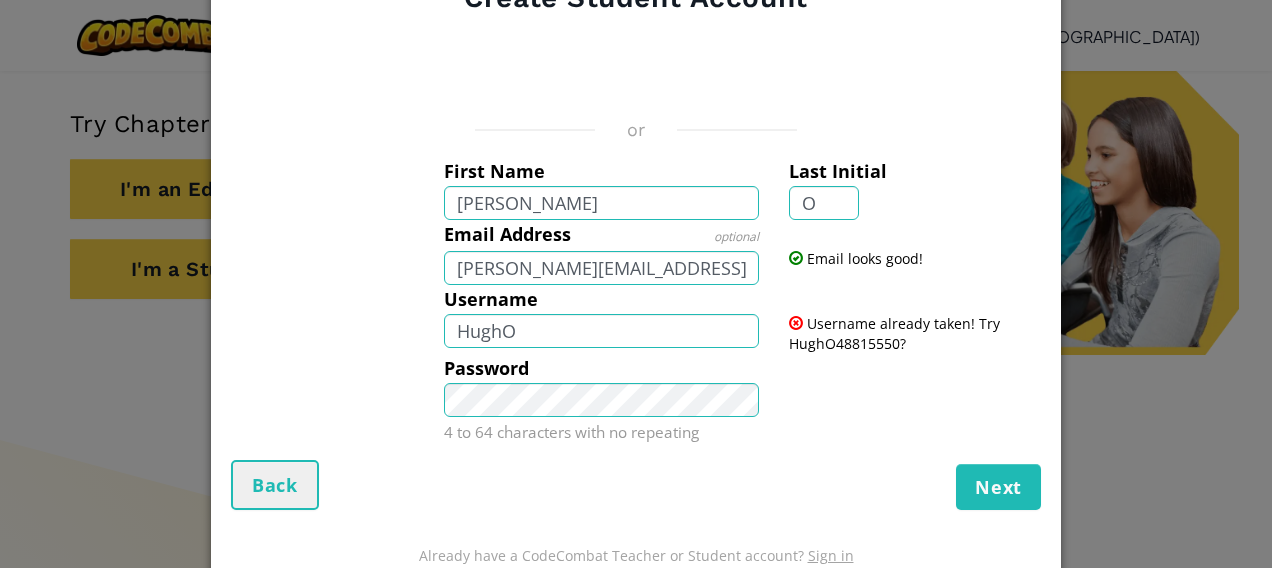 click on "Username HughO   Username already taken! Try HughO48815550?" at bounding box center (636, 319) 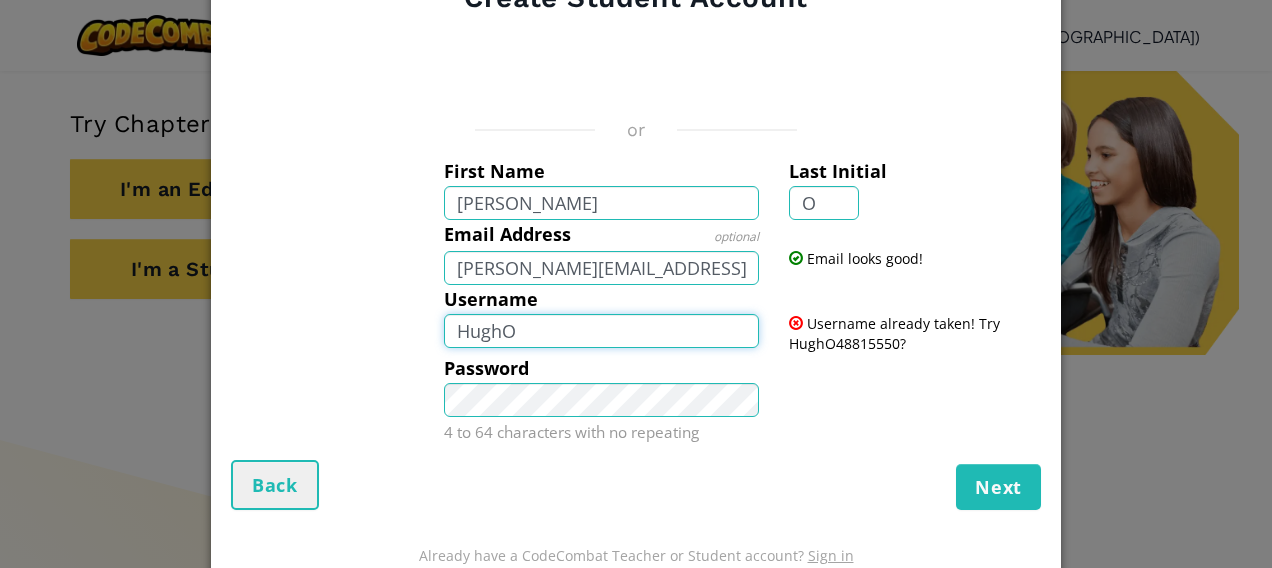 click on "HughO" at bounding box center (602, 331) 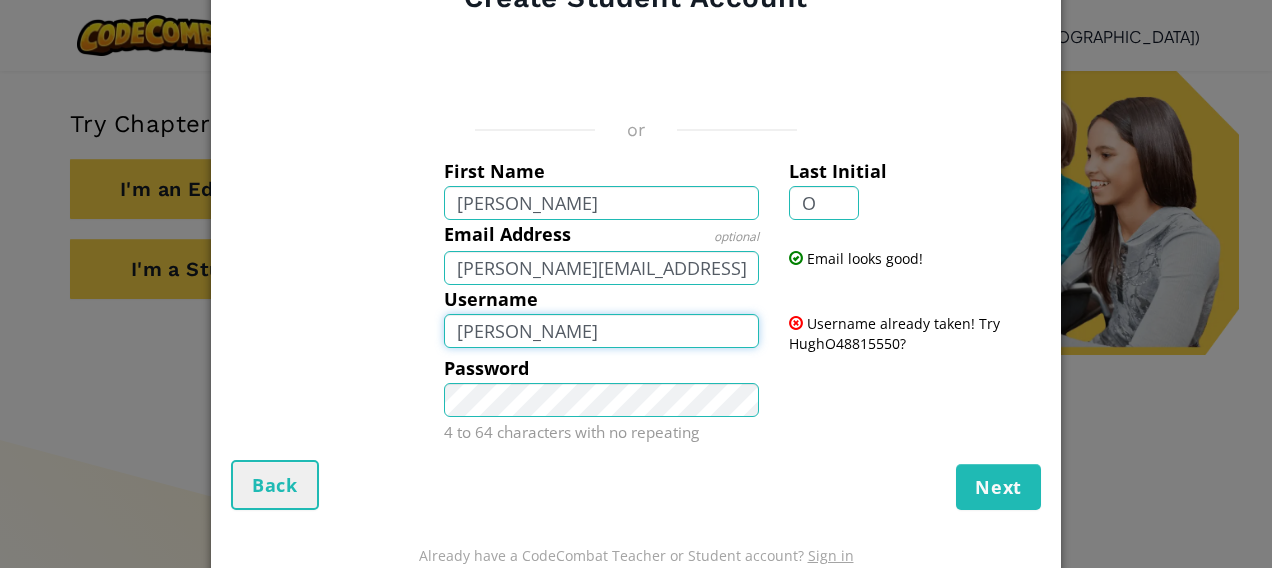 type on "hugh O'brien" 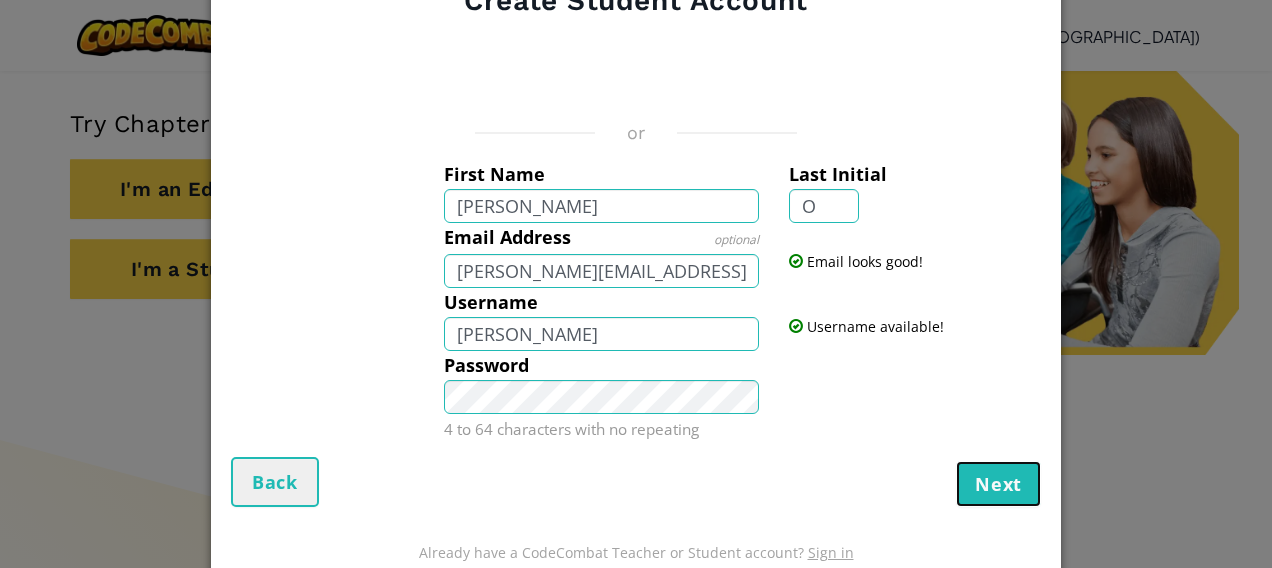 click on "Next" at bounding box center [998, 484] 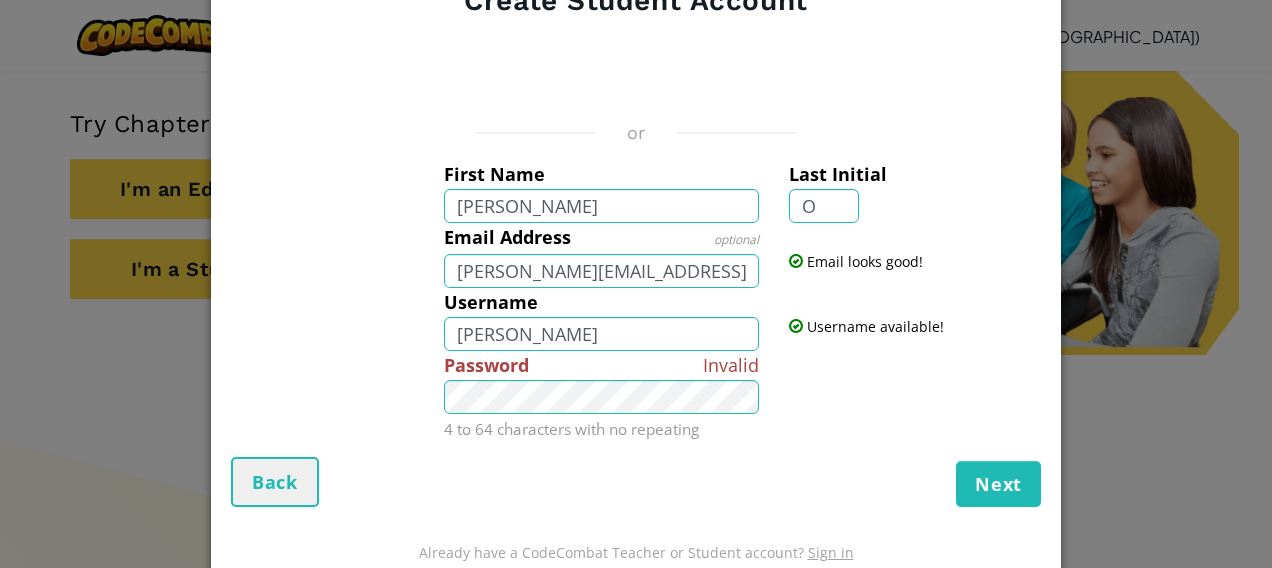 click on "or First Name hugh Last Initial O Email Address optional hugh.obrien@student.education.wa.edu.au   Email looks good! Username hugh O'brien   Username available! Invalid Password 4 to 64 characters with no repeating" at bounding box center [636, 249] 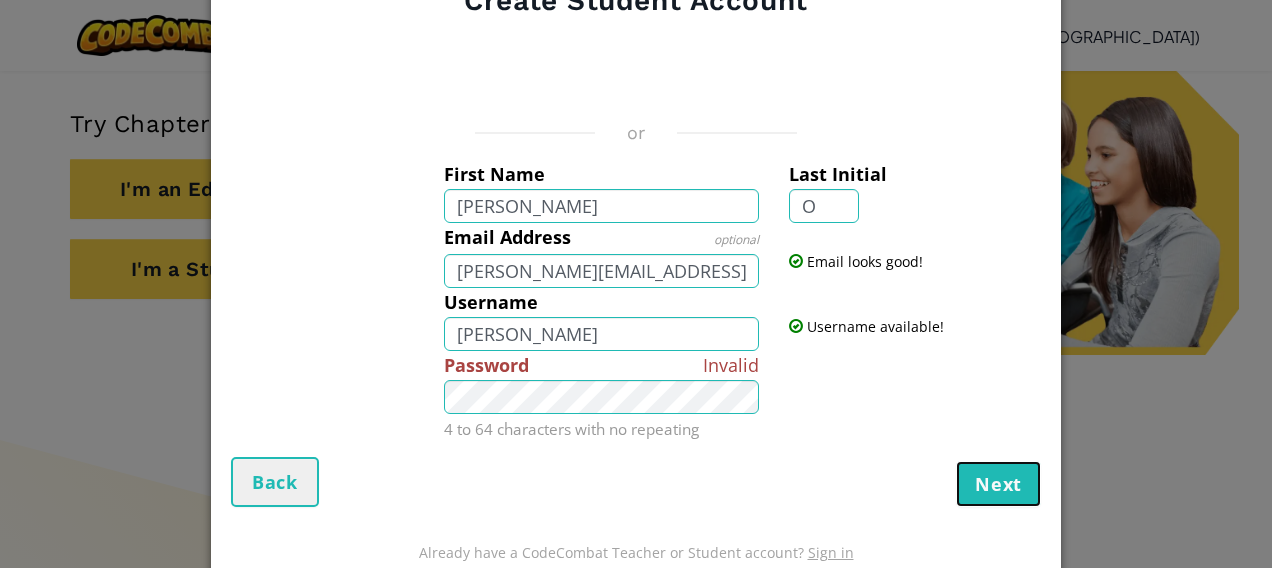 click on "Next" at bounding box center (998, 484) 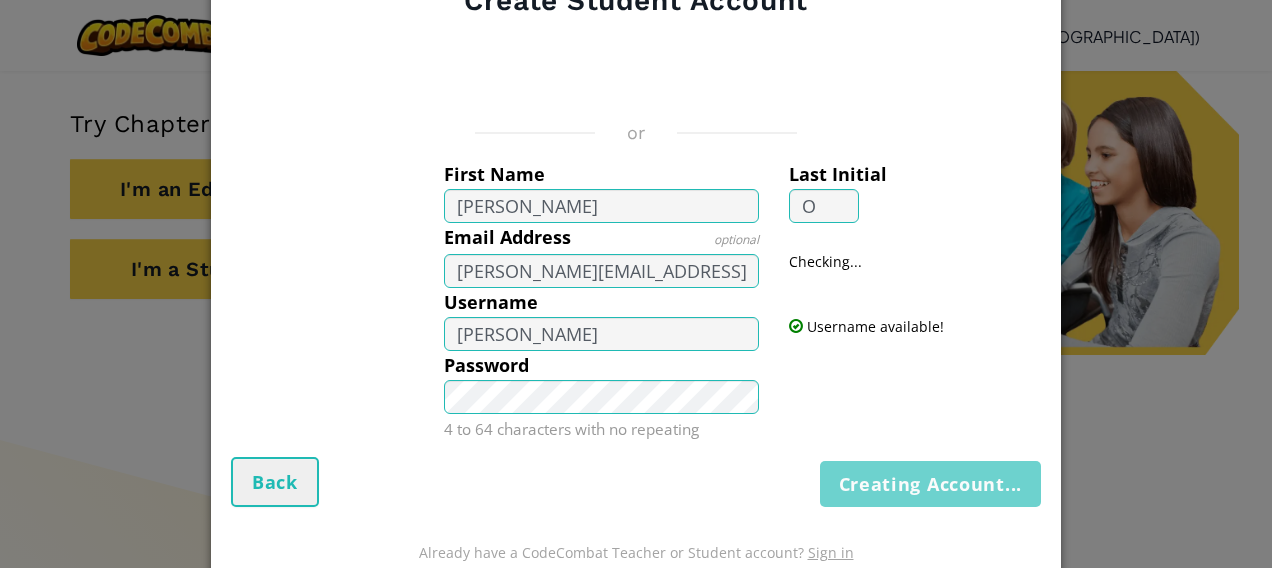 click on "Creating Account... Back" at bounding box center (636, 482) 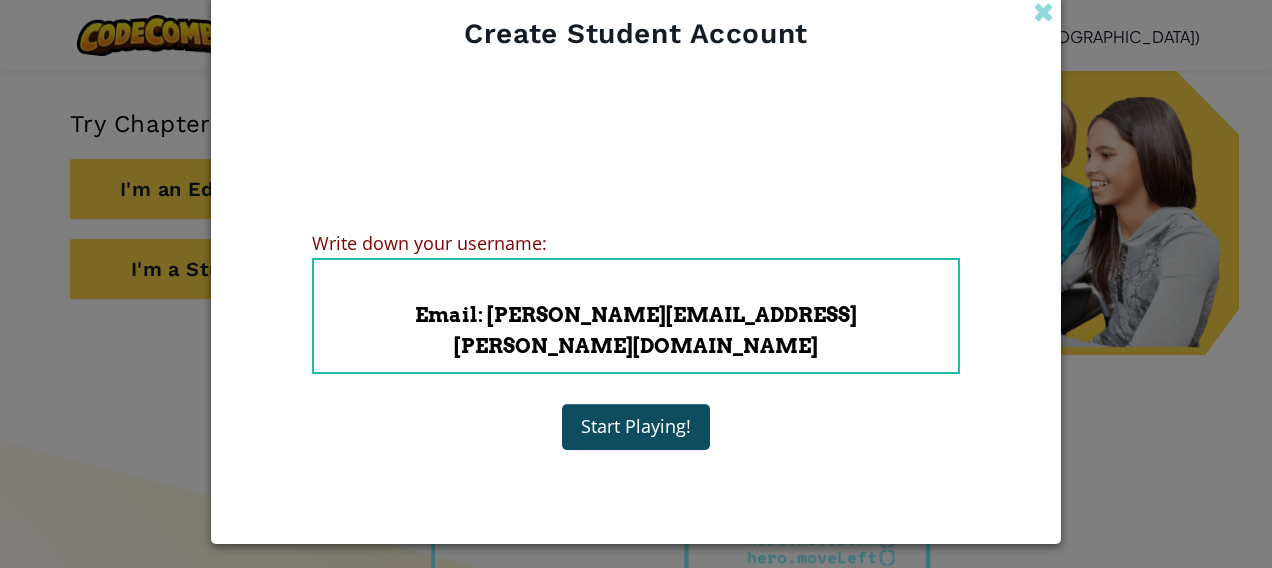 click on "Account Created! Write down your information so that you don't forget it. Your teacher can also help you reset your password at any time. Write down your username: Username : hugh O'brien Email : hugh.obrien@student.education.wa.edu.au Start Playing!" at bounding box center (636, 274) 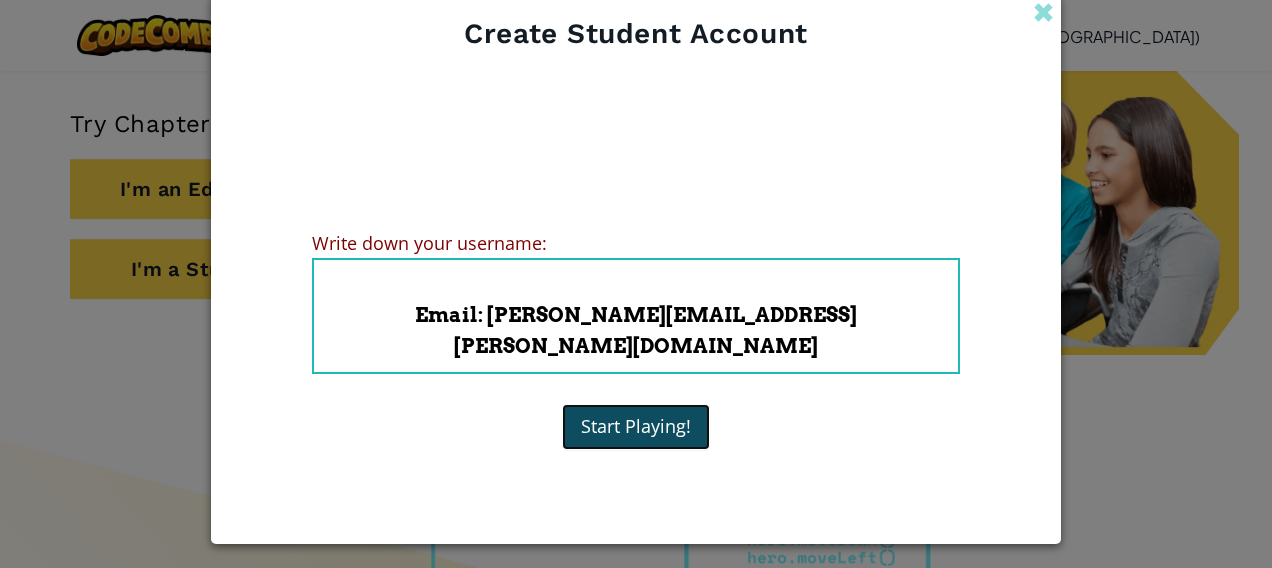 click on "Start Playing!" at bounding box center [636, 427] 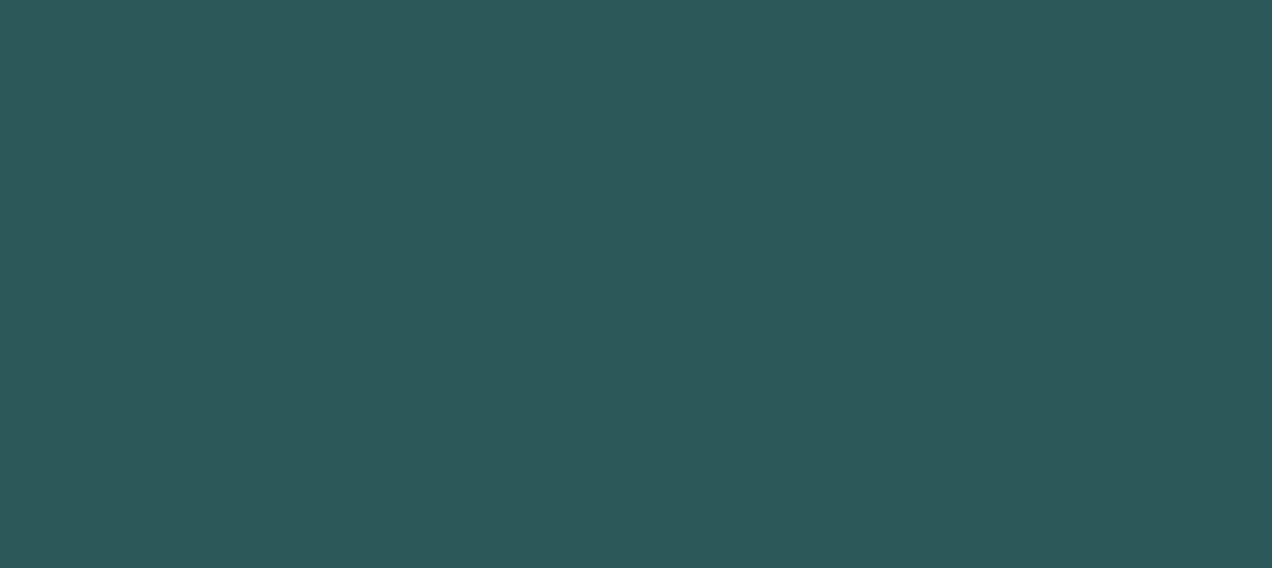 scroll, scrollTop: 0, scrollLeft: 0, axis: both 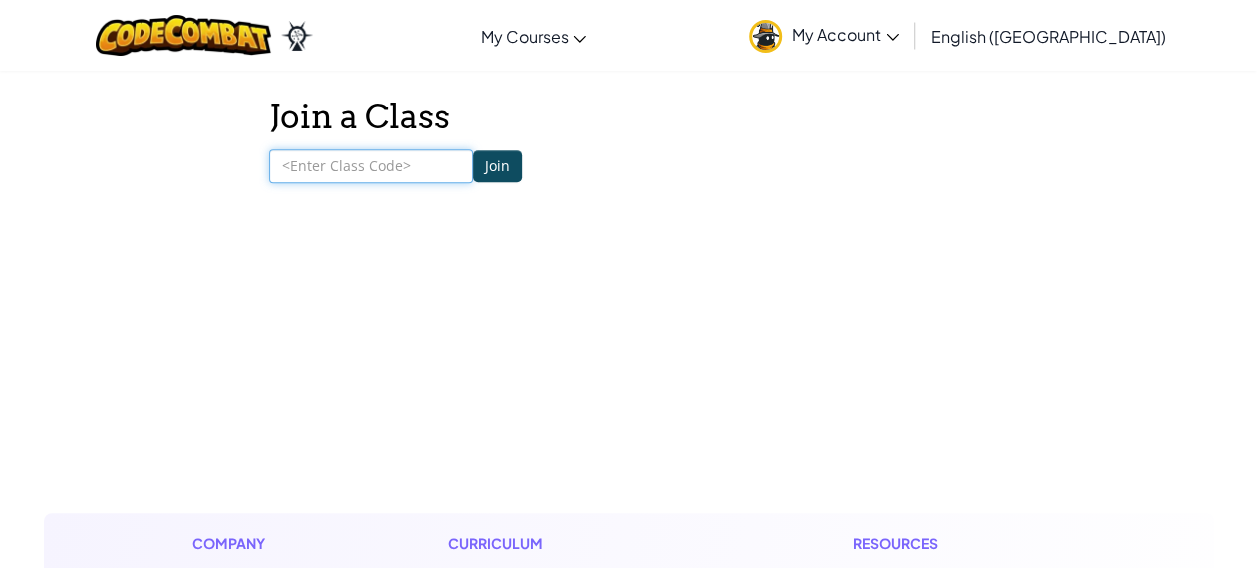 click at bounding box center [371, 166] 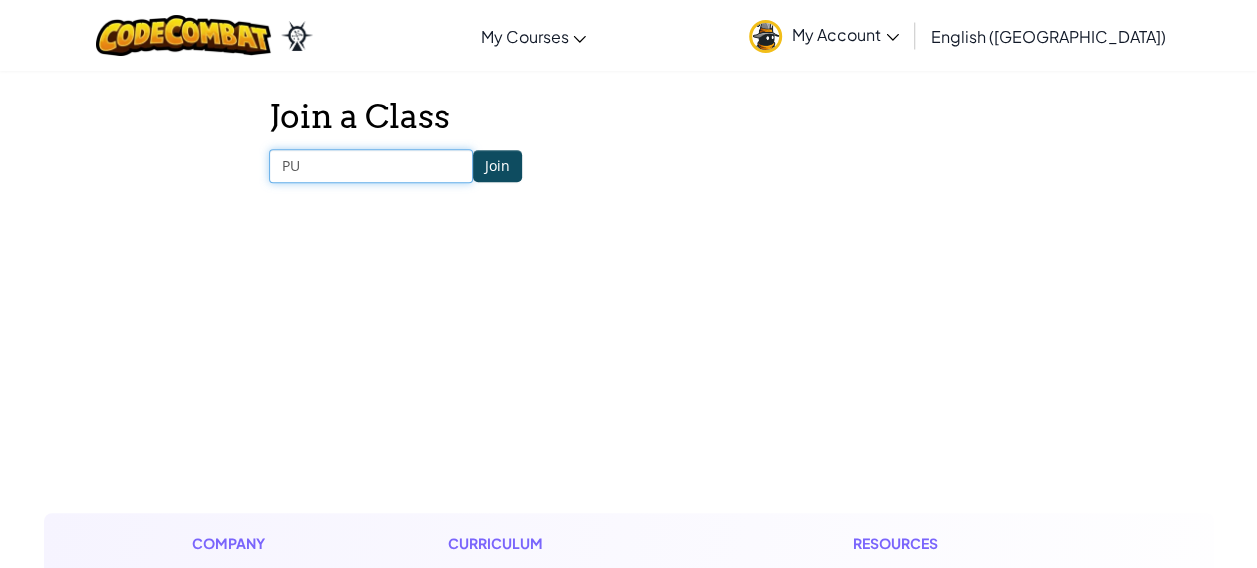 type on "P" 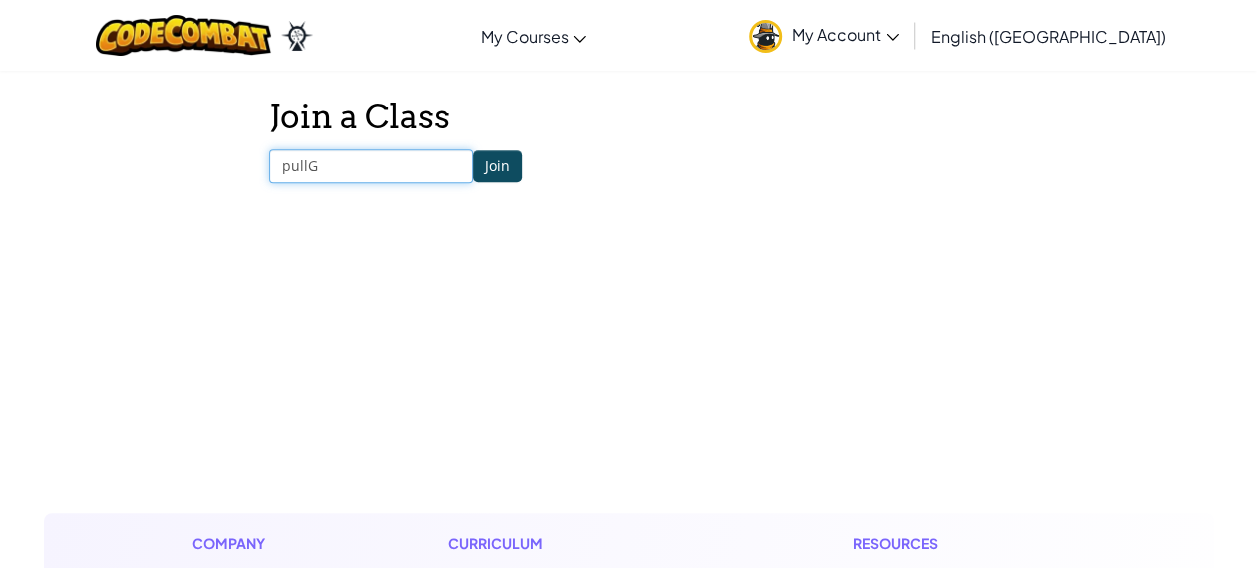 type on "pullG" 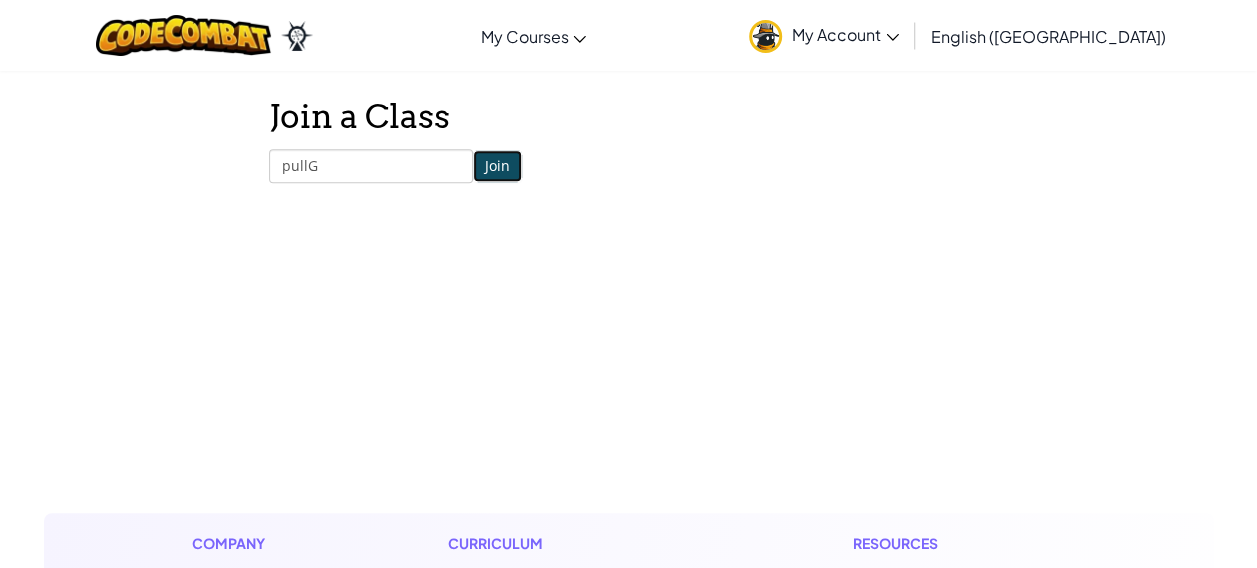 click on "Join" at bounding box center [497, 166] 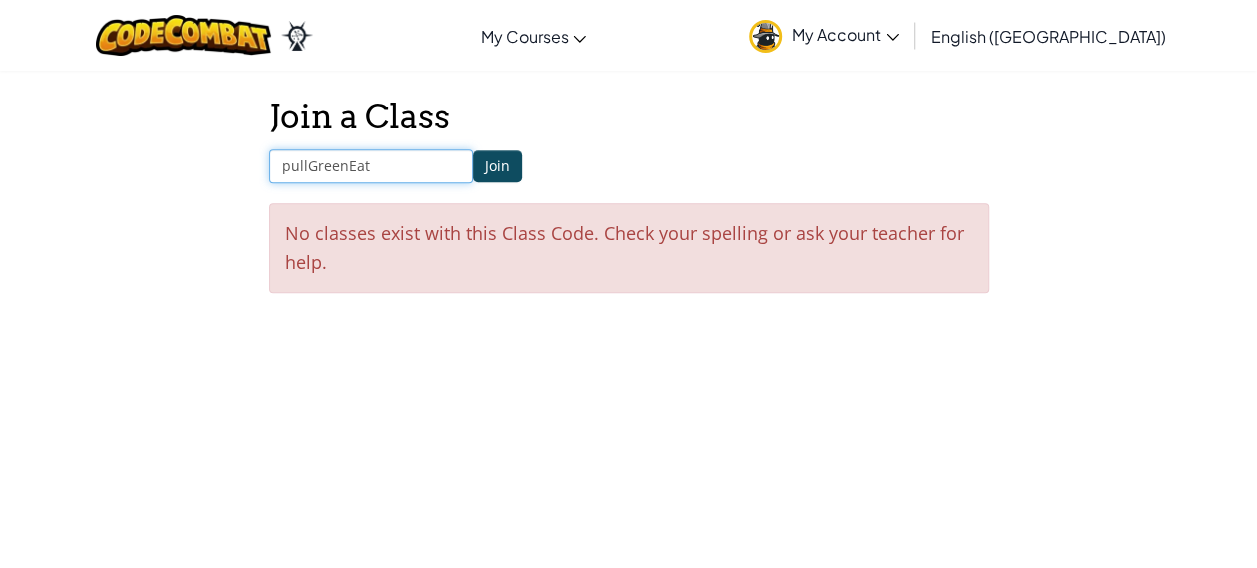 type on "pullGreenEat" 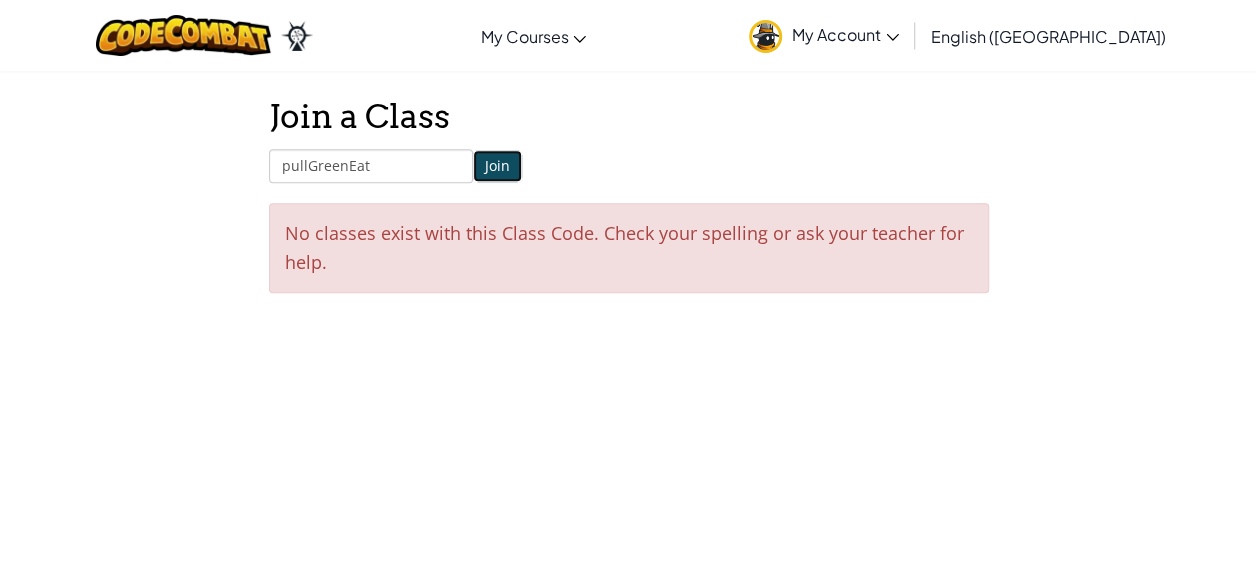 click on "Join" at bounding box center (497, 166) 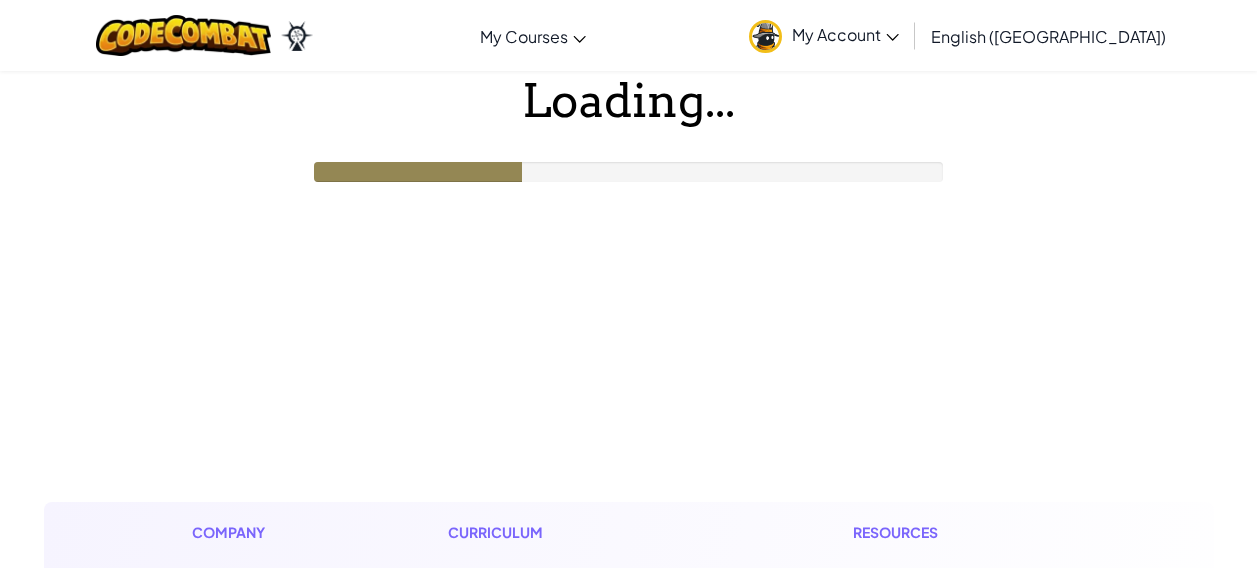 scroll, scrollTop: 0, scrollLeft: 0, axis: both 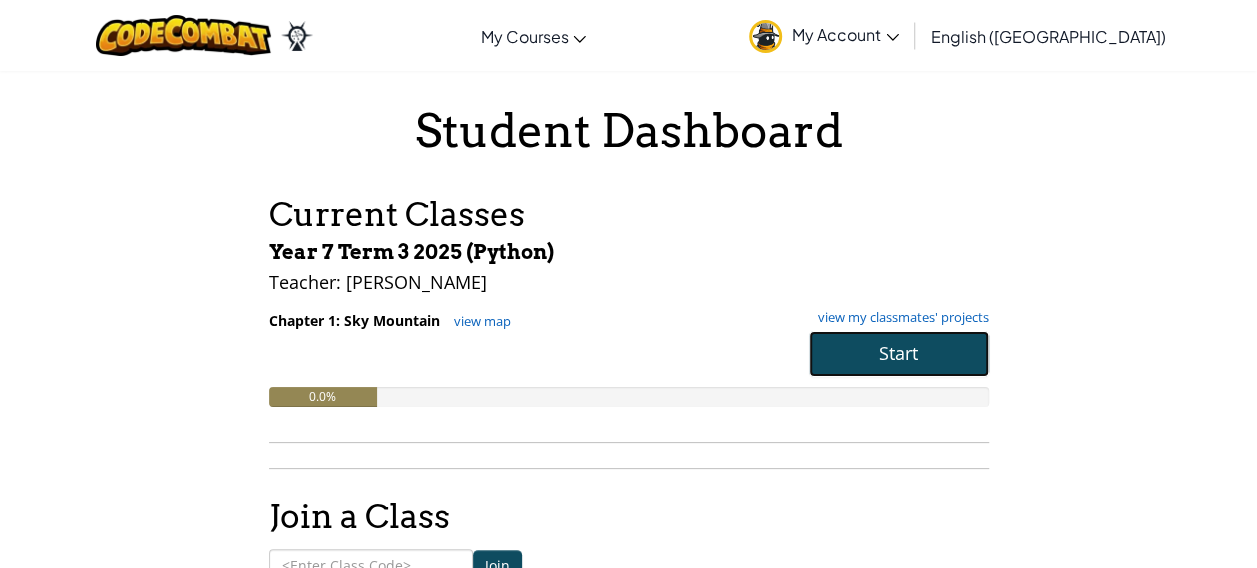 click on "Start" at bounding box center [898, 353] 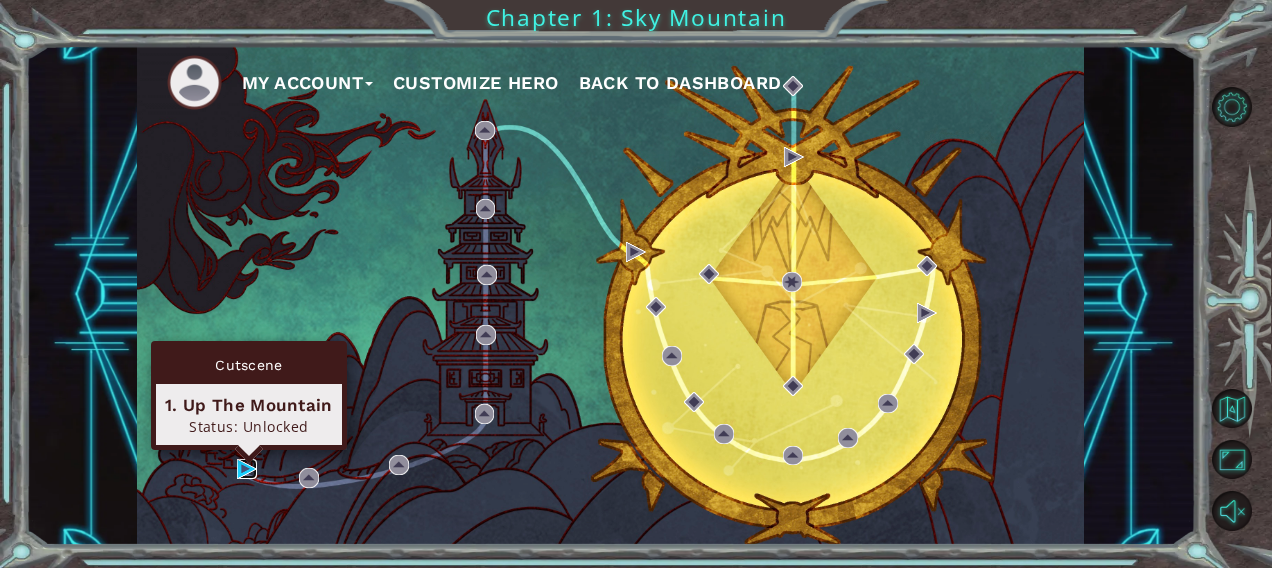 click at bounding box center [247, 469] 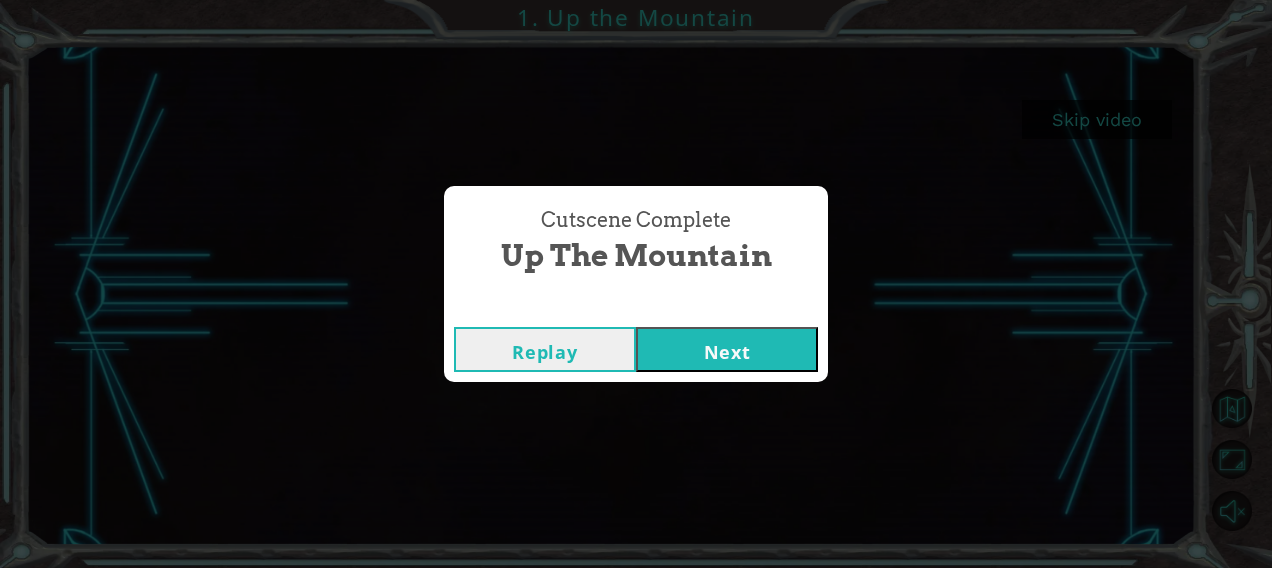 click on "Next" at bounding box center (727, 349) 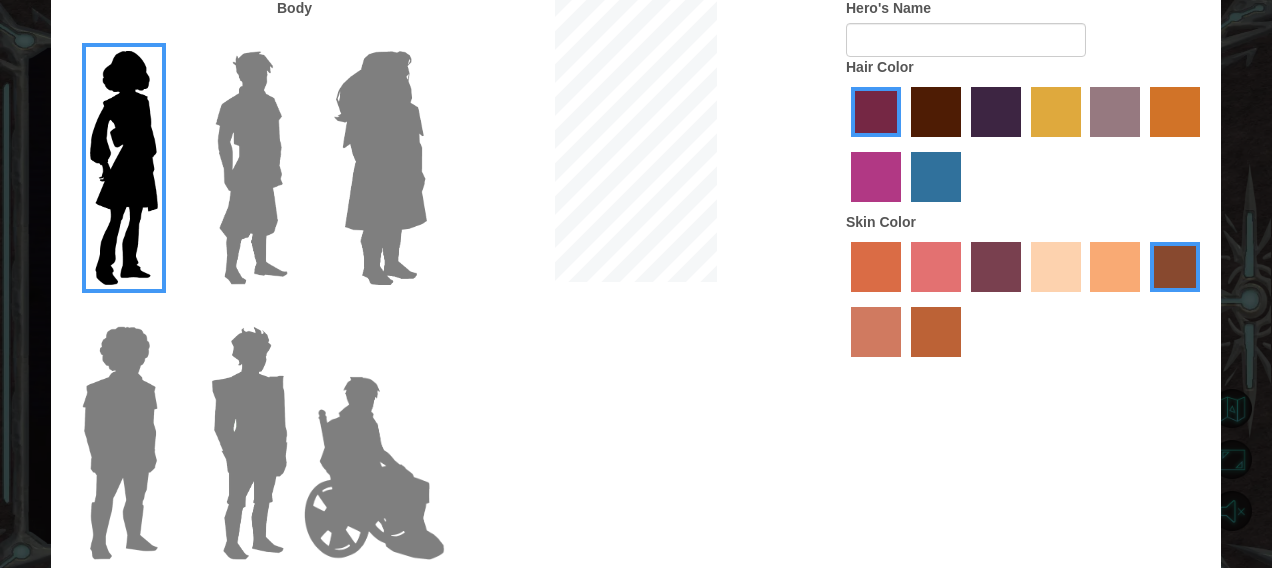click at bounding box center [374, 468] 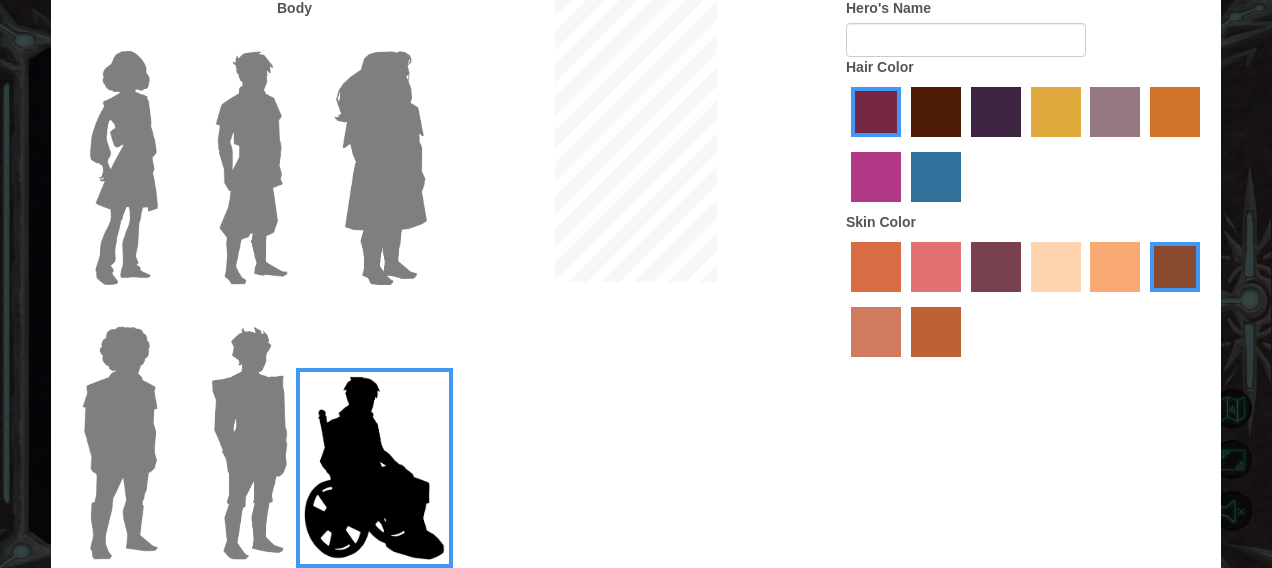 click at bounding box center [1056, 267] 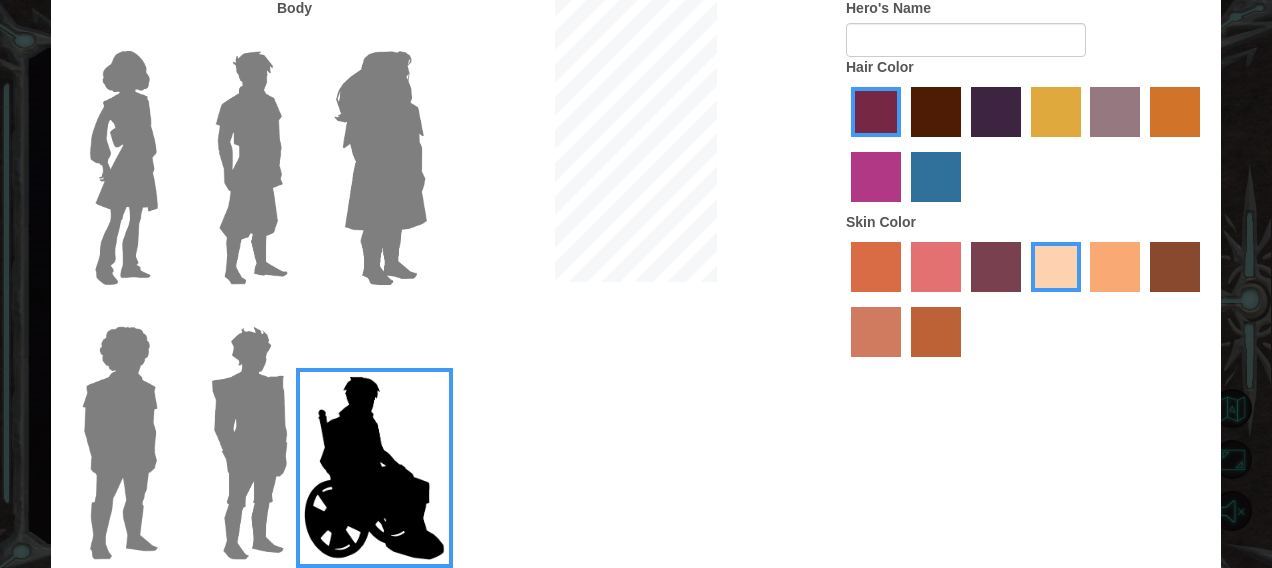 click at bounding box center (1115, 267) 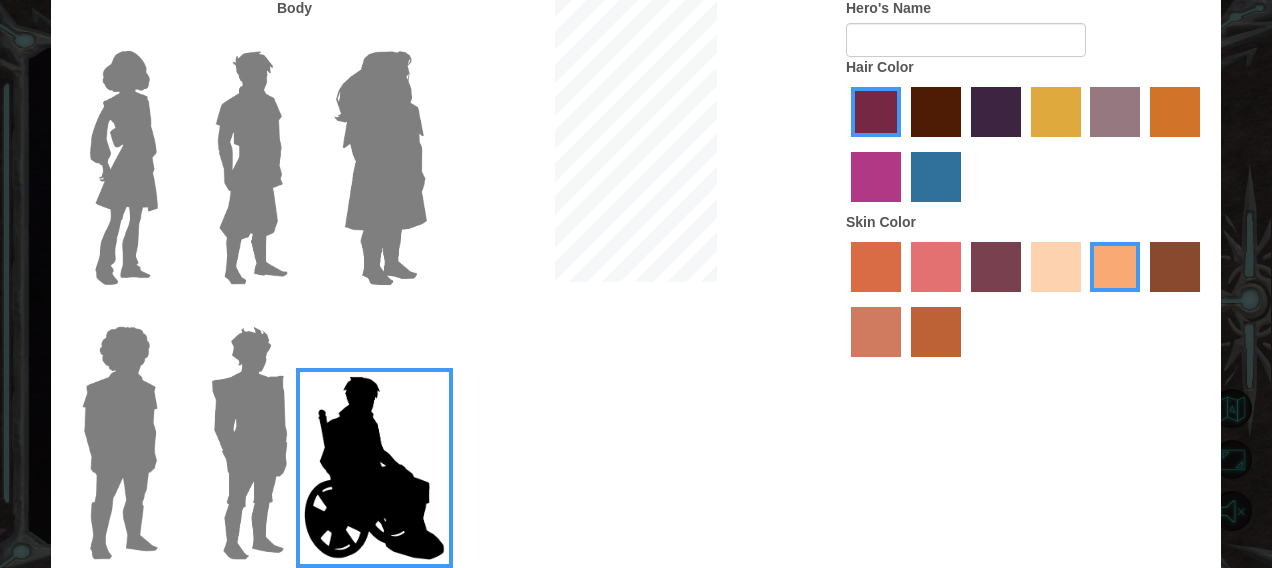 click at bounding box center (936, 177) 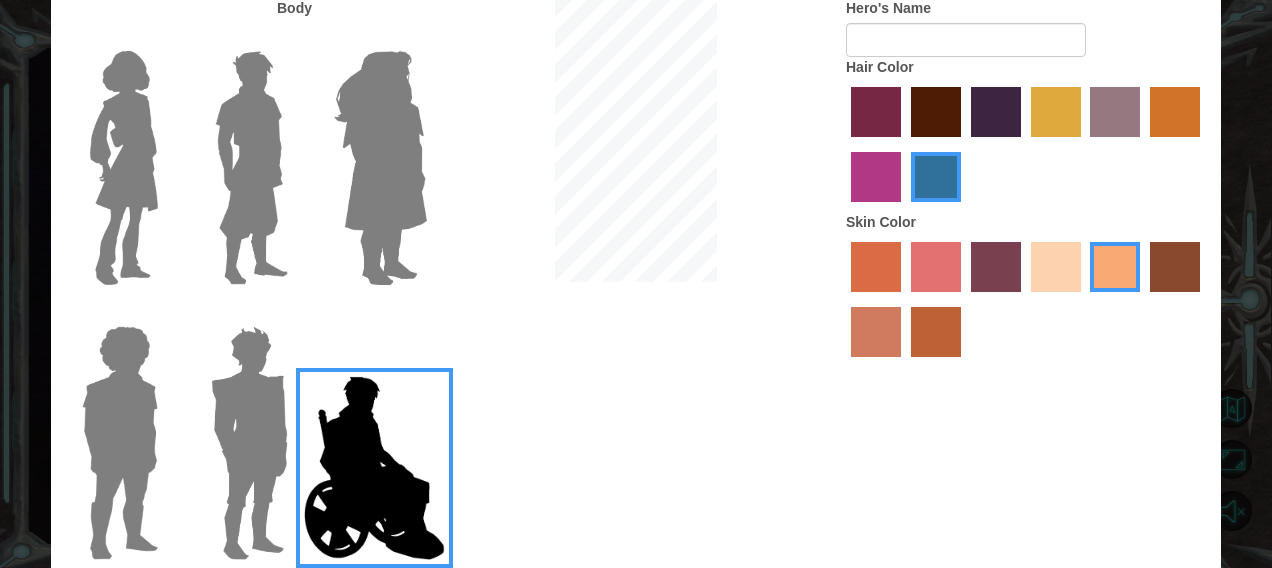 click at bounding box center (1056, 112) 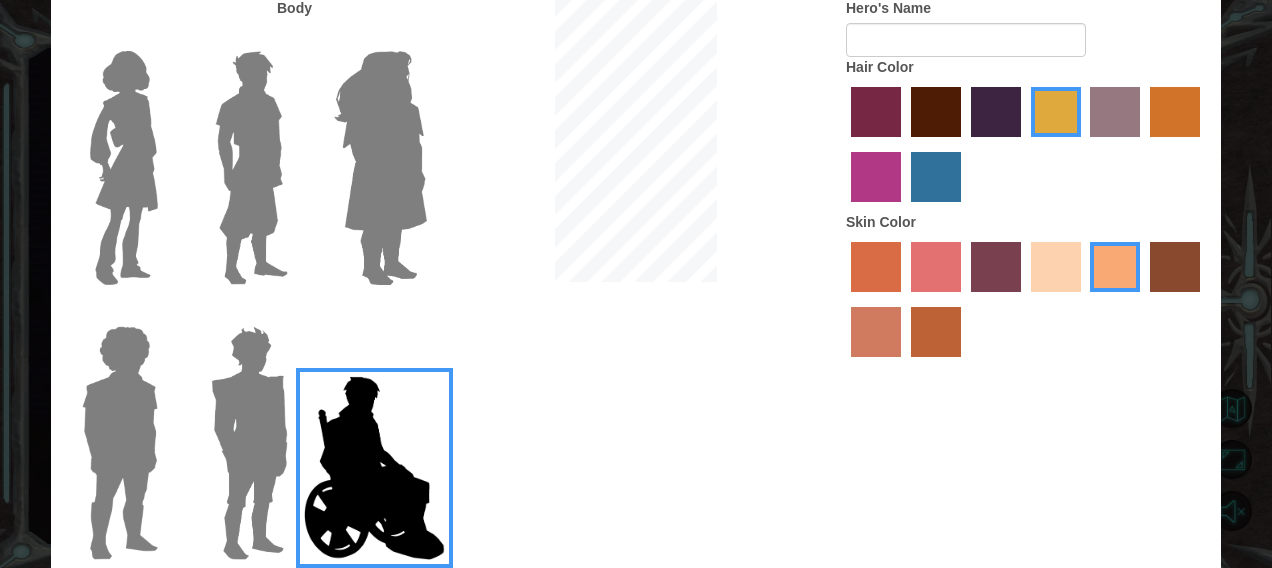 click at bounding box center (936, 112) 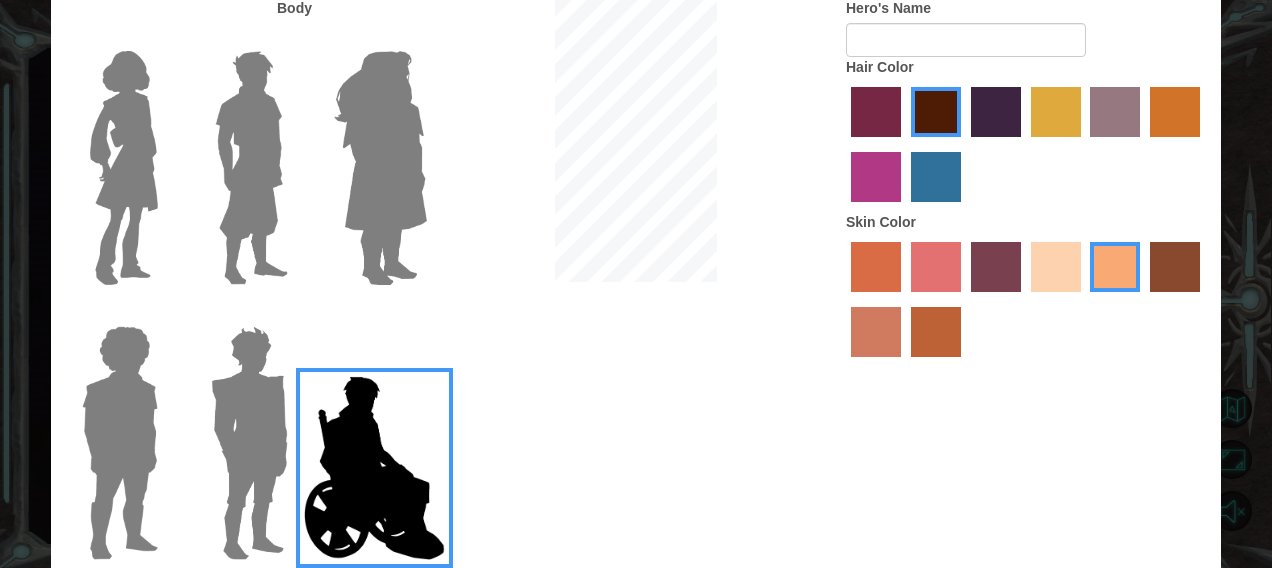 click at bounding box center [876, 332] 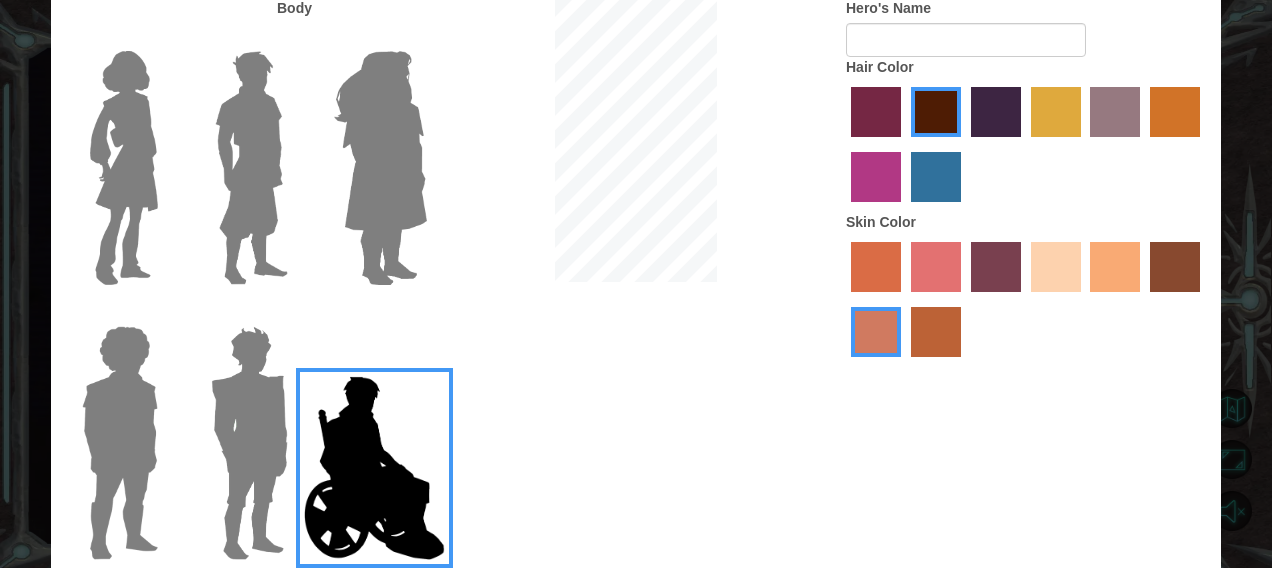 click at bounding box center (1175, 267) 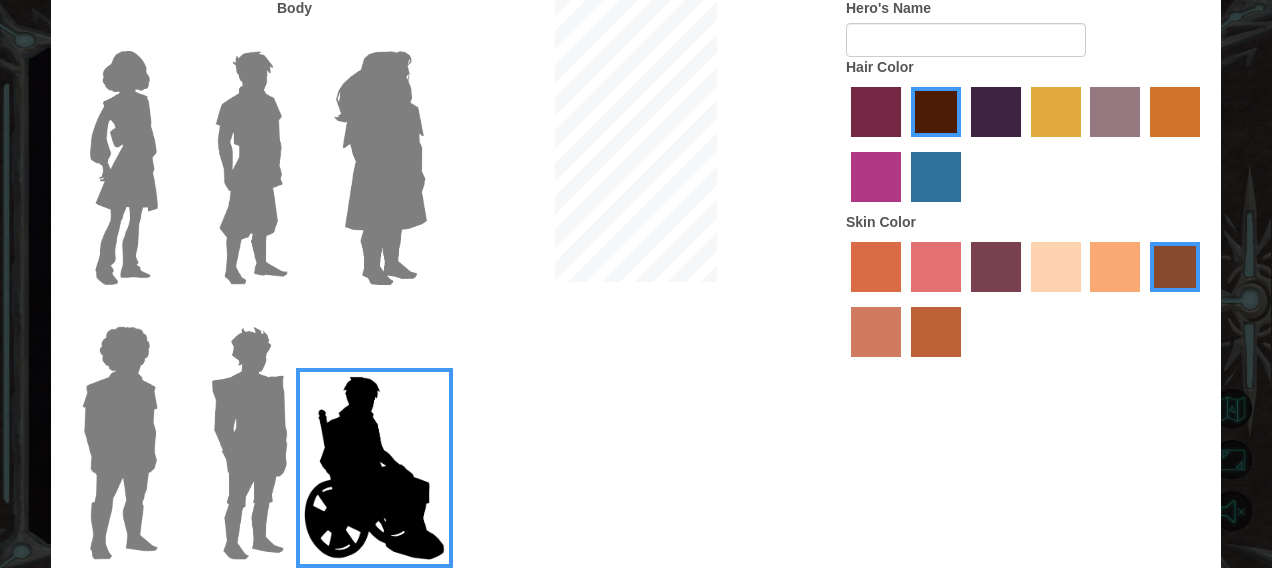 click at bounding box center (1026, 302) 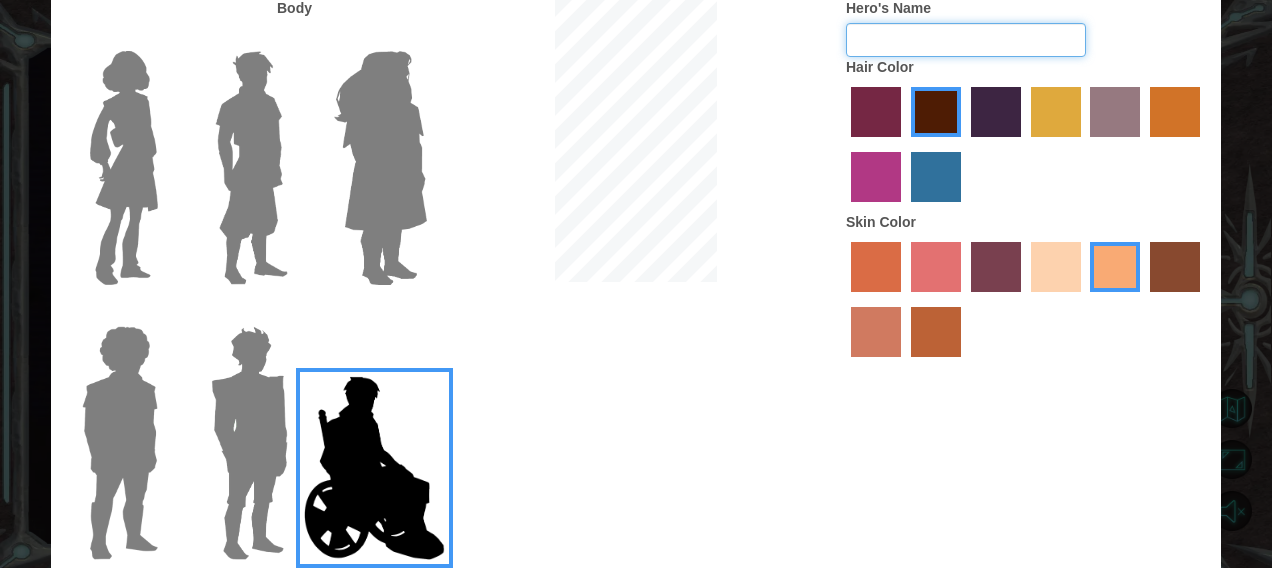 click on "Hero's Name" at bounding box center [966, 40] 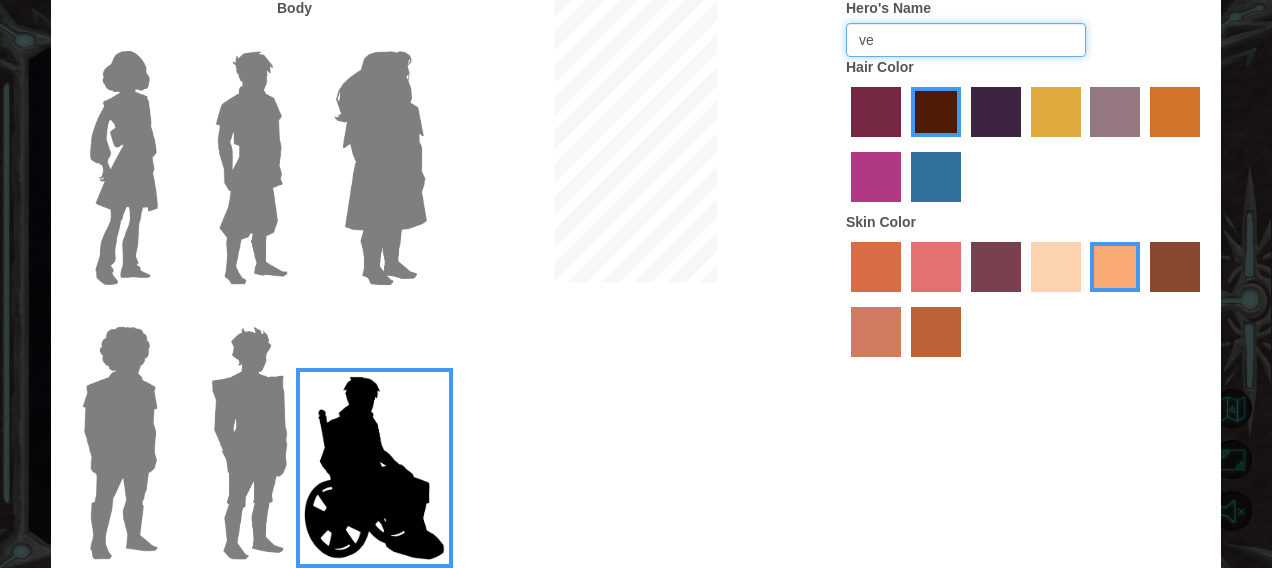 type on "v" 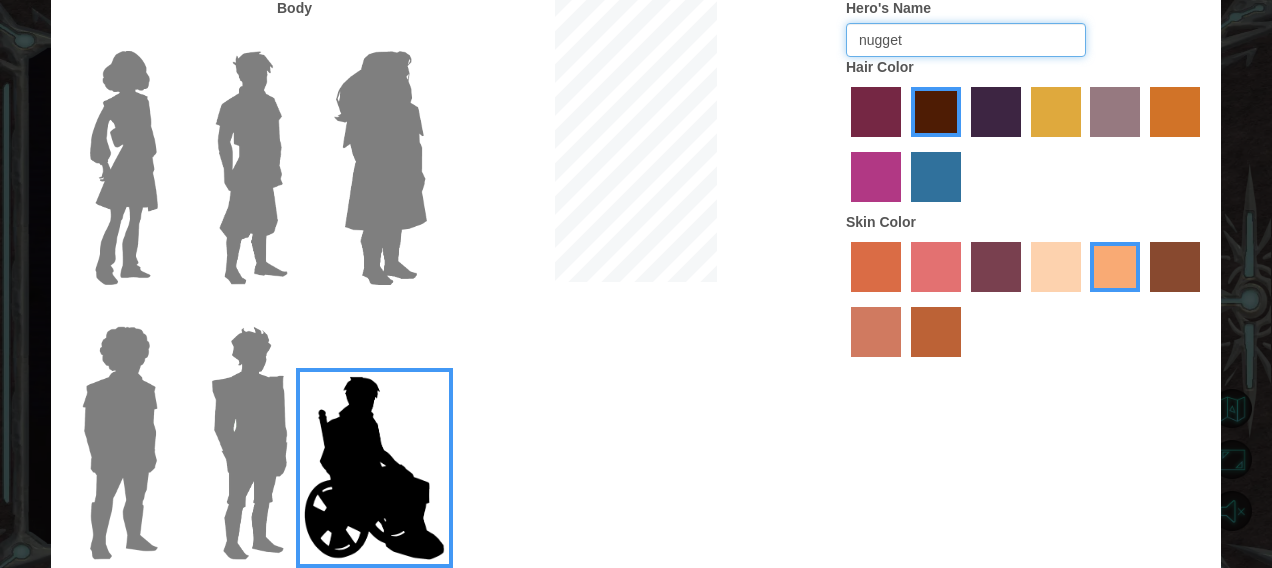 click on "nugget" at bounding box center (966, 40) 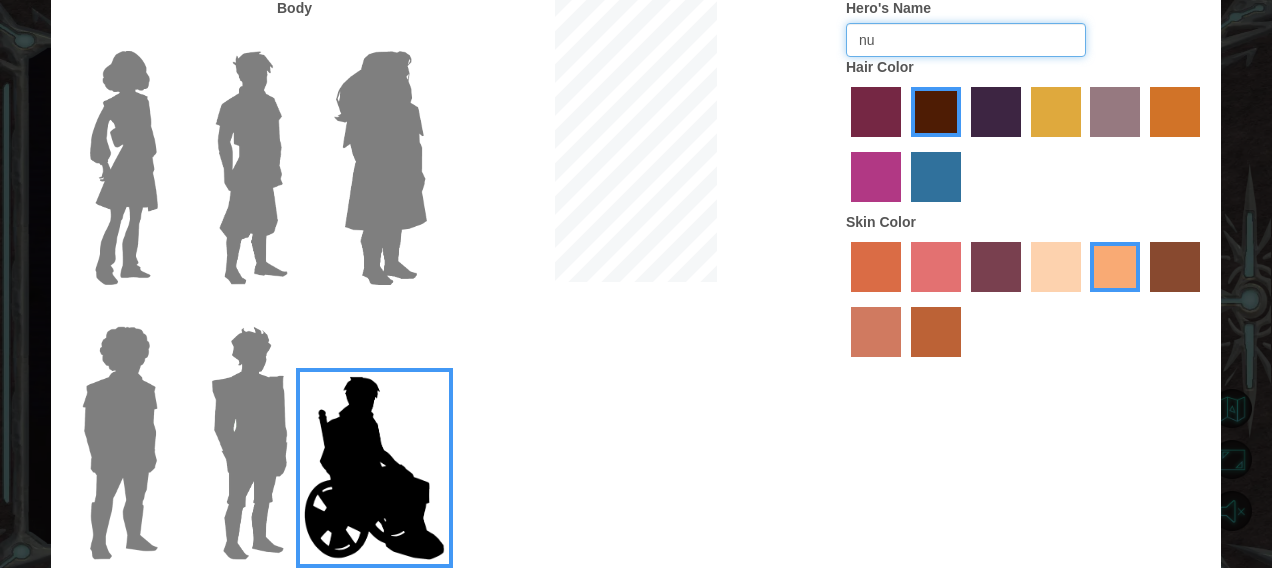 type on "n" 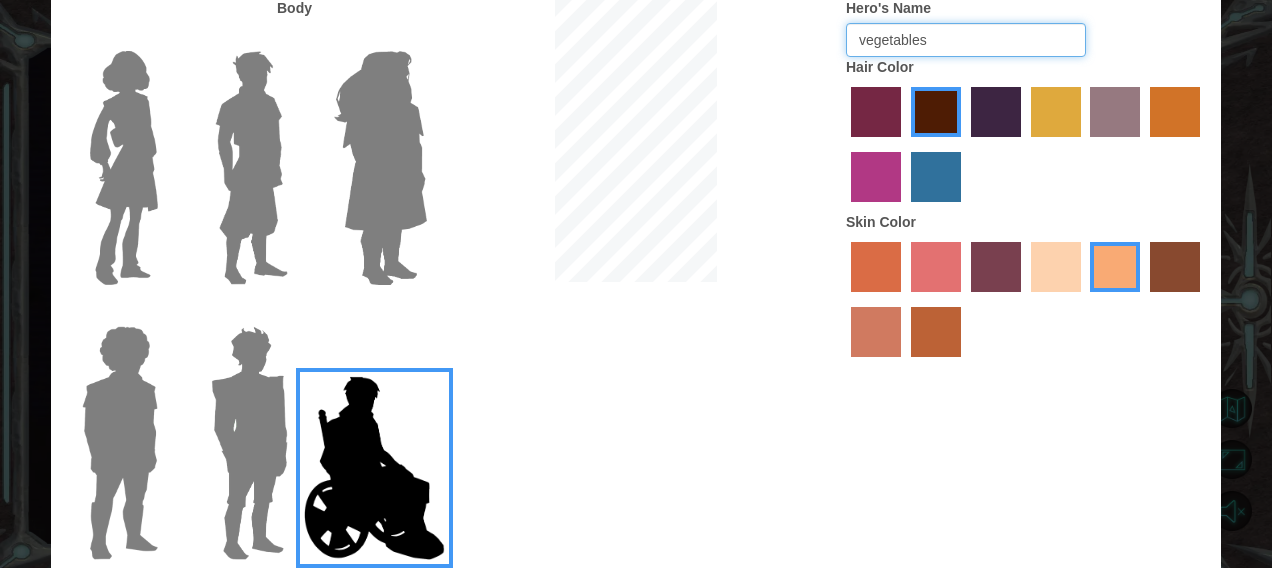 type on "vegetables" 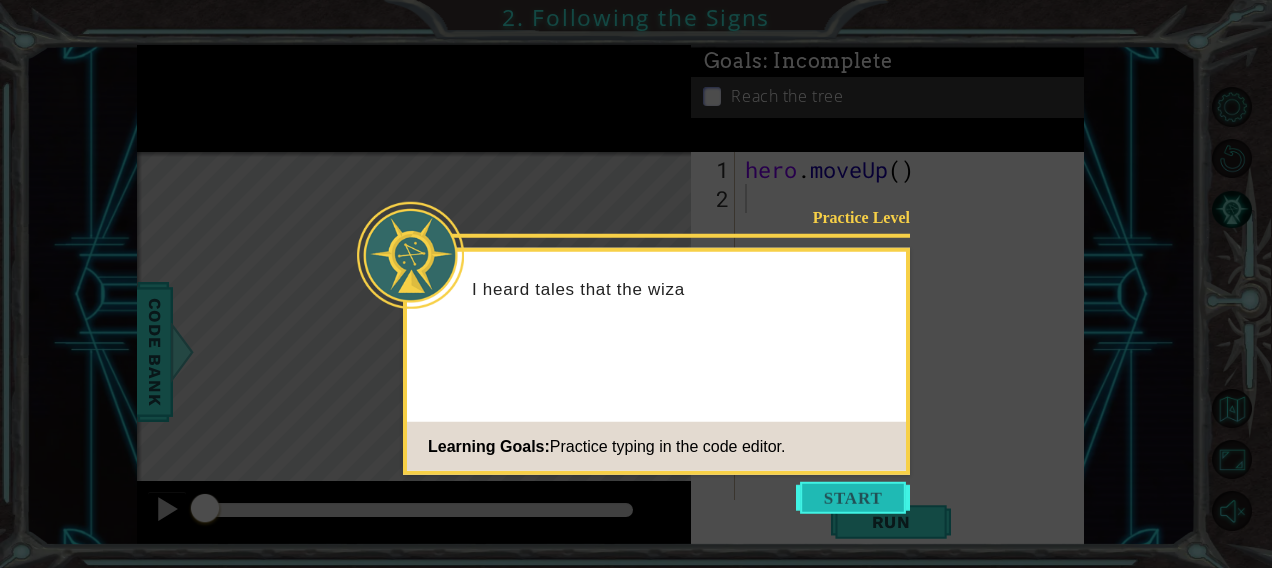 click at bounding box center [853, 498] 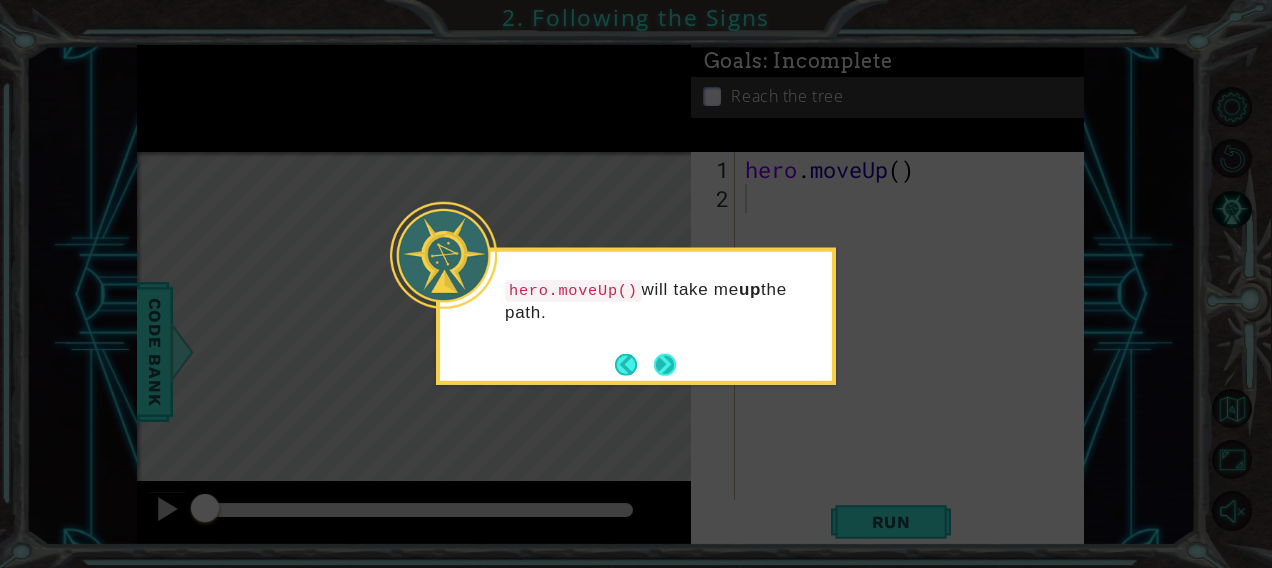click at bounding box center (665, 364) 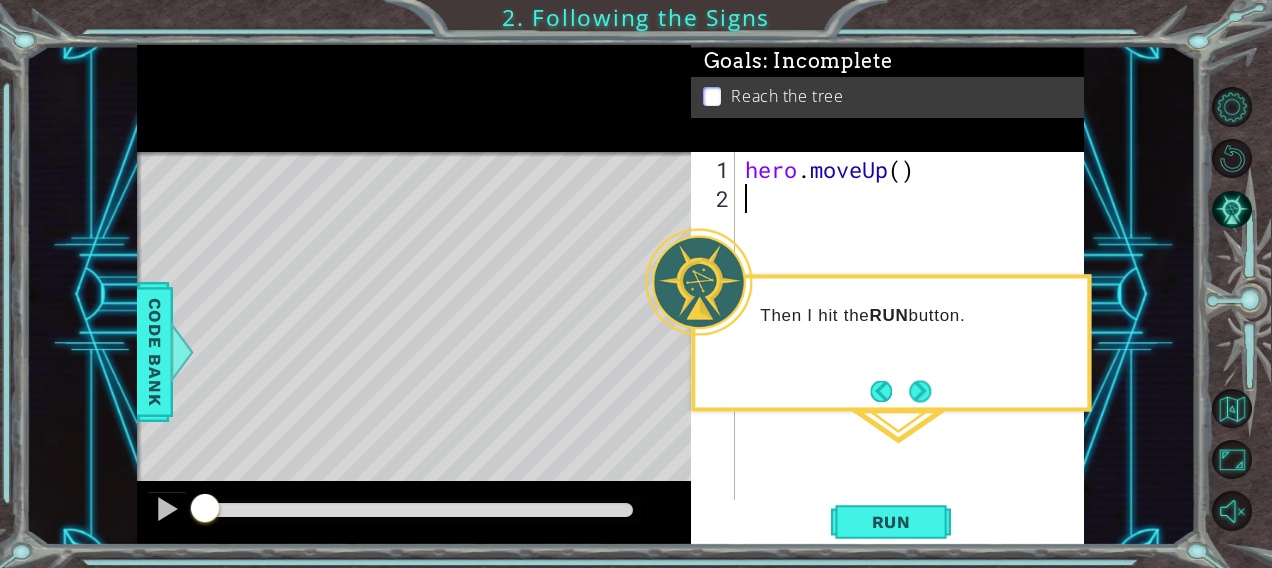 click on "hero . moveUp ( )" at bounding box center [916, 358] 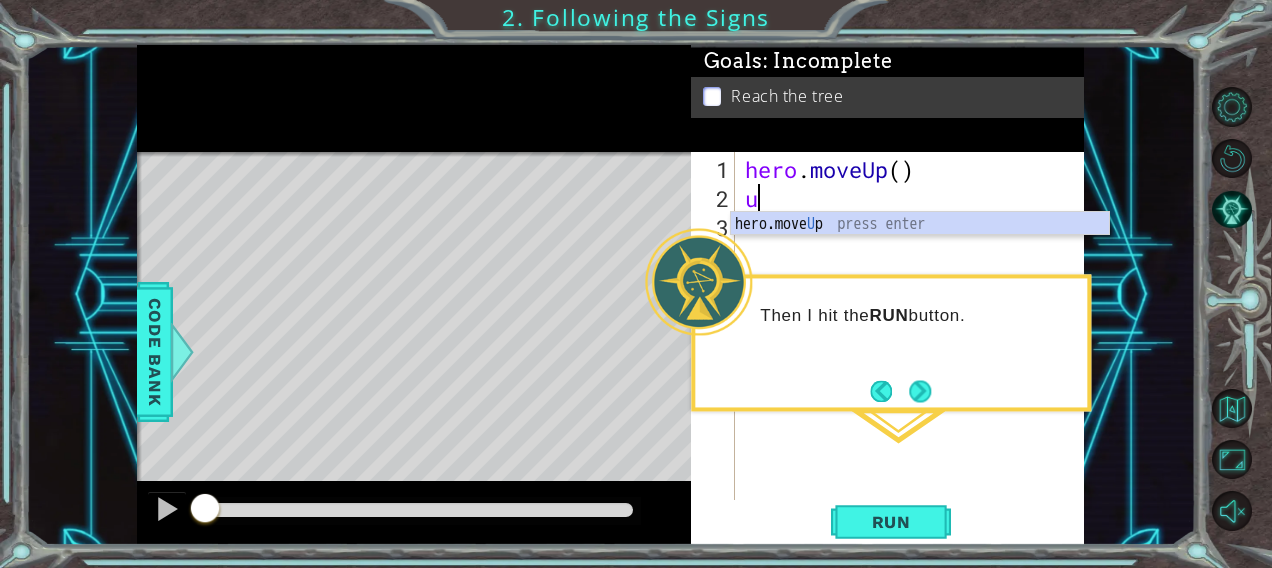 type on "up" 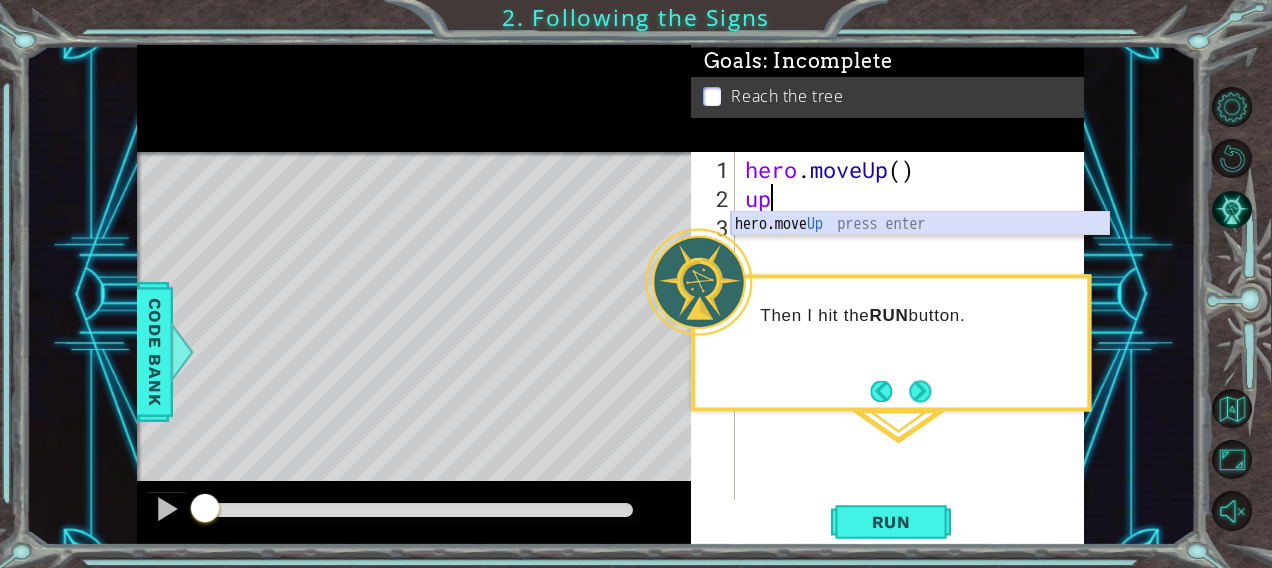 click on "hero.move Up press enter" at bounding box center (920, 248) 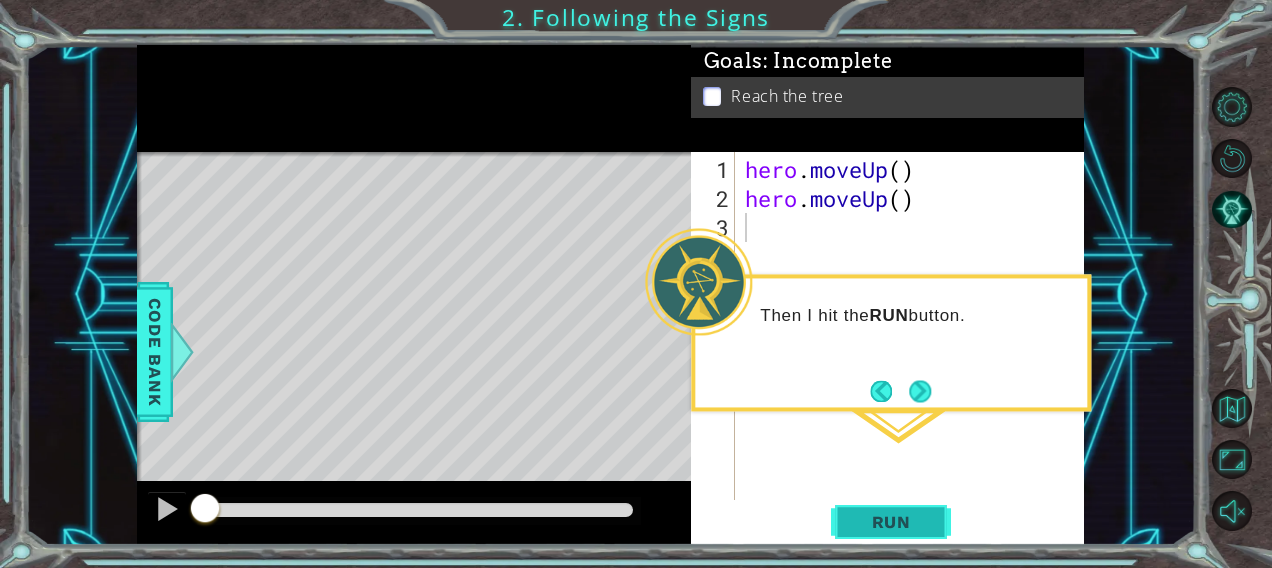 click on "Run" at bounding box center [891, 521] 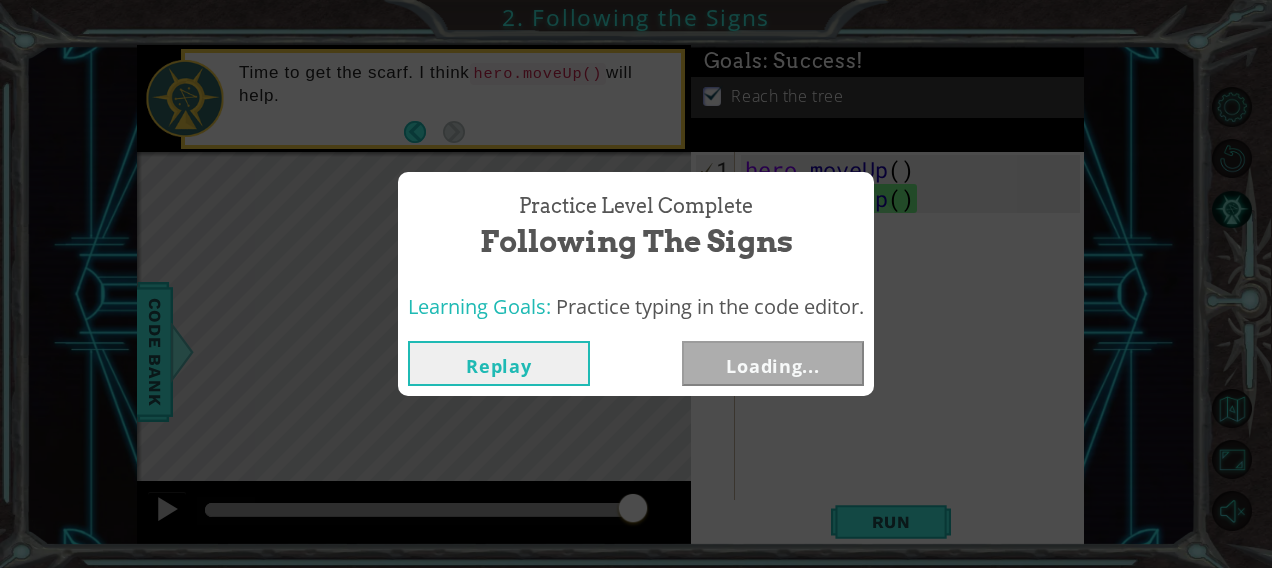 click on "Practice Level Complete     Following the Signs     Learning Goals:       Practice typing in the code editor.
Replay
Loading..." at bounding box center [636, 284] 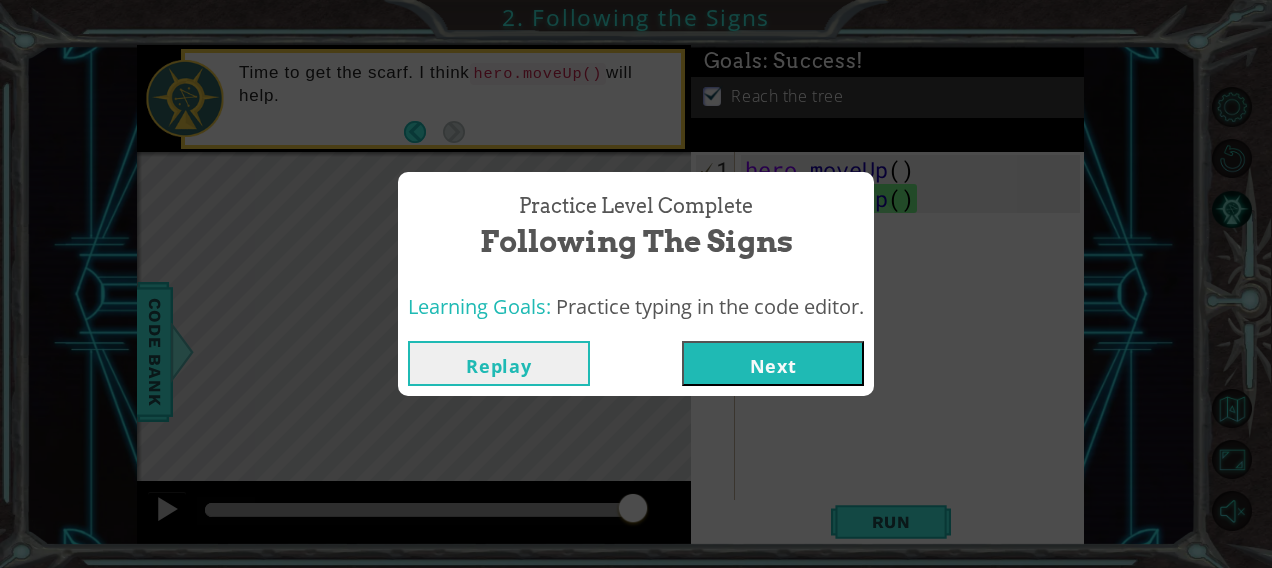 click on "Next" at bounding box center [773, 363] 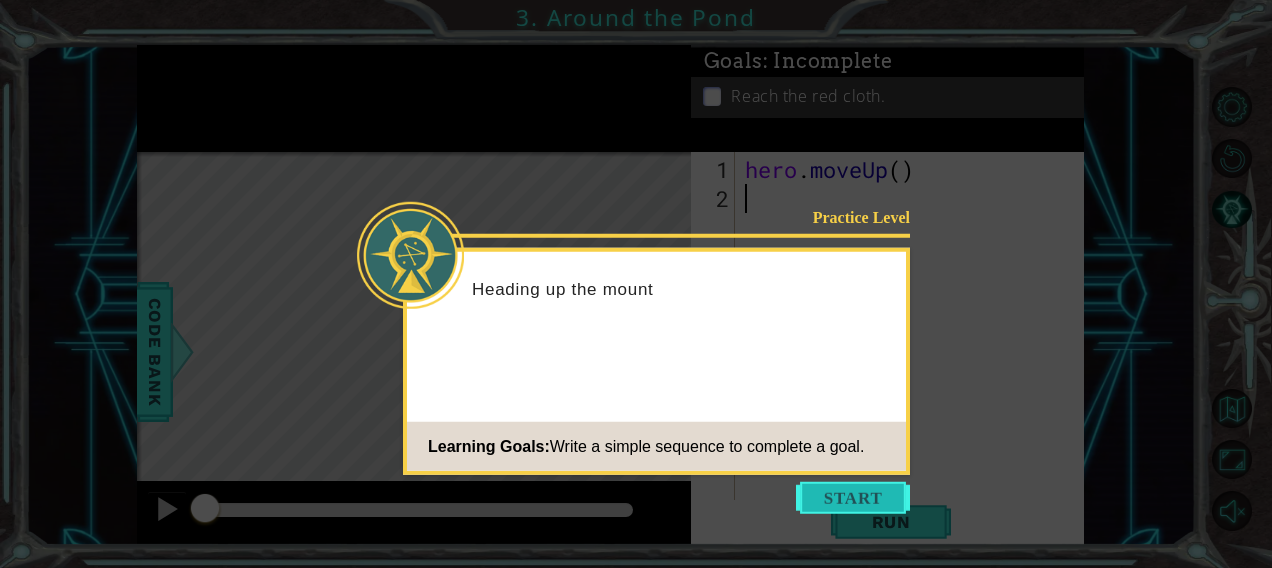 click at bounding box center (853, 498) 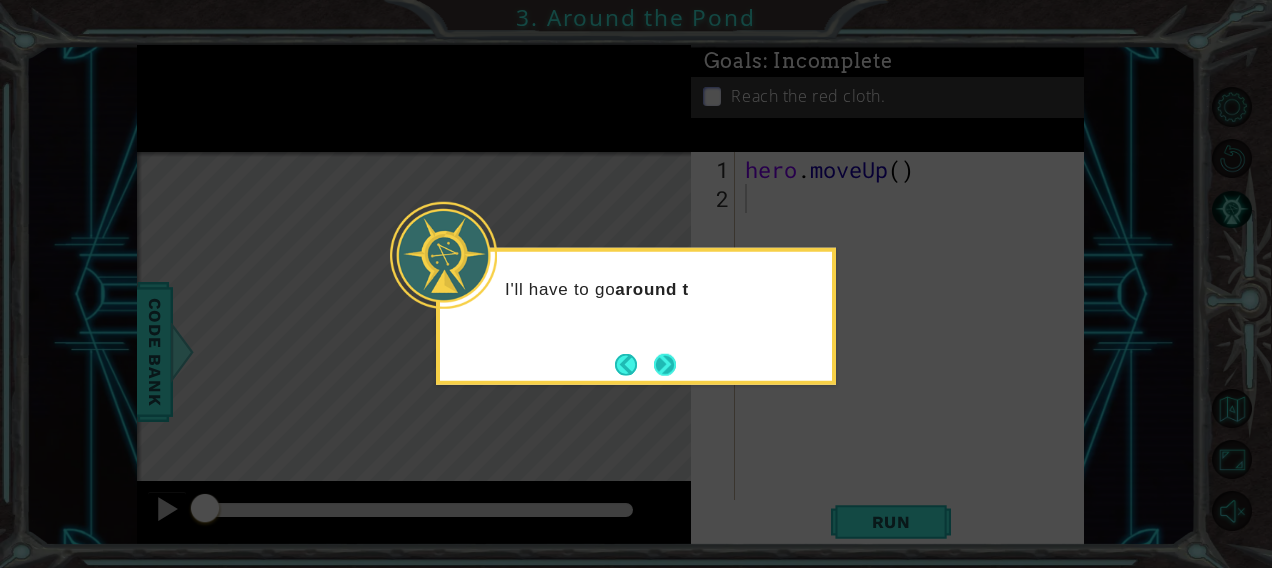 click at bounding box center [665, 364] 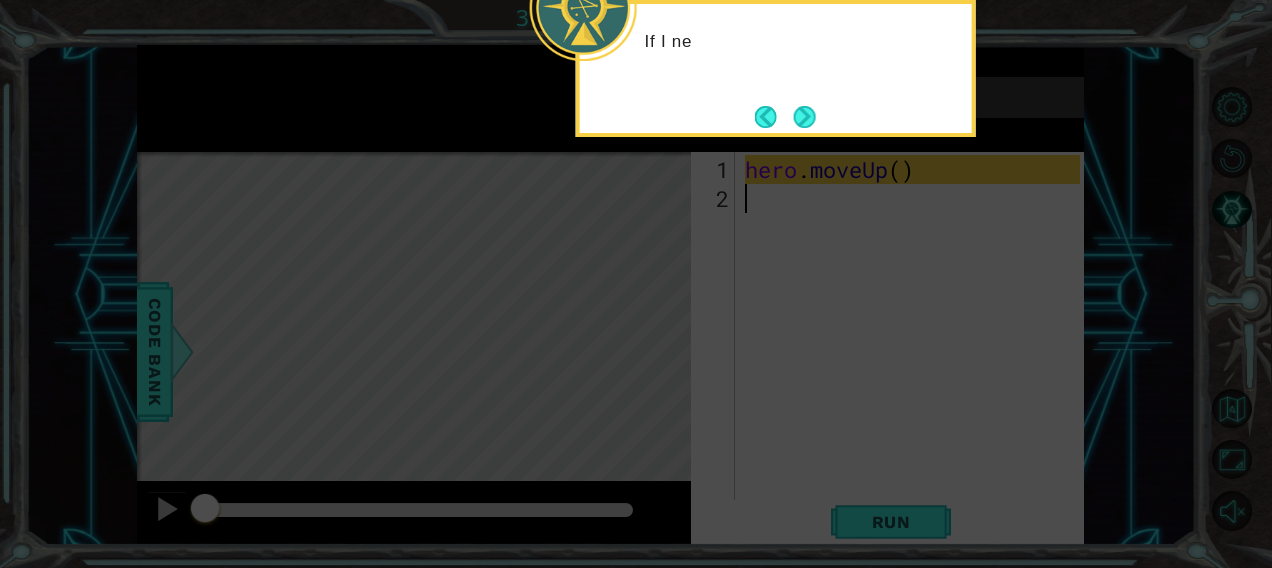 click 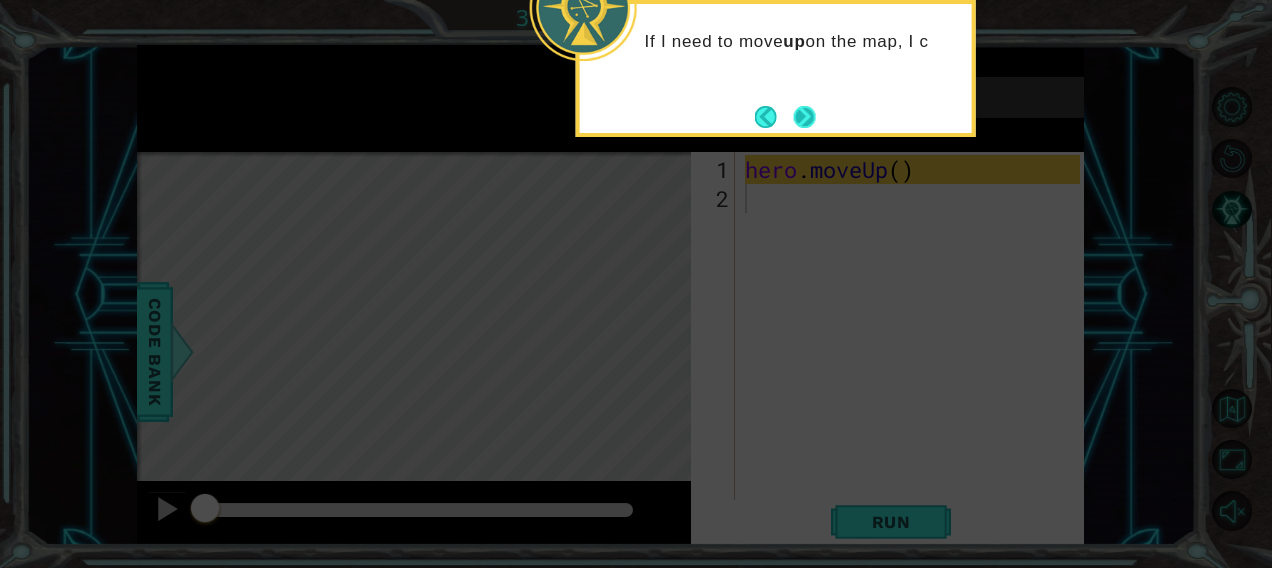 click at bounding box center (805, 117) 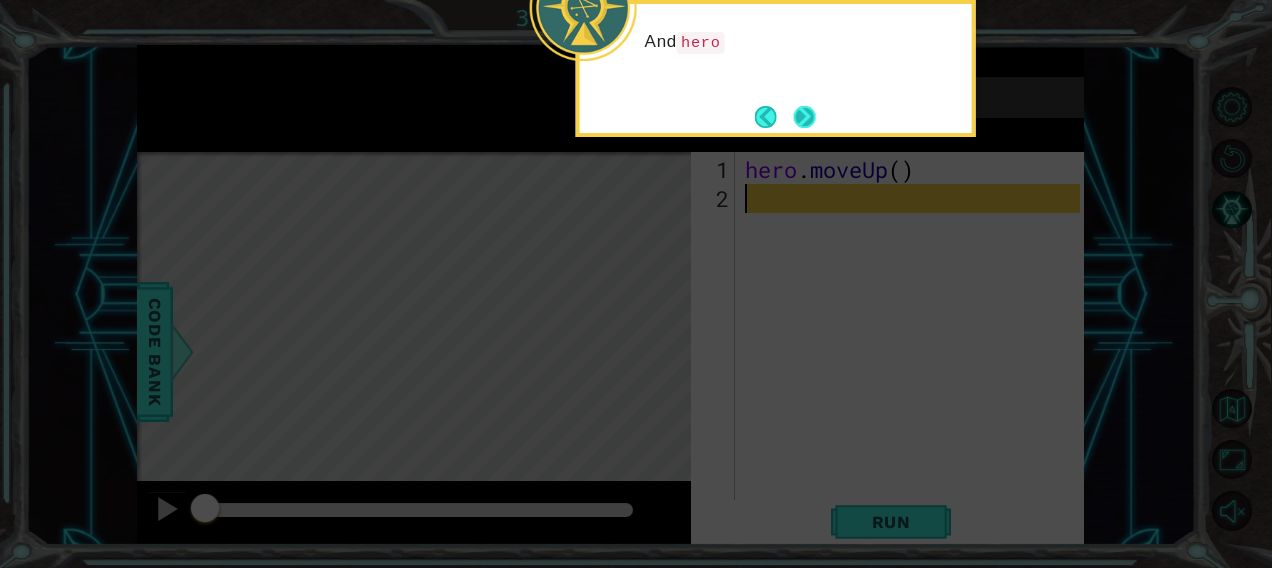 click at bounding box center (805, 117) 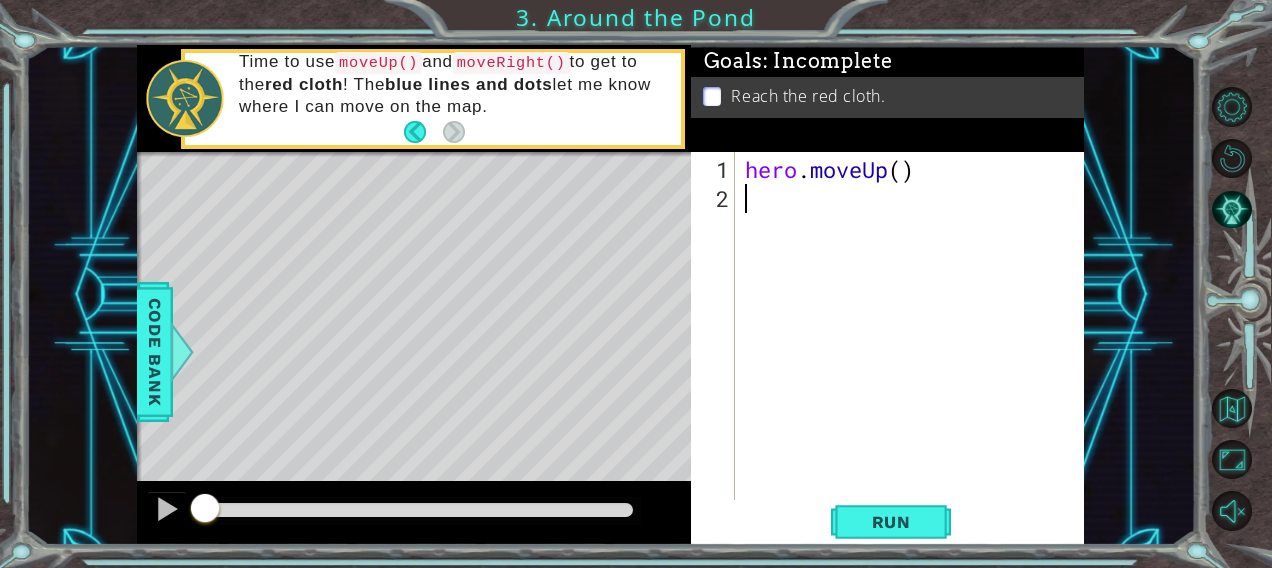 type on "r" 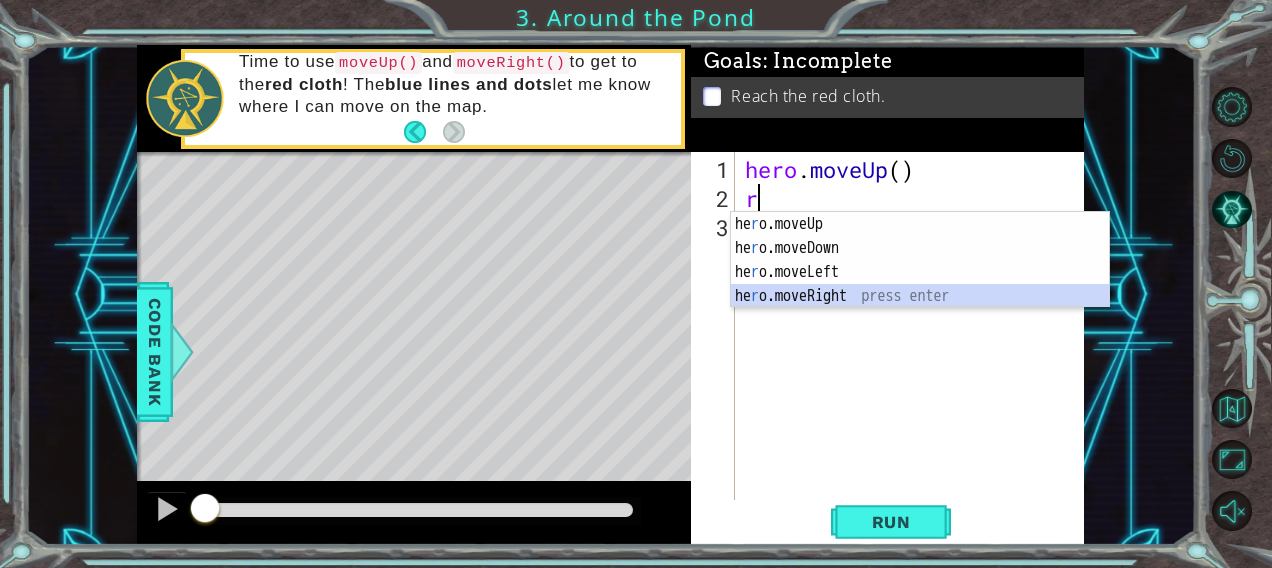 click on "he r o.moveUp press enter he r o.moveDown press enter he r o.moveLeft press enter he r o.moveRight press enter" at bounding box center (920, 284) 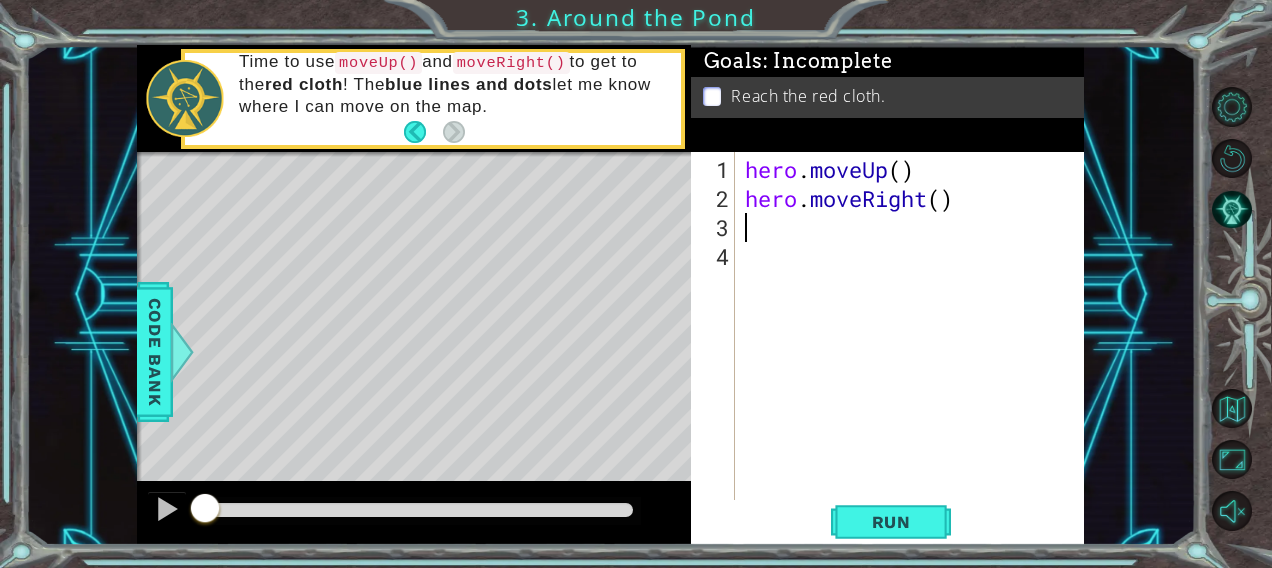 type on "u" 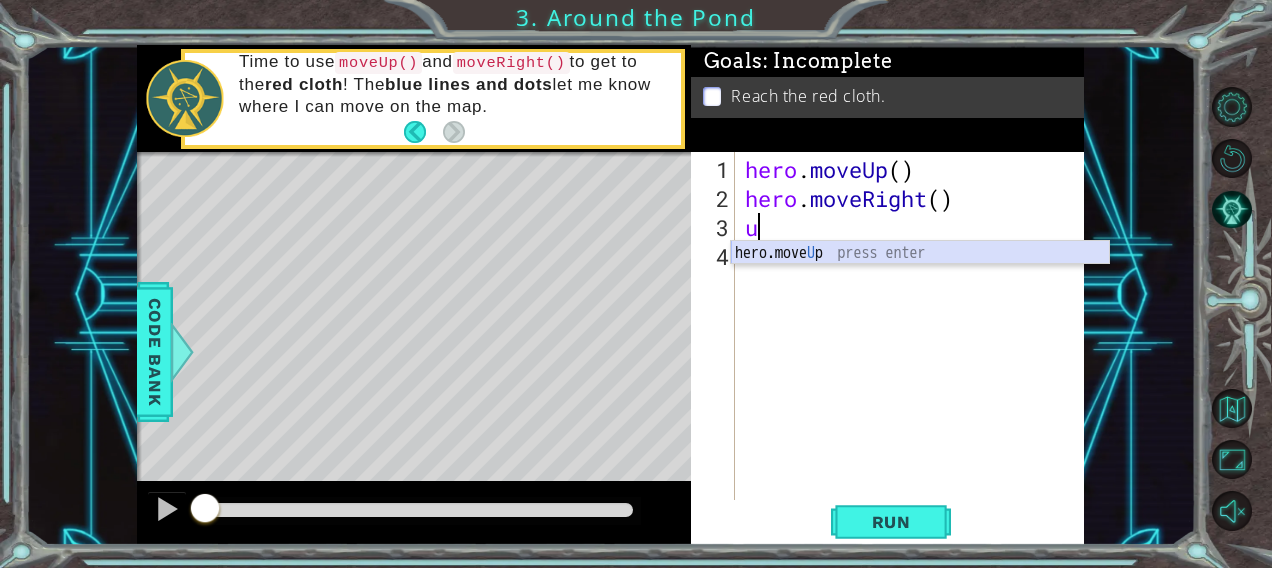 click on "hero.move U p press enter" at bounding box center [920, 277] 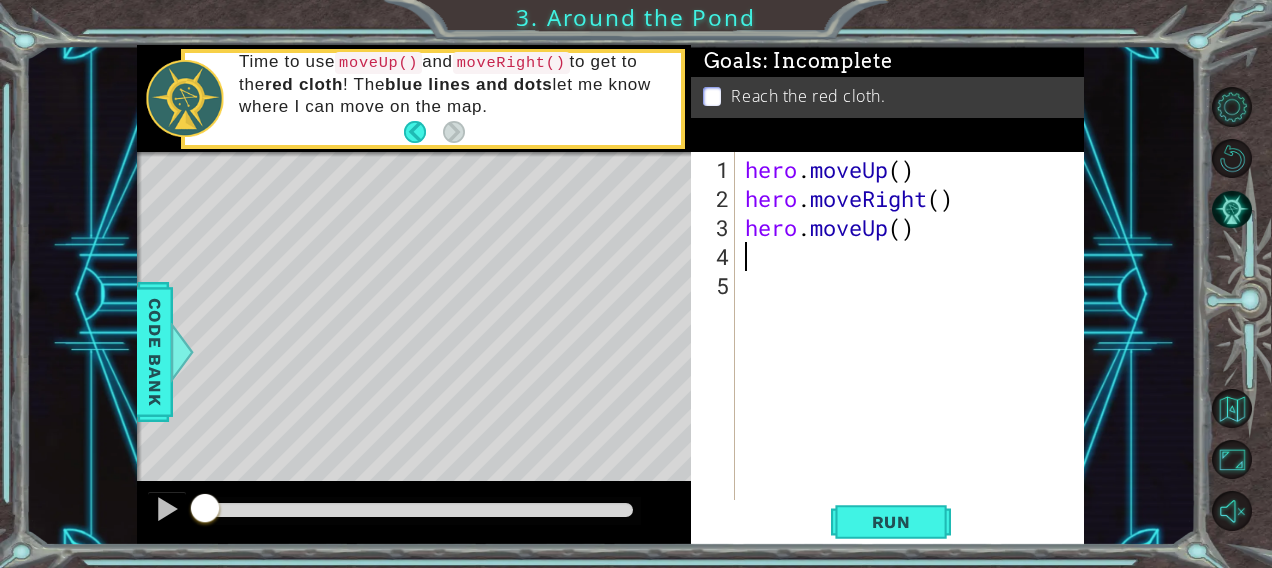 click on "hero . moveUp ( ) hero . moveRight ( ) hero . moveUp ( )" at bounding box center [916, 358] 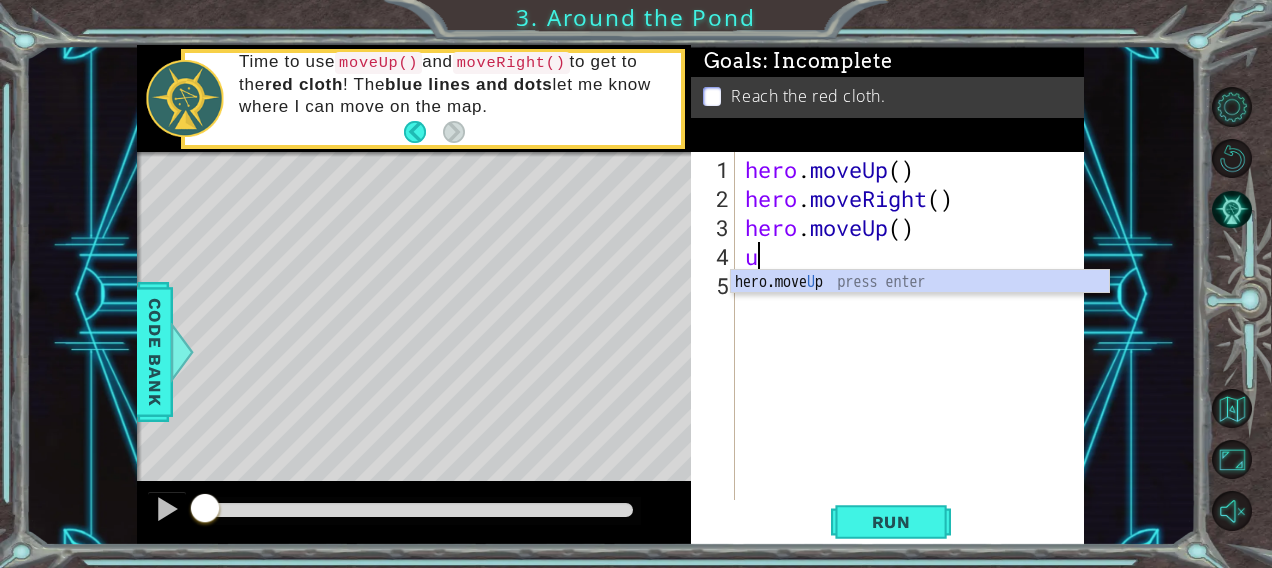 type on "up" 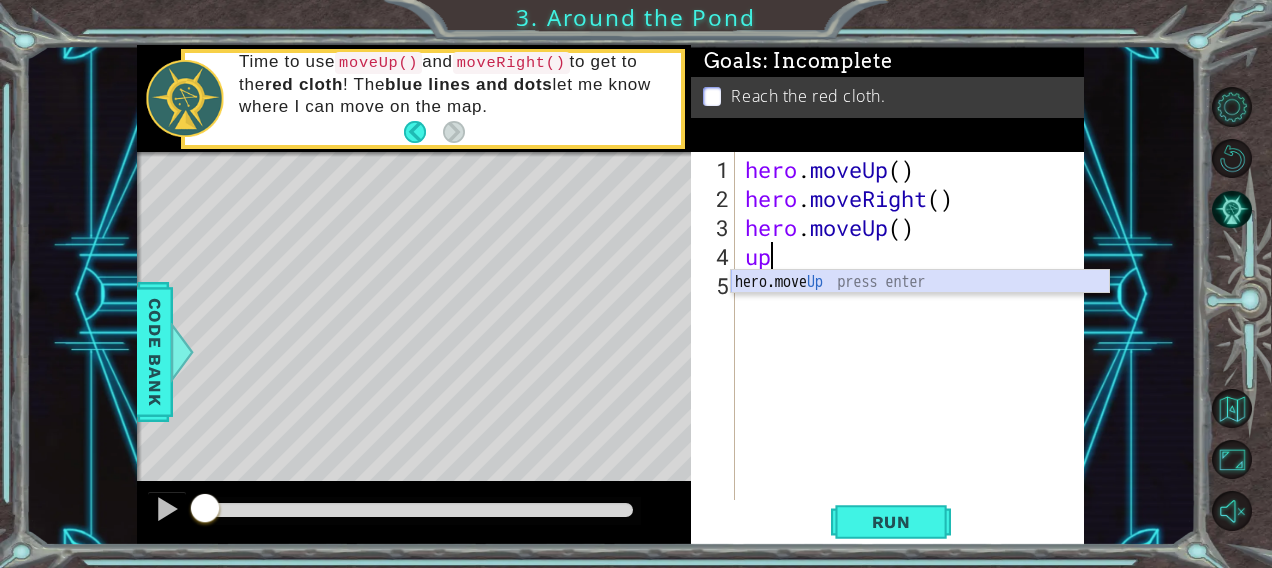 click on "hero.move Up press enter" at bounding box center (920, 306) 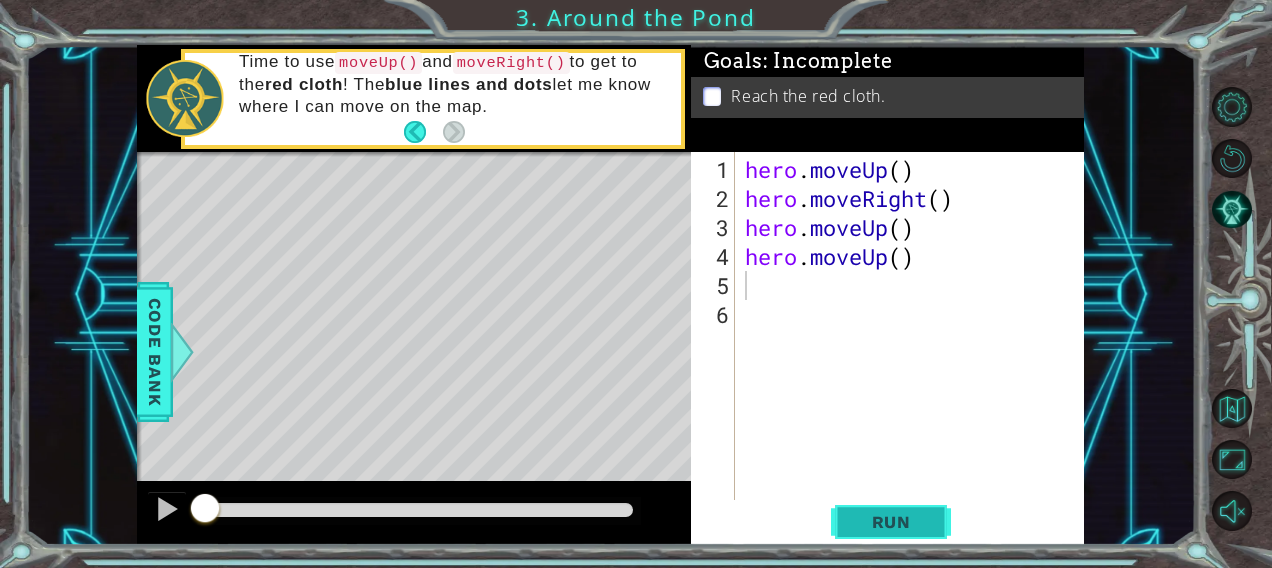 click on "Run" at bounding box center [891, 522] 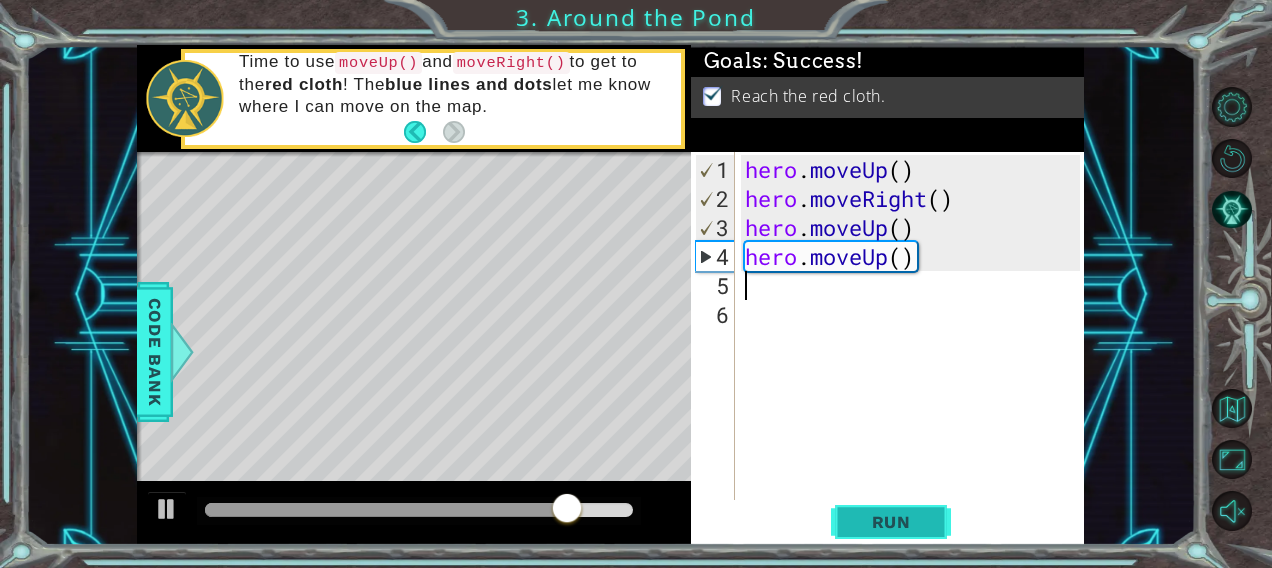 click on "Run" at bounding box center [891, 522] 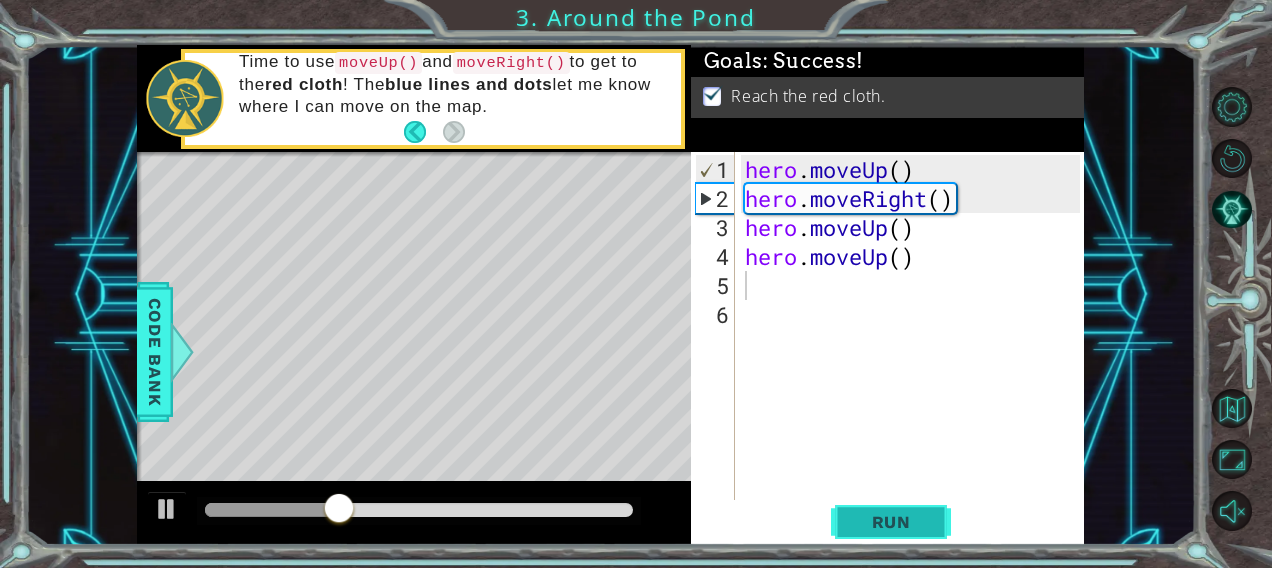 click on "Run" at bounding box center (891, 522) 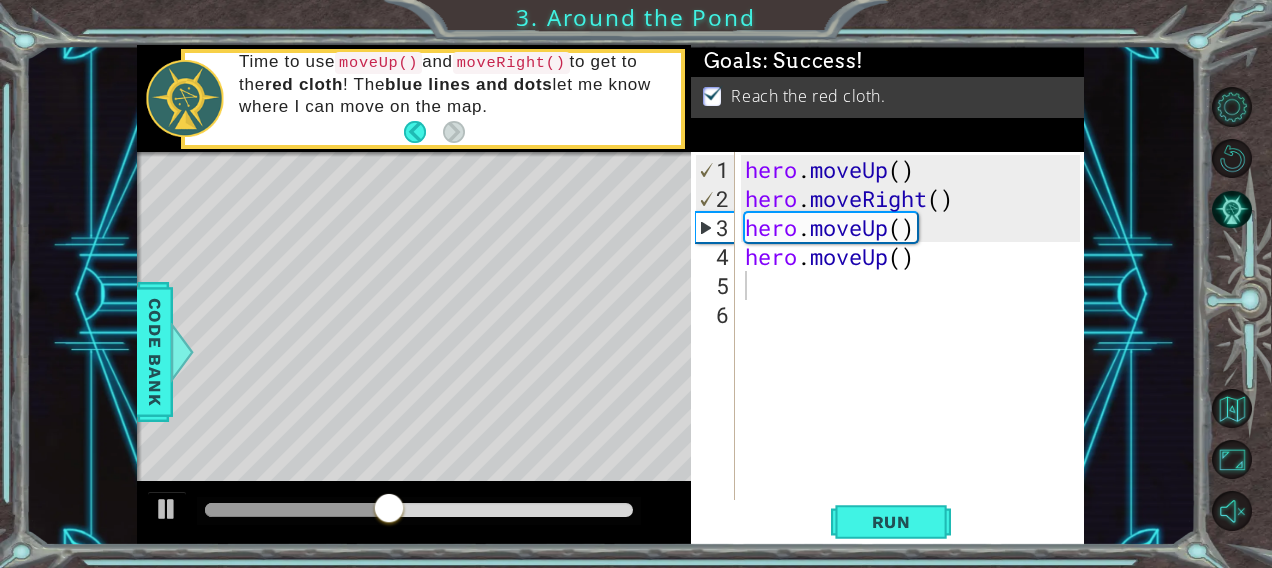 drag, startPoint x: 344, startPoint y: 493, endPoint x: 619, endPoint y: 482, distance: 275.2199 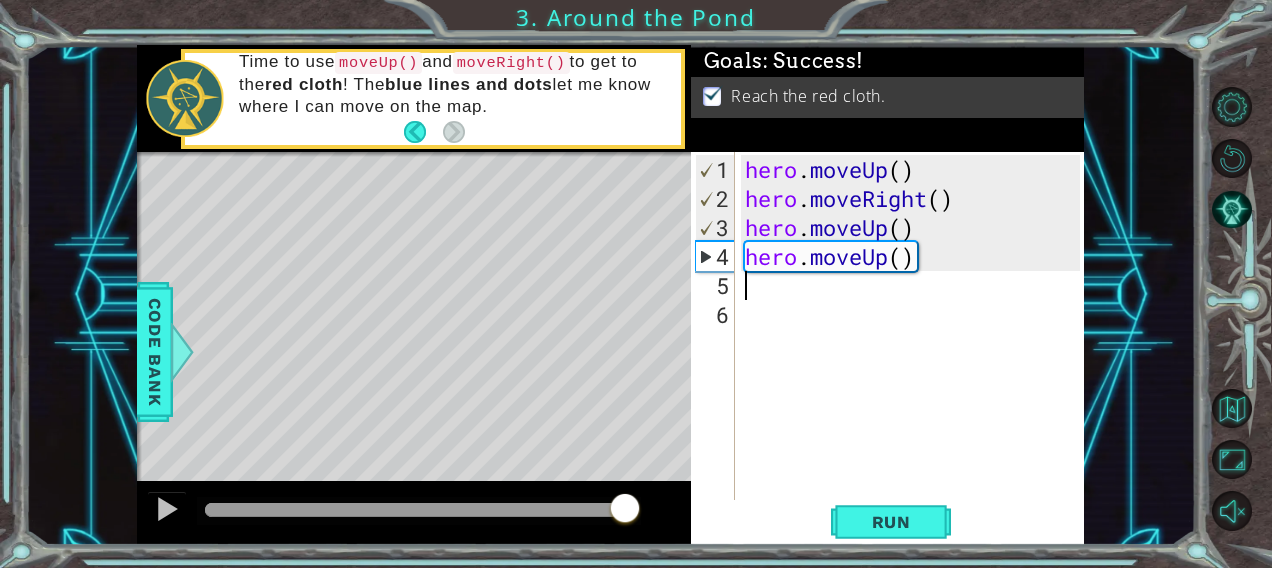 click at bounding box center (419, 510) 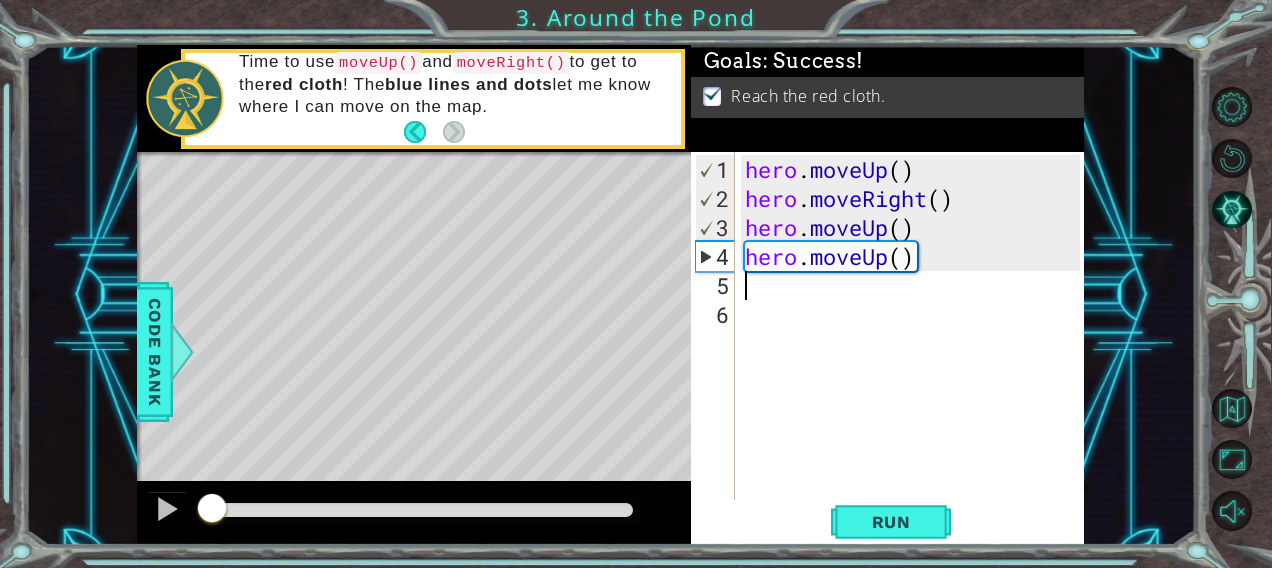 click on "hero . moveUp ( ) hero . moveRight ( ) hero . moveUp ( ) hero . moveUp ( )" at bounding box center (916, 358) 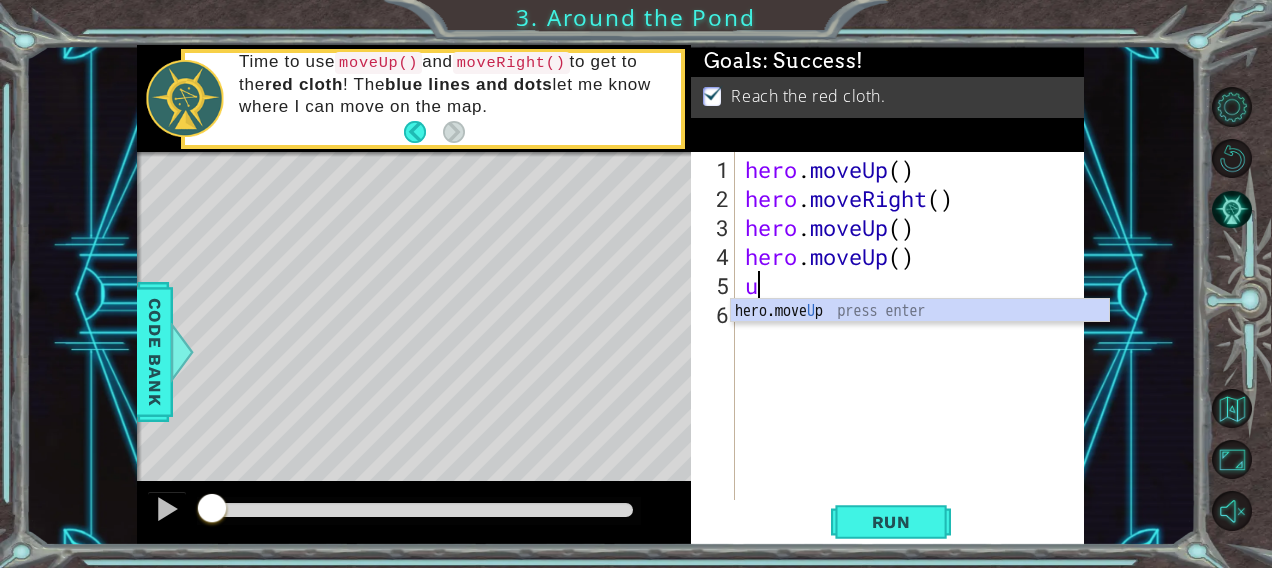 type on "up" 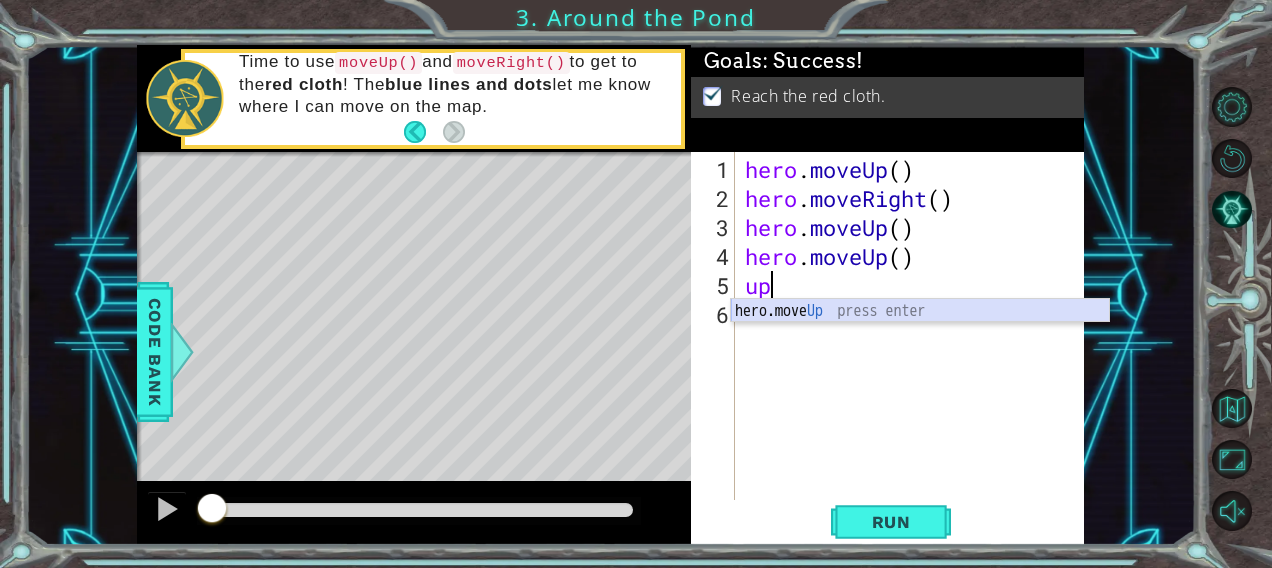 click on "hero.move Up press enter" at bounding box center [920, 335] 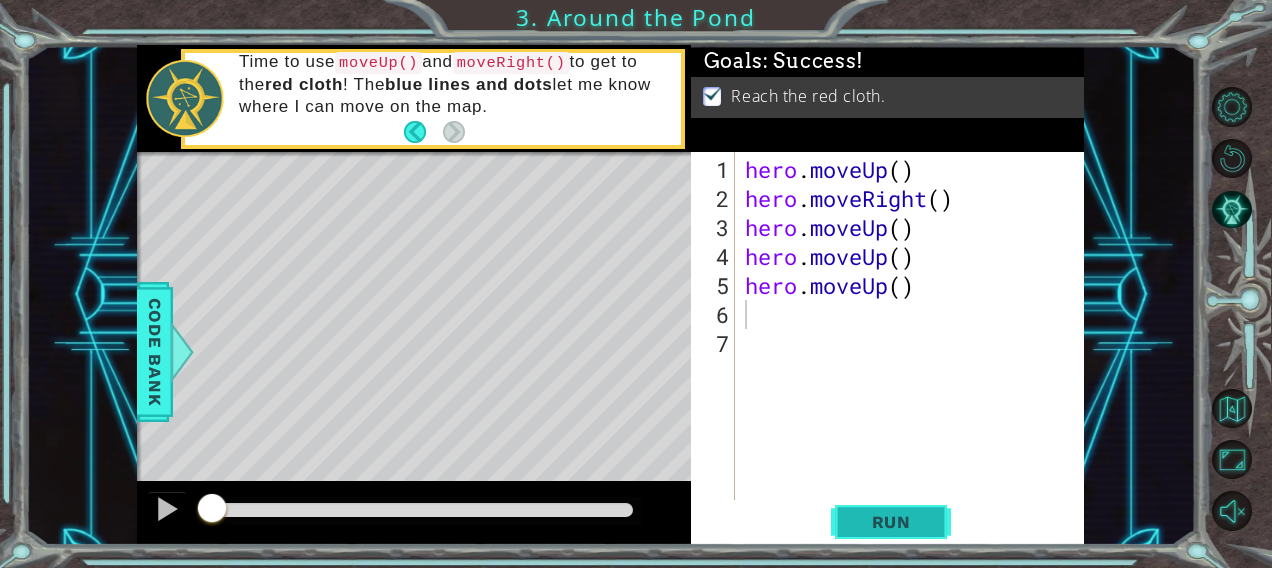 click on "Run" at bounding box center [891, 521] 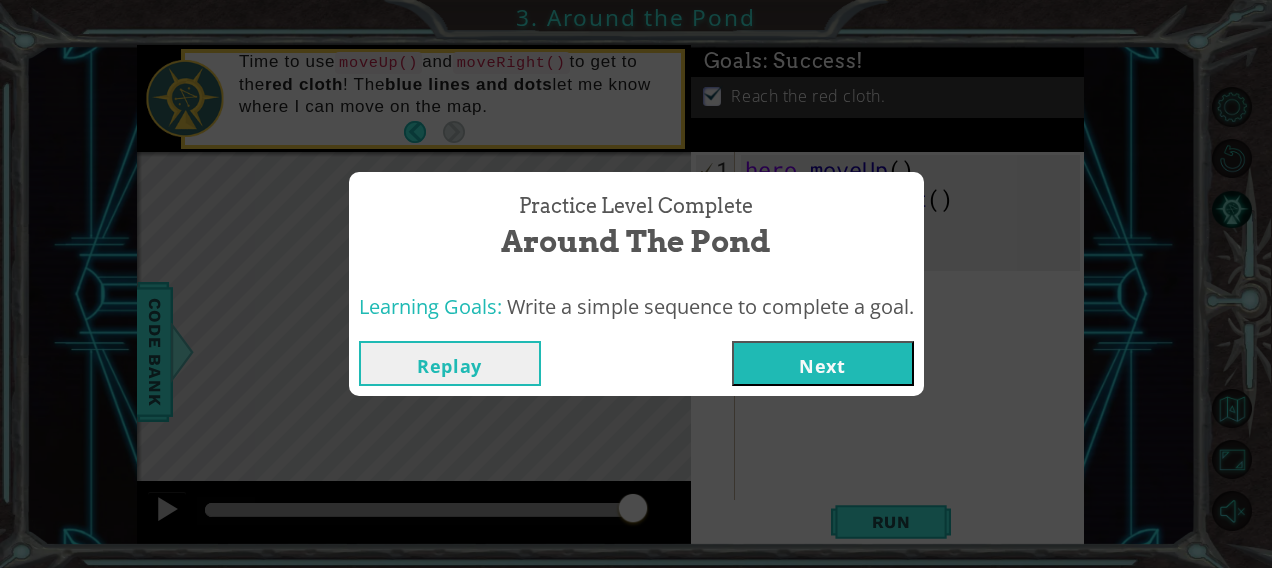 click on "Next" at bounding box center (823, 363) 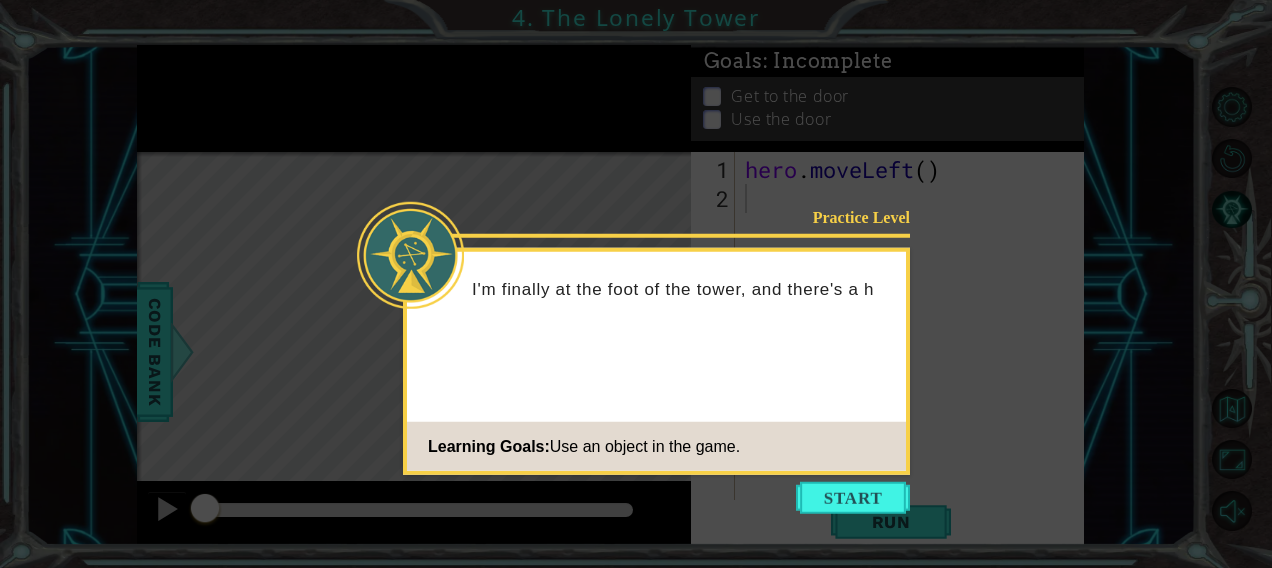 click 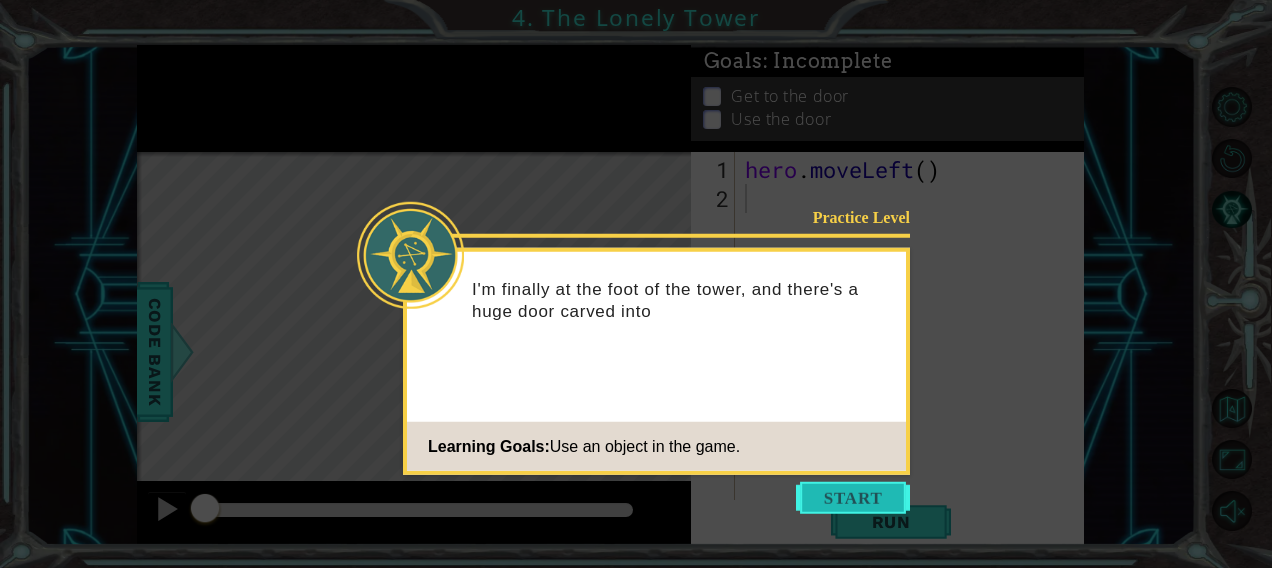 click at bounding box center (853, 498) 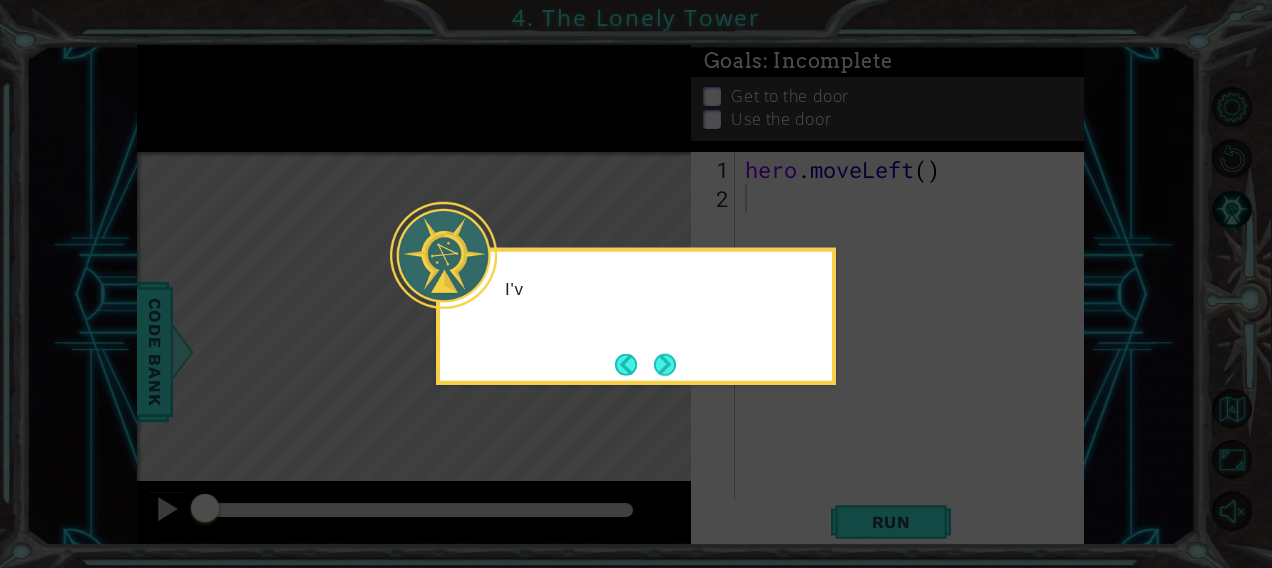 click 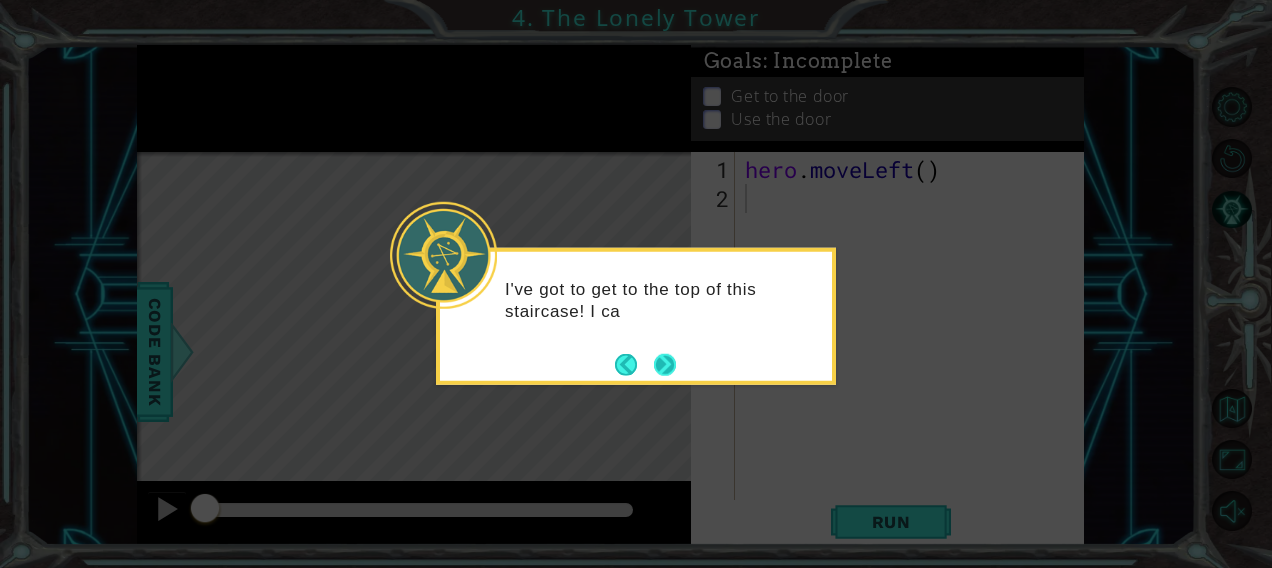 click at bounding box center (665, 364) 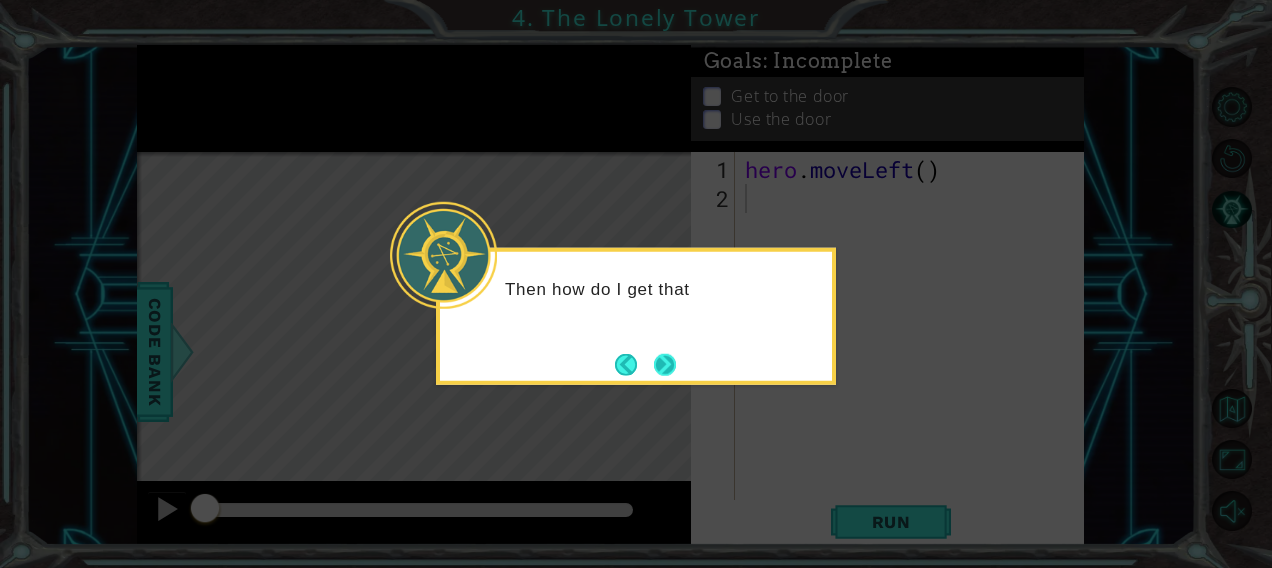 click at bounding box center [665, 364] 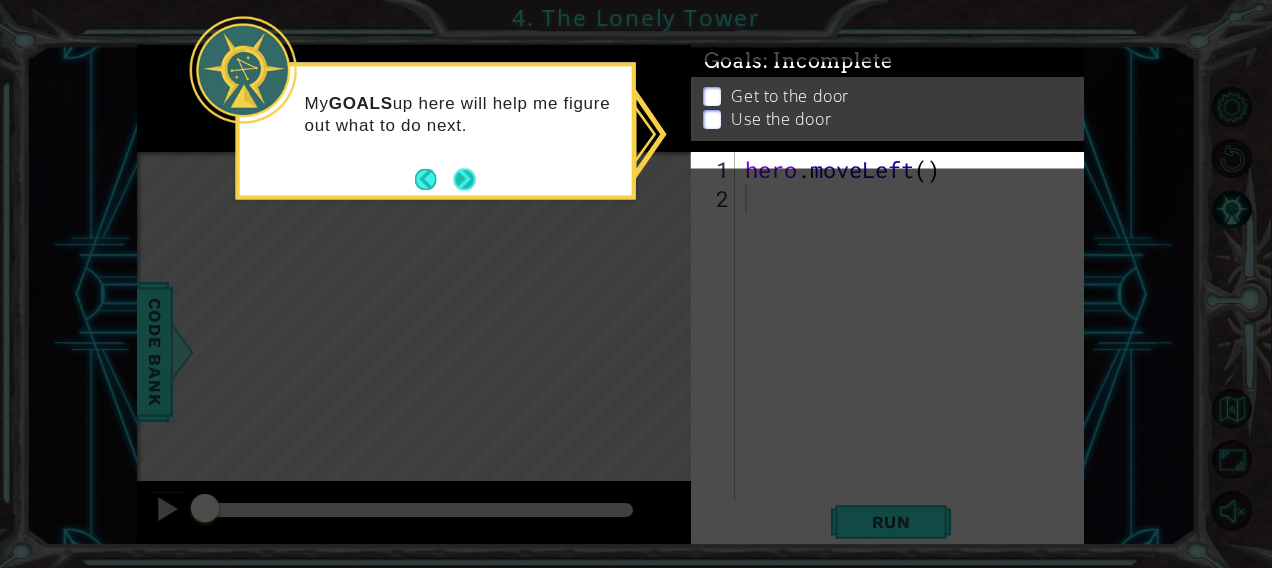 click at bounding box center [465, 179] 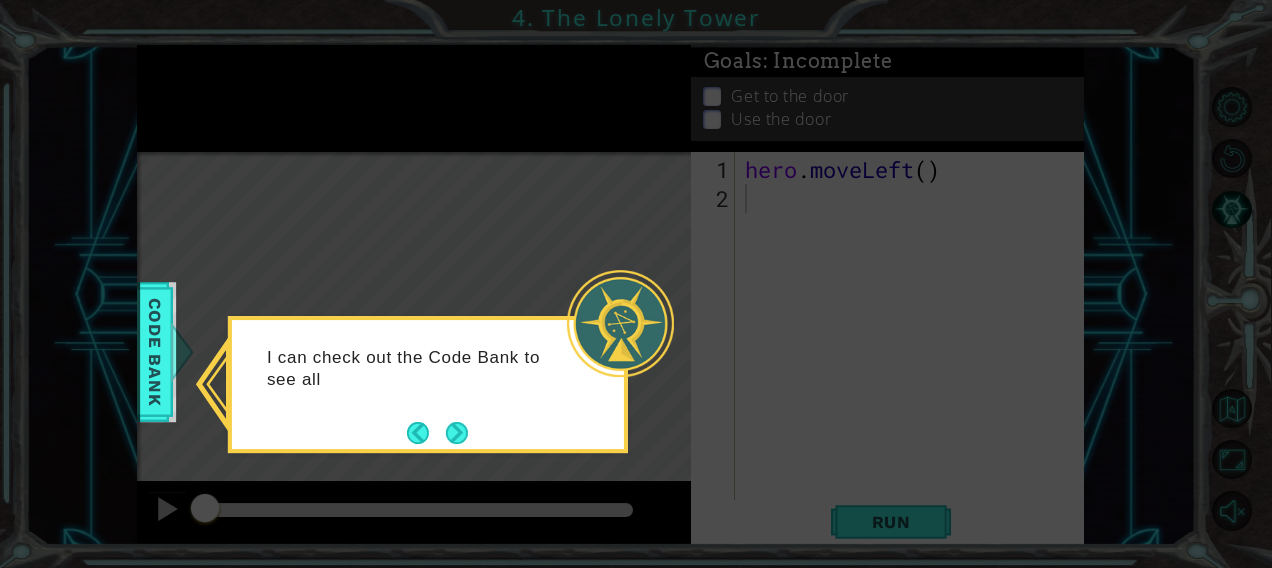 click 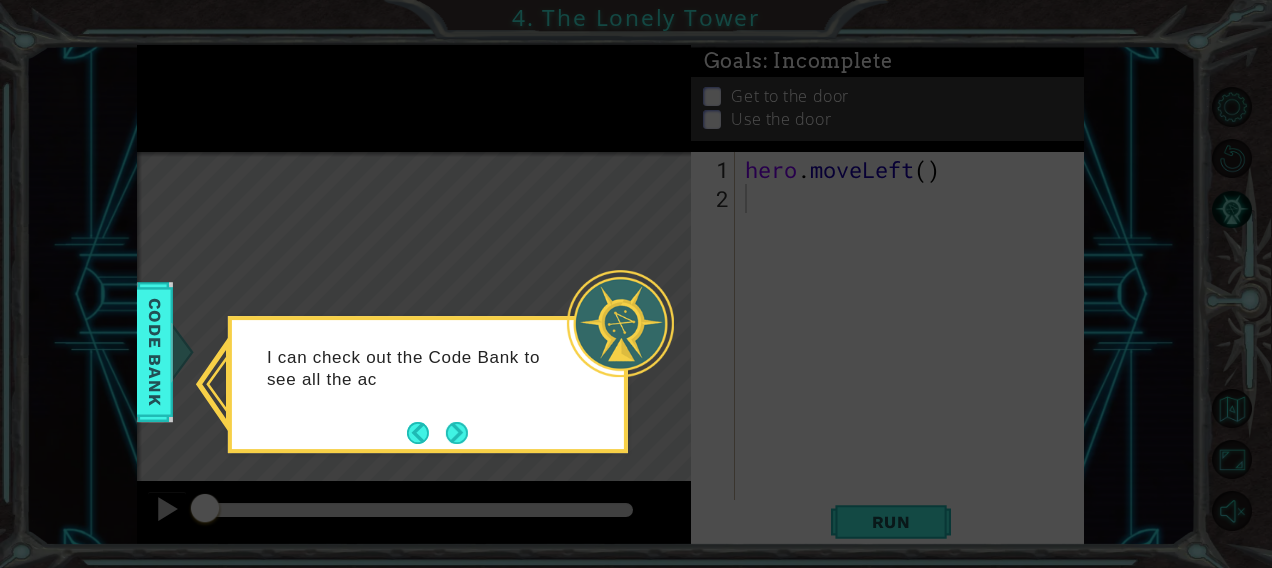 click 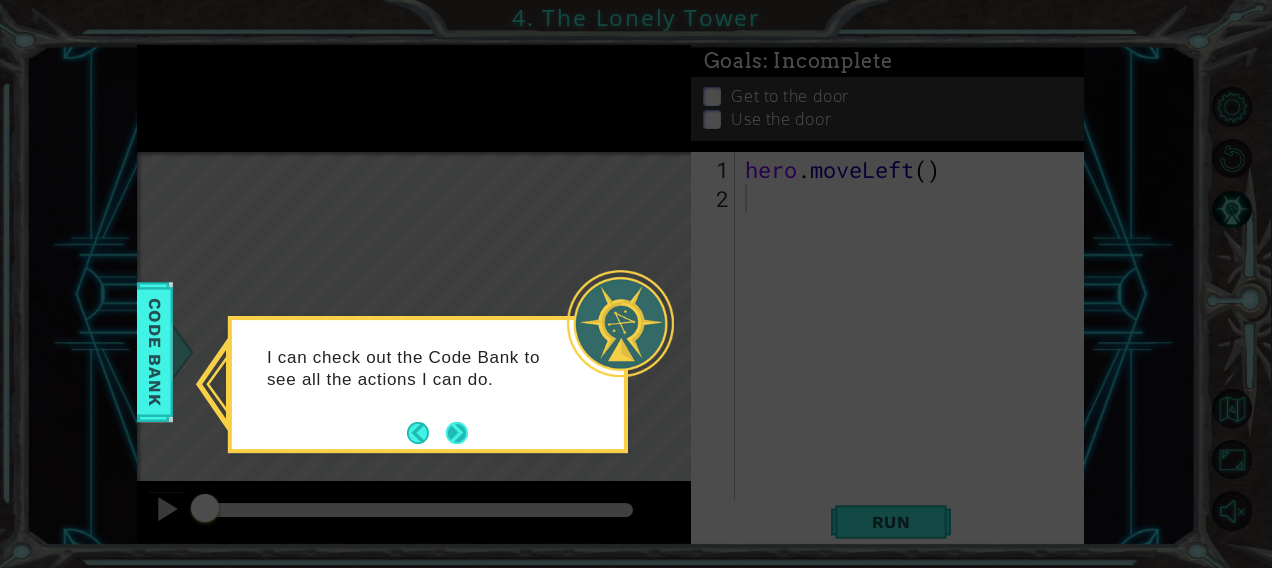 click at bounding box center [457, 433] 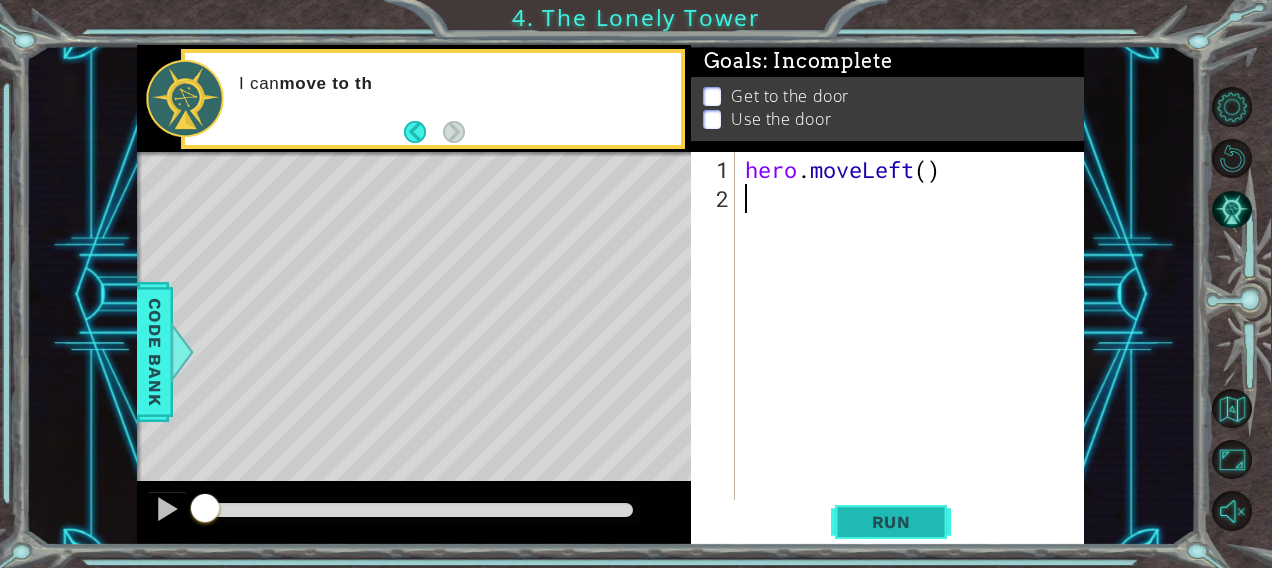 click on "Run" at bounding box center (891, 521) 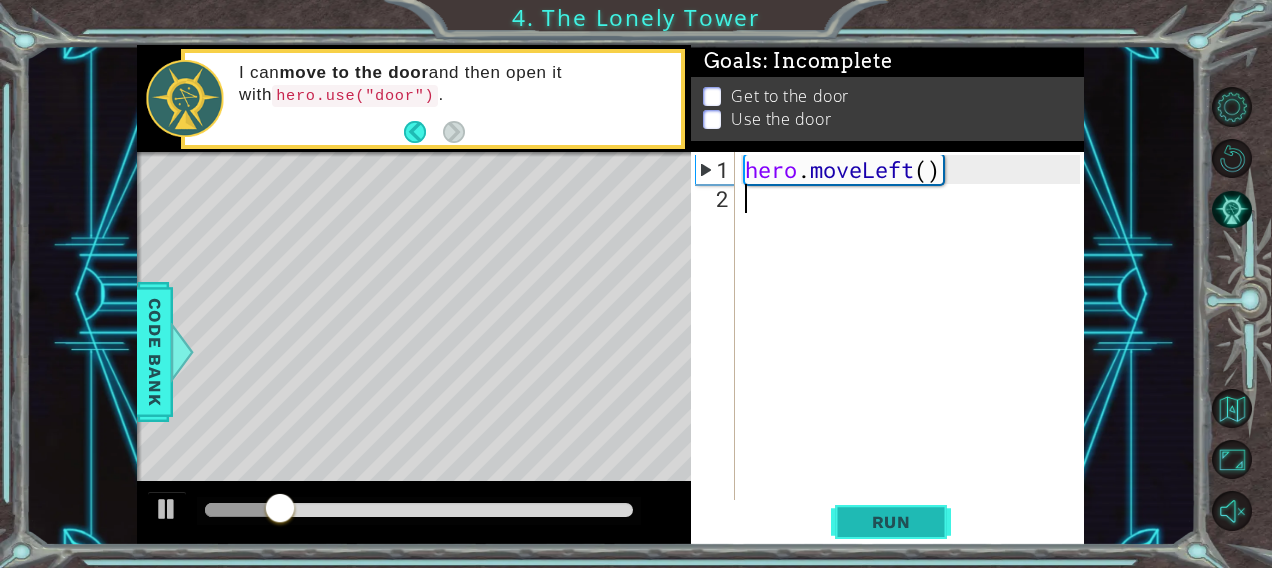 type on "l" 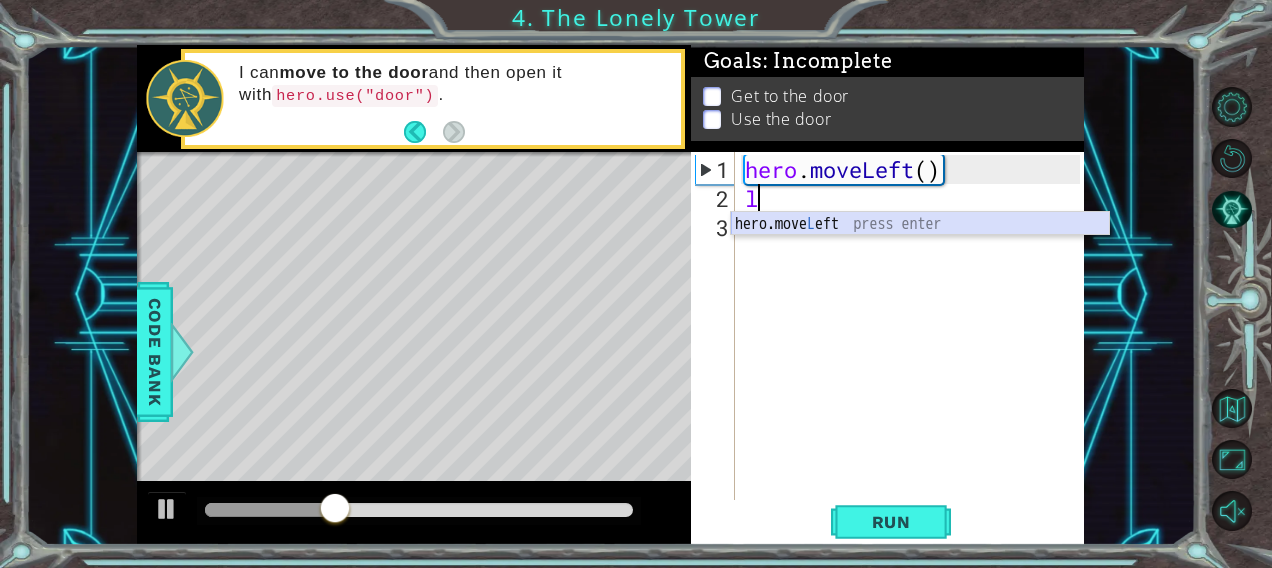 click on "hero.move L eft press enter" at bounding box center [920, 248] 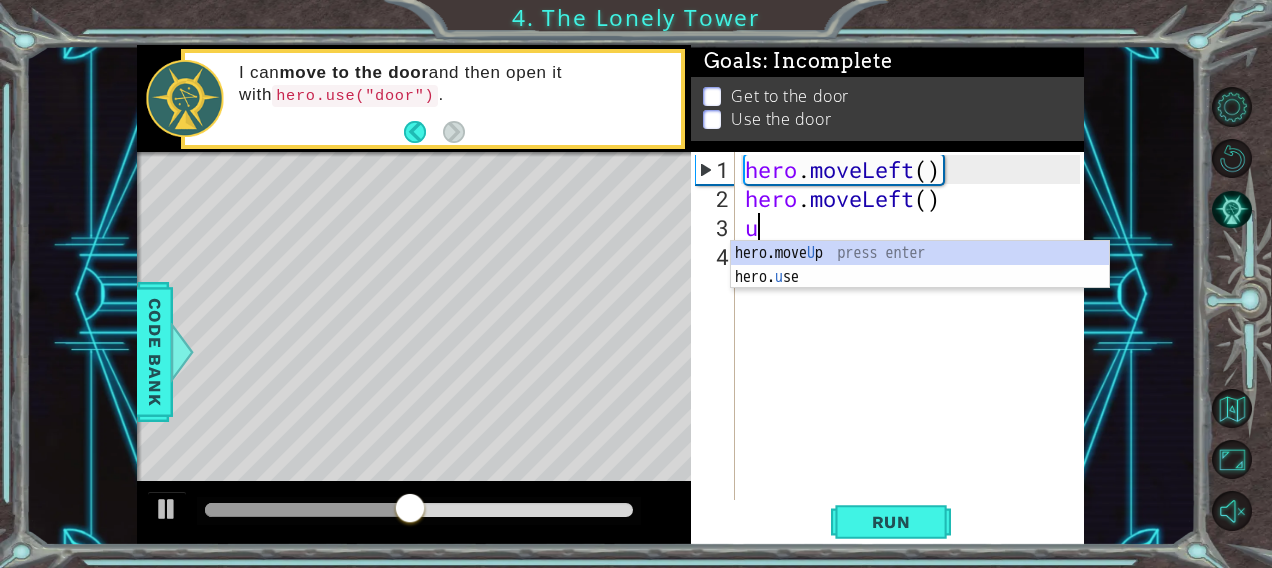 type on "up" 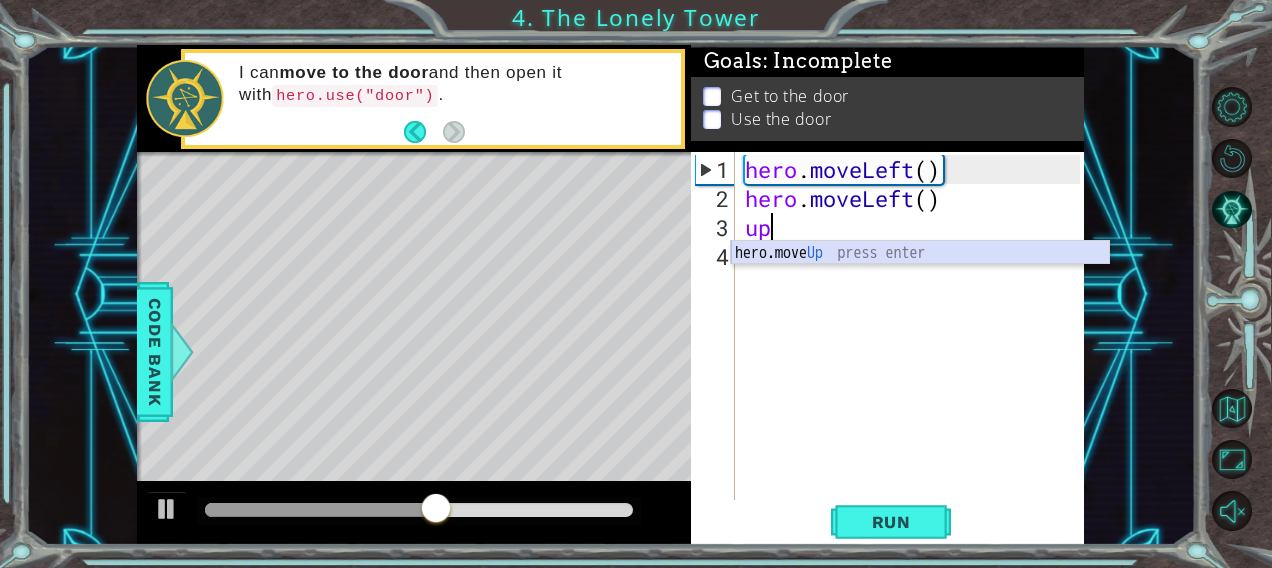 click on "hero.move Up press enter" at bounding box center [920, 277] 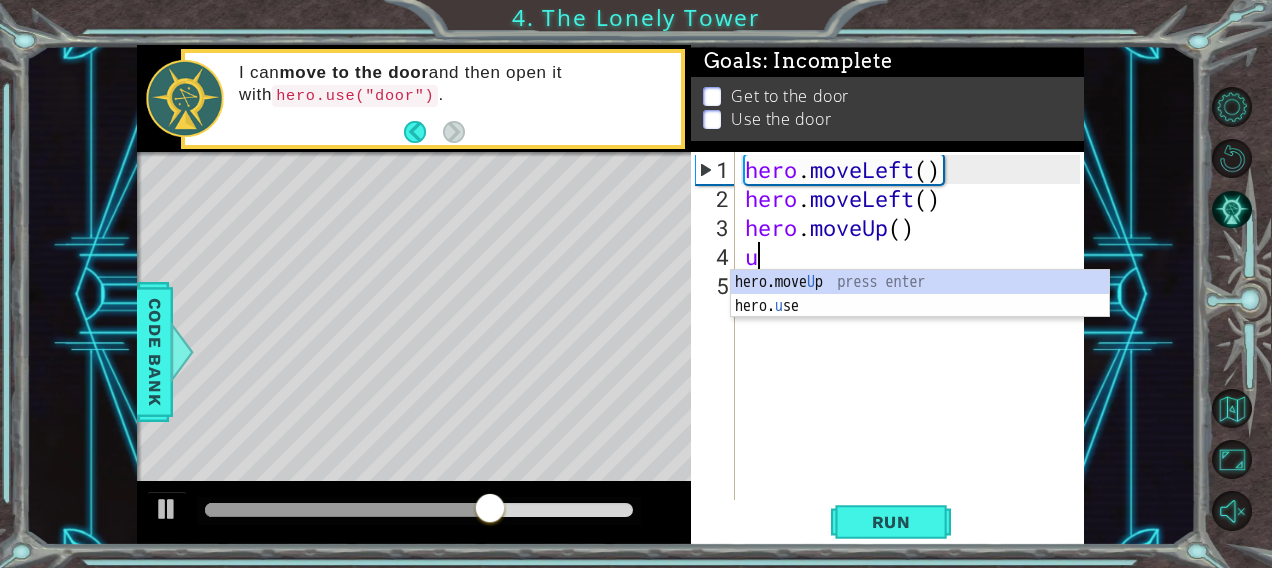 type on "up" 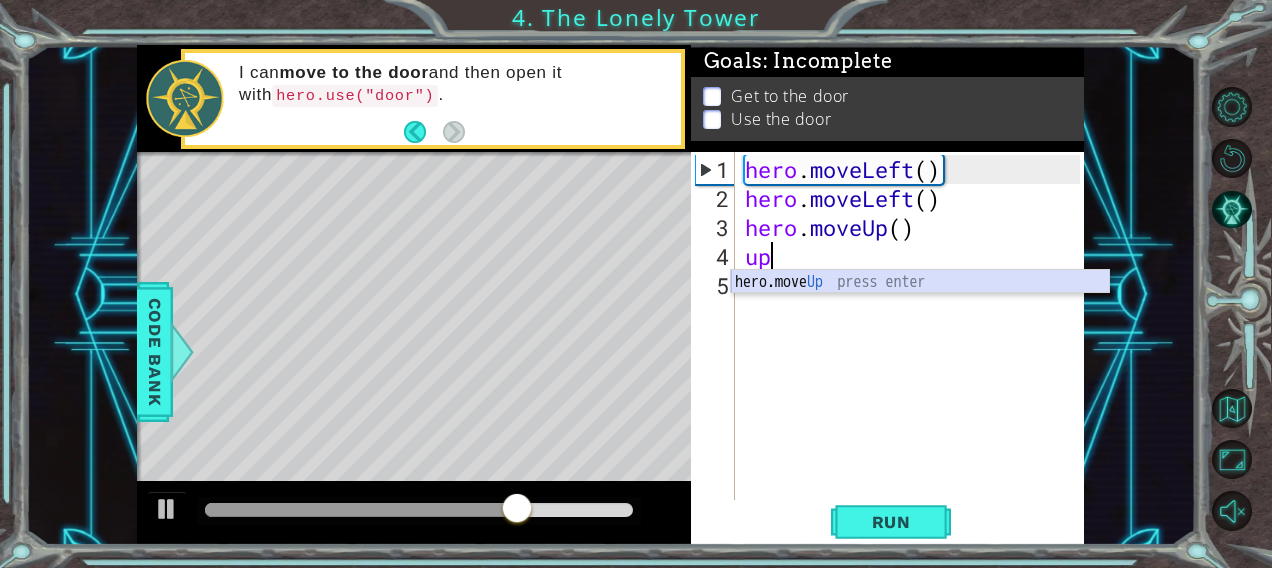click on "hero.move Up press enter" at bounding box center [920, 306] 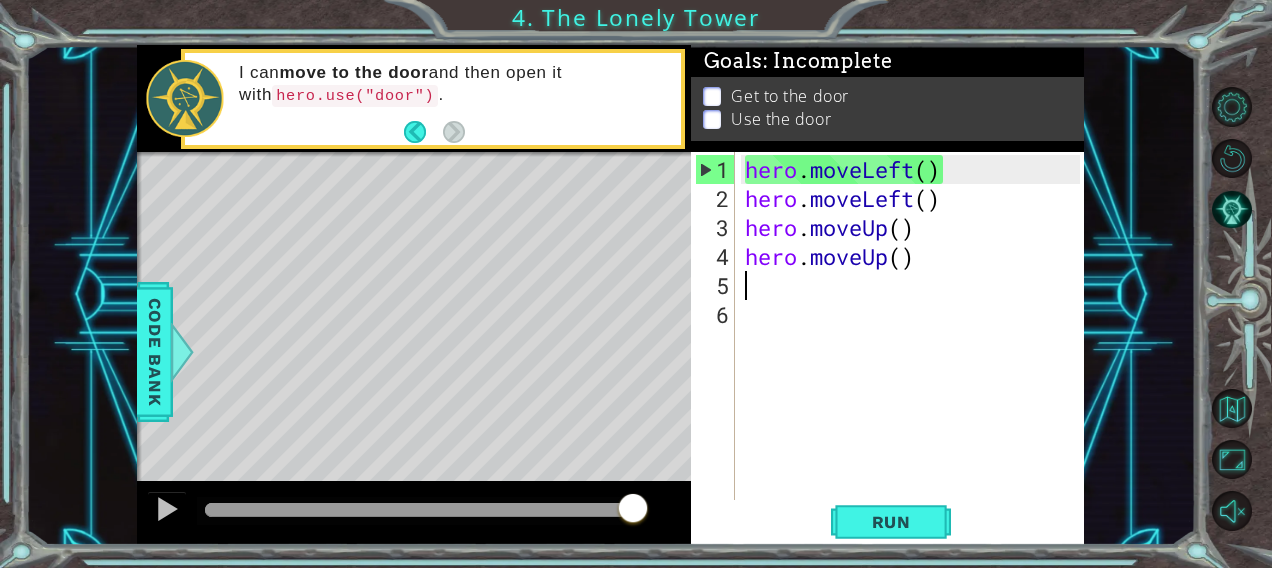 type on "r" 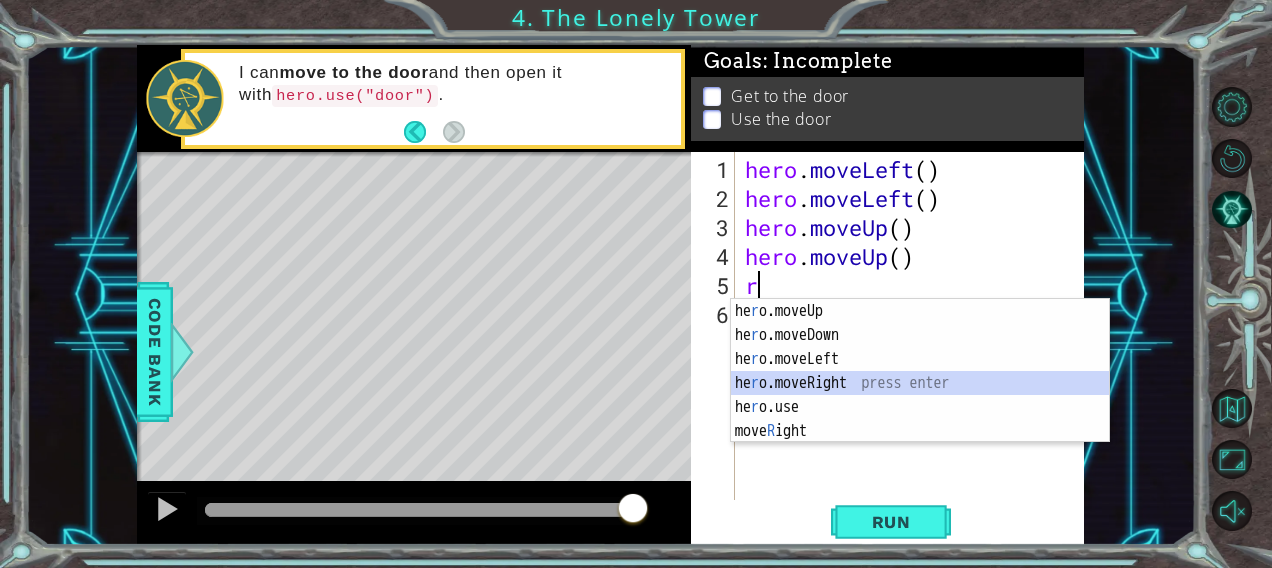 click on "he r o.moveUp press enter he r o.moveDown press enter he r o.moveLeft press enter he r o.moveRight press enter he r o.use press enter move R ight press enter" at bounding box center [920, 395] 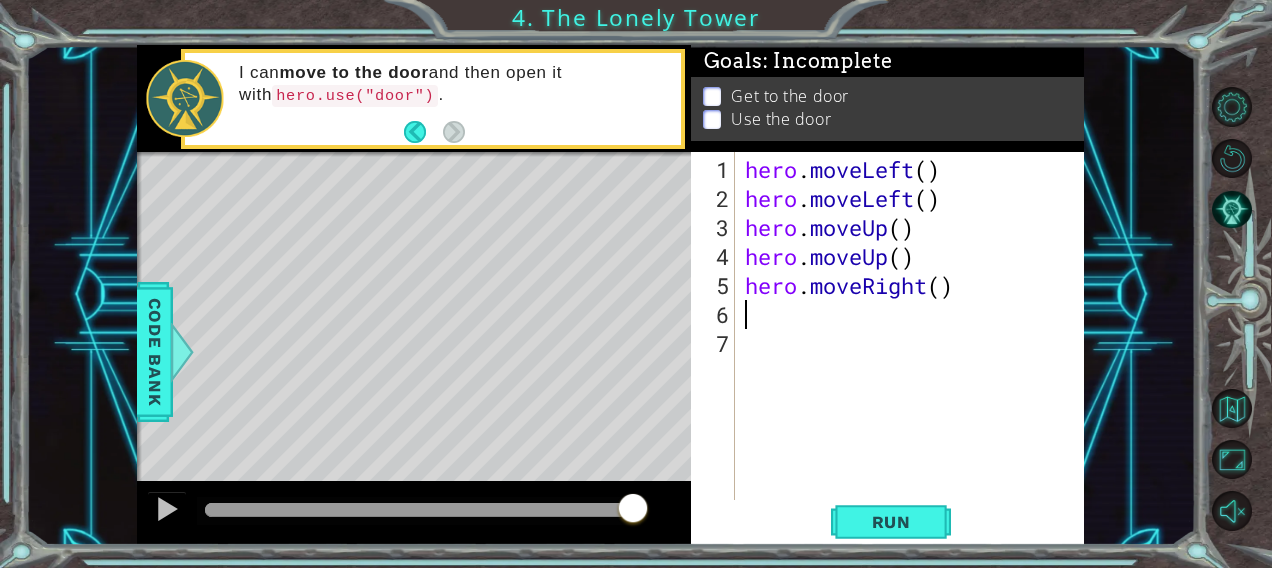 click on "hero . moveLeft ( ) hero . moveLeft ( ) hero . moveUp ( ) hero . moveUp ( ) hero . moveRight ( )" at bounding box center [916, 358] 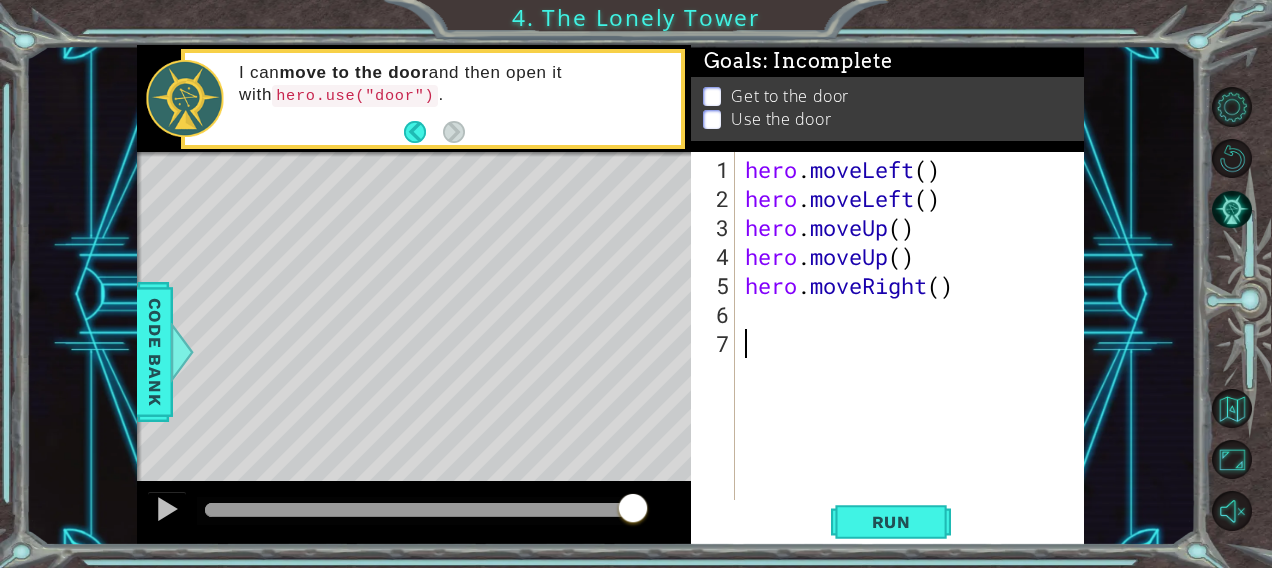 type on "r" 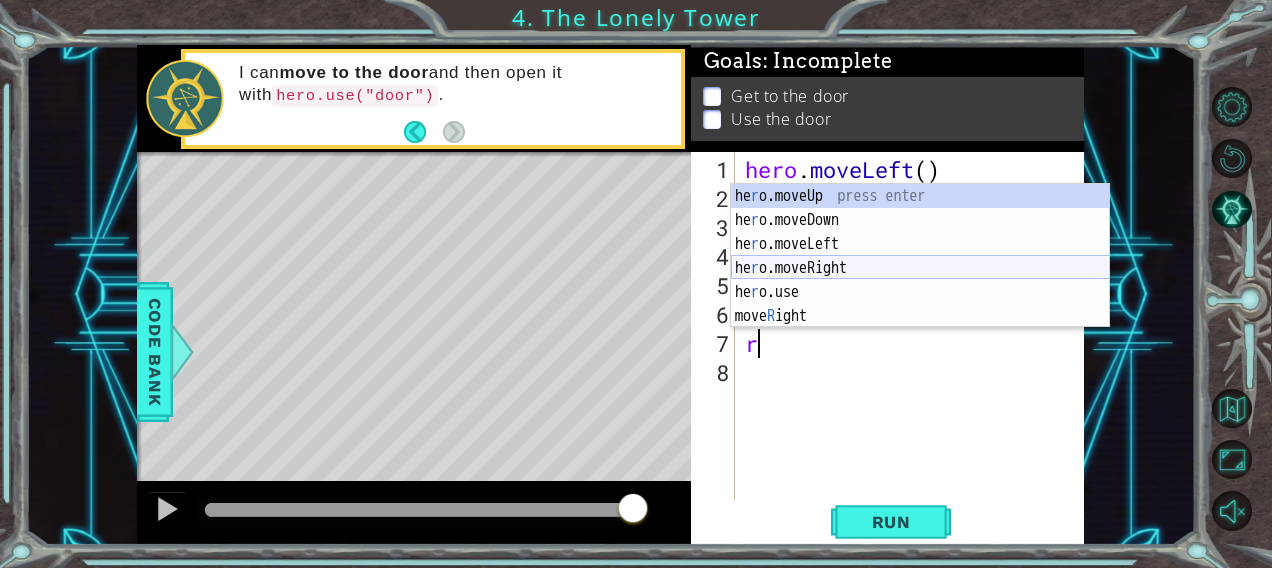 drag, startPoint x: 774, startPoint y: 380, endPoint x: 855, endPoint y: 259, distance: 145.60907 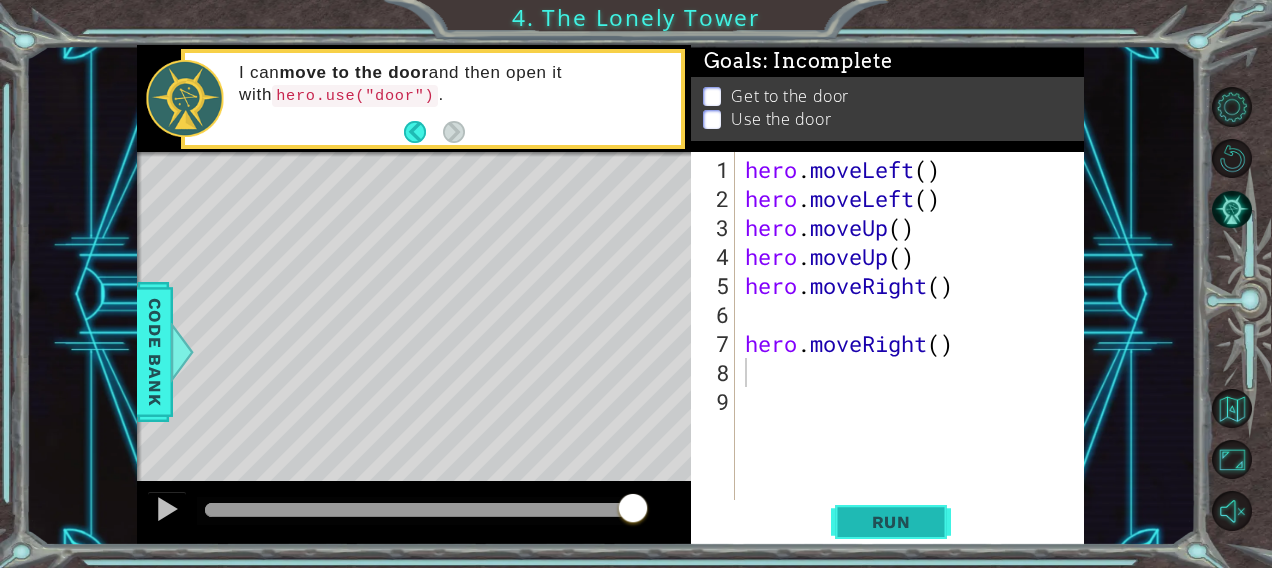 click on "Run" at bounding box center [891, 521] 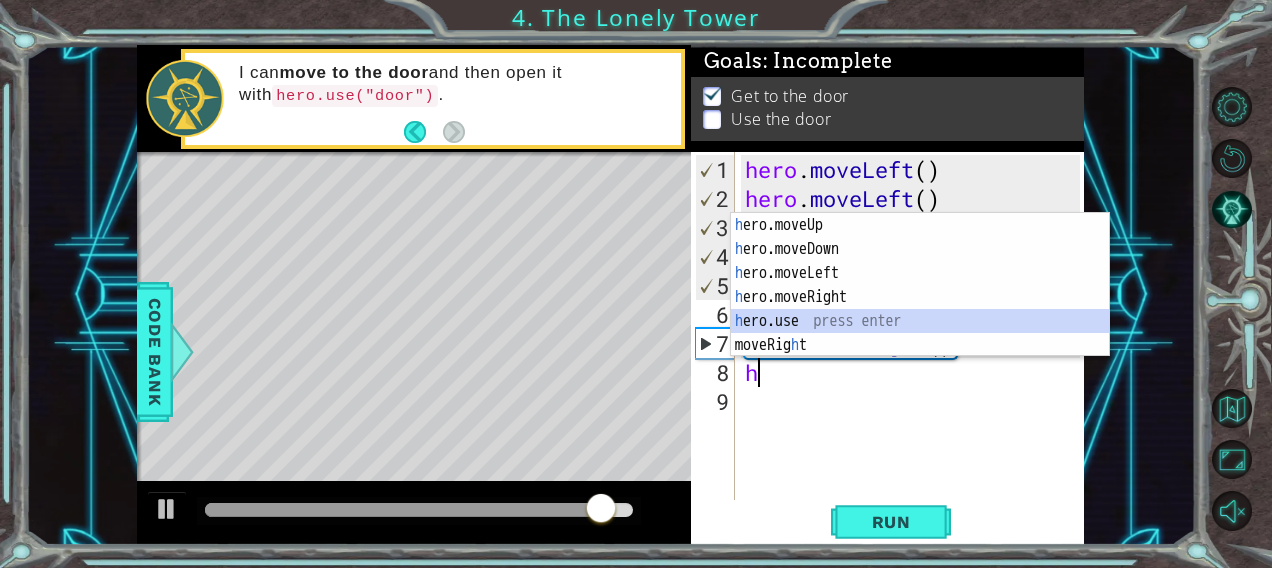 click on "h ero.moveUp press enter h ero.moveDown press enter h ero.moveLeft press enter h ero.moveRight press enter h ero.use press enter moveRig h t press enter" at bounding box center (920, 309) 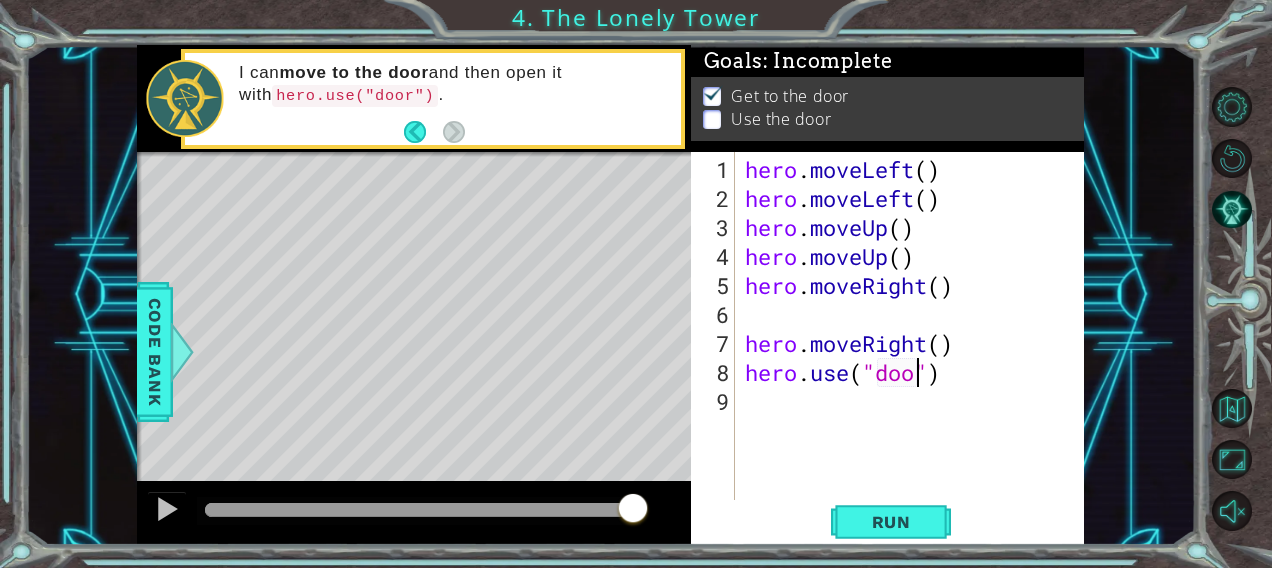 scroll, scrollTop: 0, scrollLeft: 8, axis: horizontal 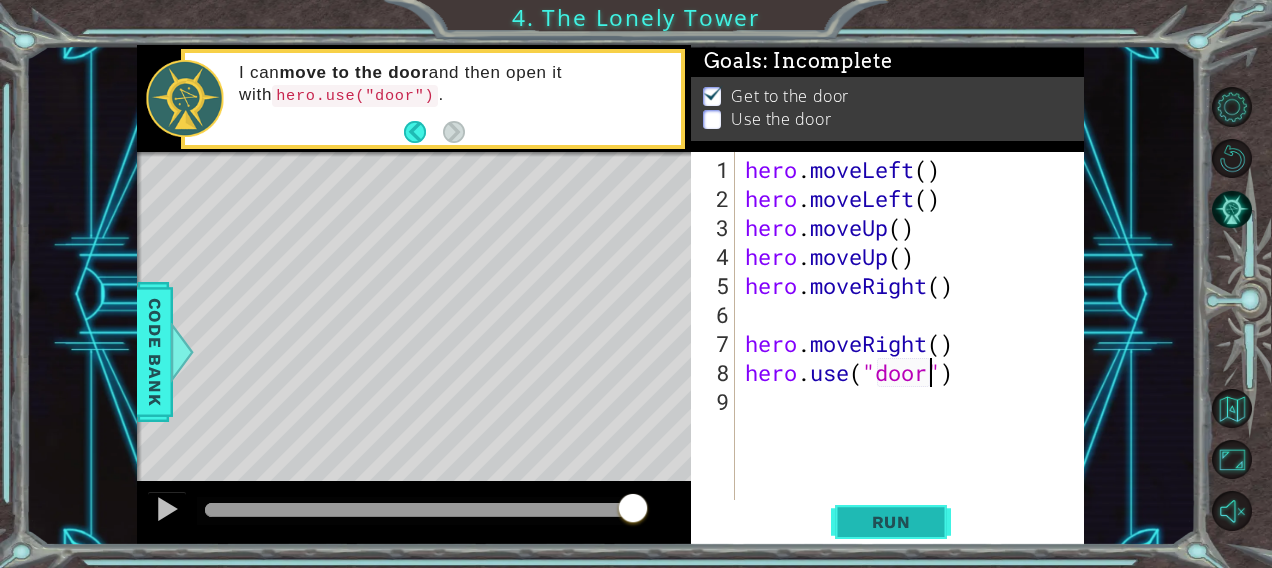 type on "hero.use("door")" 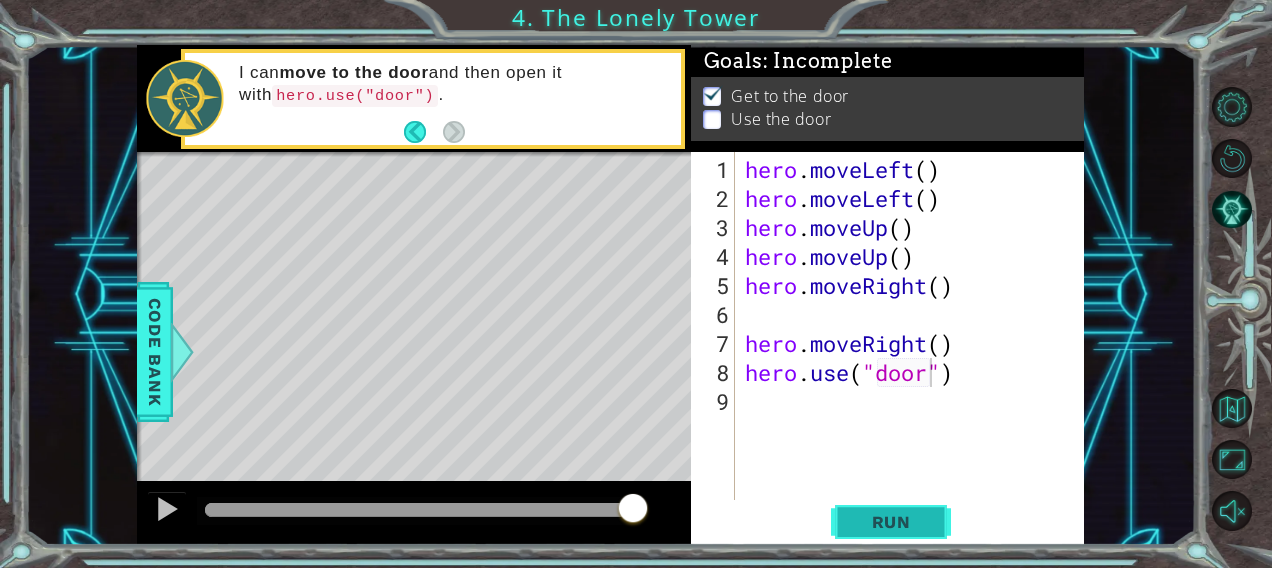 click on "Run" at bounding box center (891, 521) 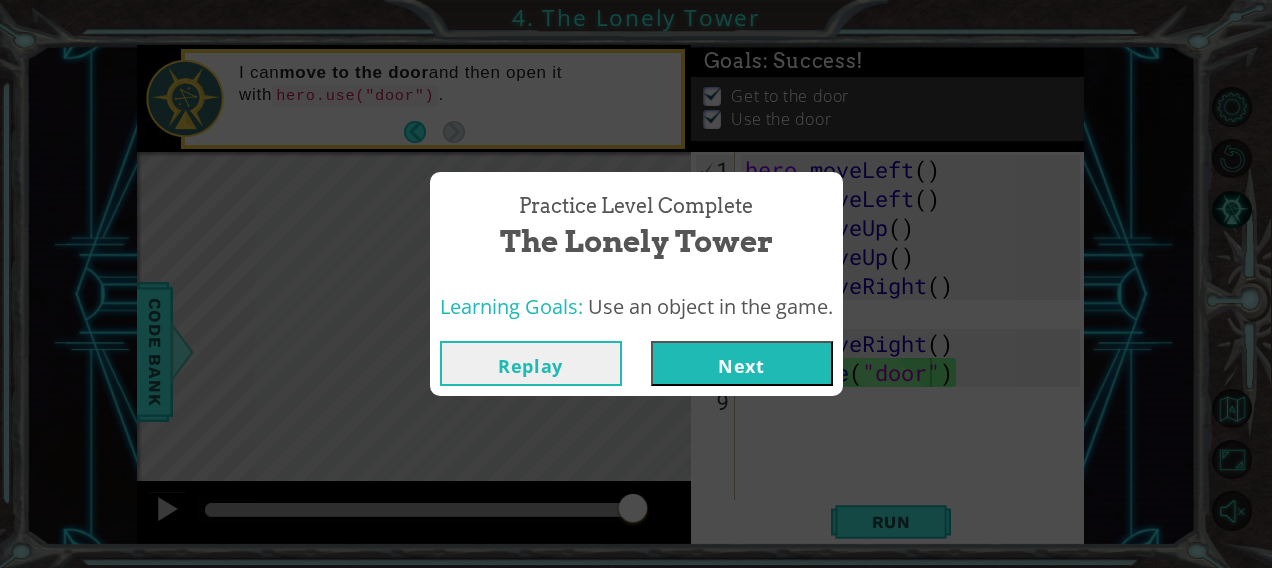 click on "Next" at bounding box center (742, 363) 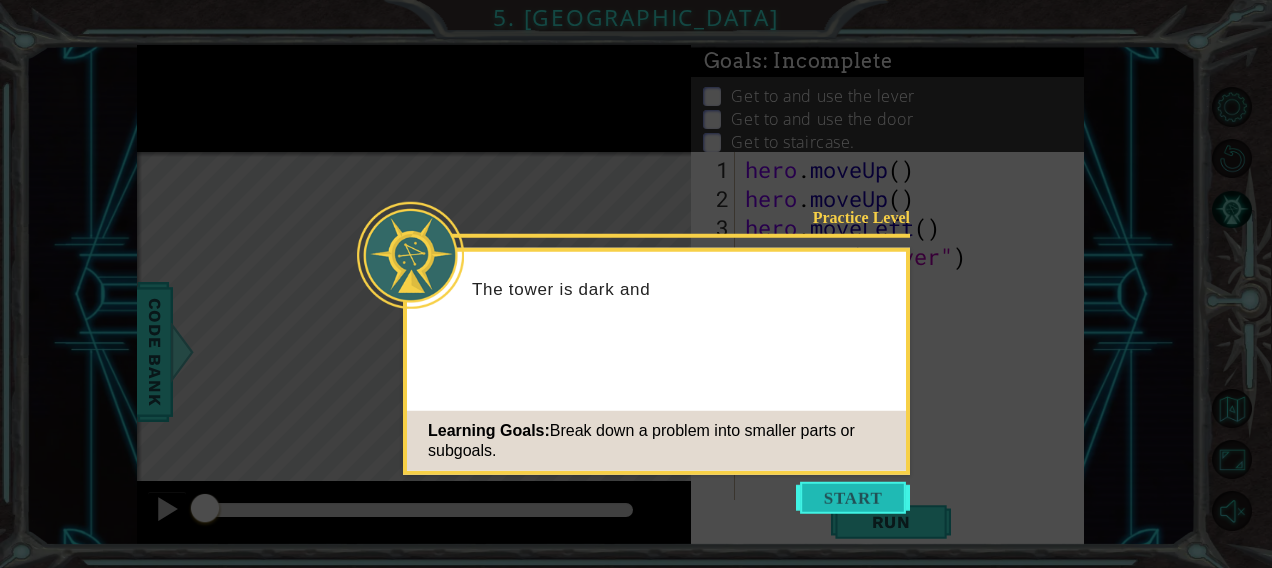click at bounding box center (853, 498) 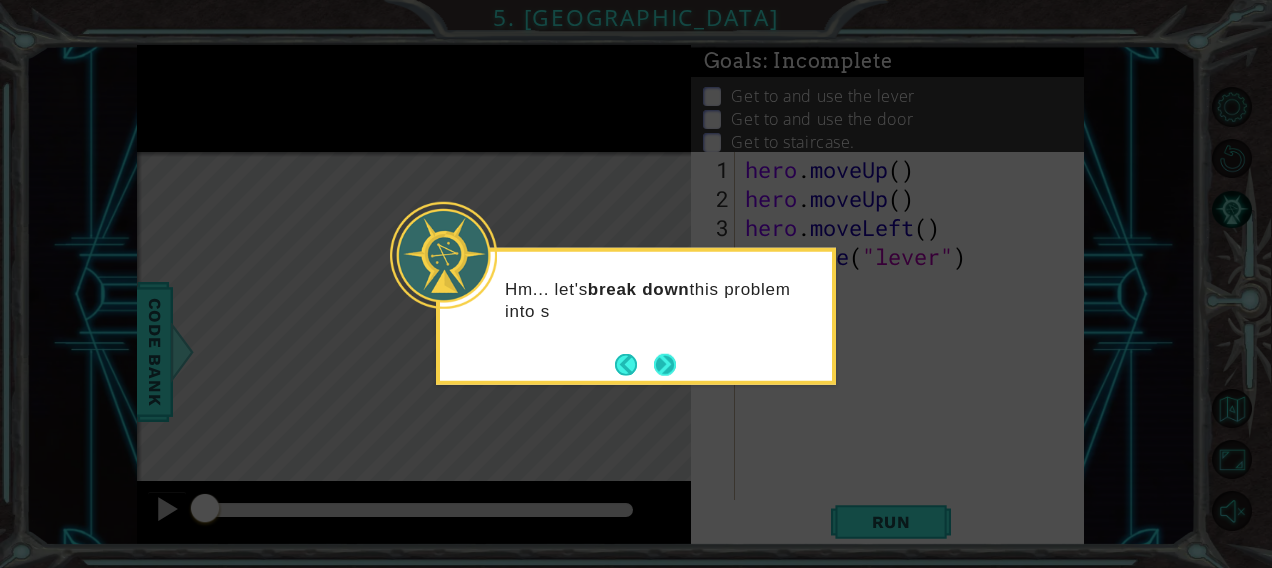 click at bounding box center [665, 364] 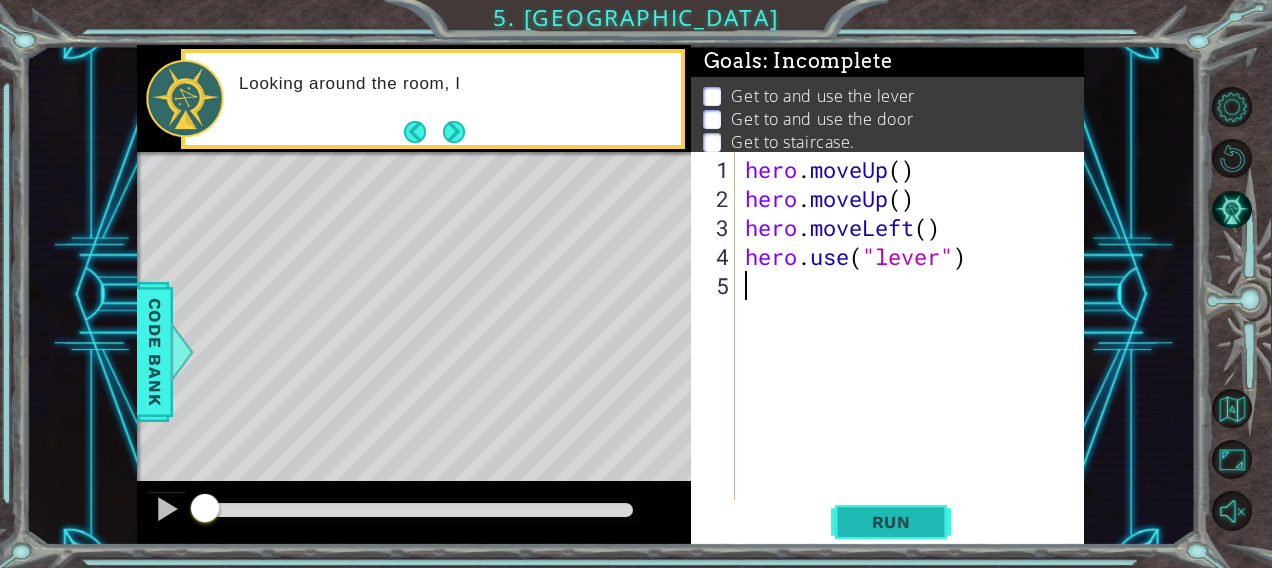 click on "Run" at bounding box center (891, 521) 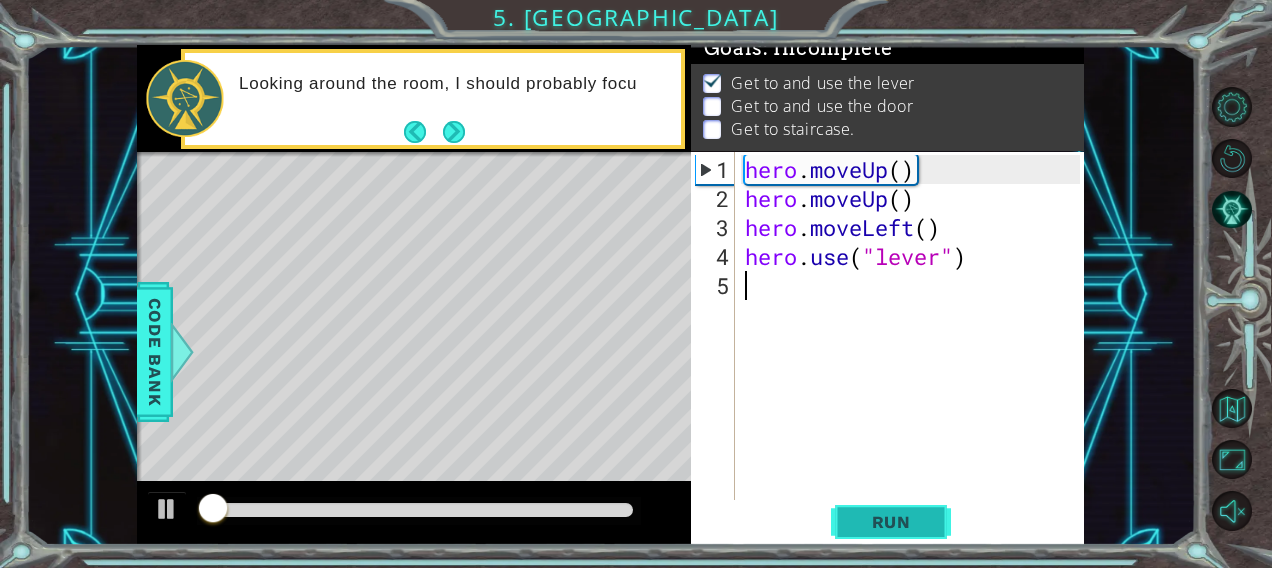 scroll, scrollTop: 19, scrollLeft: 0, axis: vertical 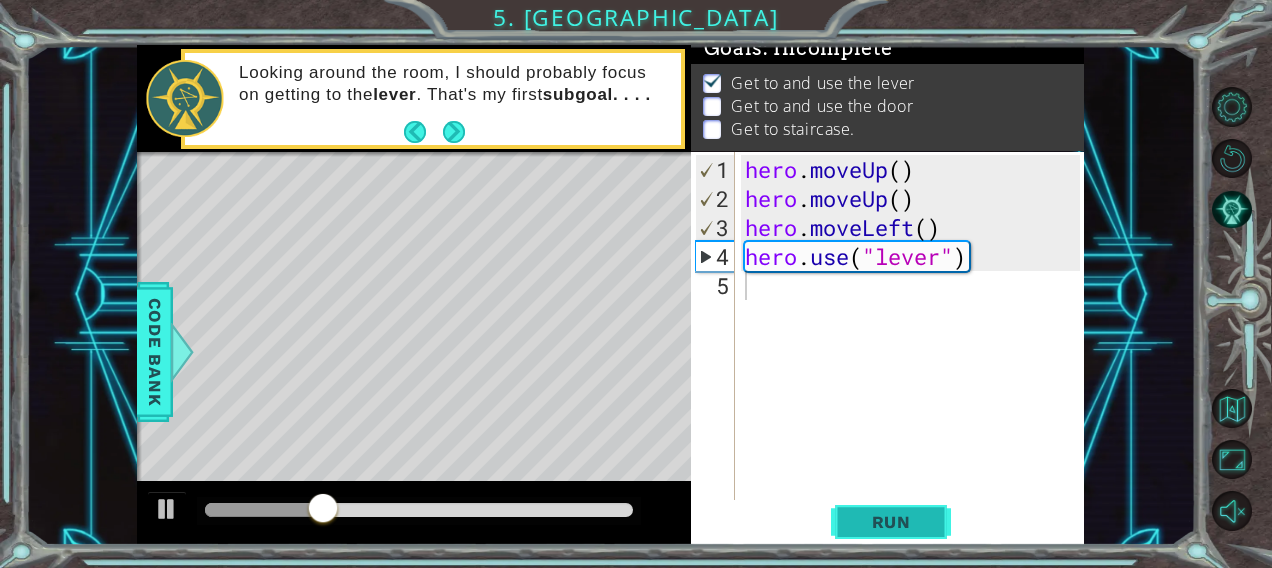 click on "Run" at bounding box center (891, 522) 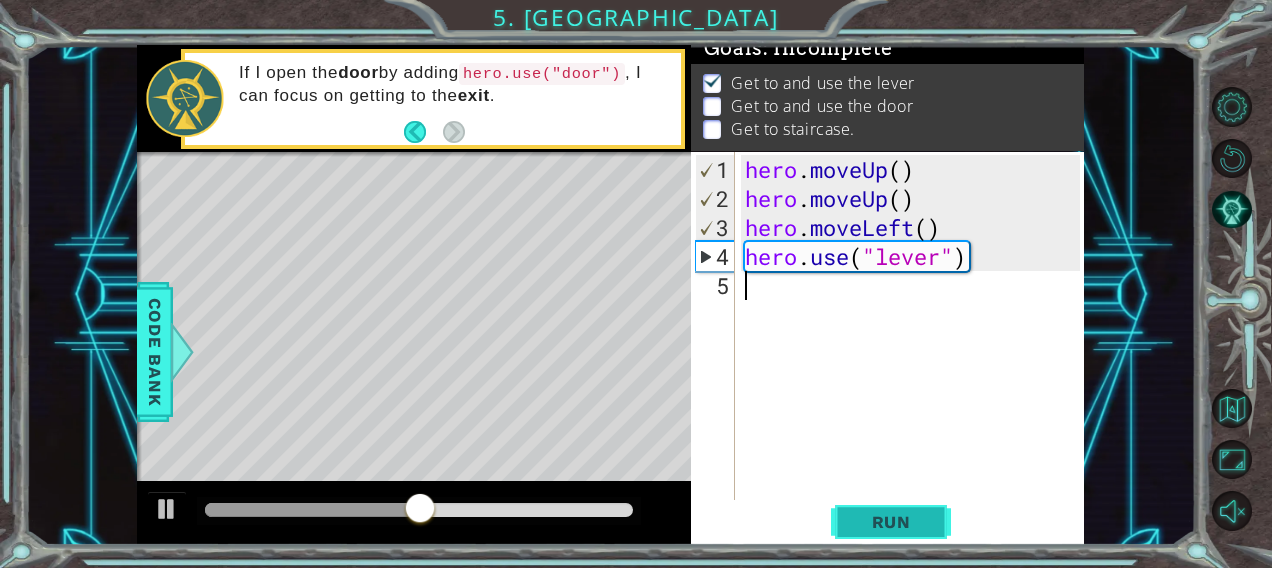 type on "r" 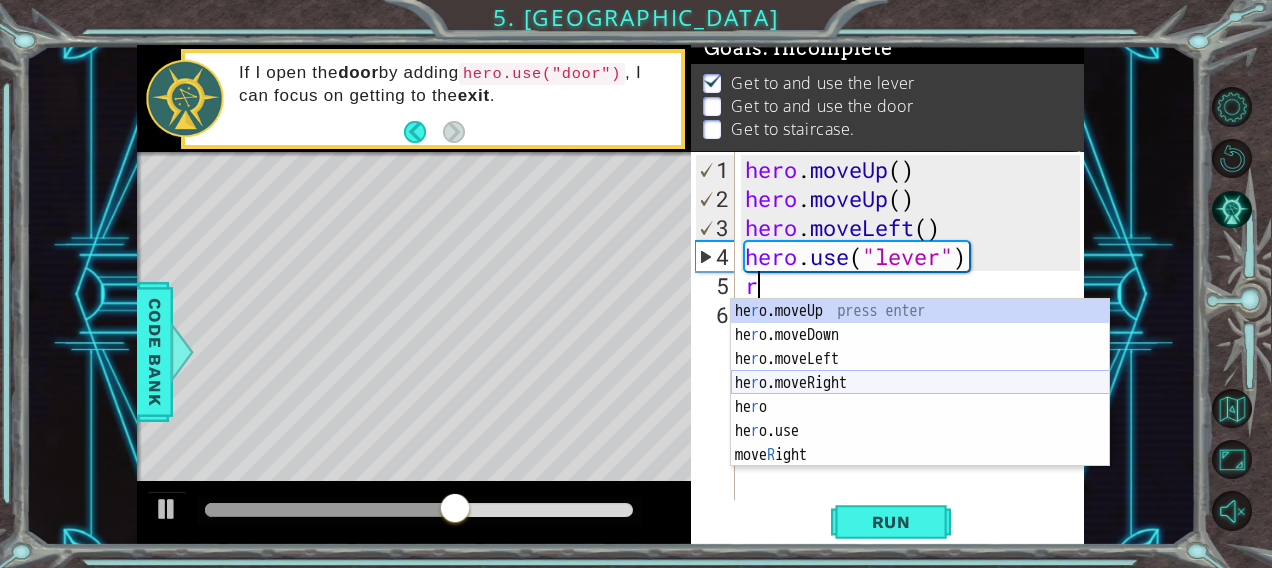 click on "he r o.moveUp press enter he r o.moveDown press enter he r o.moveLeft press enter he r o.moveRight press enter he r o press enter he r o.use press enter move R ight press enter" at bounding box center [920, 407] 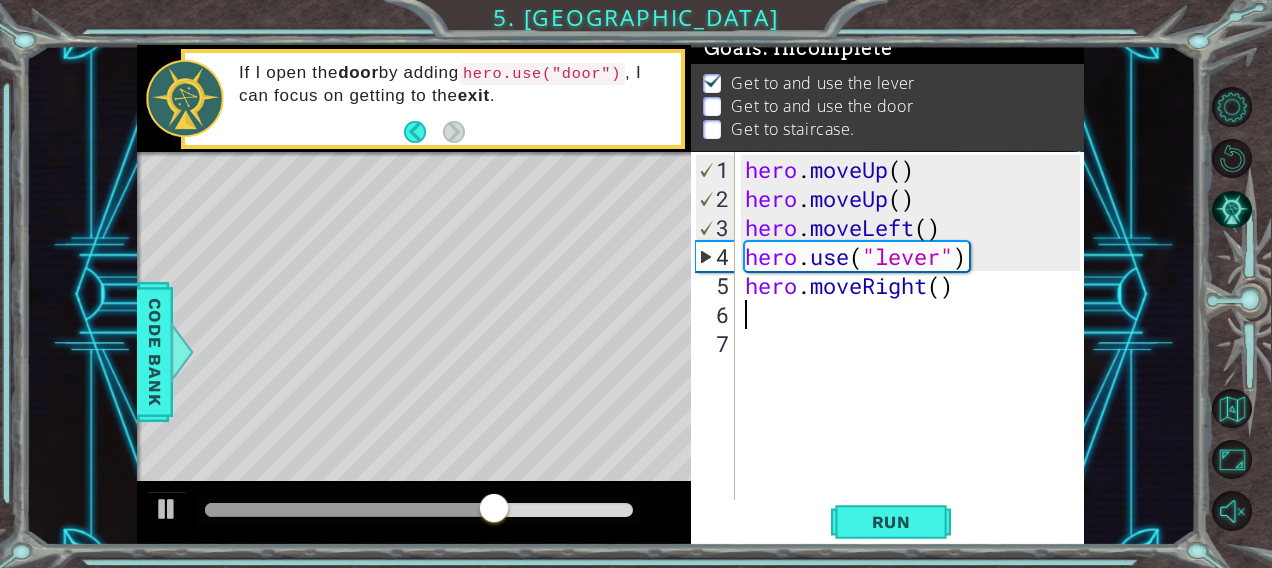 type on "r" 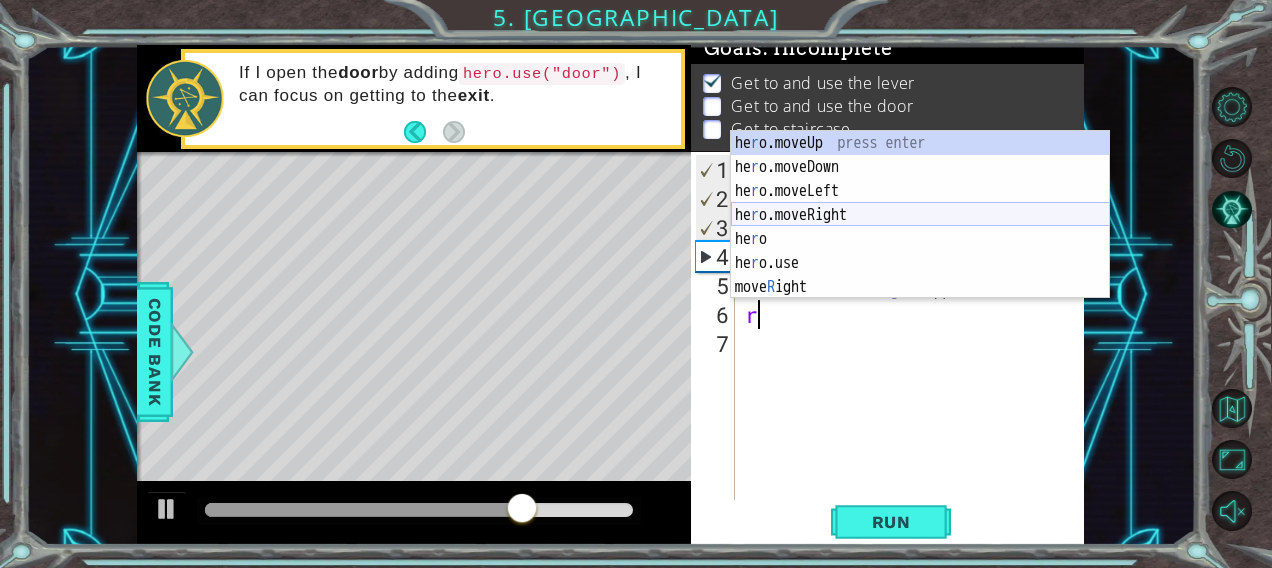 click on "he r o.moveUp press enter he r o.moveDown press enter he r o.moveLeft press enter he r o.moveRight press enter he r o press enter he r o.use press enter move R ight press enter" at bounding box center (920, 239) 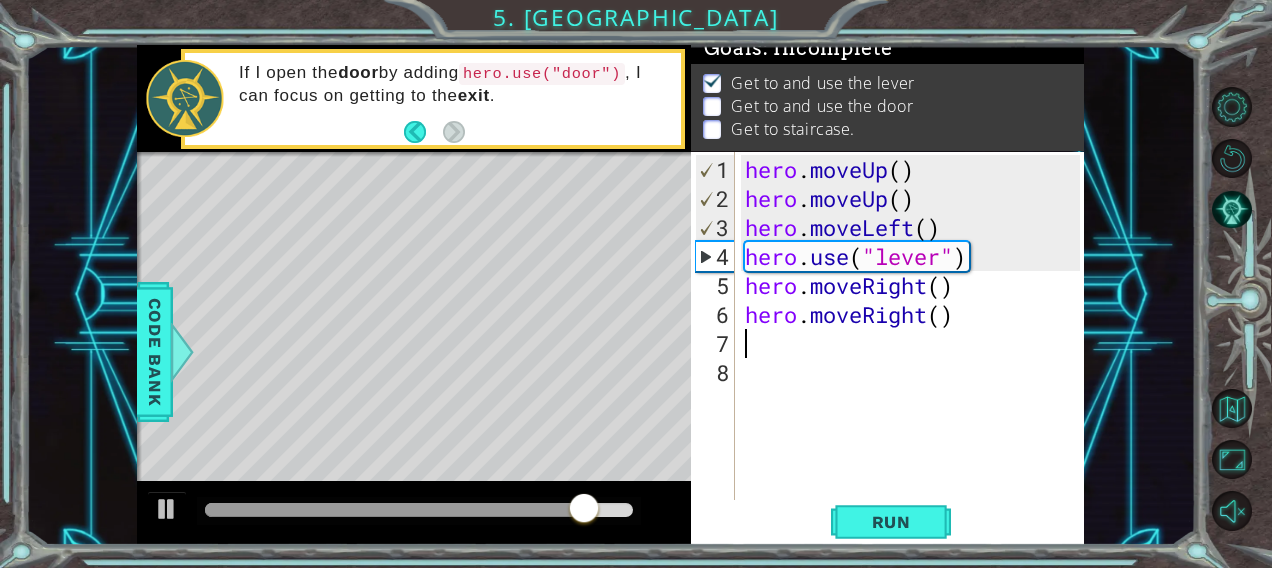 type on "r" 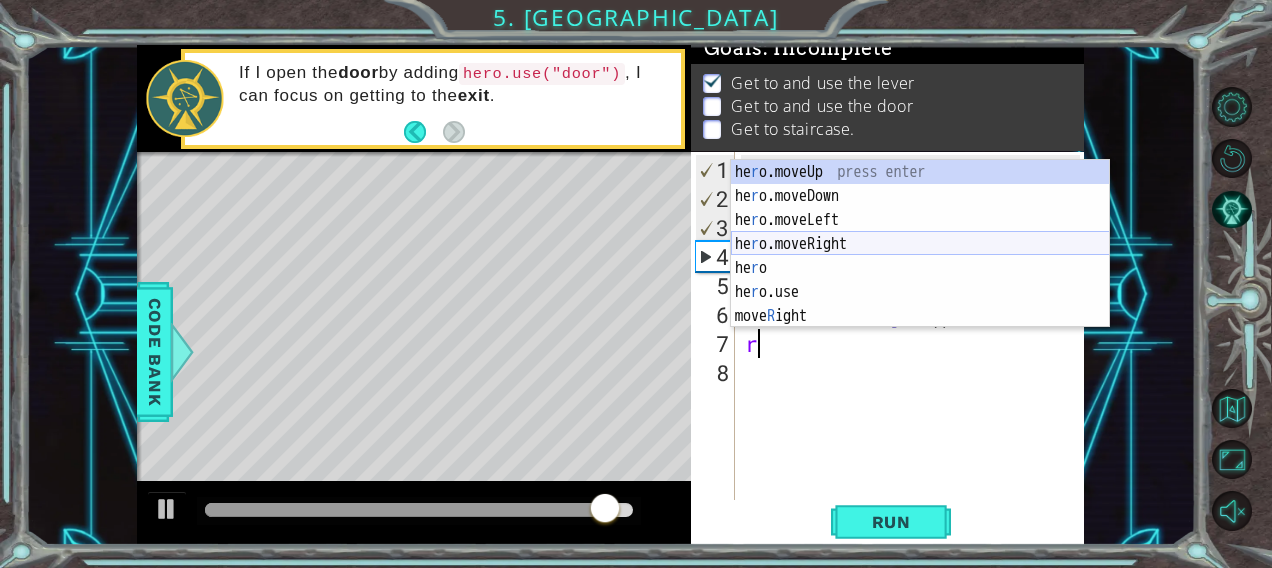 click on "he r o.moveUp press enter he r o.moveDown press enter he r o.moveLeft press enter he r o.moveRight press enter he r o press enter he r o.use press enter move R ight press enter" at bounding box center (920, 268) 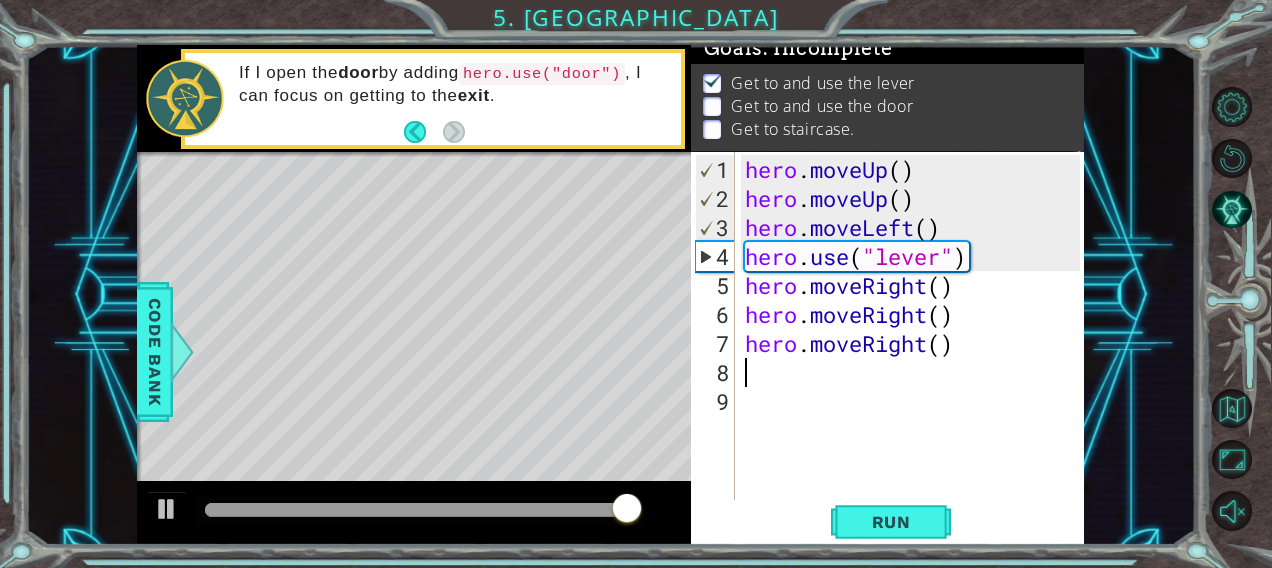 click on "hero . moveUp ( ) hero . moveUp ( ) hero . moveLeft ( ) hero . use ( "lever" ) hero . moveRight ( ) hero . moveRight ( ) hero . moveRight ( )" at bounding box center [916, 358] 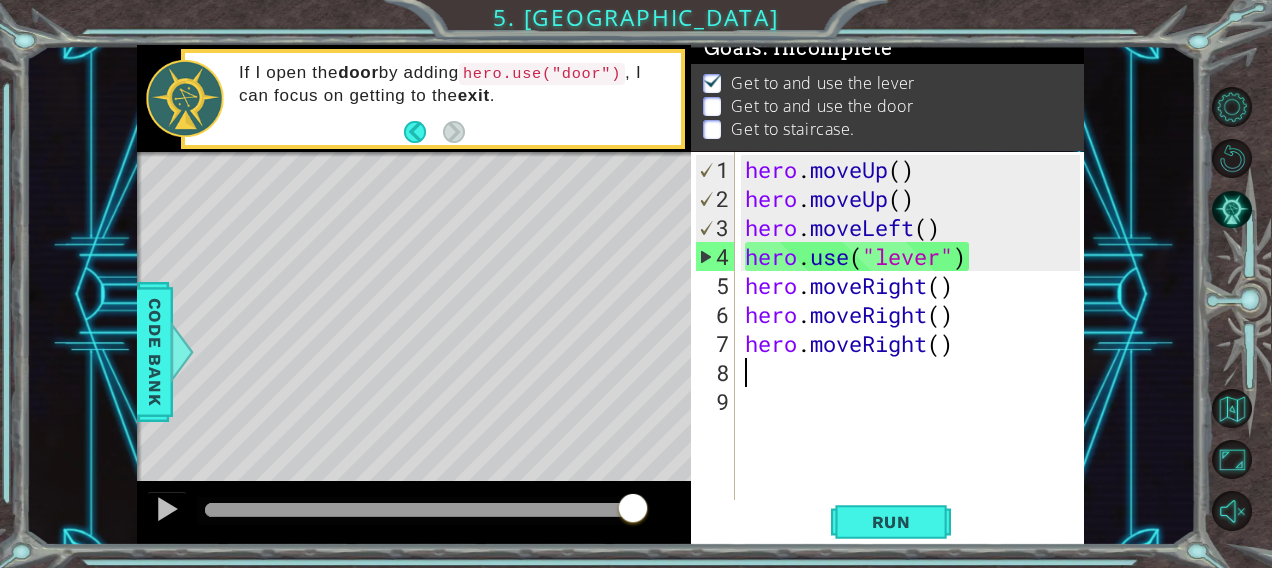 click on "hero . moveUp ( ) hero . moveUp ( ) hero . moveLeft ( ) hero . use ( "lever" ) hero . moveRight ( ) hero . moveRight ( ) hero . moveRight ( )" at bounding box center [916, 358] 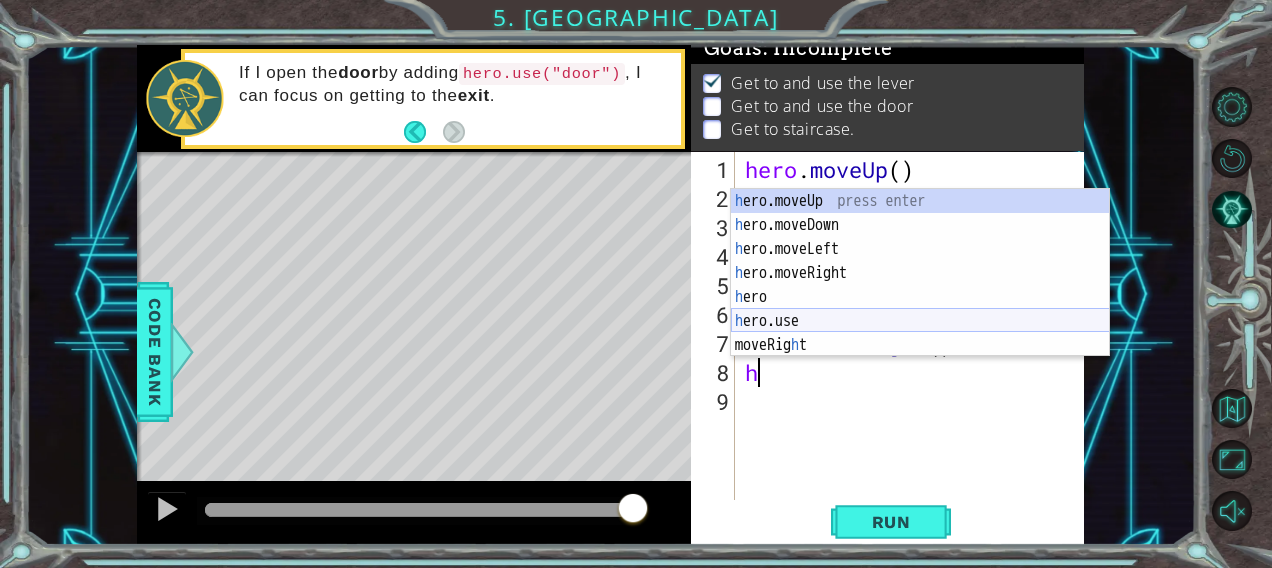 click on "h ero.moveUp press enter h ero.moveDown press enter h ero.moveLeft press enter h ero.moveRight press enter h ero press enter h ero.use press enter moveRig h t press enter" at bounding box center [920, 297] 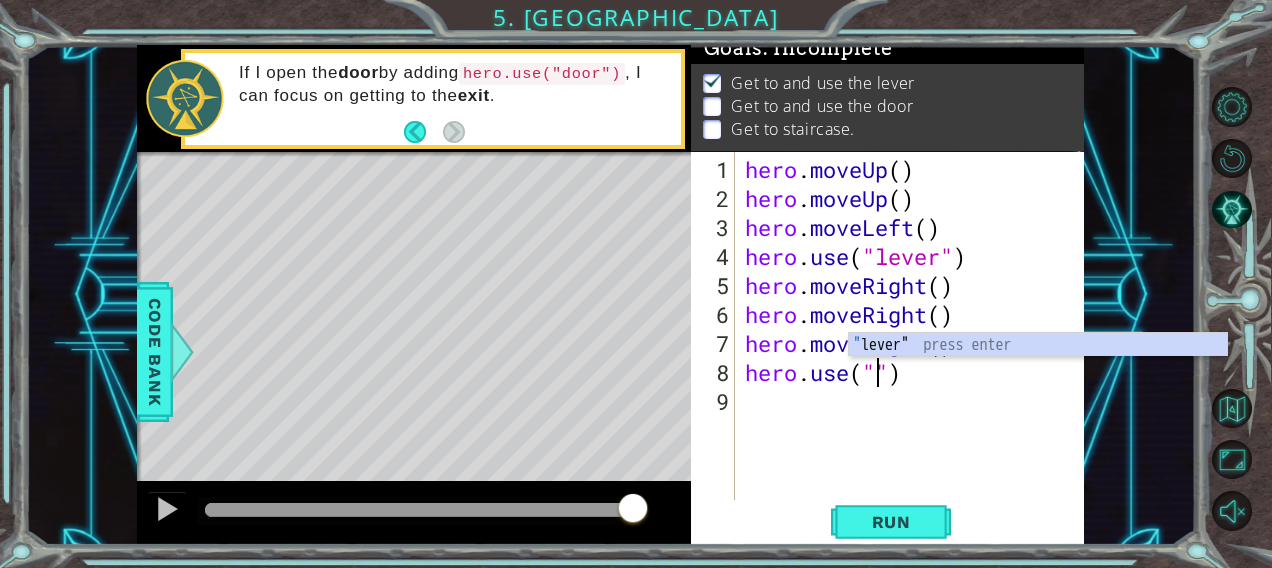 scroll, scrollTop: 0, scrollLeft: 6, axis: horizontal 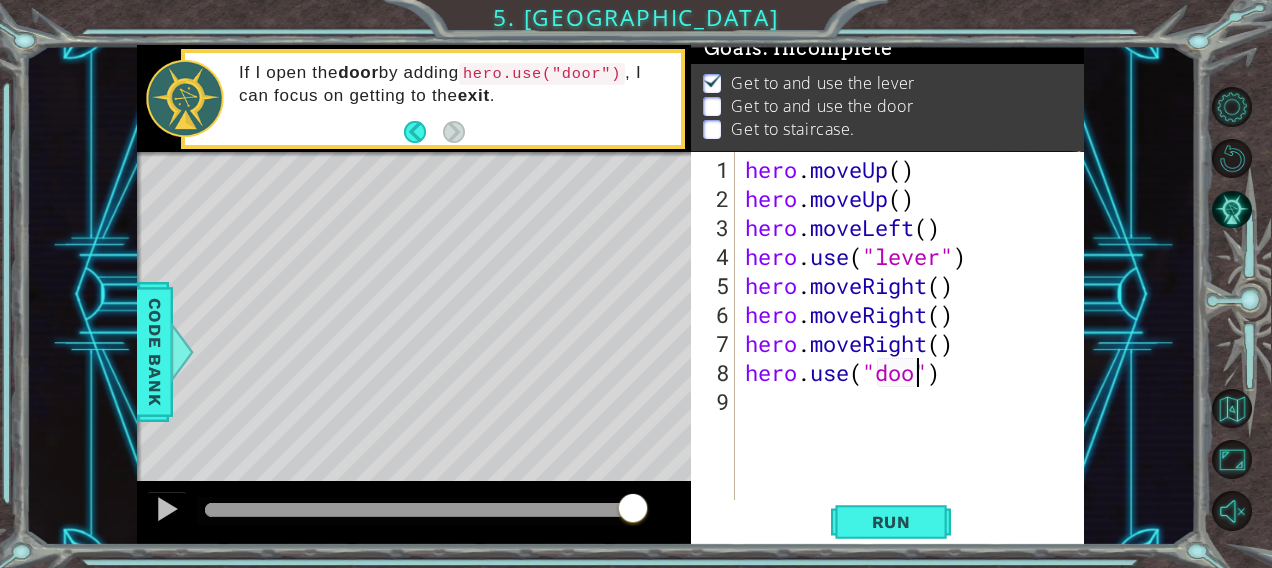 type on "hero.use("door")" 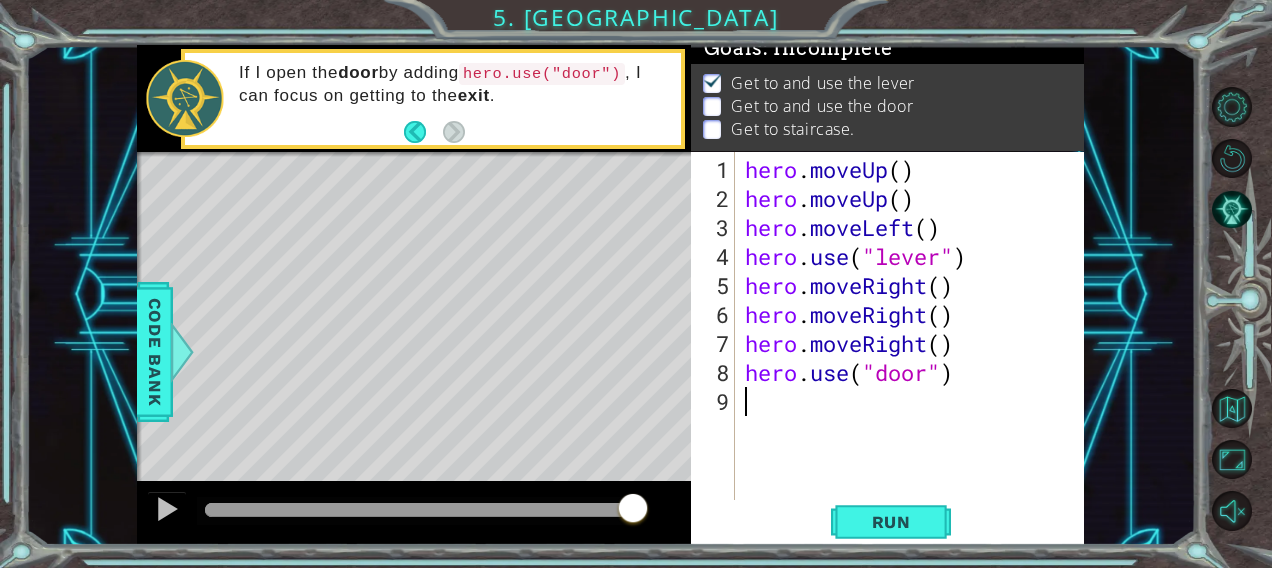 click on "hero . moveUp ( ) hero . moveUp ( ) hero . moveLeft ( ) hero . use ( "lever" ) hero . moveRight ( ) hero . moveRight ( ) hero . moveRight ( ) hero . use ( "door" )" at bounding box center (916, 358) 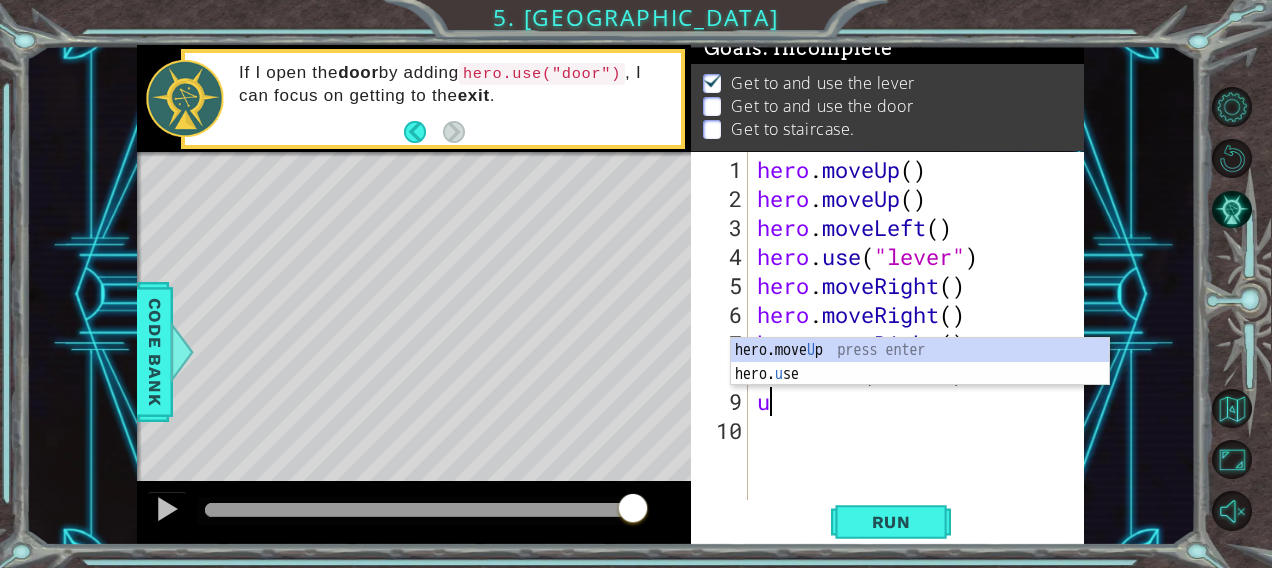 type on "up" 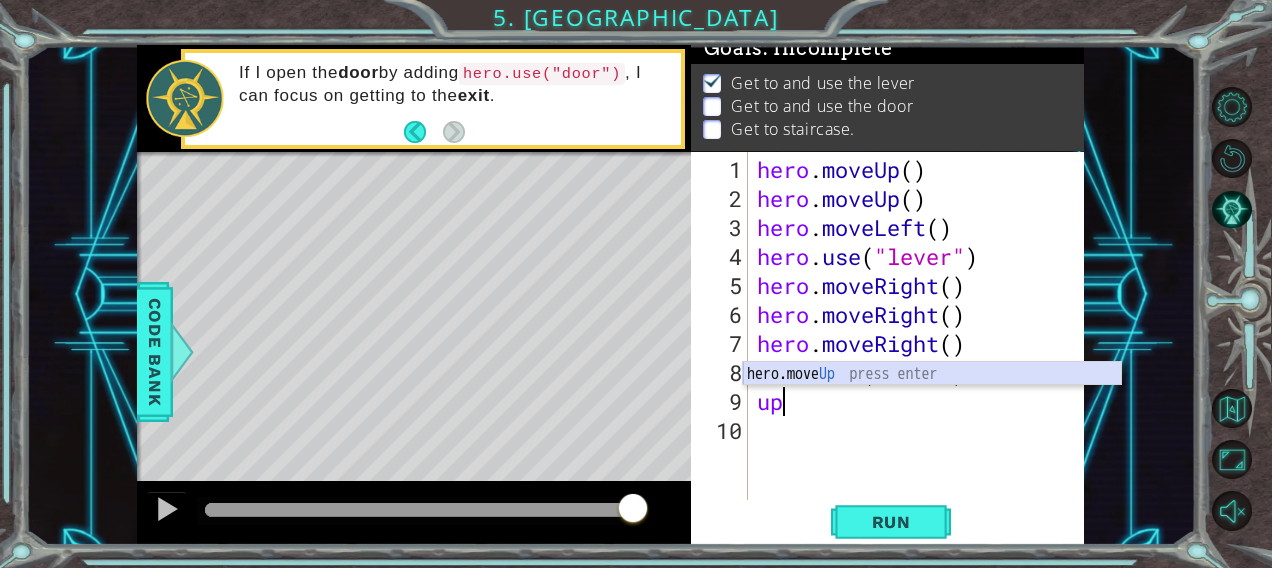 click on "hero.move Up press enter" at bounding box center (932, 398) 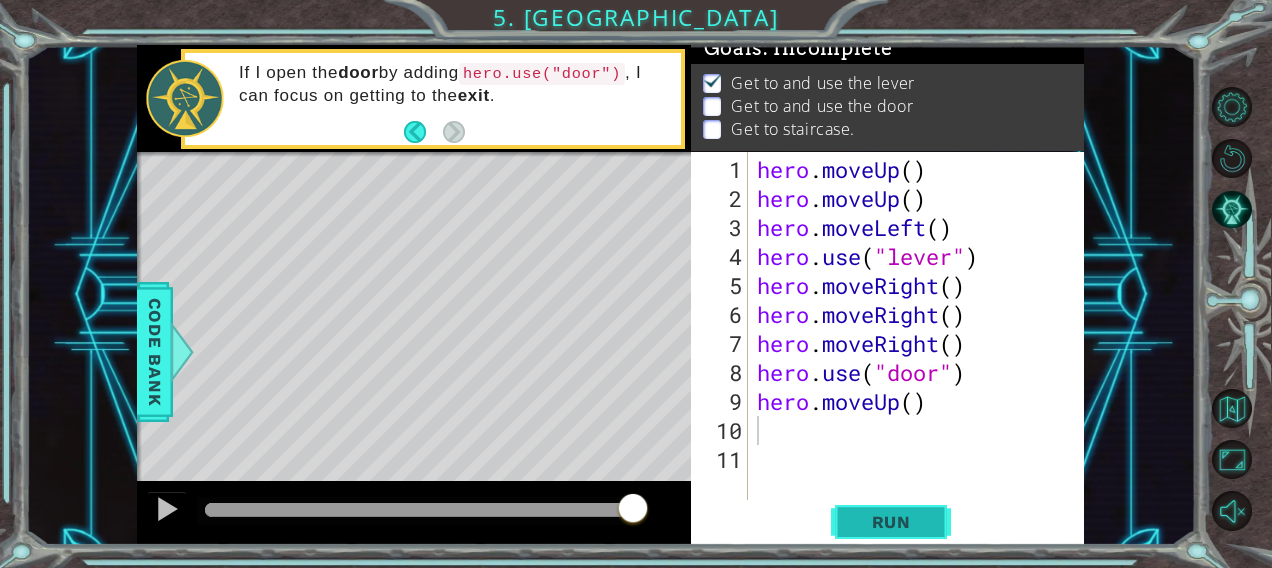 click on "Run" at bounding box center (891, 522) 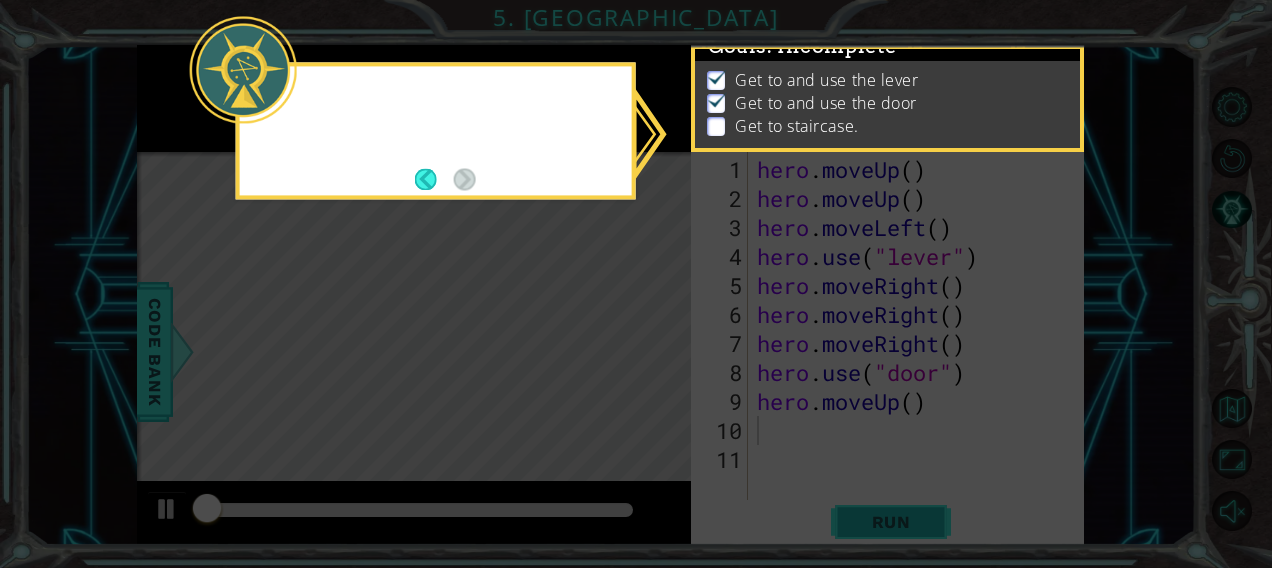 scroll, scrollTop: 19, scrollLeft: 0, axis: vertical 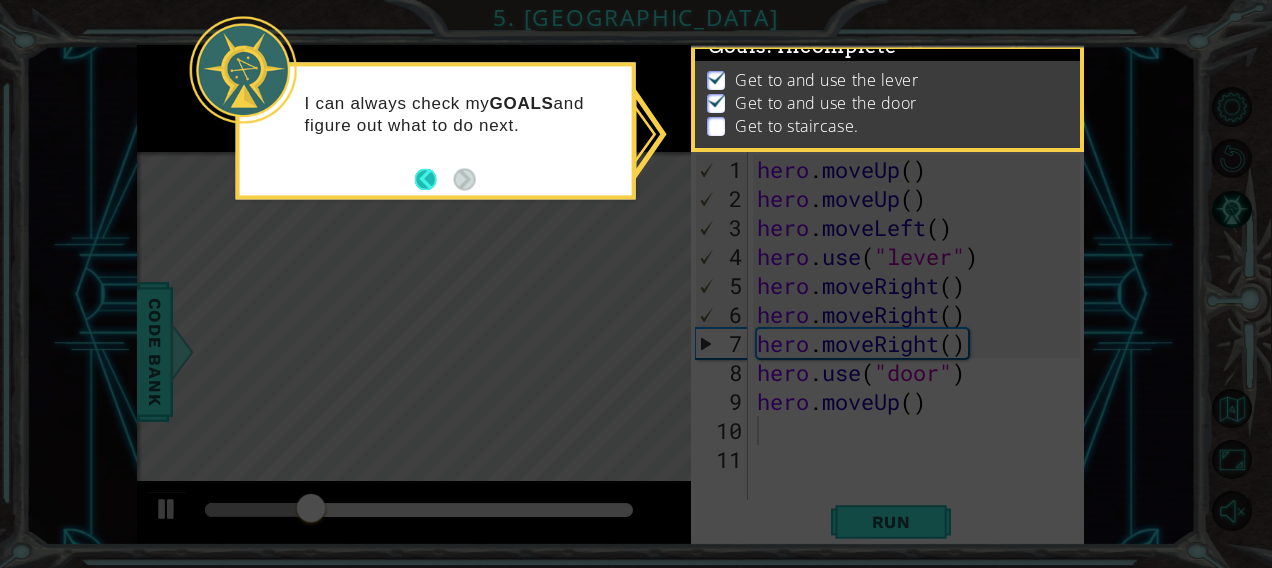 click at bounding box center [434, 179] 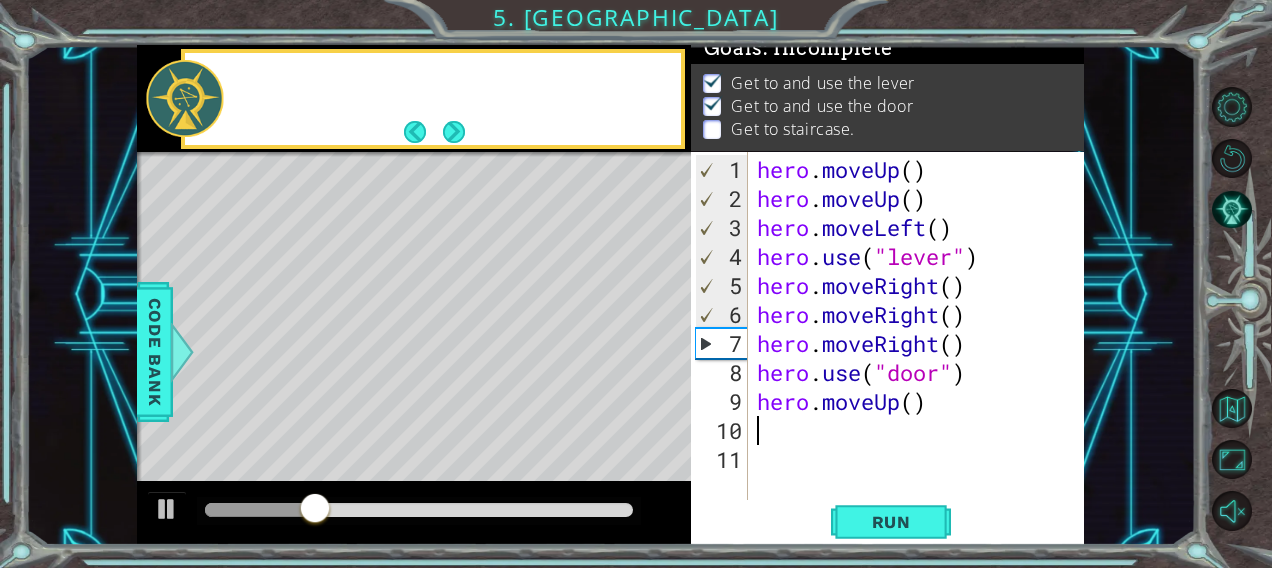 scroll, scrollTop: 16, scrollLeft: 0, axis: vertical 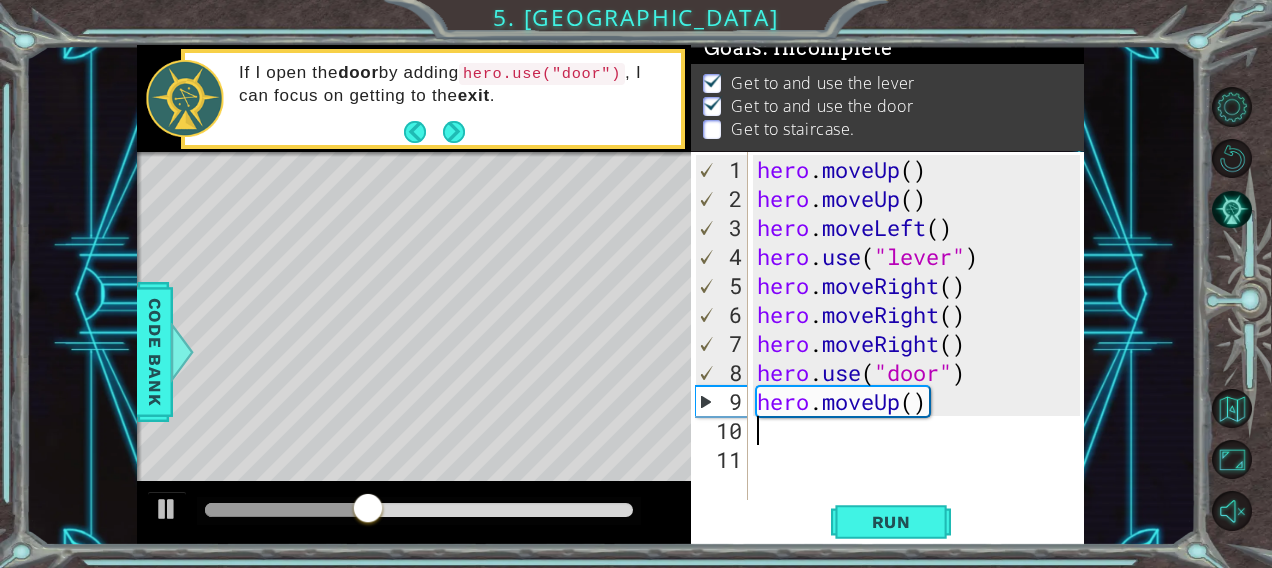 click on "hero . moveUp ( ) hero . moveUp ( ) hero . moveLeft ( ) hero . use ( "lever" ) hero . moveRight ( ) hero . moveRight ( ) hero . moveRight ( ) hero . use ( "door" ) hero . moveUp ( )" at bounding box center (922, 358) 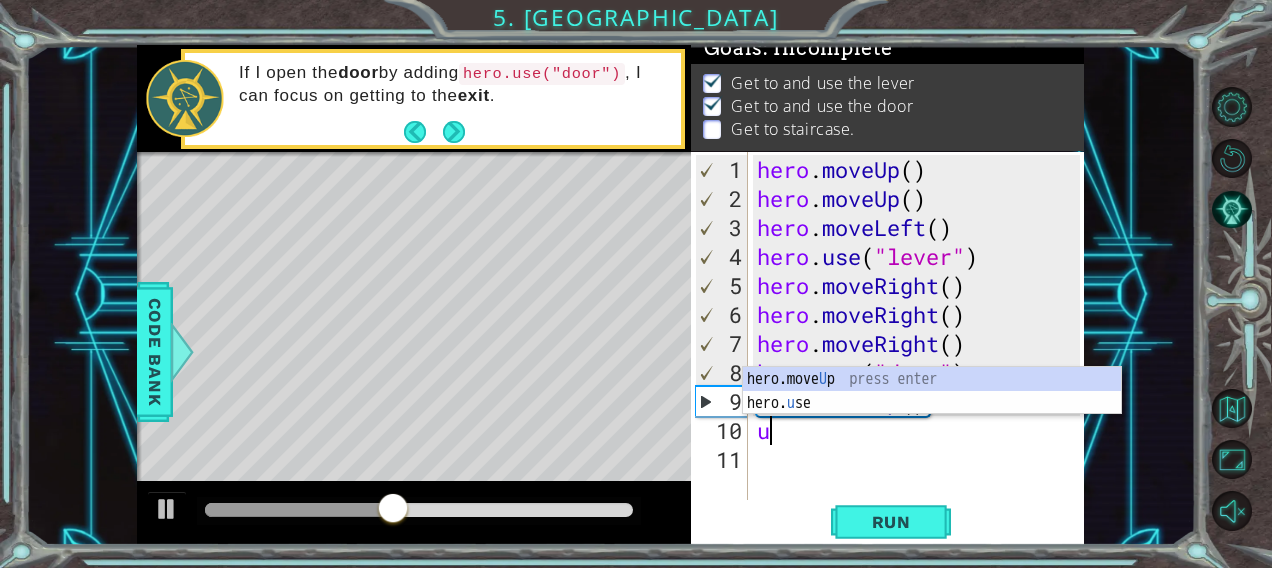 type on "up" 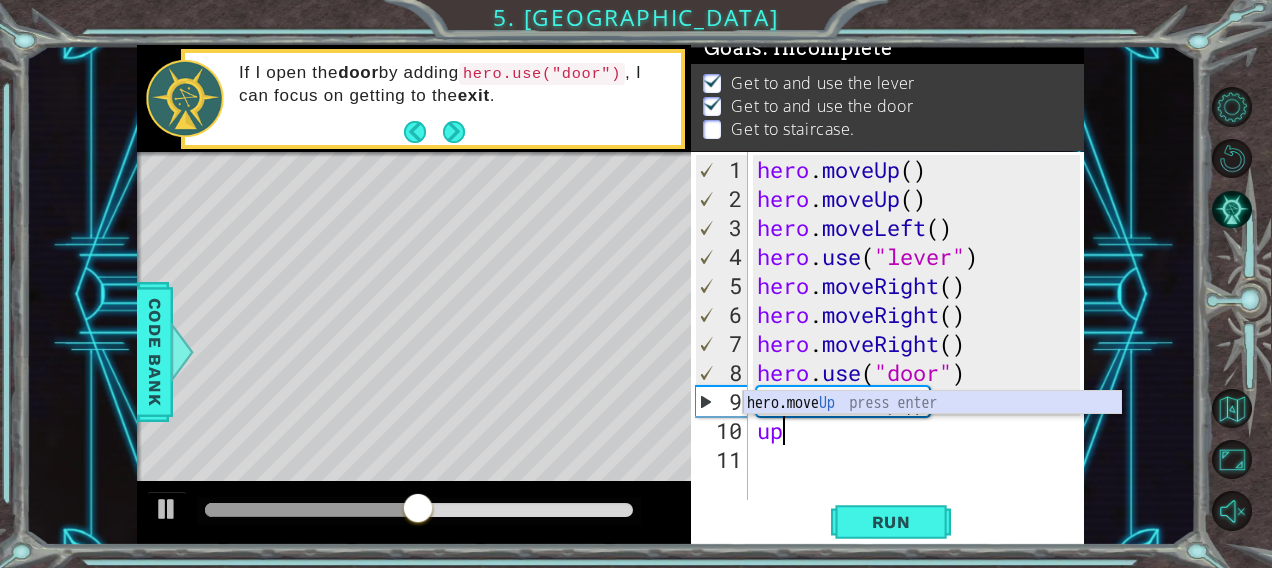click on "hero.move Up press enter" at bounding box center (932, 427) 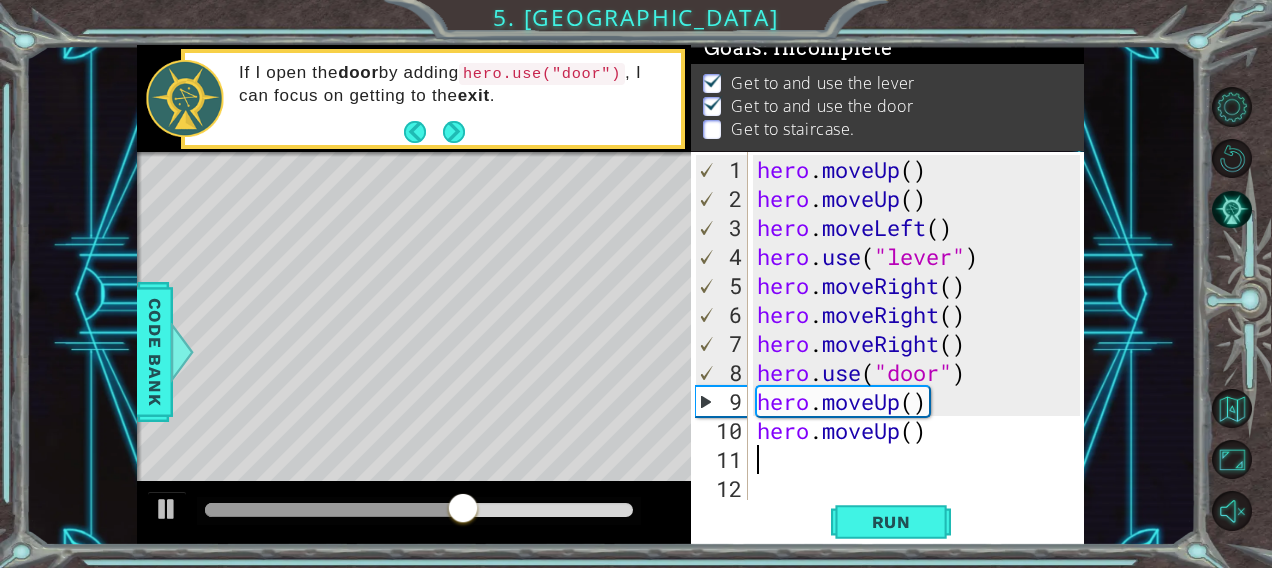type on "l" 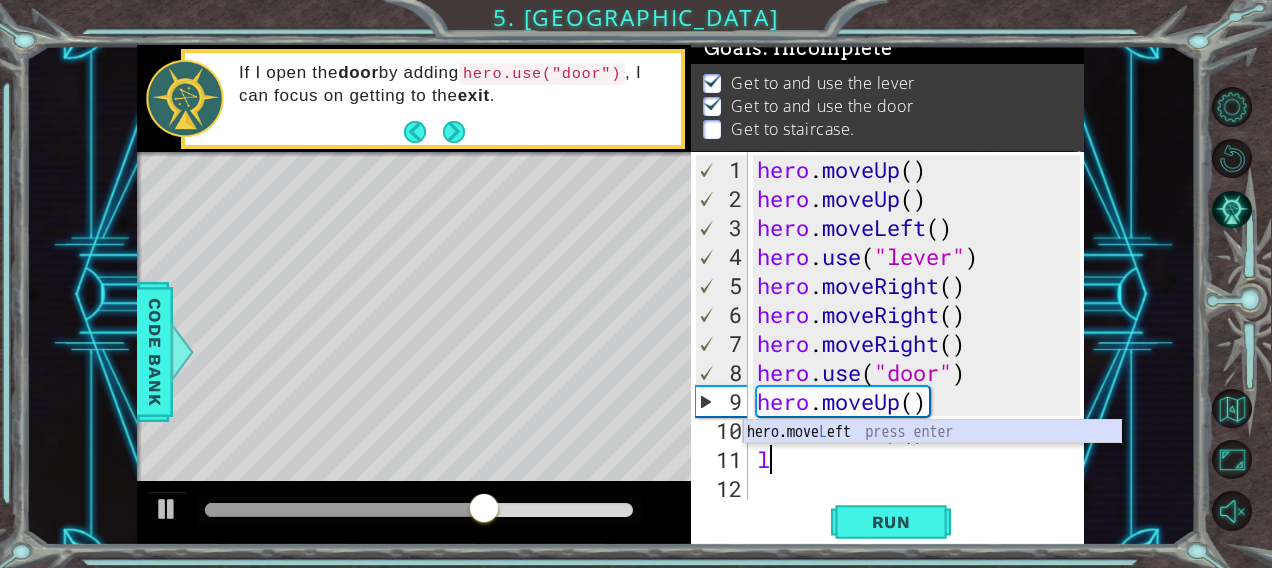 click on "hero.move L eft press enter" at bounding box center [932, 456] 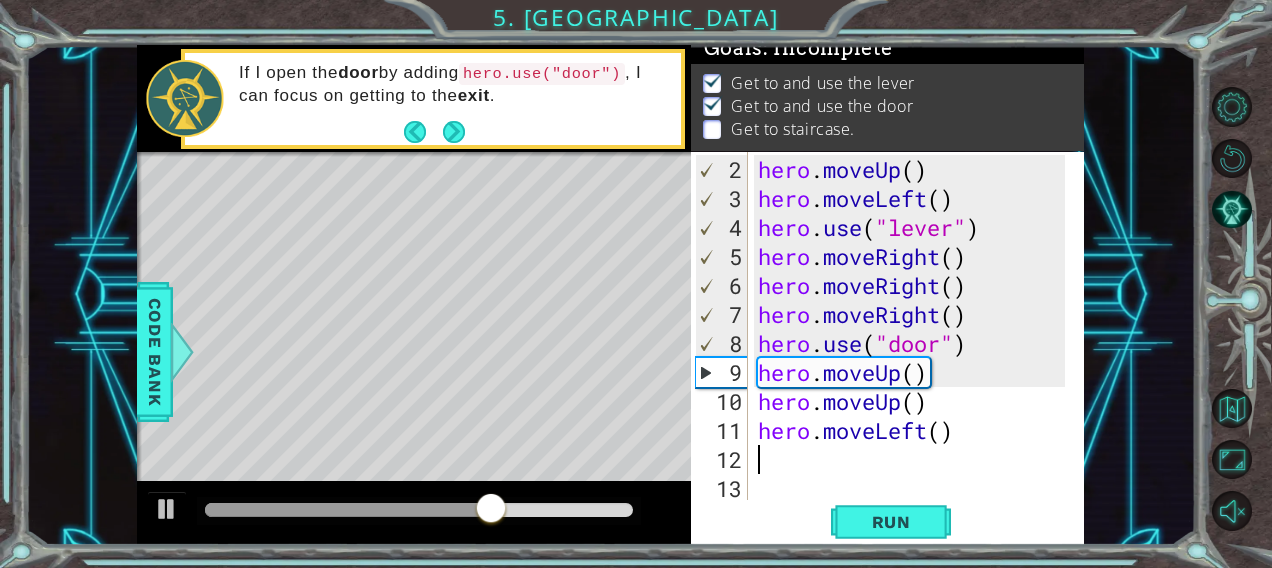 type on "l" 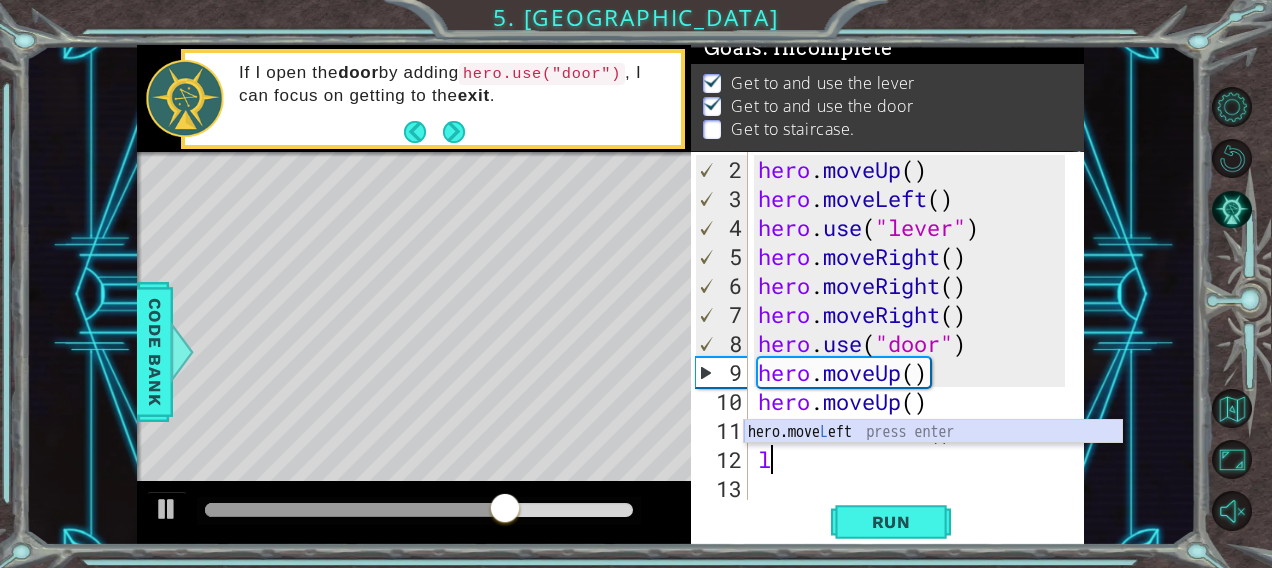 click on "hero.move L eft press enter" at bounding box center (933, 456) 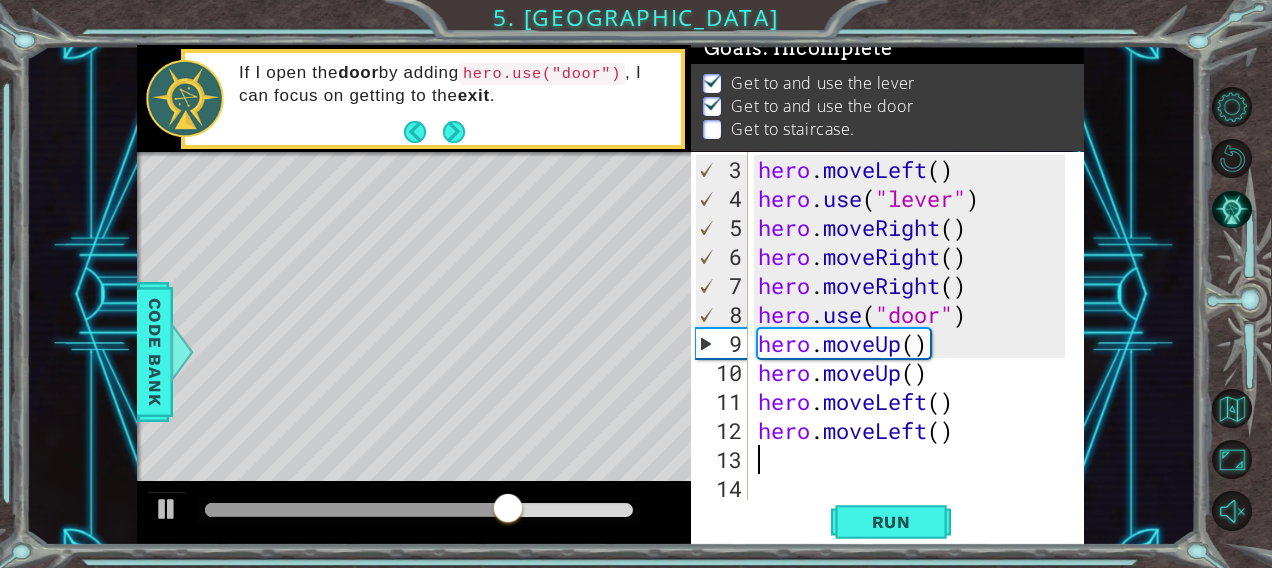 scroll, scrollTop: 58, scrollLeft: 0, axis: vertical 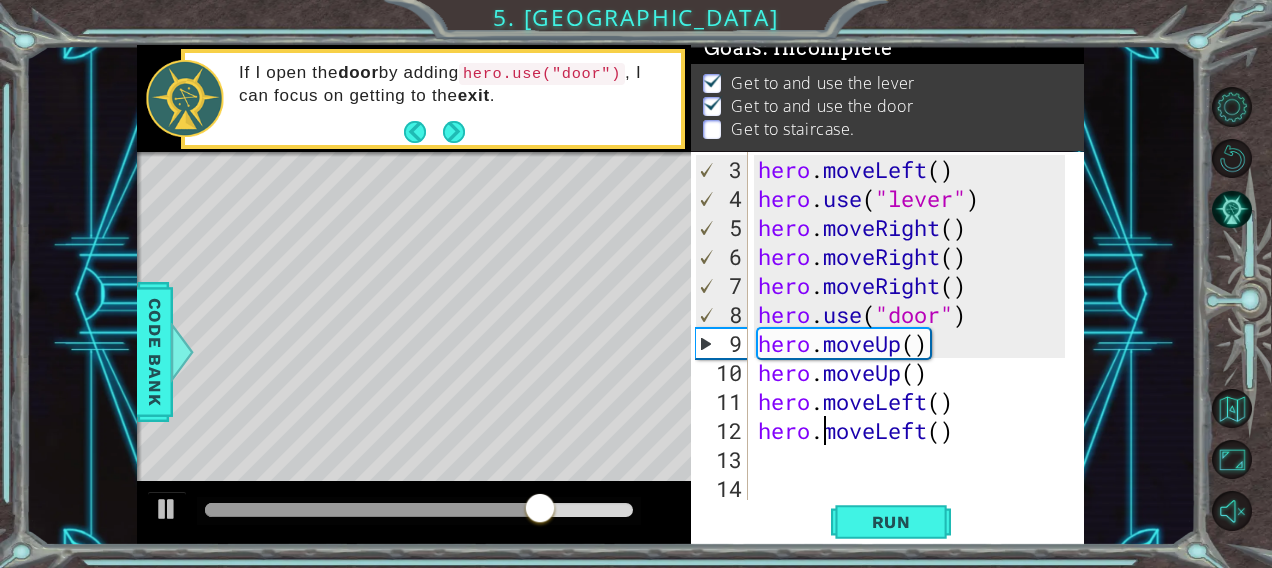 click on "hero . moveLeft ( ) hero . use ( "lever" ) hero . moveRight ( ) hero . moveRight ( ) hero . moveRight ( ) hero . use ( "door" ) hero . moveUp ( ) hero . moveUp ( ) hero . moveLeft ( ) hero . moveLeft ( )" at bounding box center [915, 358] 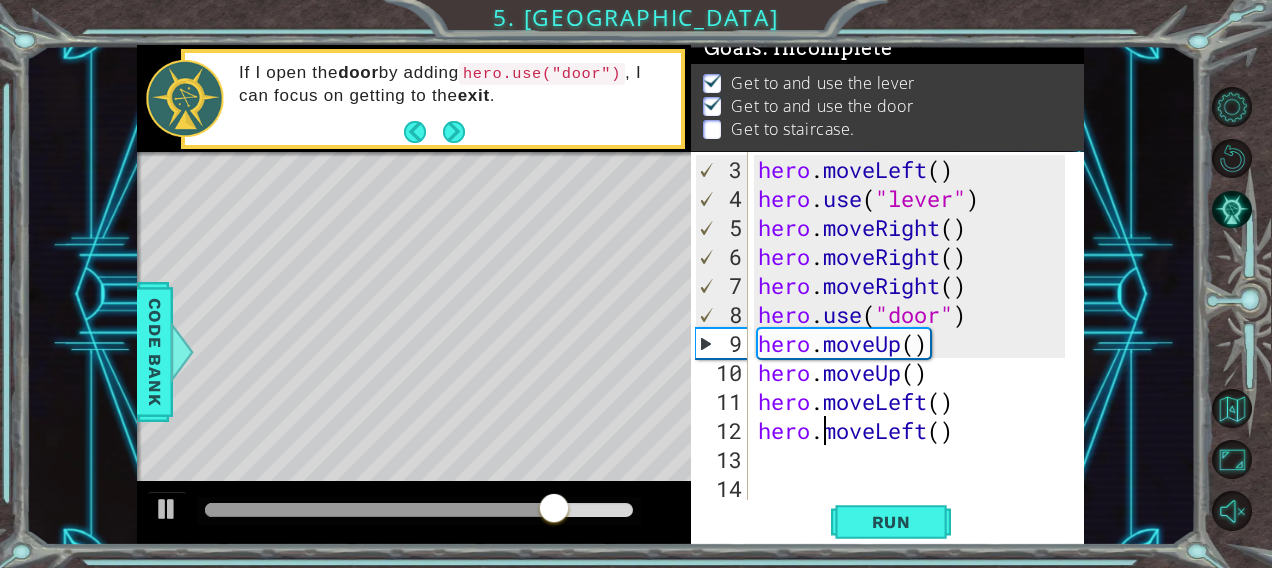 click on "hero . moveLeft ( ) hero . use ( "lever" ) hero . moveRight ( ) hero . moveRight ( ) hero . moveRight ( ) hero . use ( "door" ) hero . moveUp ( ) hero . moveUp ( ) hero . moveLeft ( ) hero . moveLeft ( )" at bounding box center (915, 358) 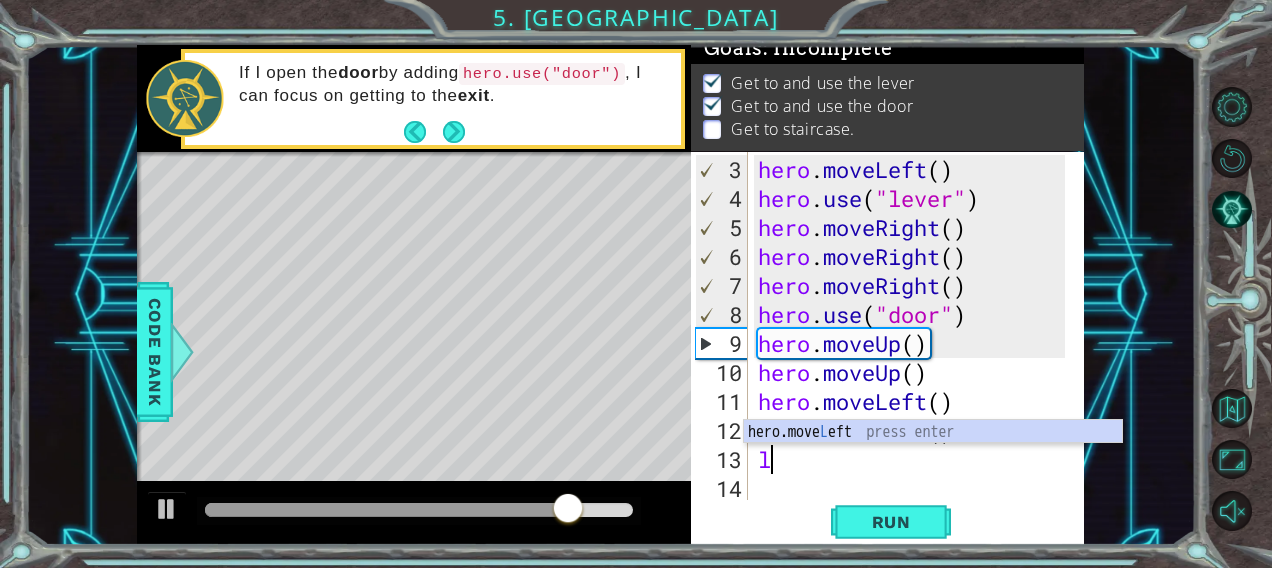 type on "l" 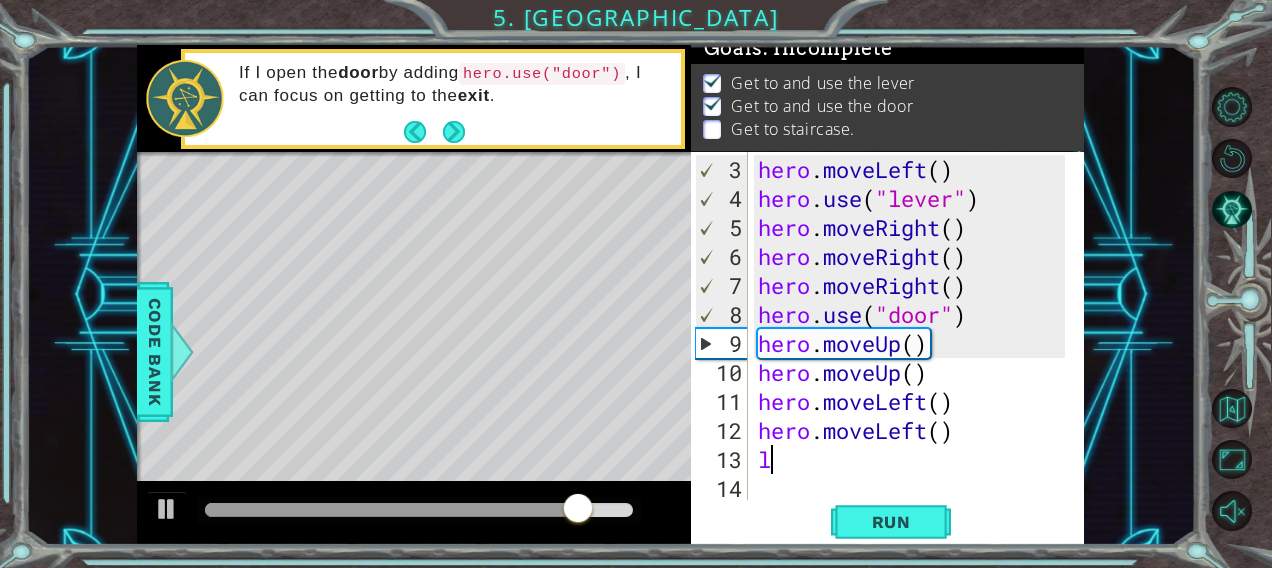click on "hero . moveLeft ( ) hero . use ( "lever" ) hero . moveRight ( ) hero . moveRight ( ) hero . moveRight ( ) hero . use ( "door" ) hero . moveUp ( ) hero . moveUp ( ) hero . moveLeft ( ) hero . moveLeft ( ) l" at bounding box center (915, 358) 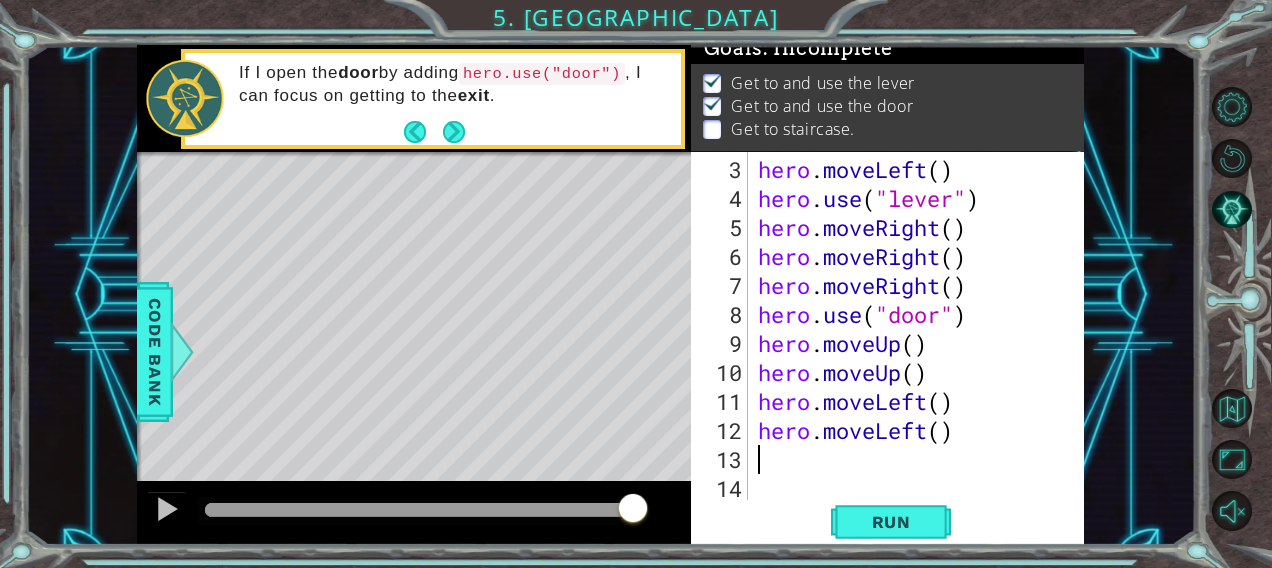 type on "l" 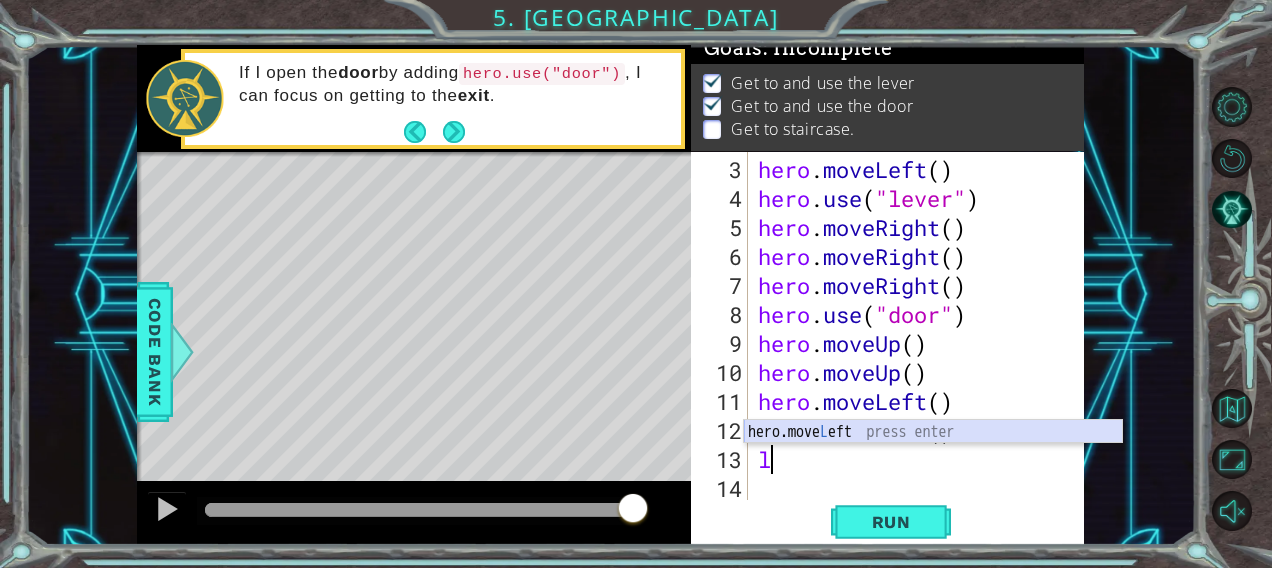 click on "hero.move L eft press enter" at bounding box center [933, 456] 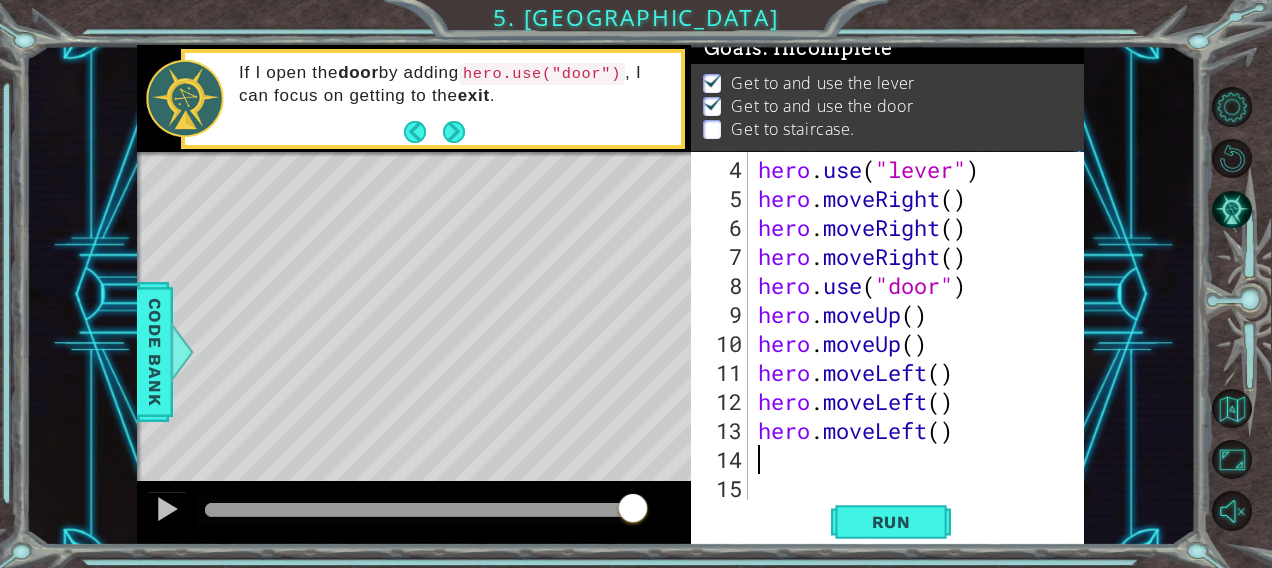 scroll, scrollTop: 87, scrollLeft: 0, axis: vertical 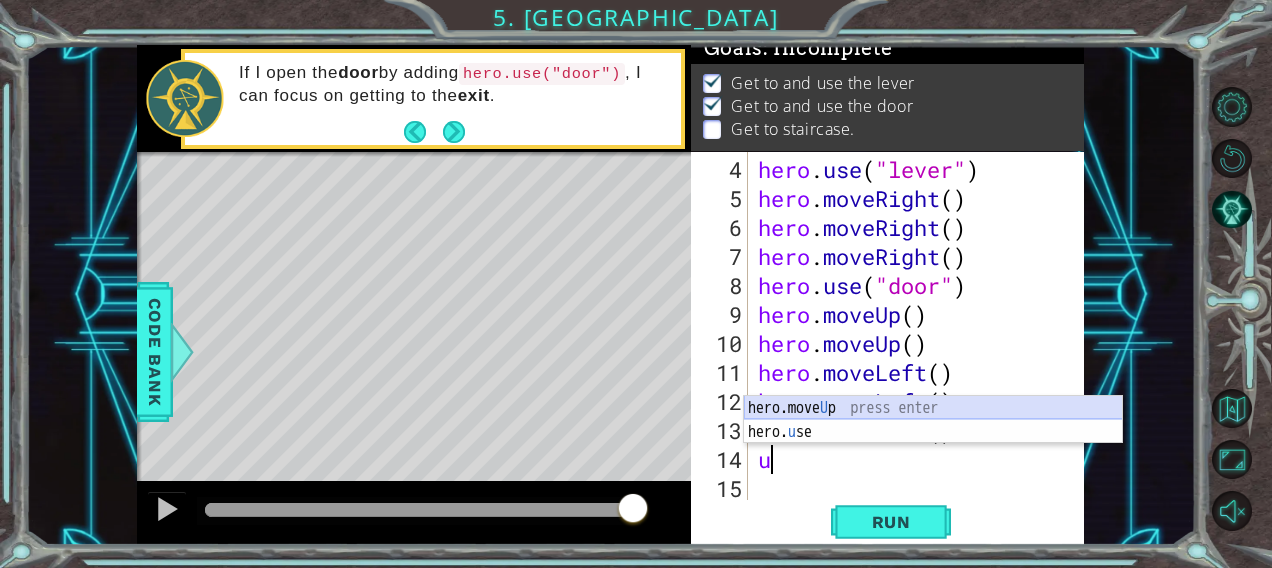 click on "hero.move U p press enter hero. u se press enter" at bounding box center [933, 444] 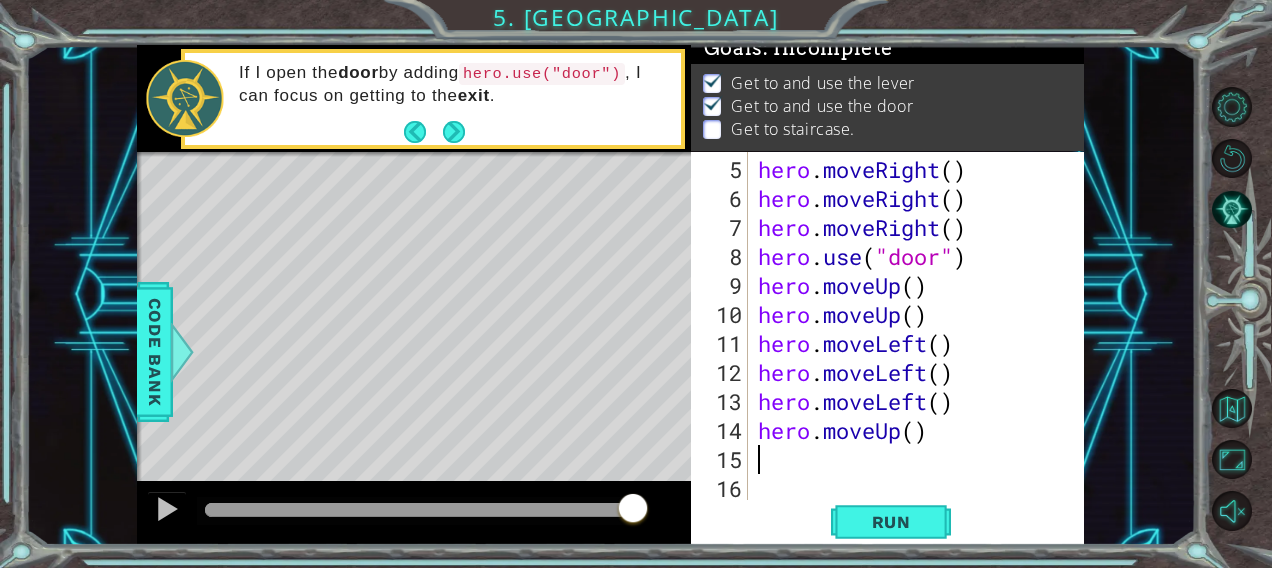 scroll, scrollTop: 116, scrollLeft: 0, axis: vertical 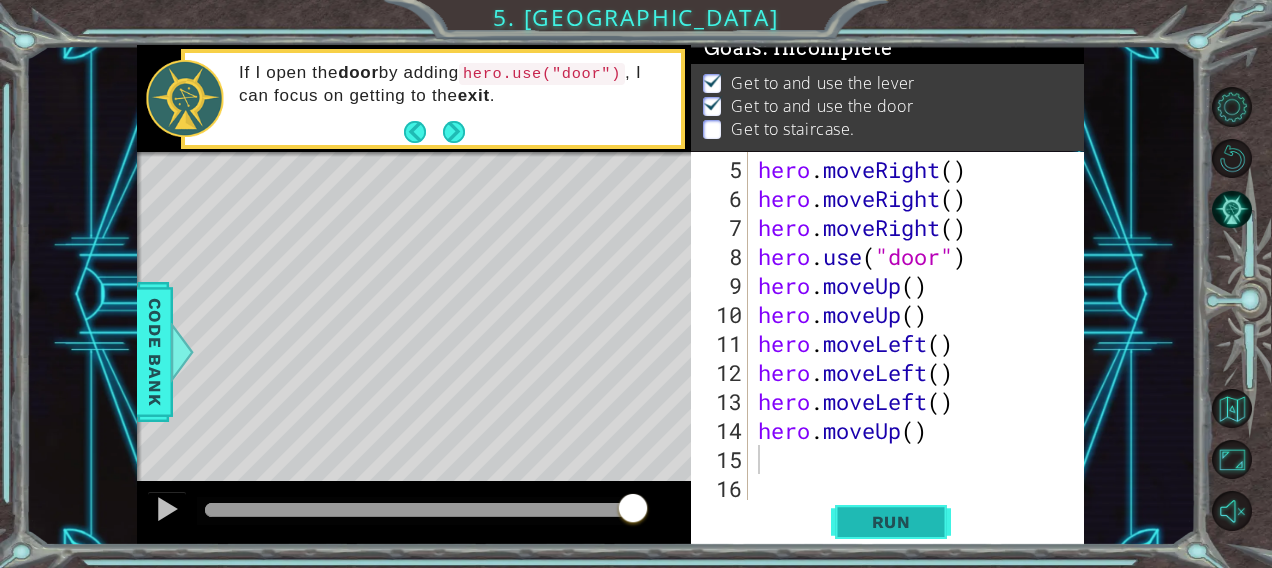 click on "Run" at bounding box center (891, 522) 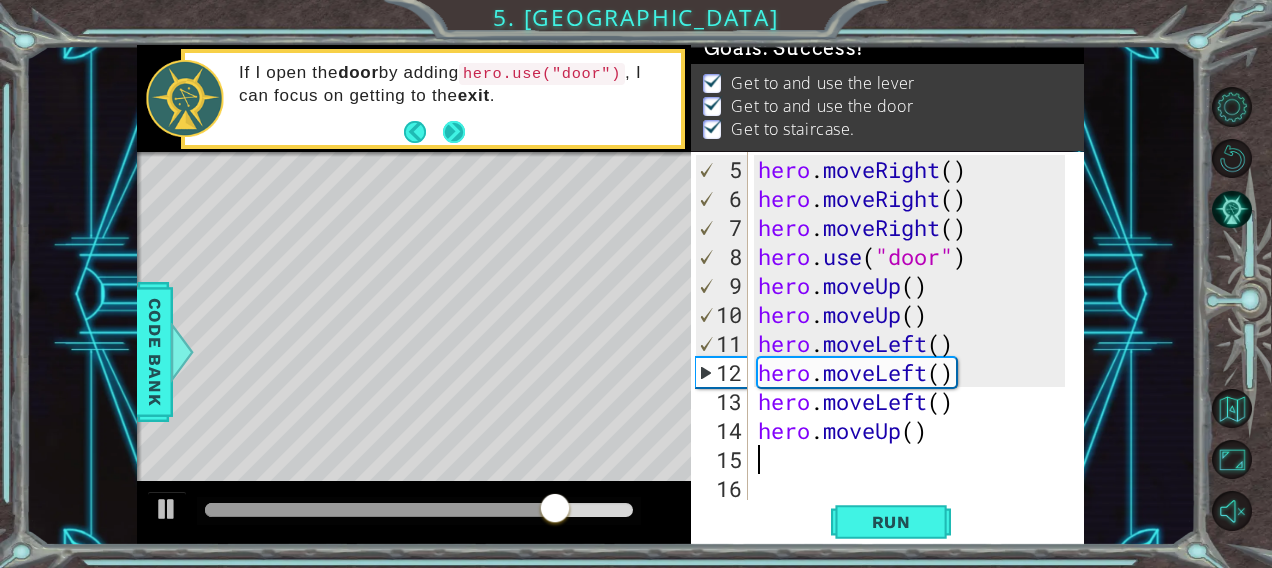 click at bounding box center (454, 132) 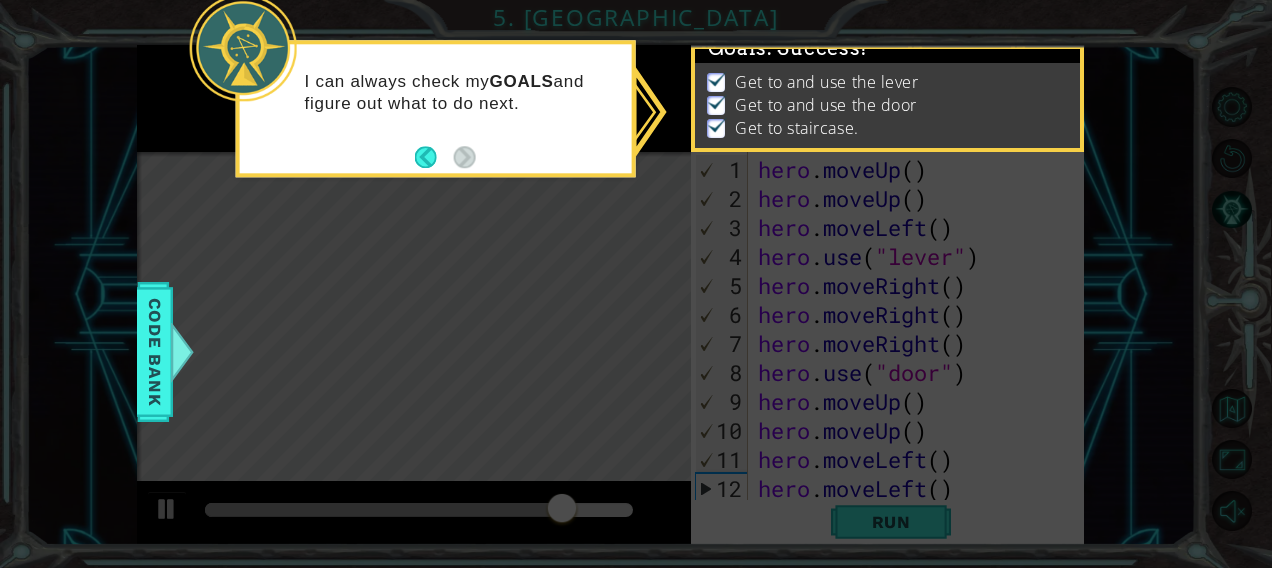 scroll, scrollTop: 15, scrollLeft: 0, axis: vertical 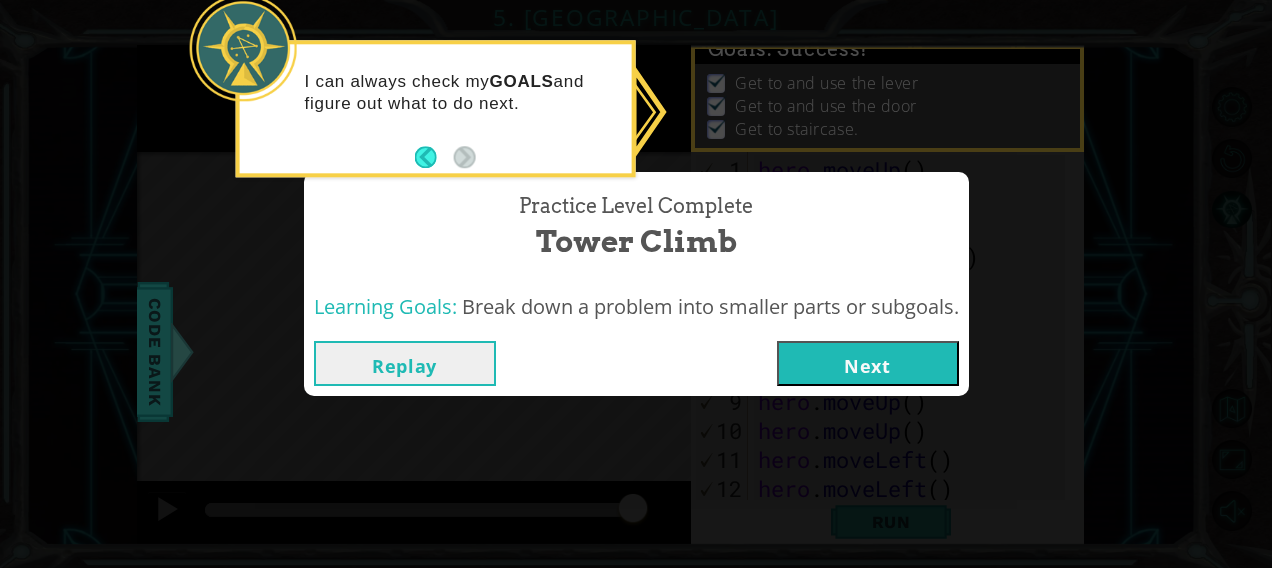 click on "Next" at bounding box center [868, 363] 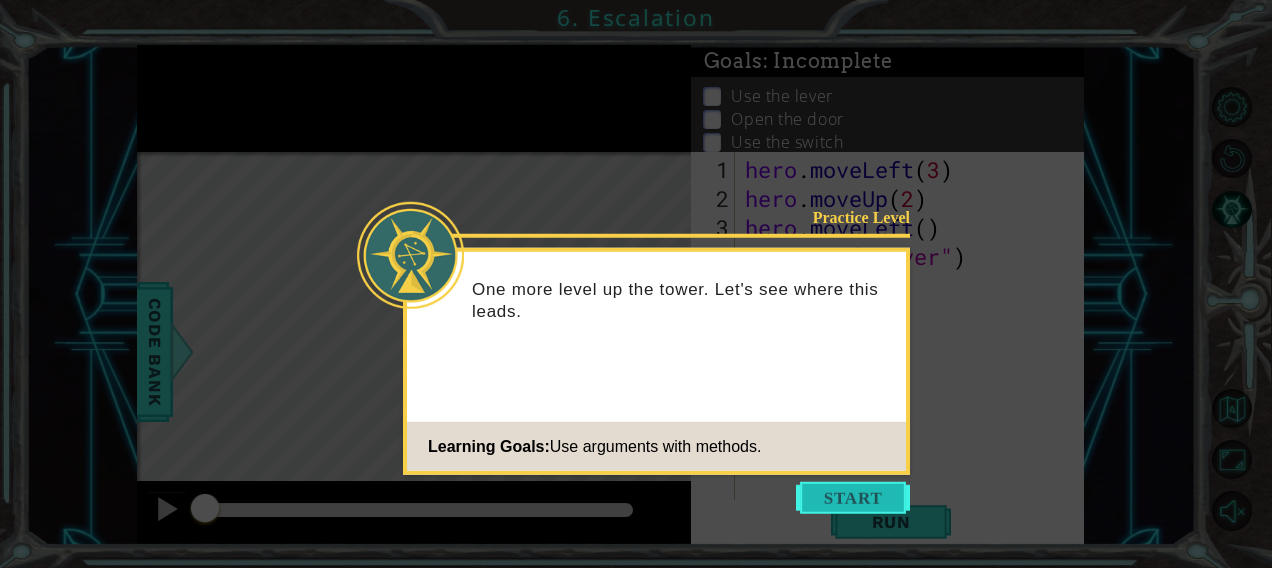 click at bounding box center (853, 498) 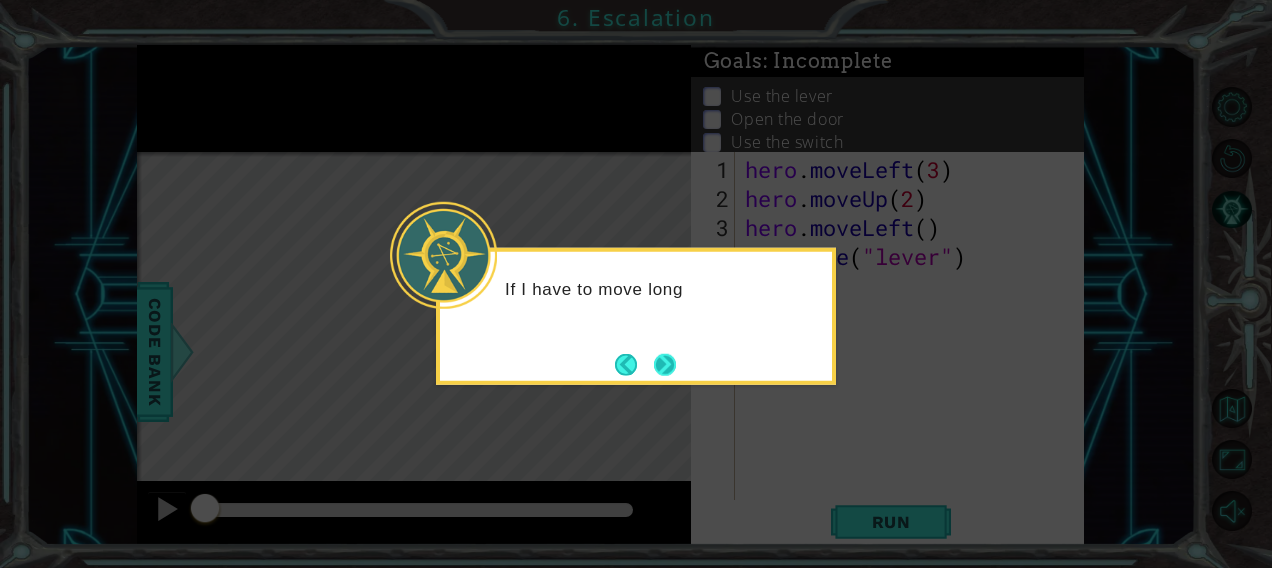 click at bounding box center (665, 364) 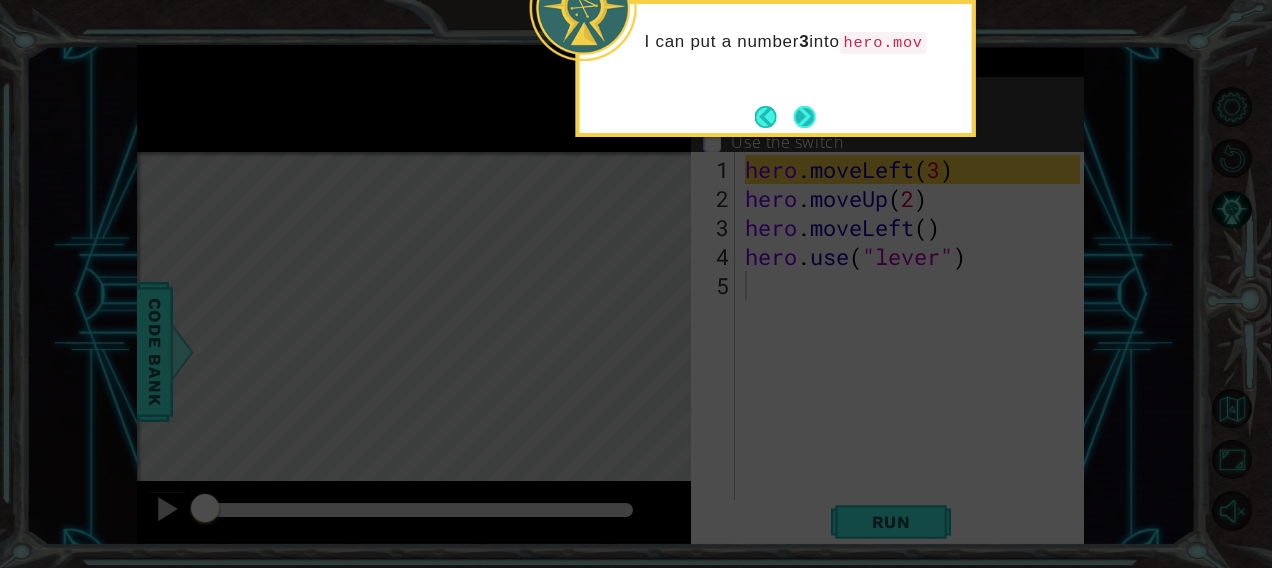 click at bounding box center [804, 117] 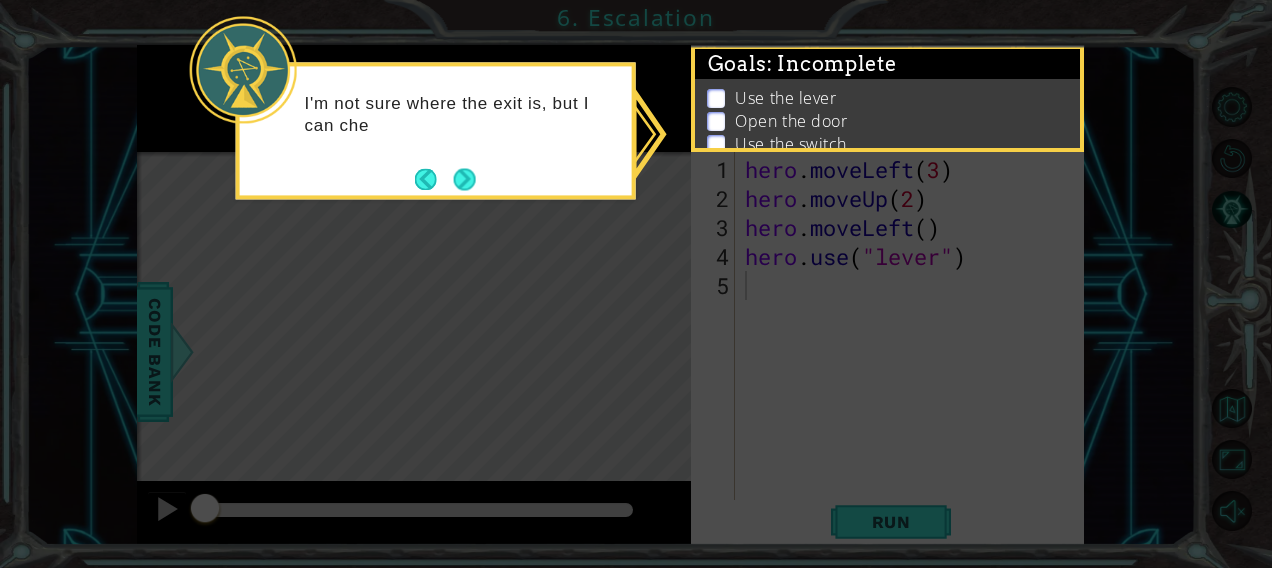 click on "I'm not sure where the exit is, but I can che" at bounding box center (436, 124) 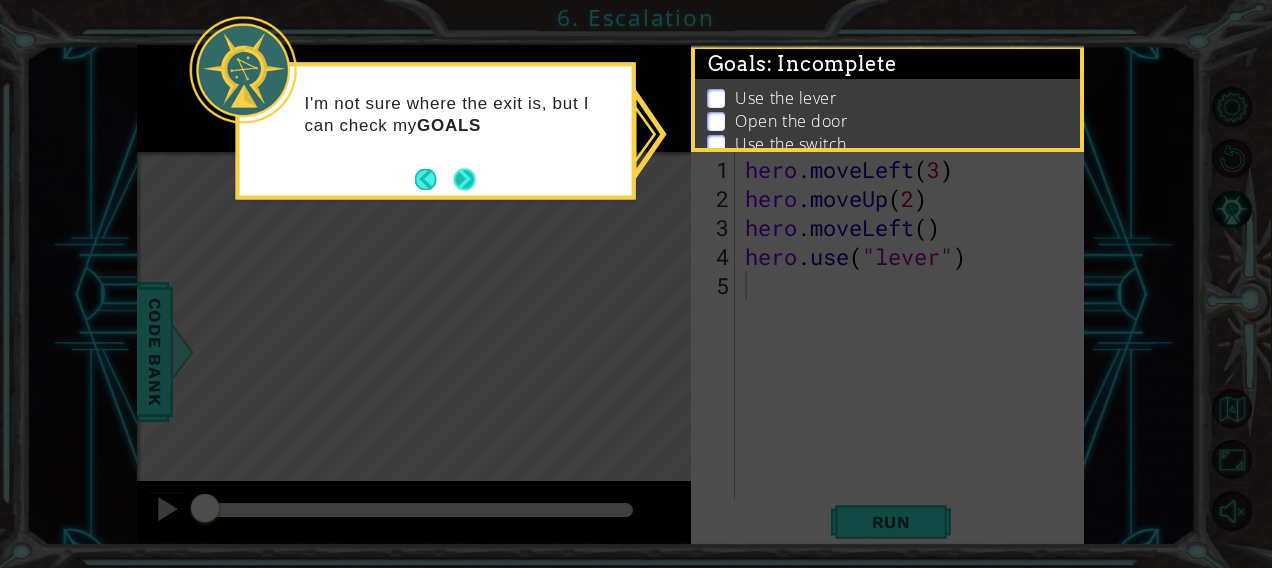 click at bounding box center (465, 179) 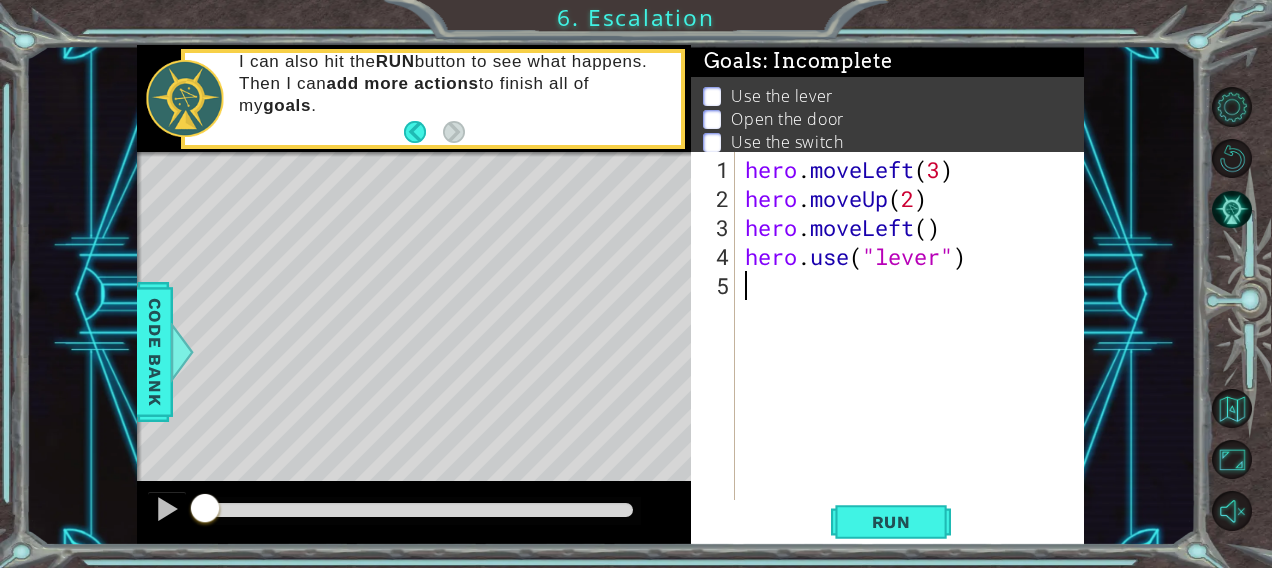 click on "hero . moveLeft ( 3 ) hero . moveUp ( 2 ) hero . moveLeft ( ) hero . use ( "lever" )" at bounding box center (916, 358) 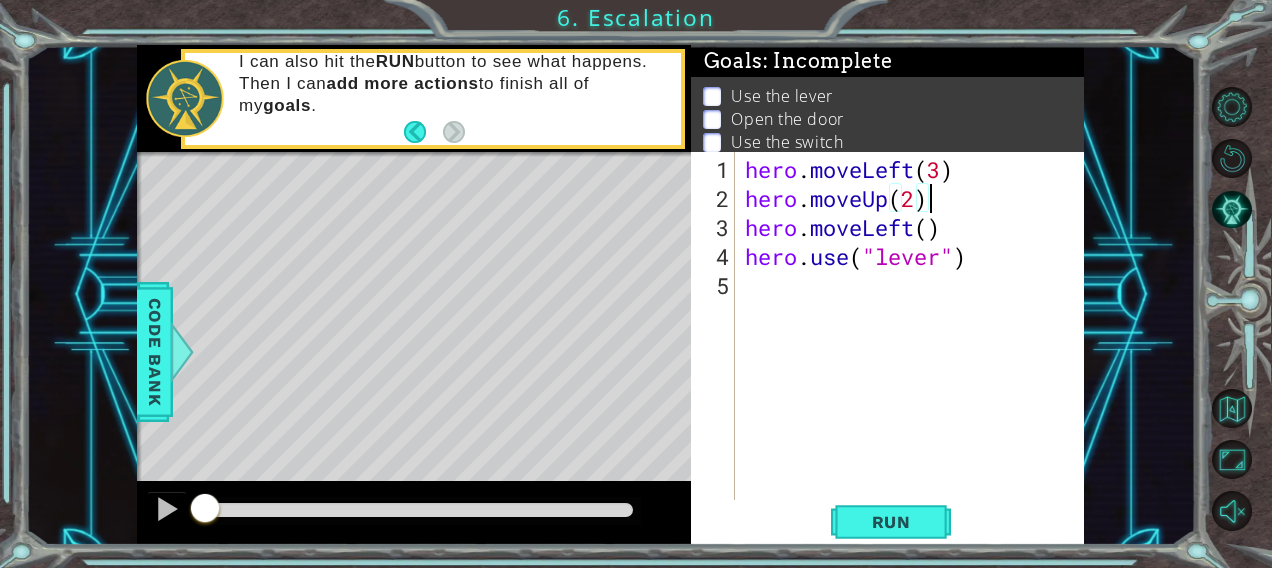 click on "hero . moveLeft ( 3 ) hero . moveUp ( 2 ) hero . moveLeft ( ) hero . use ( "lever" )" at bounding box center [916, 358] 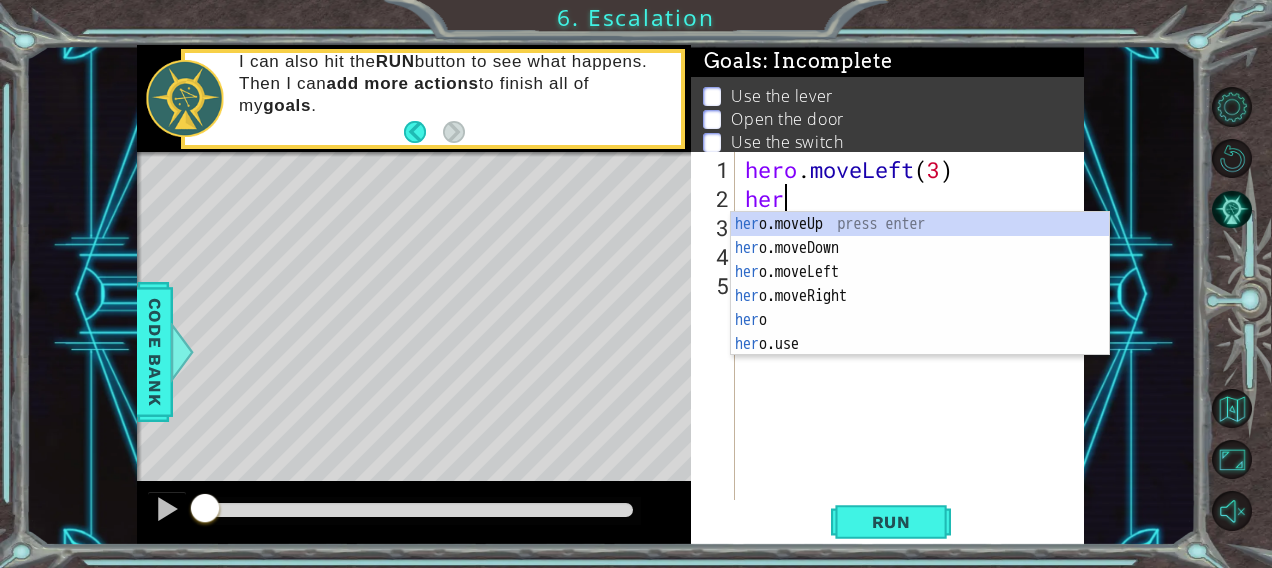 type on "h" 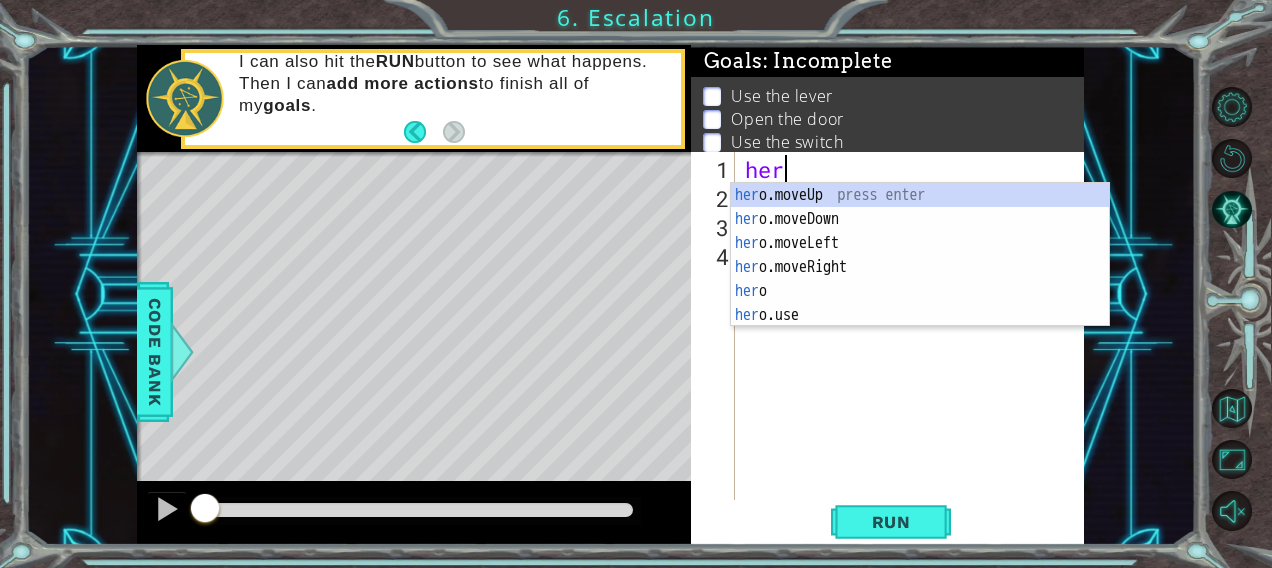 type on "h" 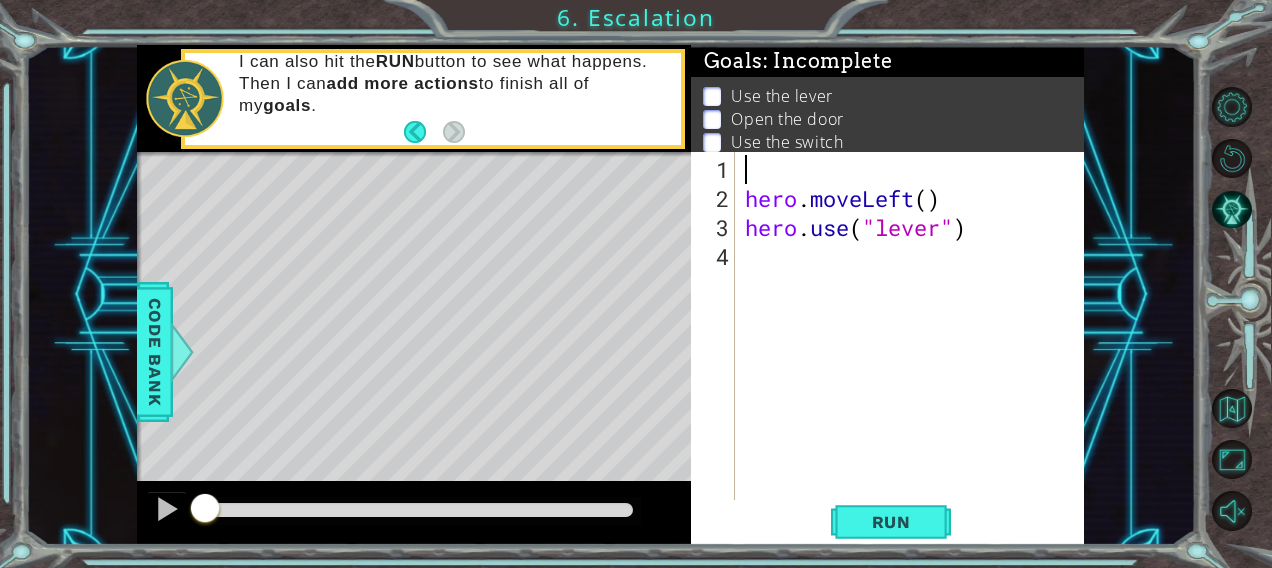 click on "hero . moveLeft ( ) hero . use ( "lever" )" at bounding box center (916, 358) 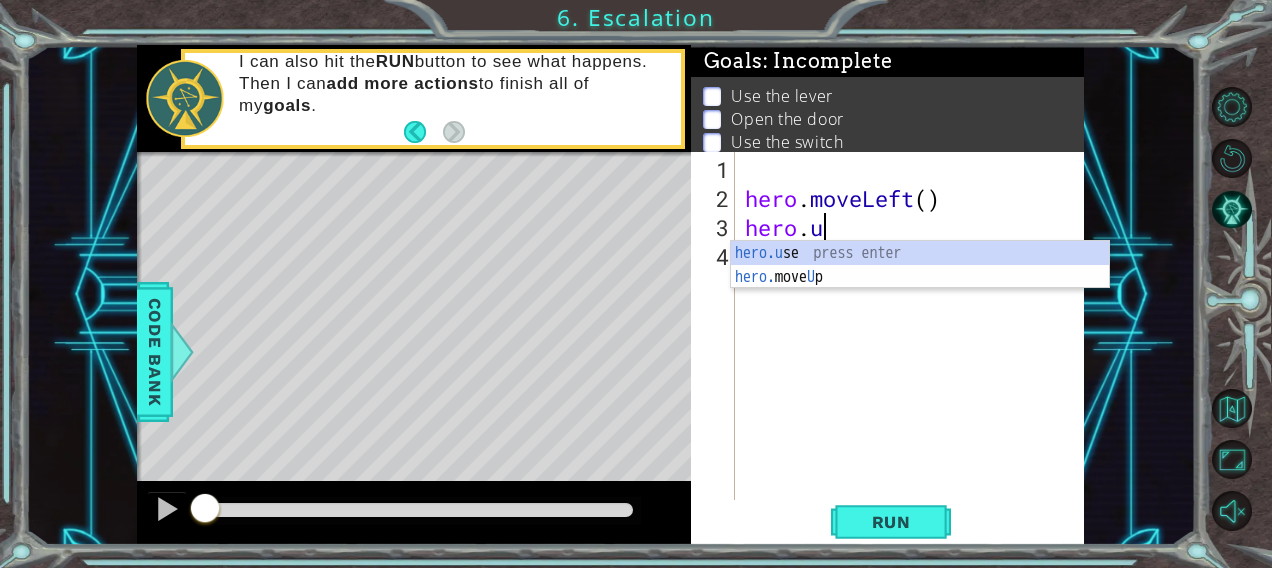 type on "h" 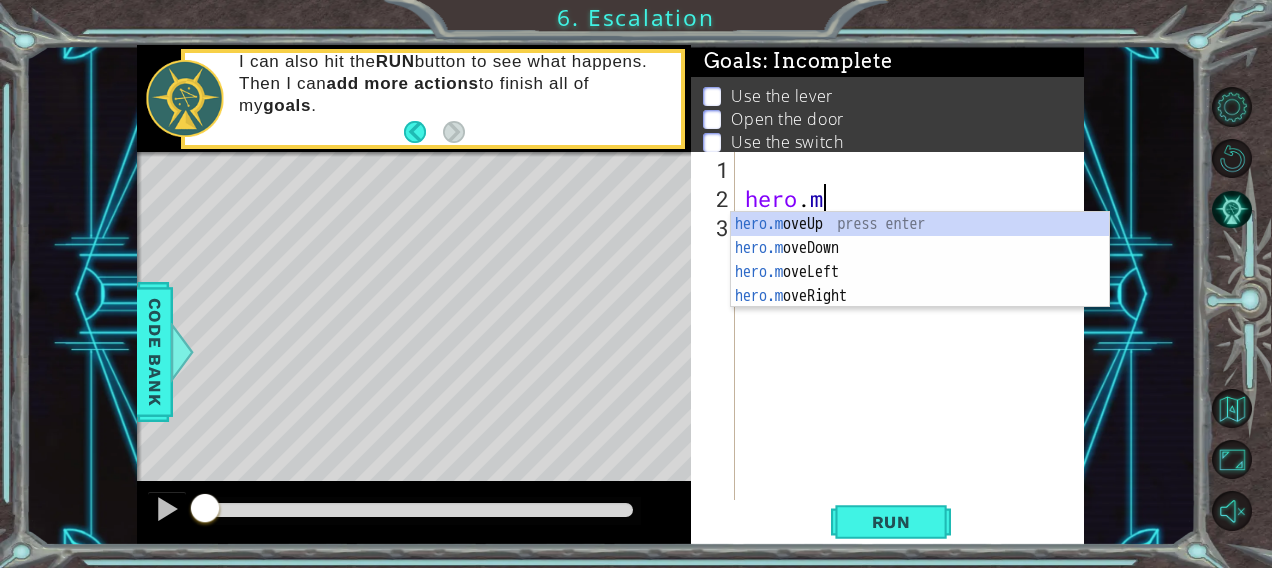 type on "h" 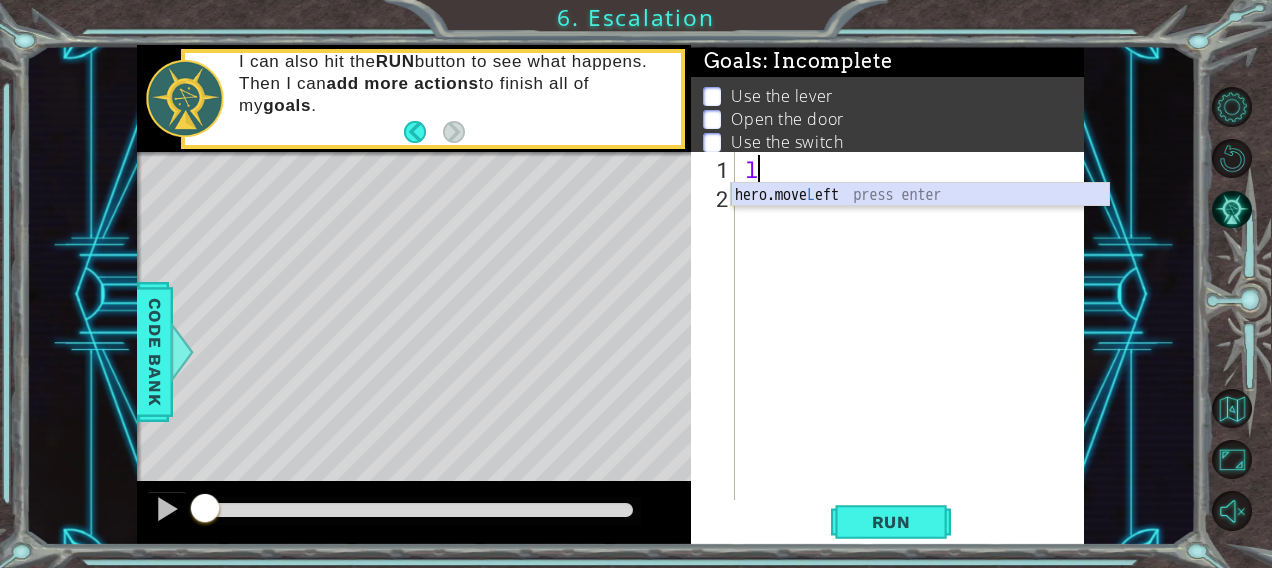 click on "hero.move L eft press enter" at bounding box center [920, 219] 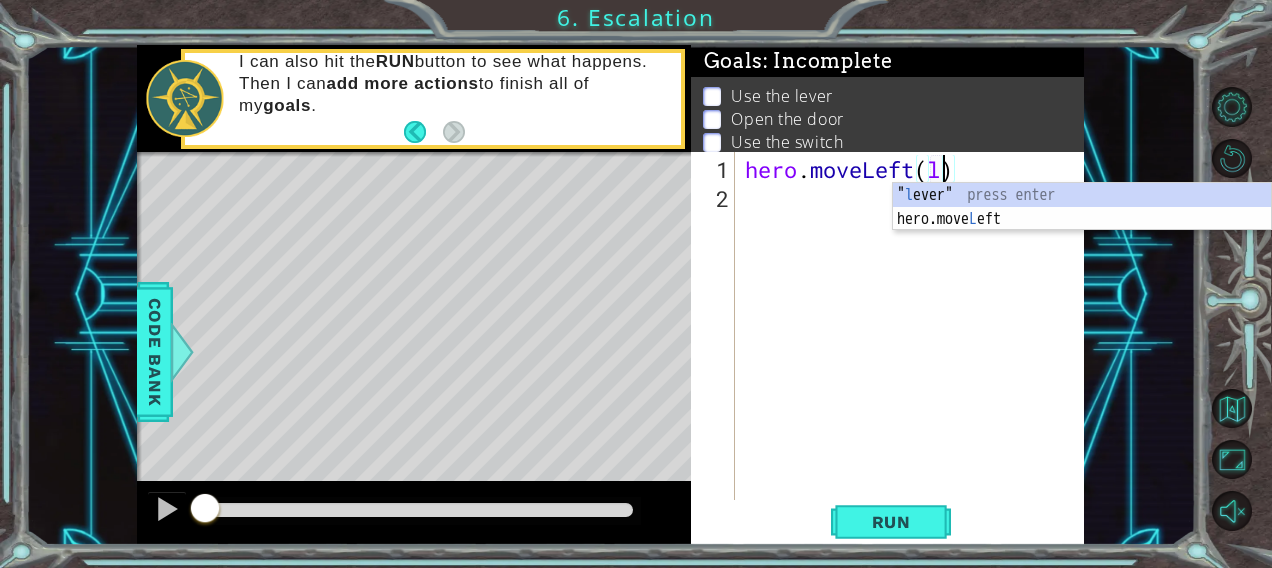 scroll, scrollTop: 0, scrollLeft: 8, axis: horizontal 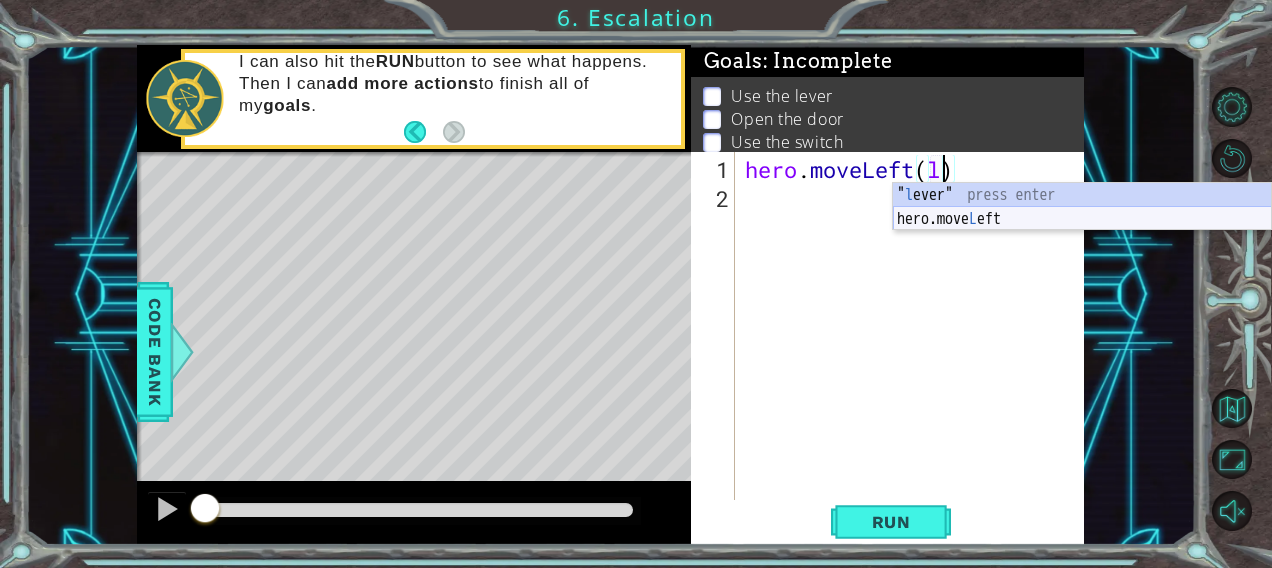 click on "" l ever" press enter hero.move L eft press enter" at bounding box center (1082, 231) 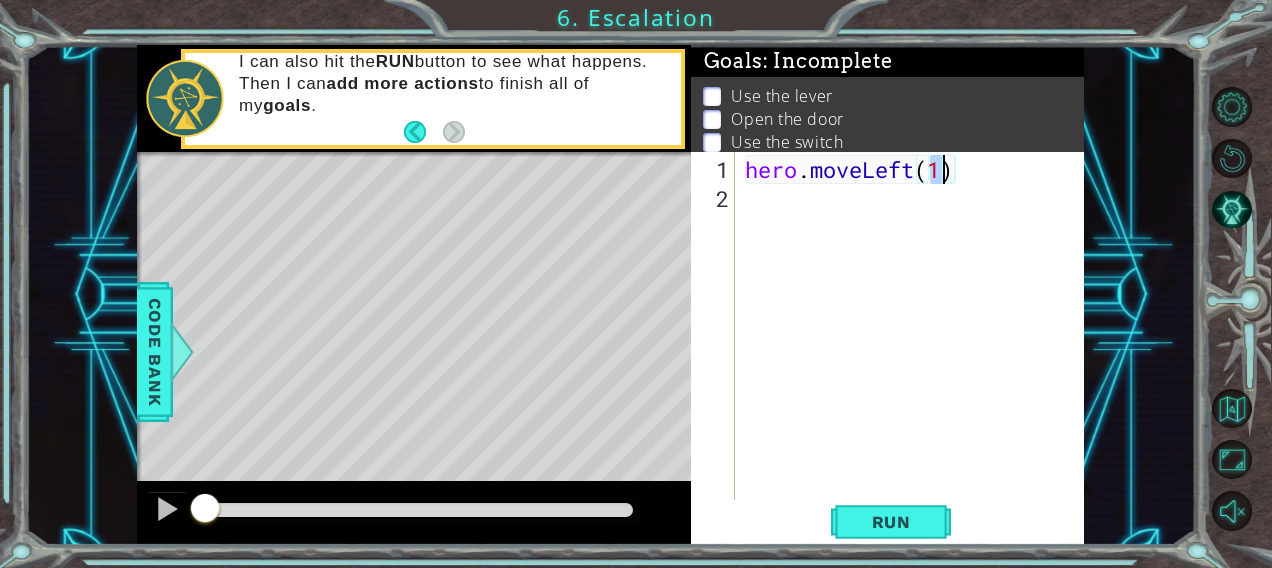 click on "hero . moveLeft ( 1 )" at bounding box center (916, 358) 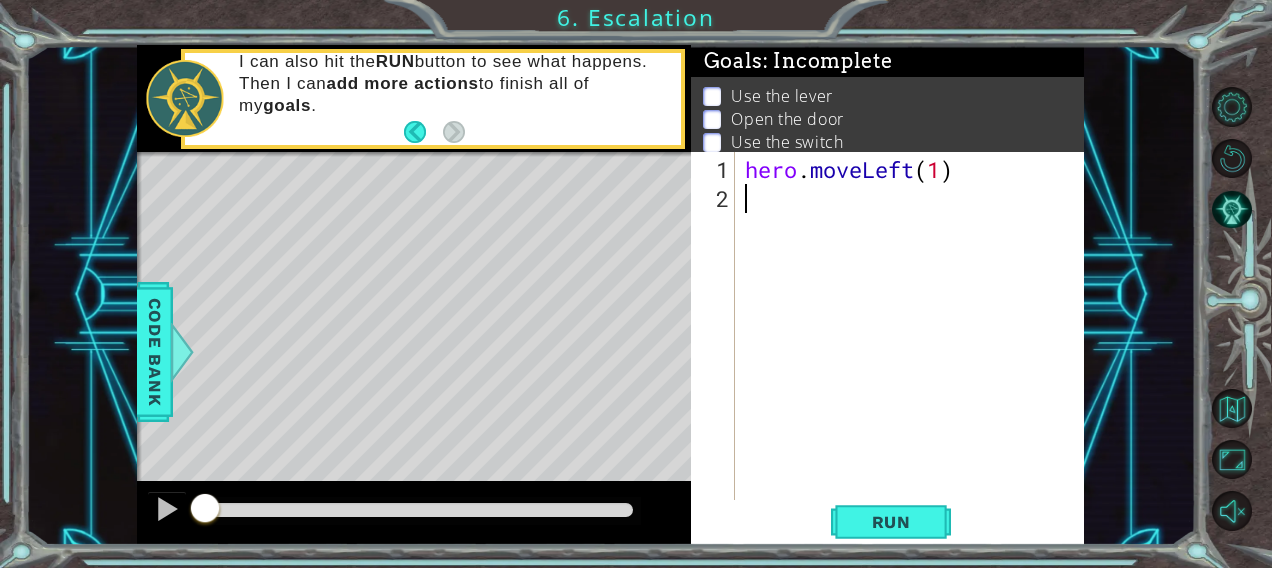 scroll, scrollTop: 0, scrollLeft: 0, axis: both 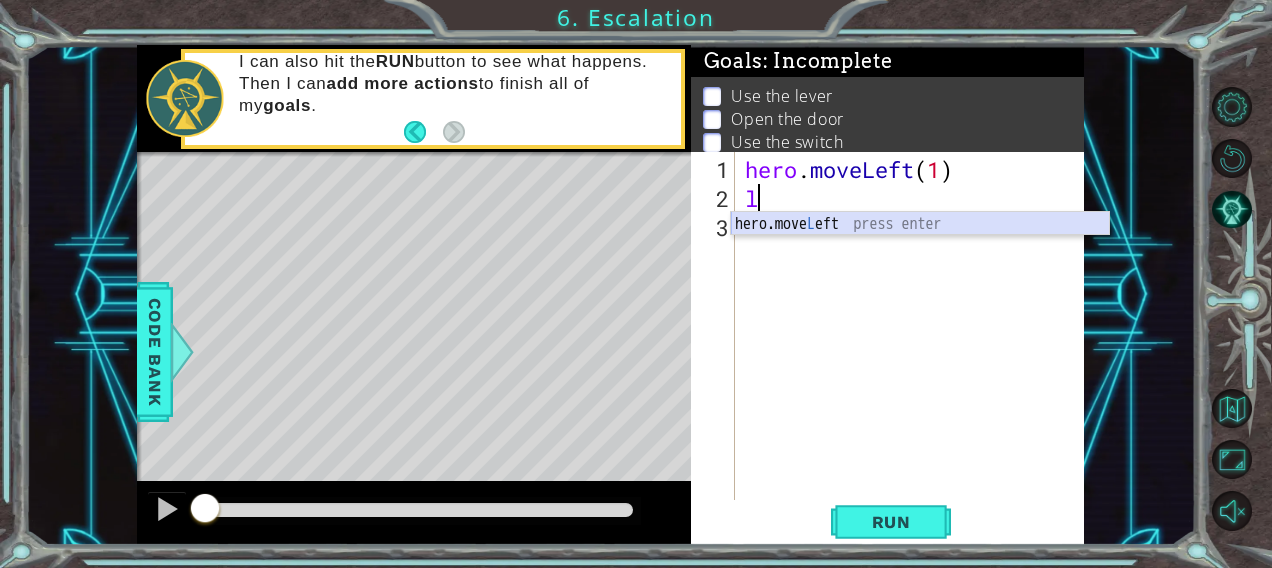 click on "hero.move L eft press enter" at bounding box center [920, 248] 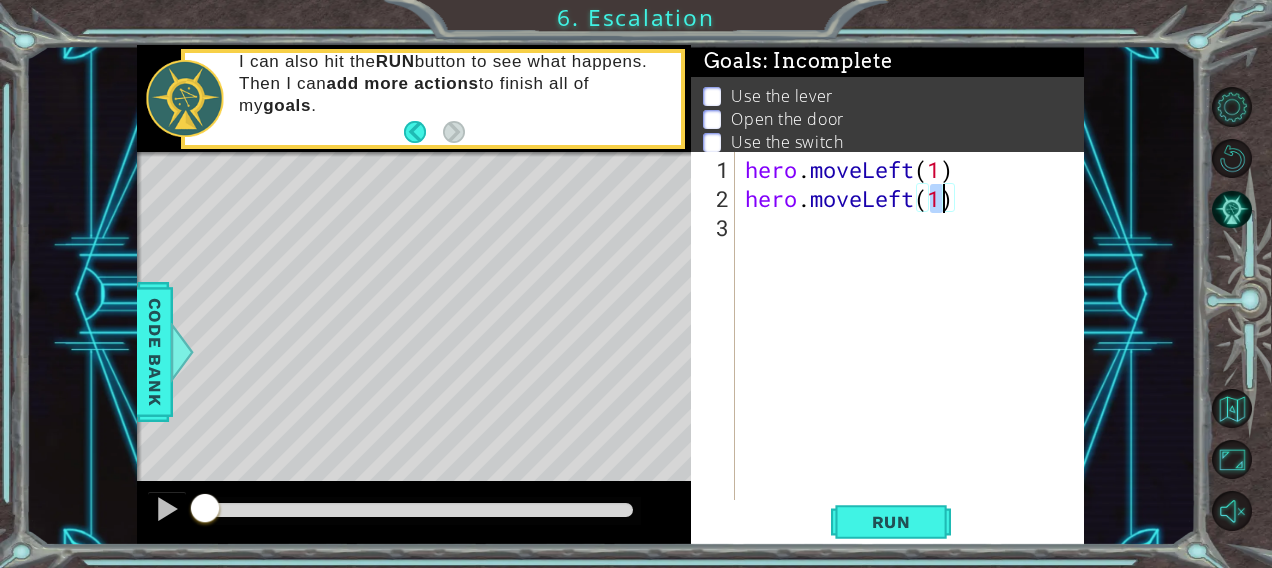 click on "hero . moveLeft ( 1 ) hero . moveLeft ( 1 )" at bounding box center (916, 358) 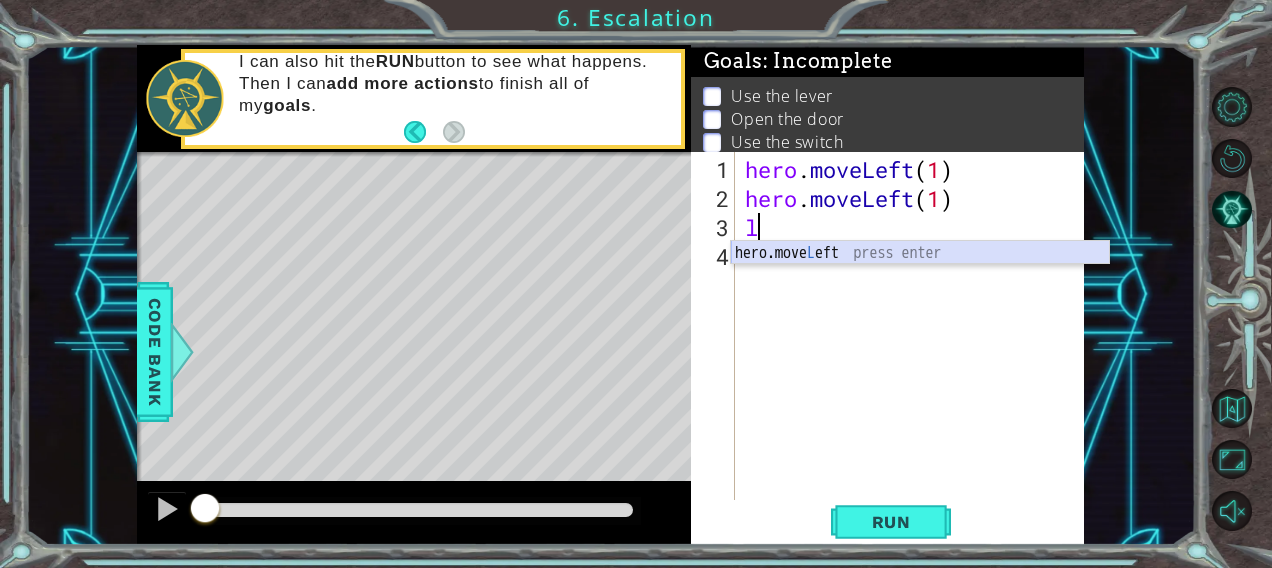click on "hero.move L eft press enter" at bounding box center (920, 277) 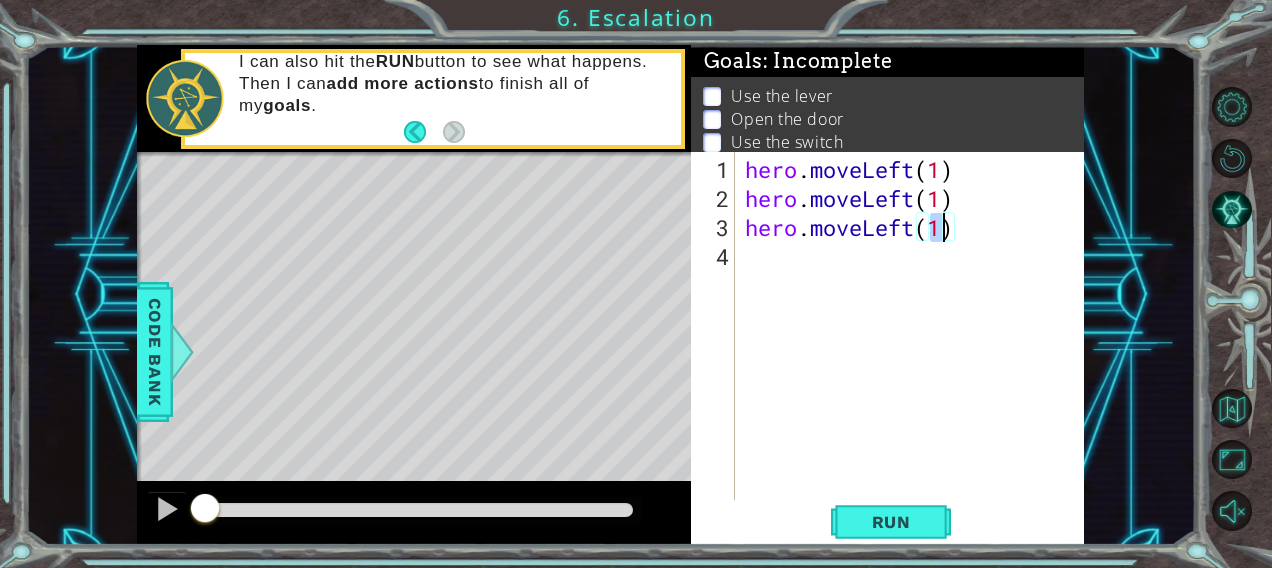 click on "hero . moveLeft ( 1 ) hero . moveLeft ( 1 ) hero . moveLeft ( 1 )" at bounding box center [916, 358] 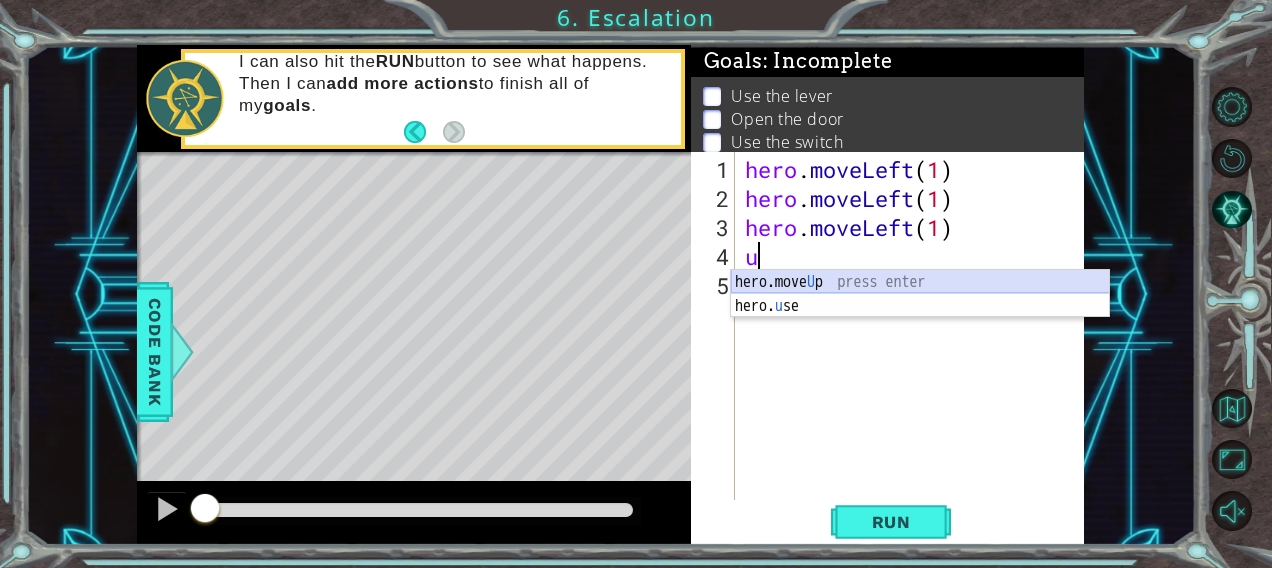 click on "hero.move U p press enter hero. u se press enter" at bounding box center (920, 318) 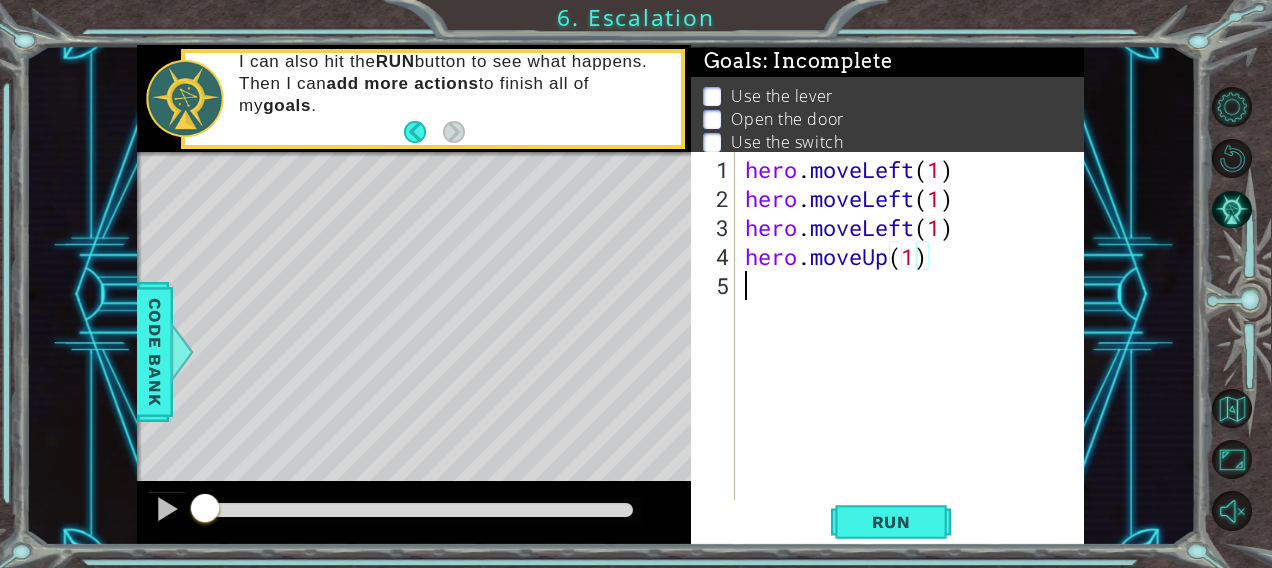 click on "hero . moveLeft ( 1 ) hero . moveLeft ( 1 ) hero . moveLeft ( 1 ) hero . moveUp ( 1 )" at bounding box center (916, 358) 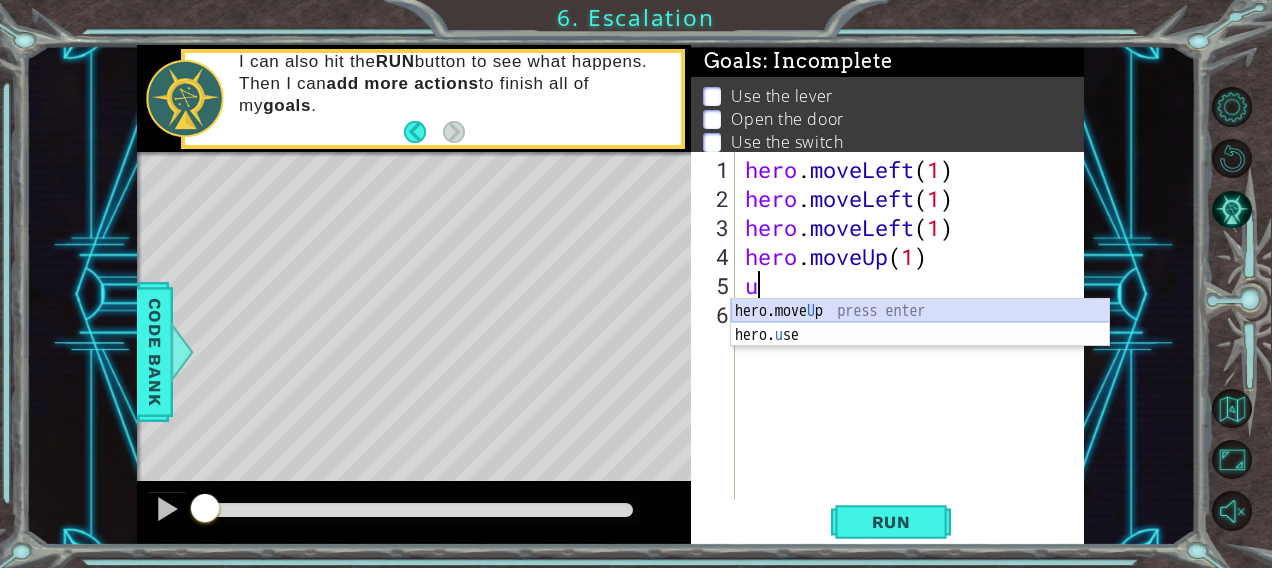 click on "hero.move U p press enter hero. u se press enter" at bounding box center (920, 347) 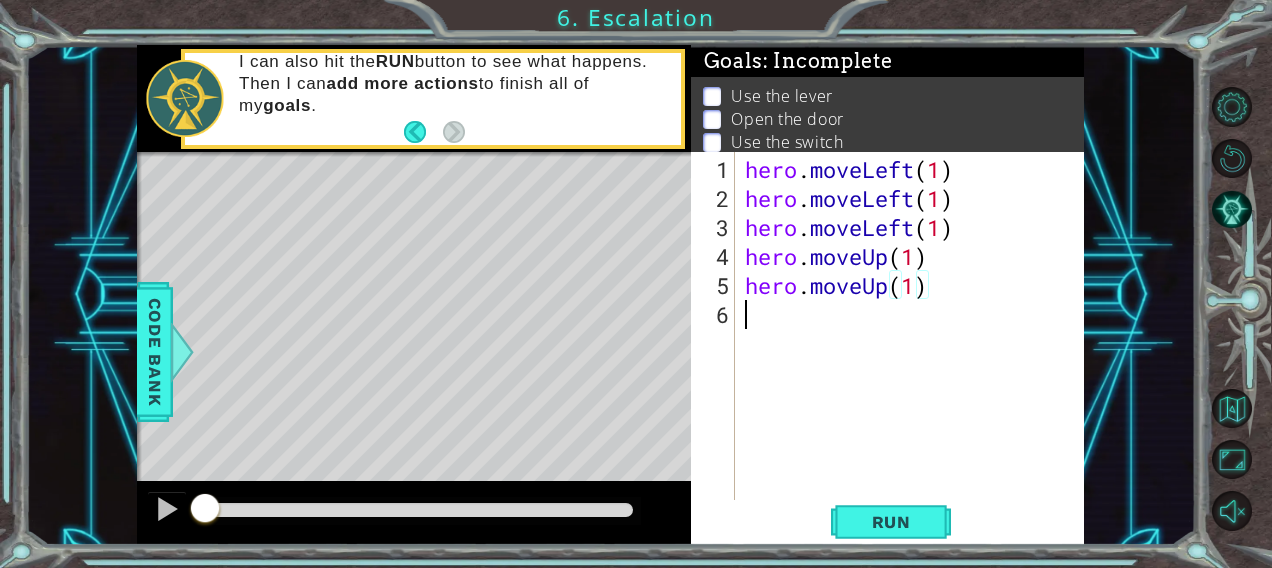 click on "hero . moveLeft ( 1 ) hero . moveLeft ( 1 ) hero . moveLeft ( 1 ) hero . moveUp ( 1 ) hero . moveUp ( 1 )" at bounding box center [916, 358] 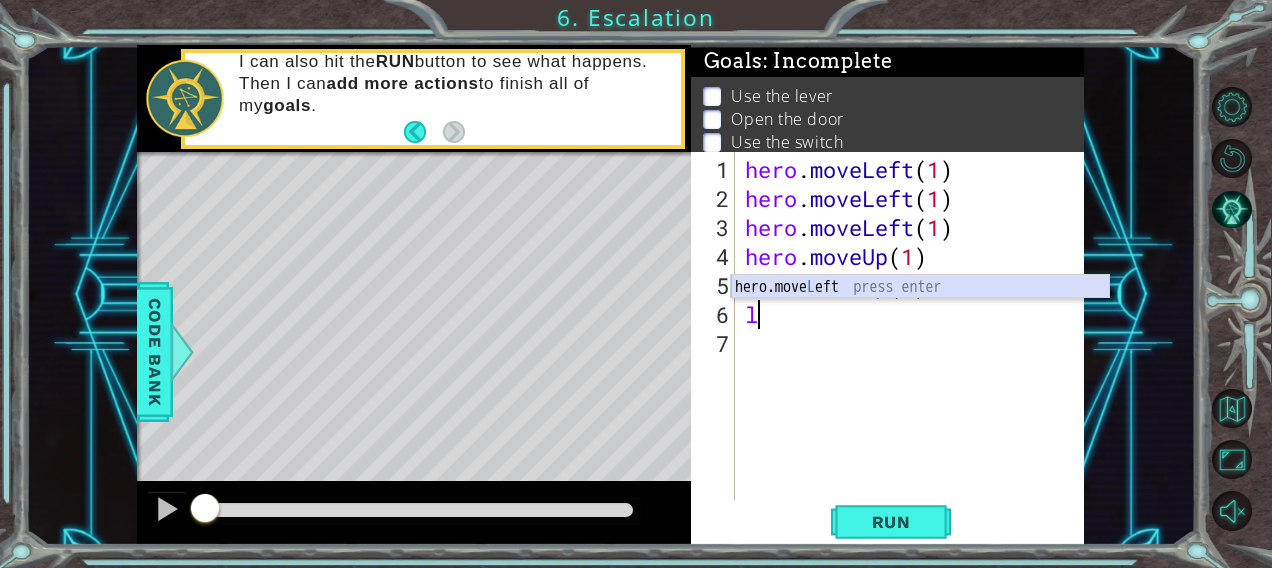 click on "hero.move L eft press enter" at bounding box center (920, 311) 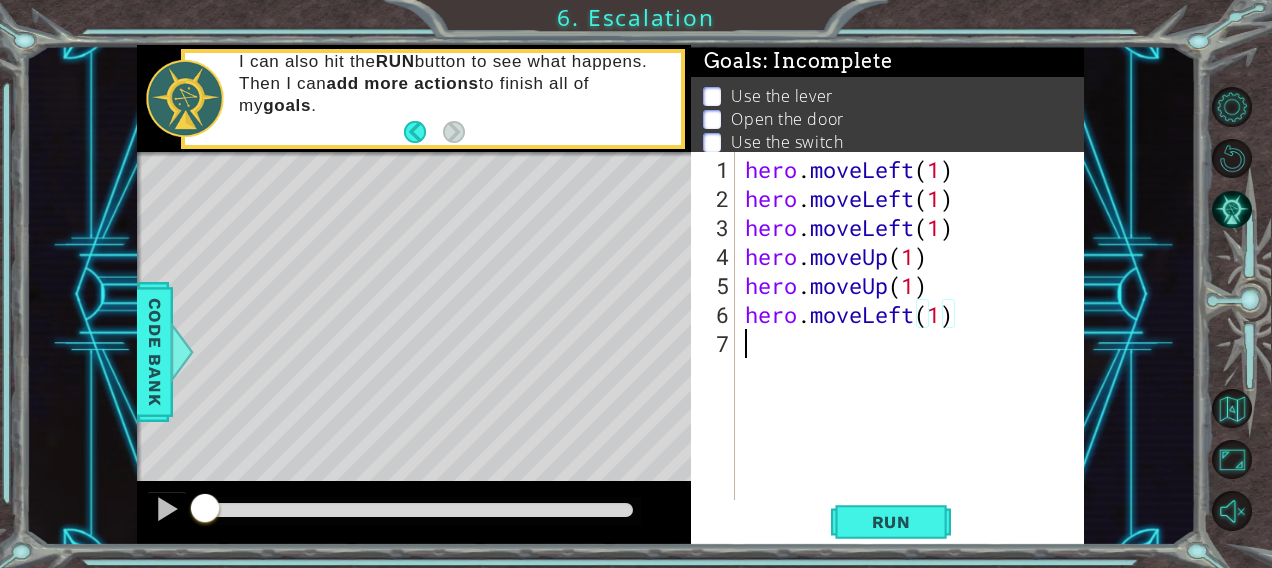 click on "hero . moveLeft ( 1 ) hero . moveLeft ( 1 ) hero . moveLeft ( 1 ) hero . moveUp ( 1 ) hero . moveUp ( 1 ) hero . moveLeft ( 1 )" at bounding box center (916, 358) 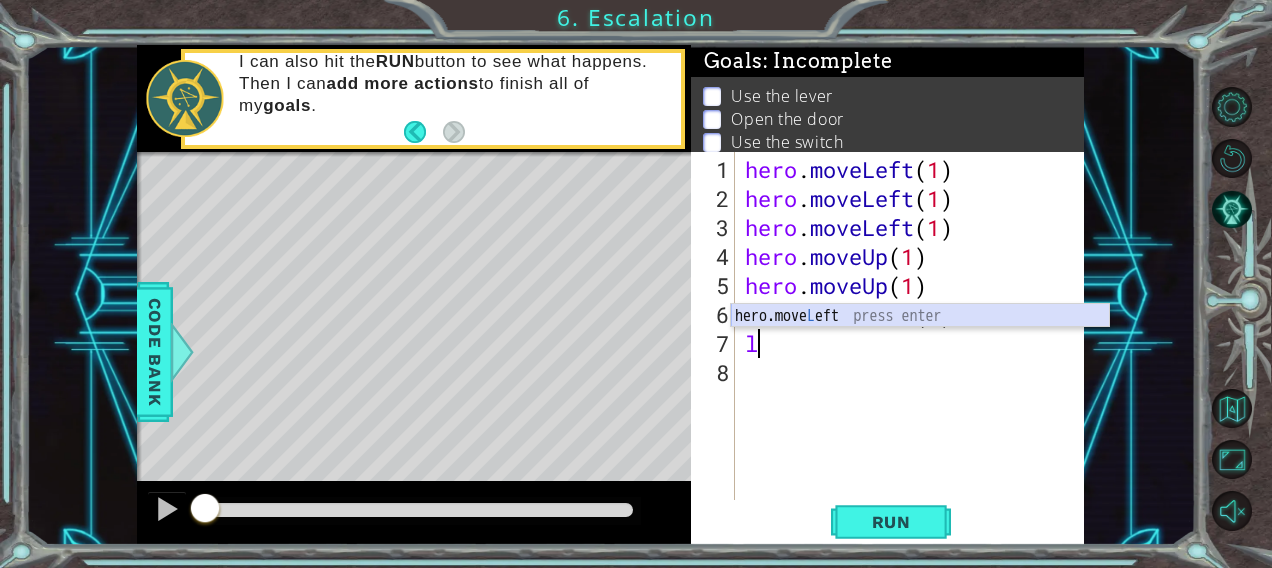 click on "hero.move L eft press enter" at bounding box center (920, 340) 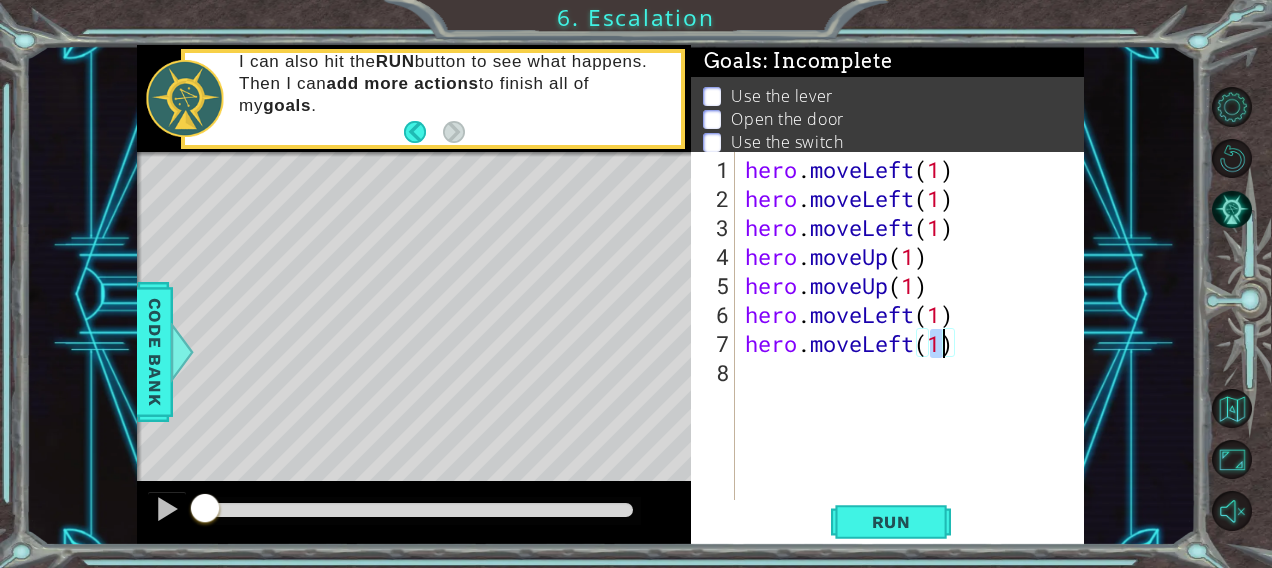 click on "hero . moveLeft ( 1 ) hero . moveLeft ( 1 ) hero . moveLeft ( 1 ) hero . moveUp ( 1 ) hero . moveUp ( 1 ) hero . moveLeft ( 1 ) hero . moveLeft ( 1 )" at bounding box center (916, 358) 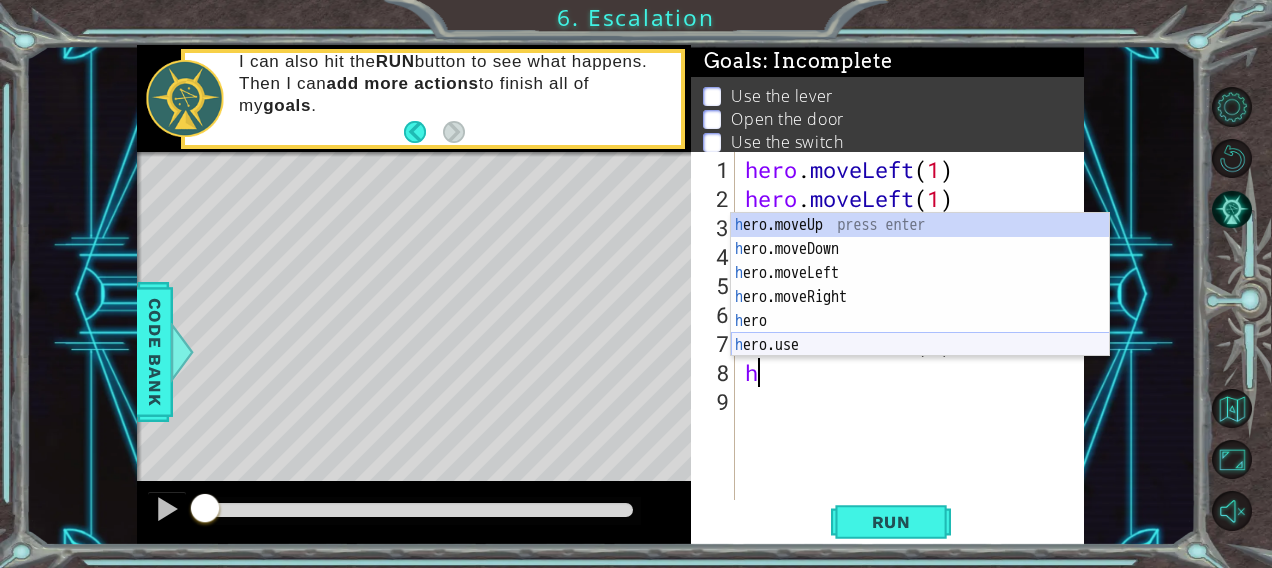 click on "h ero.moveUp press enter h ero.moveDown press enter h ero.moveLeft press enter h ero.moveRight press enter h ero press enter h ero.use press enter" at bounding box center (920, 309) 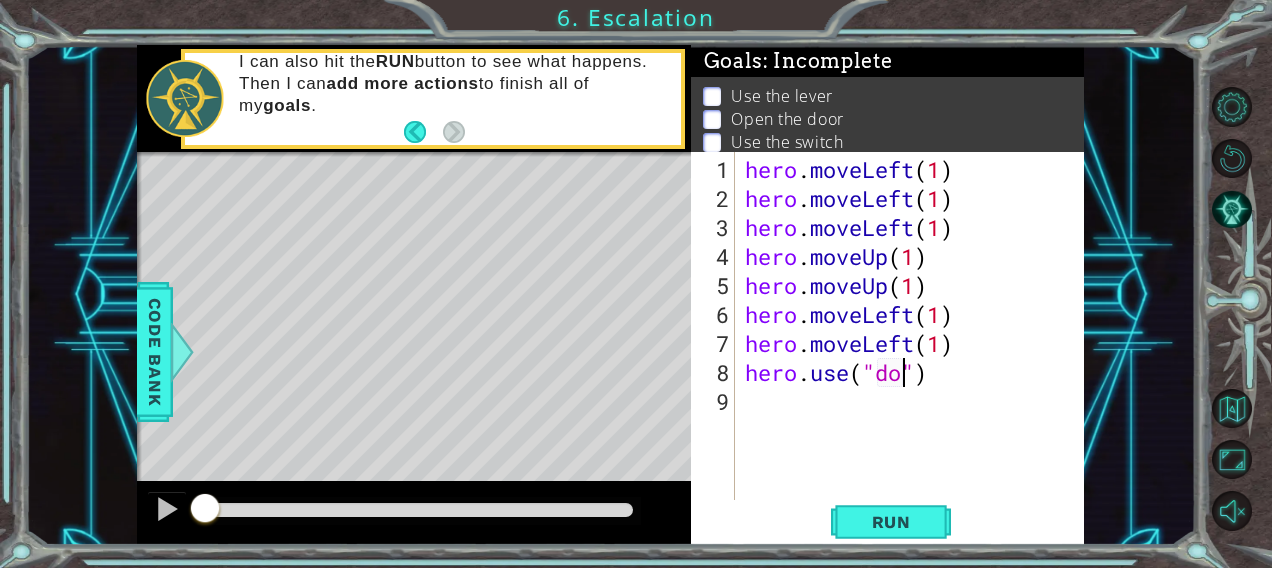 scroll, scrollTop: 0, scrollLeft: 8, axis: horizontal 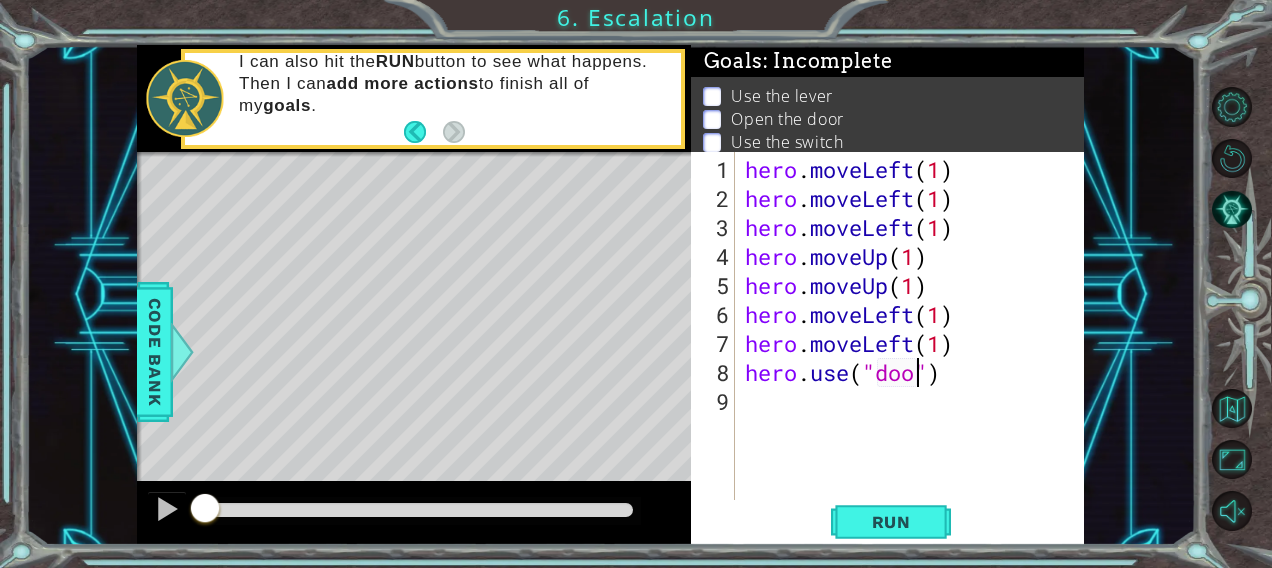 type on "hero.use("door")" 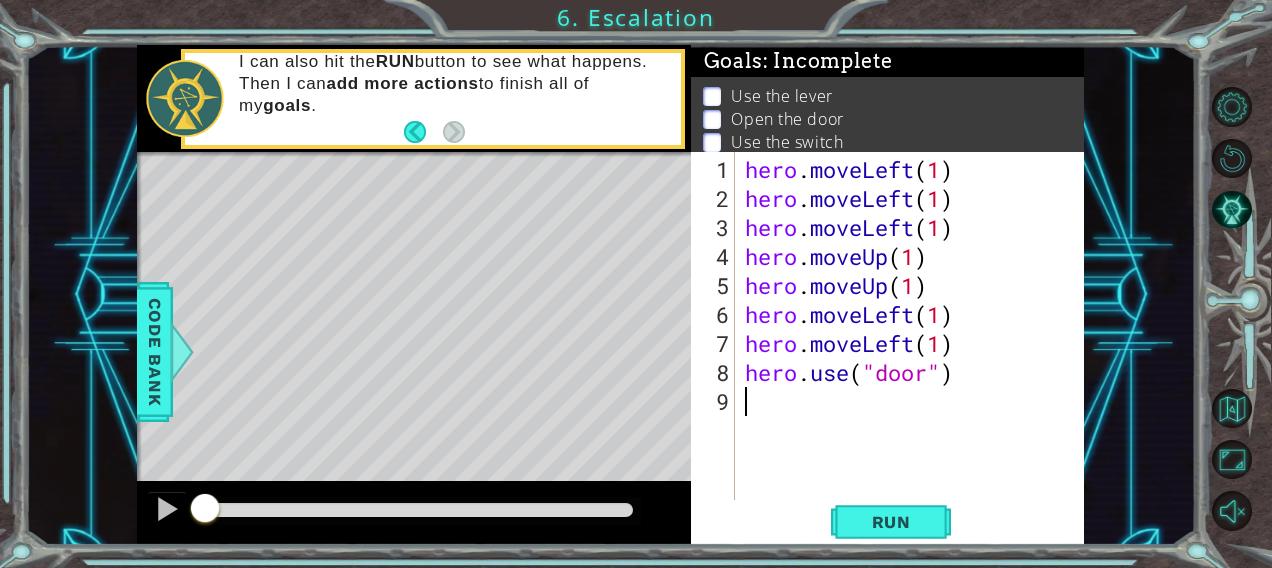 click on "hero . moveLeft ( 1 ) hero . moveLeft ( 1 ) hero . moveLeft ( 1 ) hero . moveUp ( 1 ) hero . moveUp ( 1 ) hero . moveLeft ( 1 ) hero . moveLeft ( 1 ) hero . use ( "door" )" at bounding box center (916, 358) 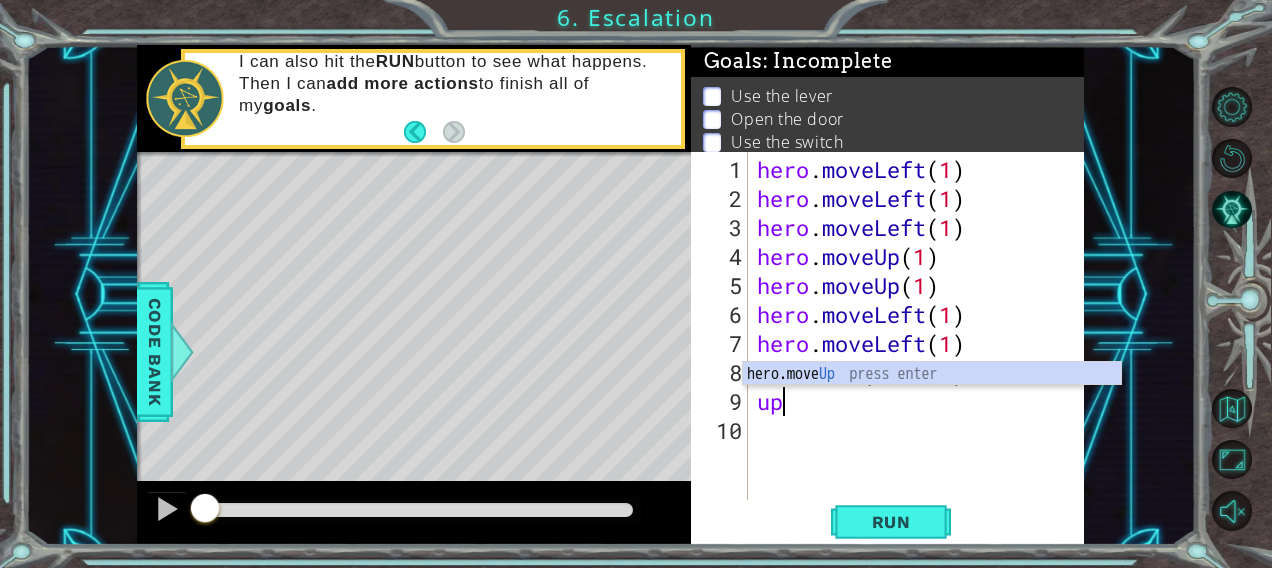 click on "hero . moveLeft ( 1 ) hero . moveLeft ( 1 ) hero . moveLeft ( 1 ) hero . moveUp ( 1 ) hero . moveUp ( 1 ) hero . moveLeft ( 1 ) hero . moveLeft ( 1 ) hero . use ( "door" ) up" at bounding box center [922, 358] 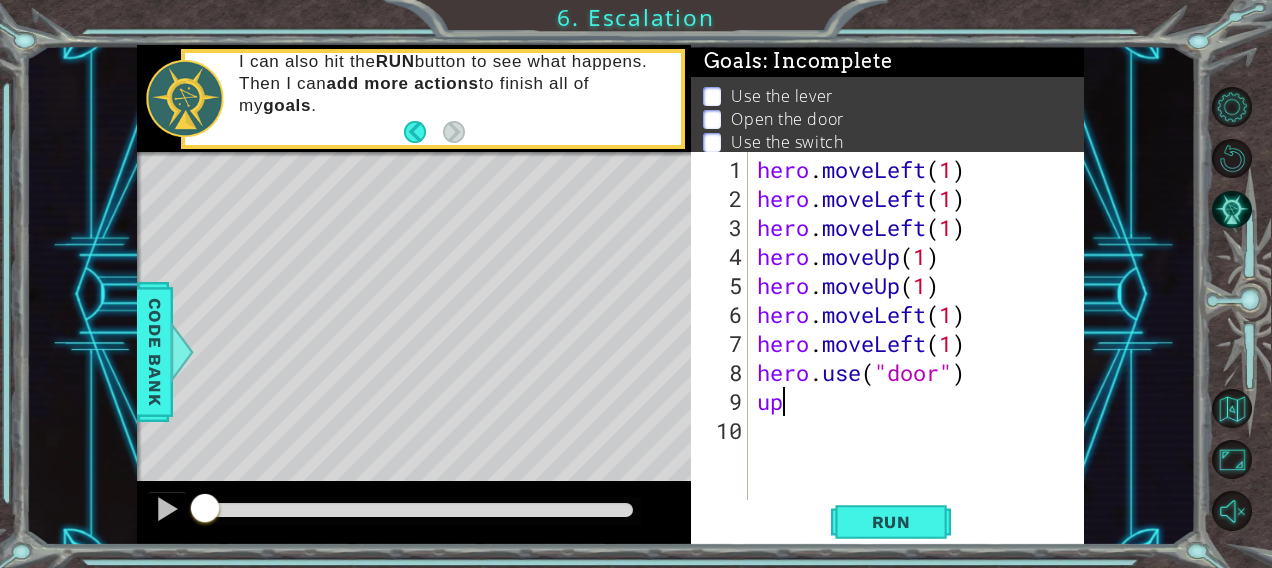 click on "hero . moveLeft ( 1 ) hero . moveLeft ( 1 ) hero . moveLeft ( 1 ) hero . moveUp ( 1 ) hero . moveUp ( 1 ) hero . moveLeft ( 1 ) hero . moveLeft ( 1 ) hero . use ( "door" ) up" at bounding box center [922, 358] 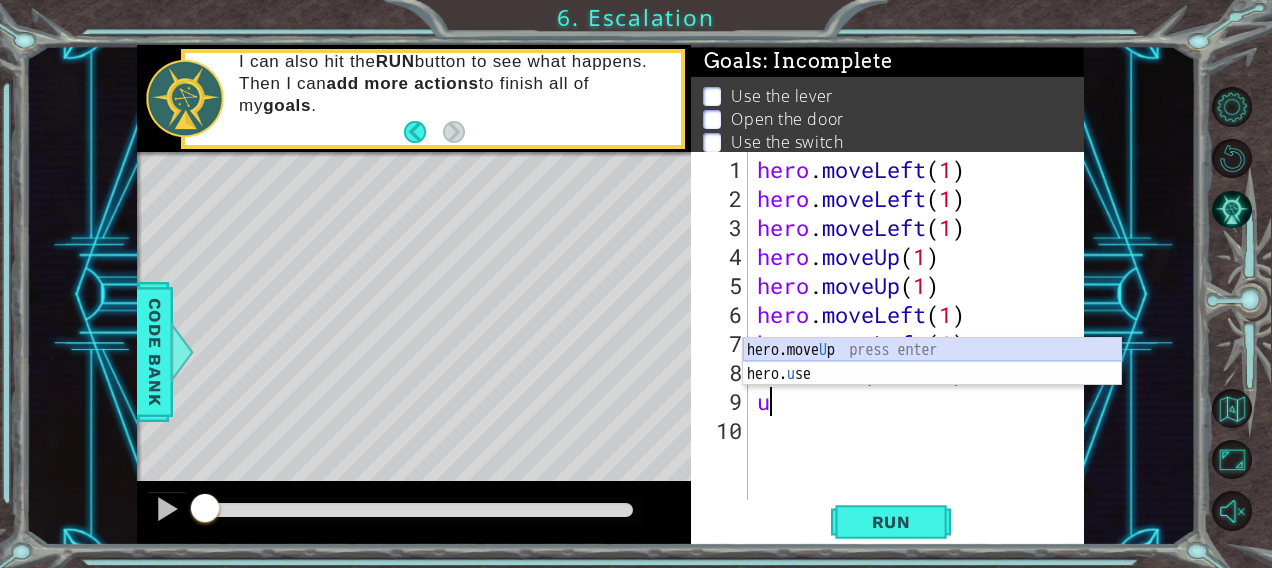 click on "hero.move U p press enter hero. u se press enter" at bounding box center [932, 386] 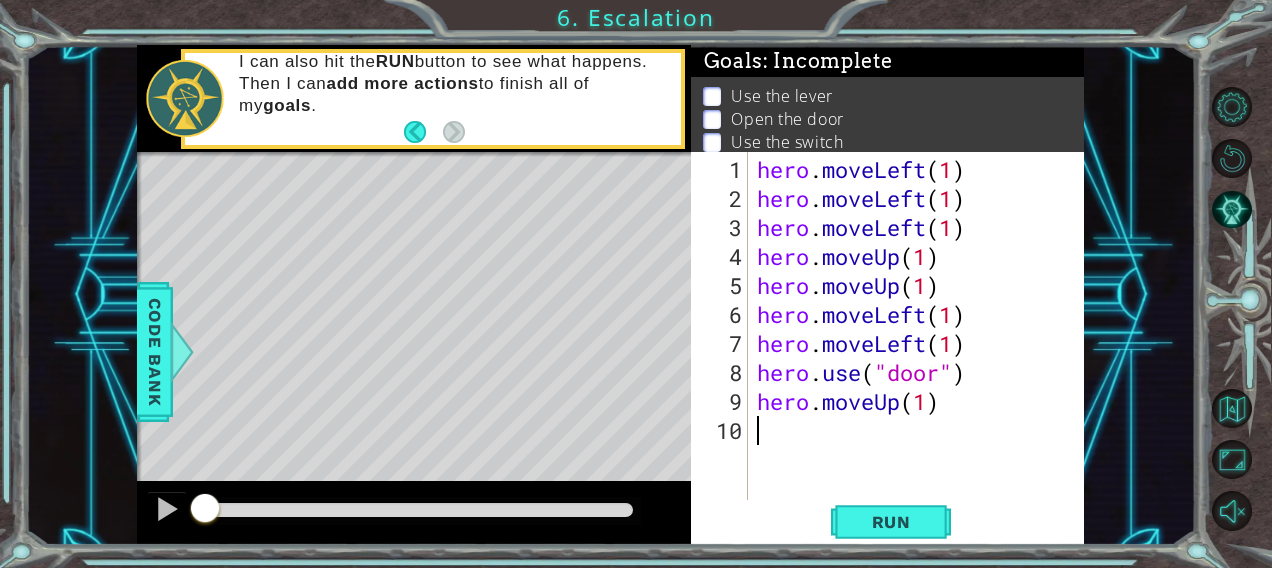 click on "hero . moveLeft ( 1 ) hero . moveLeft ( 1 ) hero . moveLeft ( 1 ) hero . moveUp ( 1 ) hero . moveUp ( 1 ) hero . moveLeft ( 1 ) hero . moveLeft ( 1 ) hero . use ( "door" ) hero . moveUp ( 1 )" at bounding box center [922, 358] 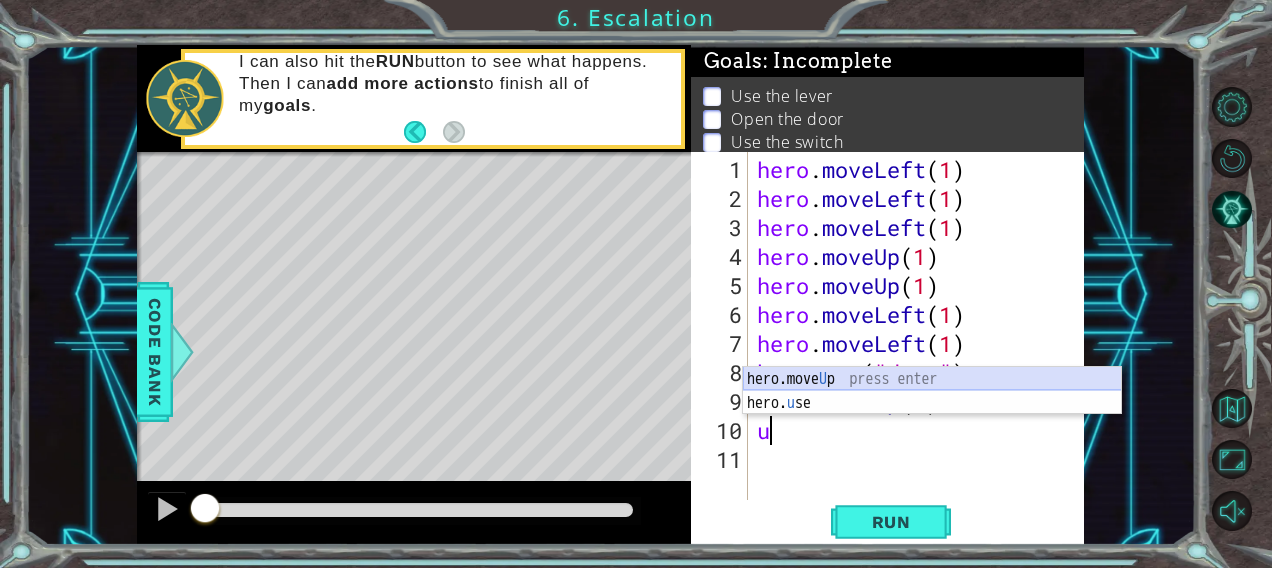 click on "hero.move U p press enter hero. u se press enter" at bounding box center [932, 415] 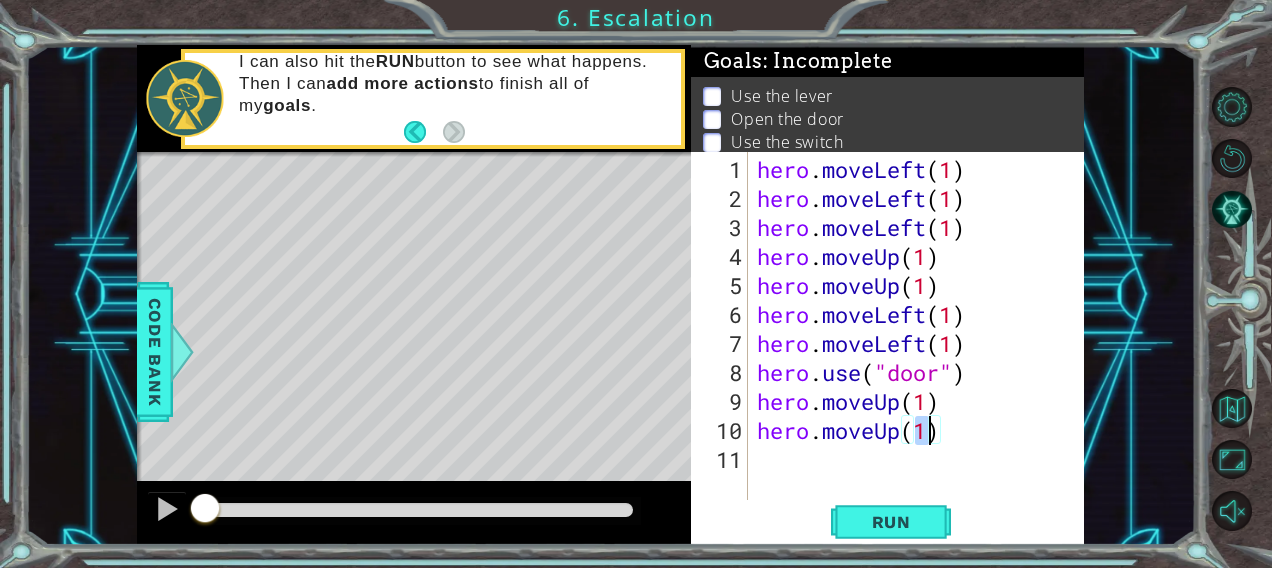 click on "hero . moveLeft ( 1 ) hero . moveLeft ( 1 ) hero . moveLeft ( 1 ) hero . moveUp ( 1 ) hero . moveUp ( 1 ) hero . moveLeft ( 1 ) hero . moveLeft ( 1 ) hero . use ( "door" ) hero . moveUp ( 1 ) hero . moveUp ( 1 )" at bounding box center [922, 358] 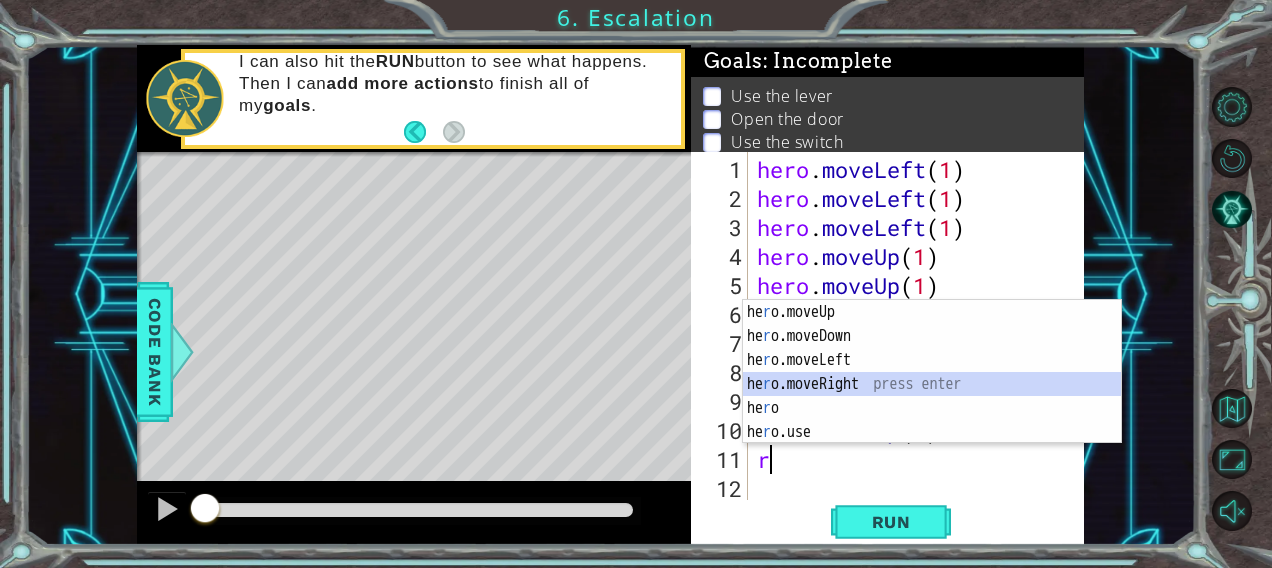 click on "he r o.moveUp press enter he r o.moveDown press enter he r o.moveLeft press enter he r o.moveRight press enter he r o press enter he r o.use press enter" at bounding box center (932, 396) 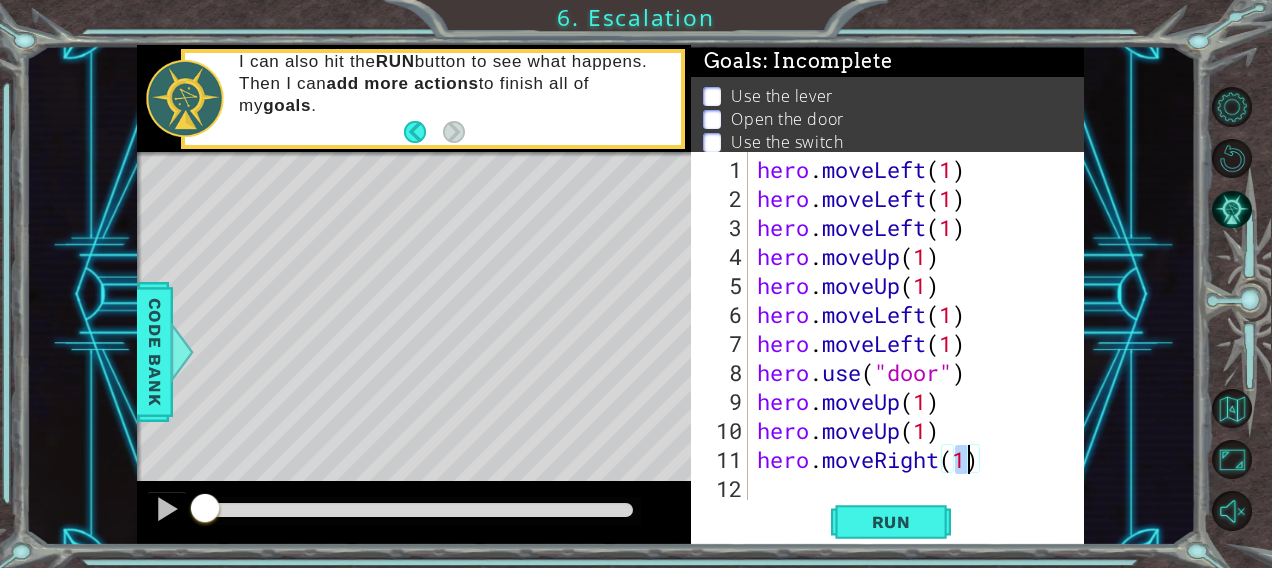 click on "hero . moveLeft ( 1 ) hero . moveLeft ( 1 ) hero . moveLeft ( 1 ) hero . moveUp ( 1 ) hero . moveUp ( 1 ) hero . moveLeft ( 1 ) hero . moveLeft ( 1 ) hero . use ( "door" ) hero . moveUp ( 1 ) hero . moveUp ( 1 ) hero . moveRight ( 1 )" at bounding box center (922, 358) 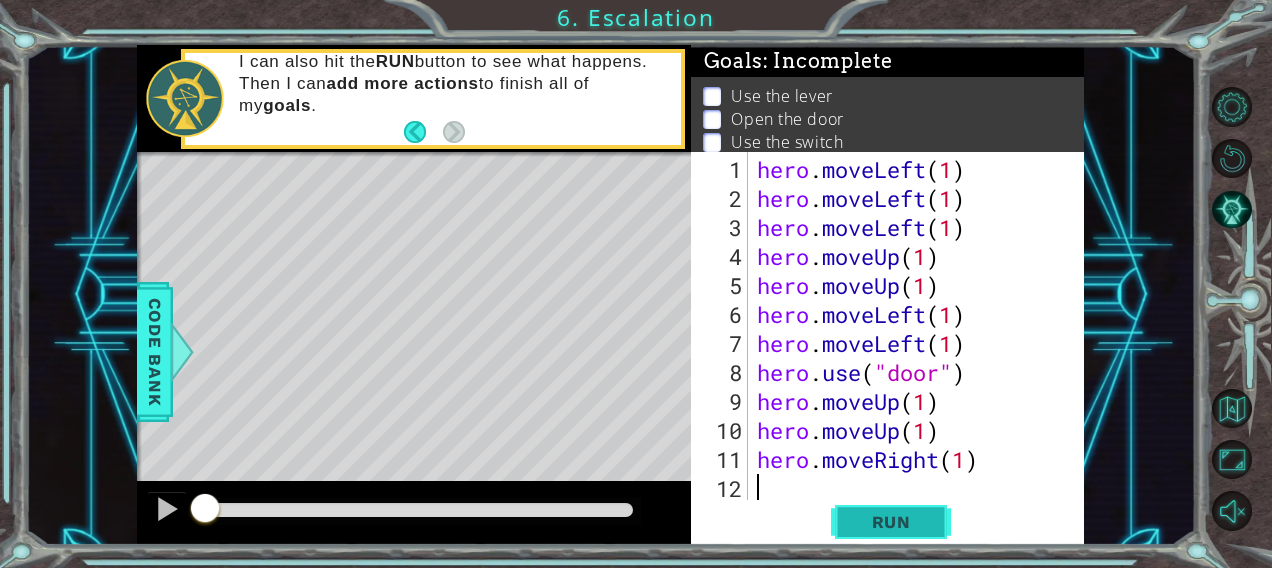 click on "Run" at bounding box center (891, 522) 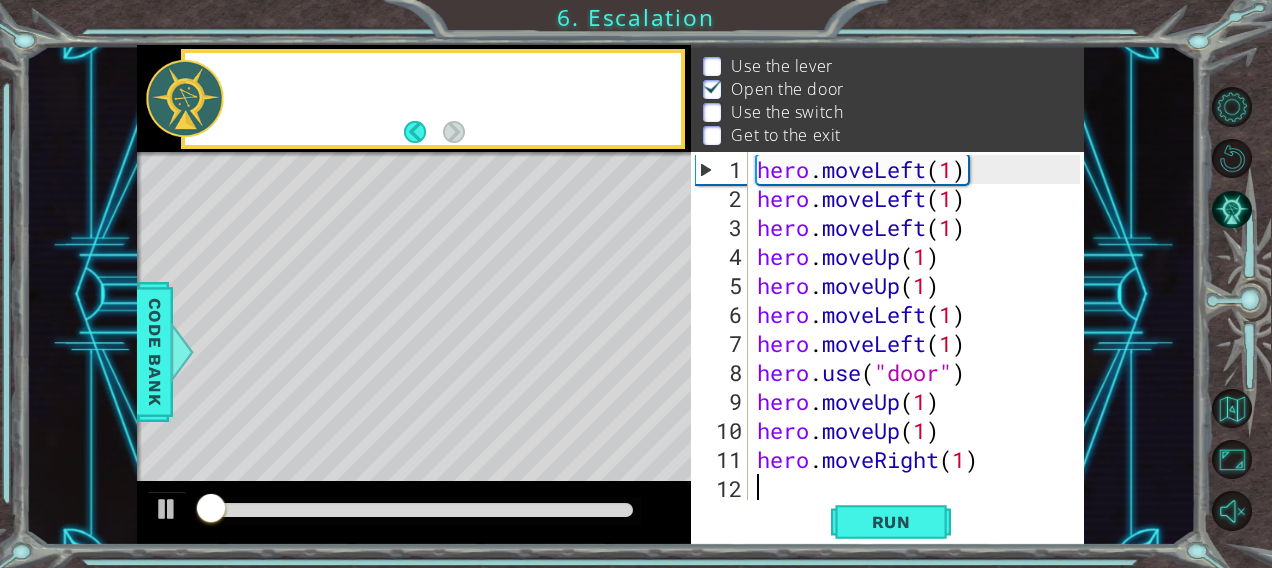 scroll, scrollTop: 30, scrollLeft: 0, axis: vertical 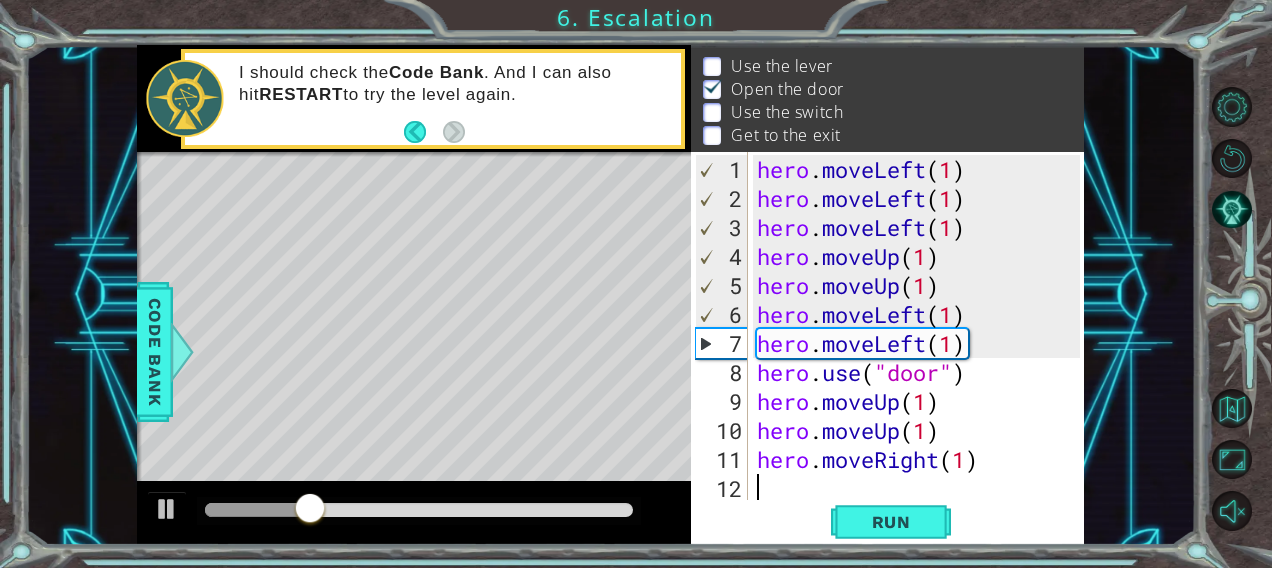 click on "hero . moveLeft ( 1 ) hero . moveLeft ( 1 ) hero . moveLeft ( 1 ) hero . moveUp ( 1 ) hero . moveUp ( 1 ) hero . moveLeft ( 1 ) hero . moveLeft ( 1 ) hero . use ( "door" ) hero . moveUp ( 1 ) hero . moveUp ( 1 ) hero . moveRight ( 1 )" at bounding box center (922, 358) 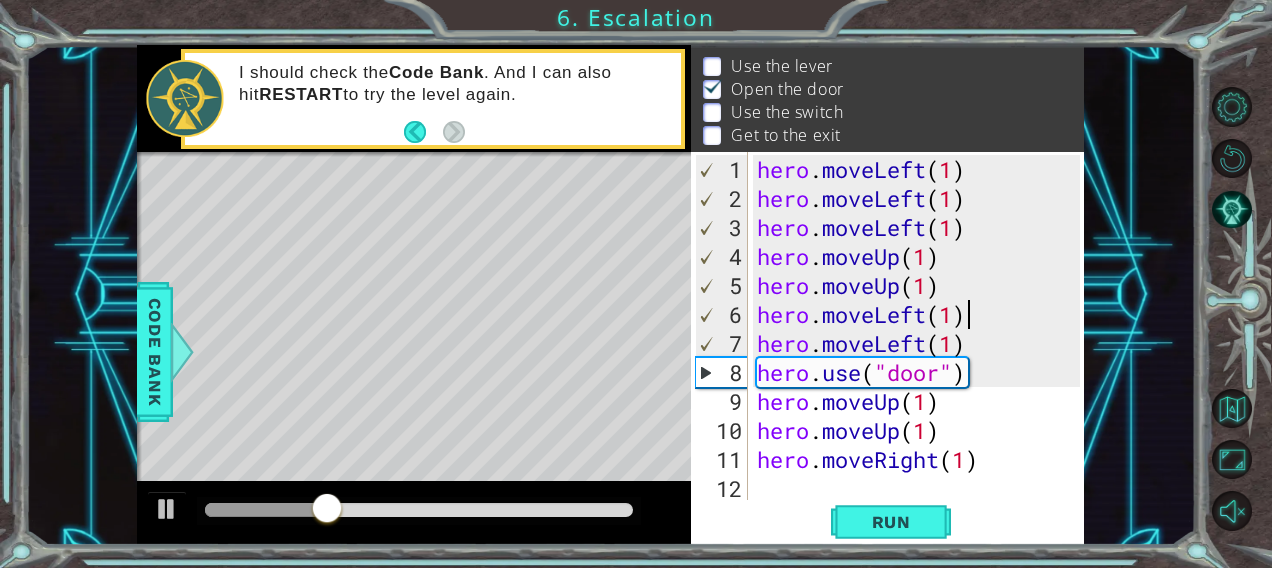 click on "hero . moveLeft ( 1 ) hero . moveLeft ( 1 ) hero . moveLeft ( 1 ) hero . moveUp ( 1 ) hero . moveUp ( 1 ) hero . moveLeft ( 1 ) hero . moveLeft ( 1 ) hero . use ( "door" ) hero . moveUp ( 1 ) hero . moveUp ( 1 ) hero . moveRight ( 1 )" at bounding box center [922, 358] 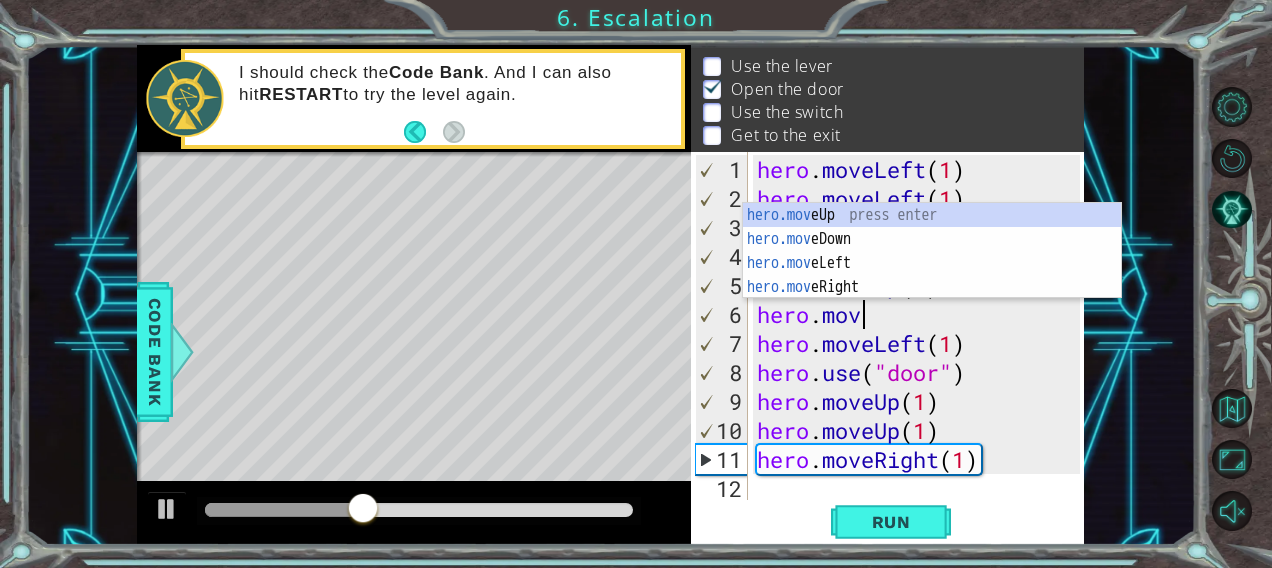 type on "h" 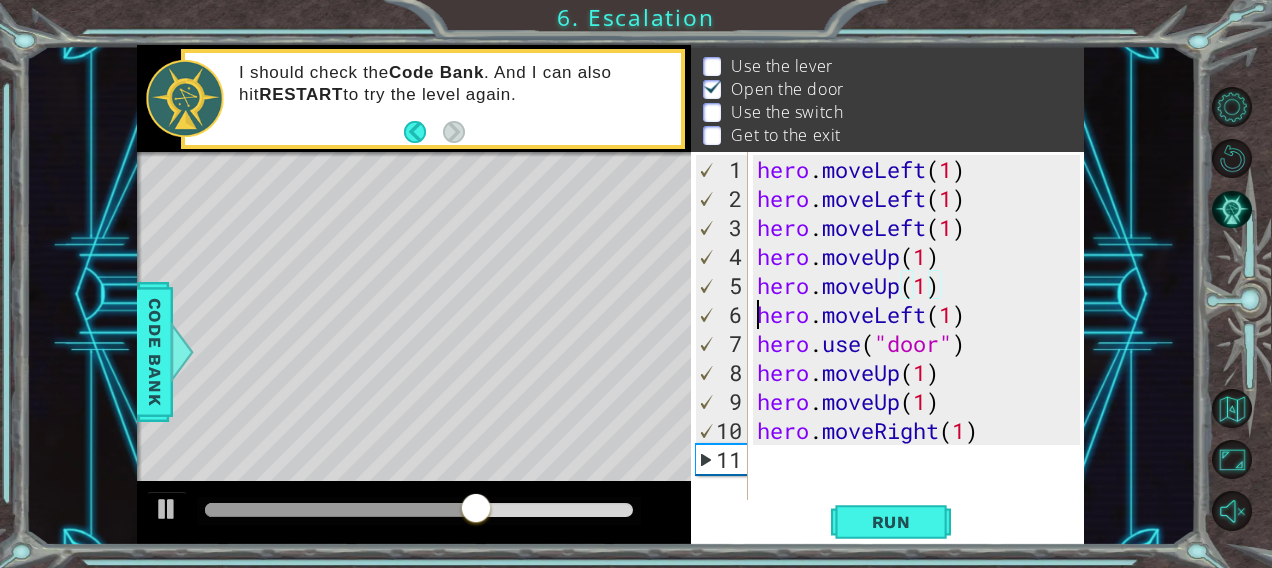 click on "hero . moveLeft ( 1 ) hero . moveLeft ( 1 ) hero . moveLeft ( 1 ) hero . moveUp ( 1 ) hero . moveUp ( 1 ) hero . moveLeft ( 1 ) hero . use ( "door" ) hero . moveUp ( 1 ) hero . moveUp ( 1 ) hero . moveRight ( 1 )" at bounding box center [922, 358] 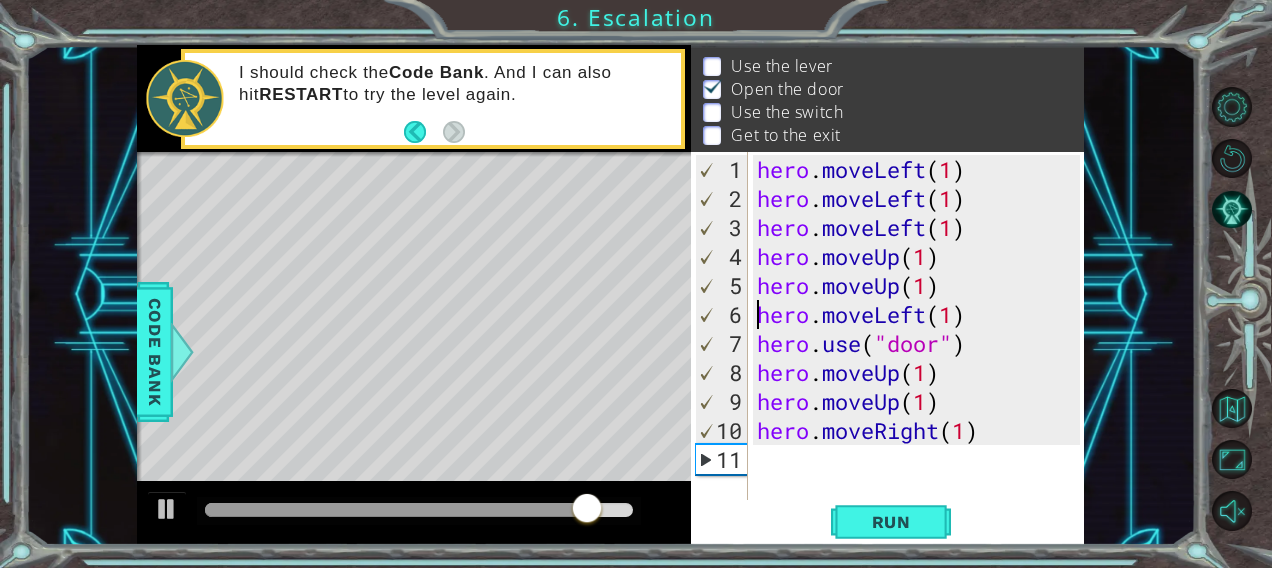 click on "hero . moveLeft ( 1 ) hero . moveLeft ( 1 ) hero . moveLeft ( 1 ) hero . moveUp ( 1 ) hero . moveUp ( 1 ) hero . moveLeft ( 1 ) hero . use ( "door" ) hero . moveUp ( 1 ) hero . moveUp ( 1 ) hero . moveRight ( 1 )" at bounding box center (922, 358) 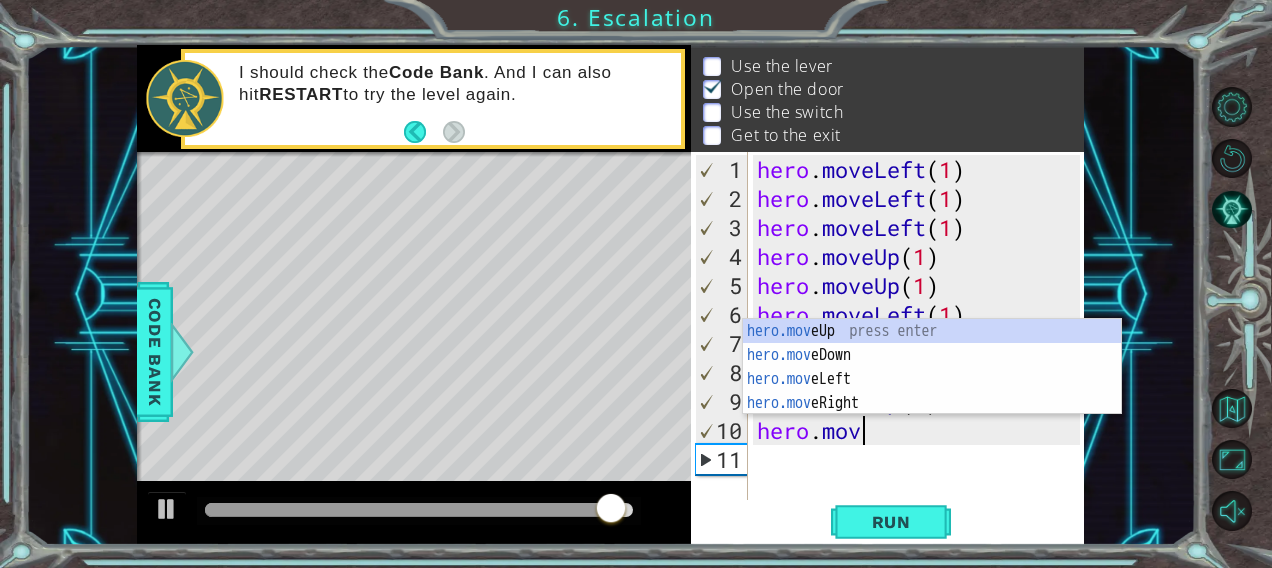 type on "h" 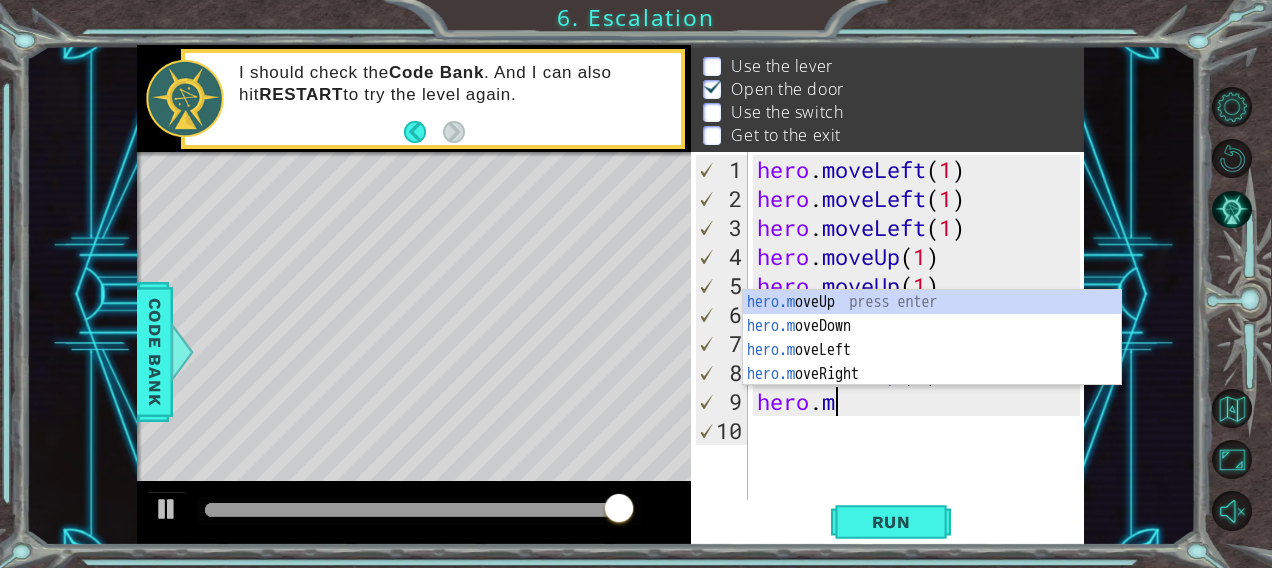 type on "h" 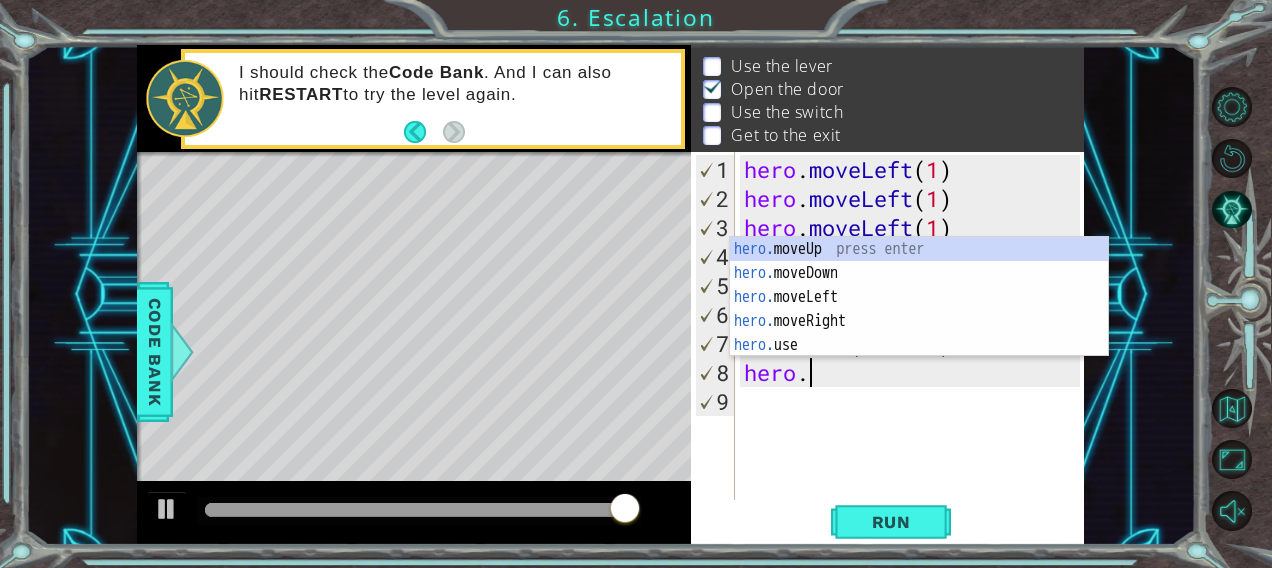 type on "h" 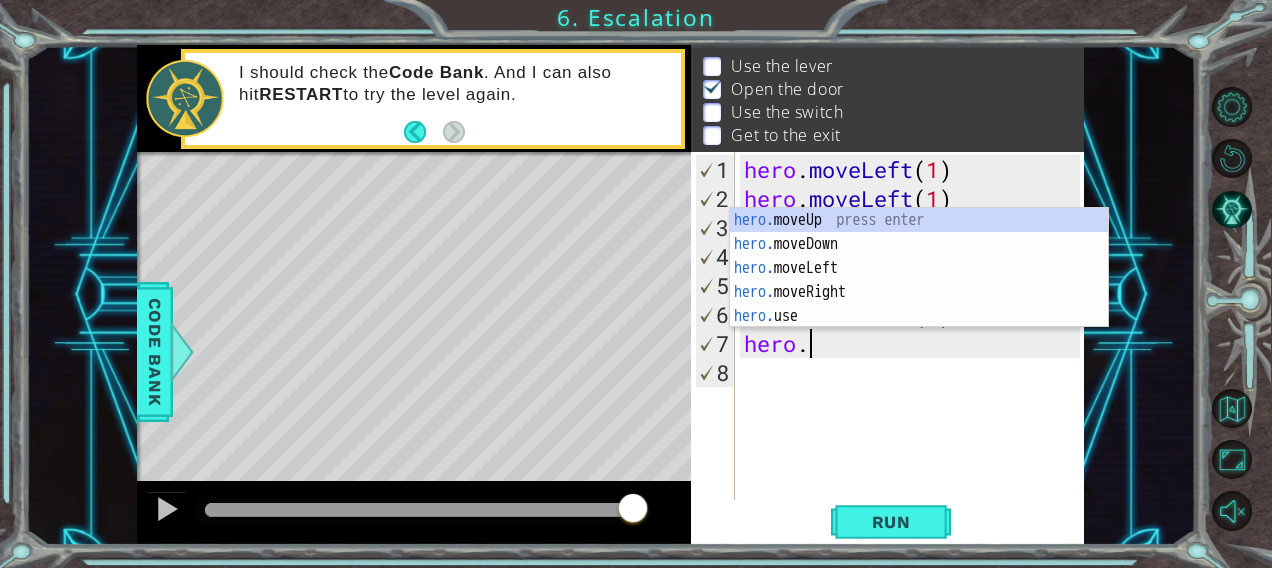 type on "h" 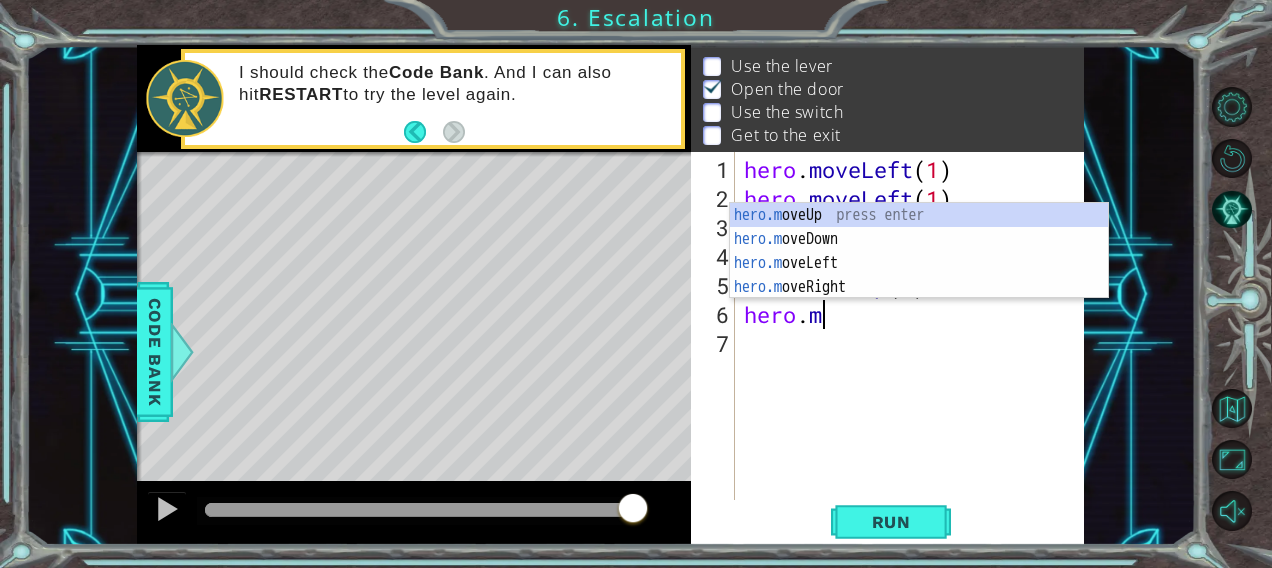type on "h" 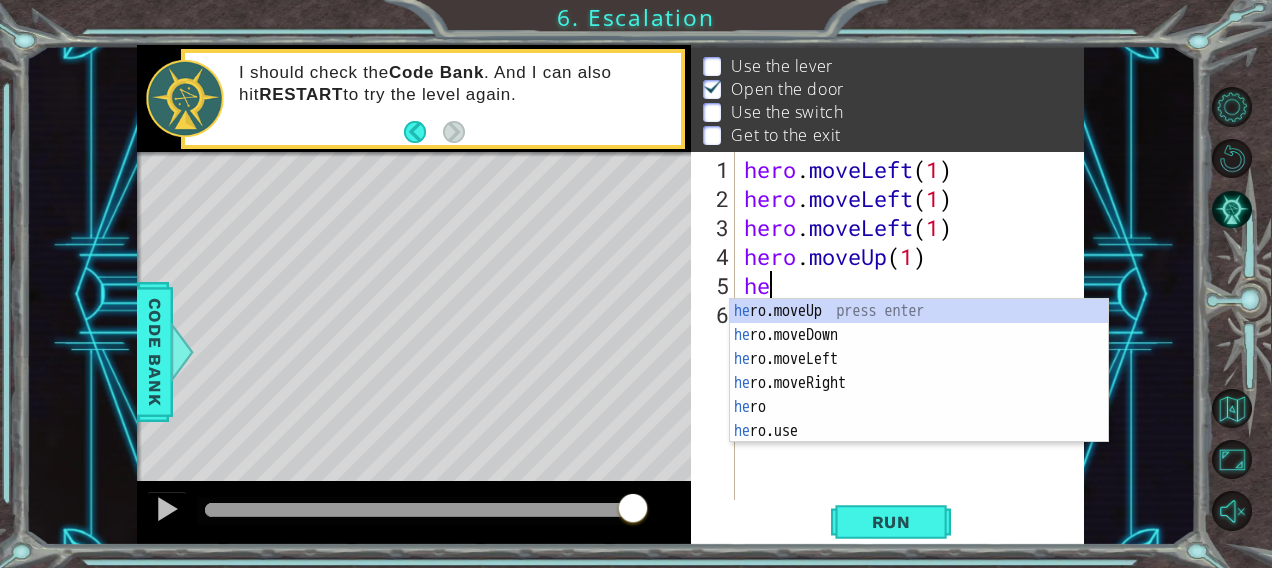 type on "h" 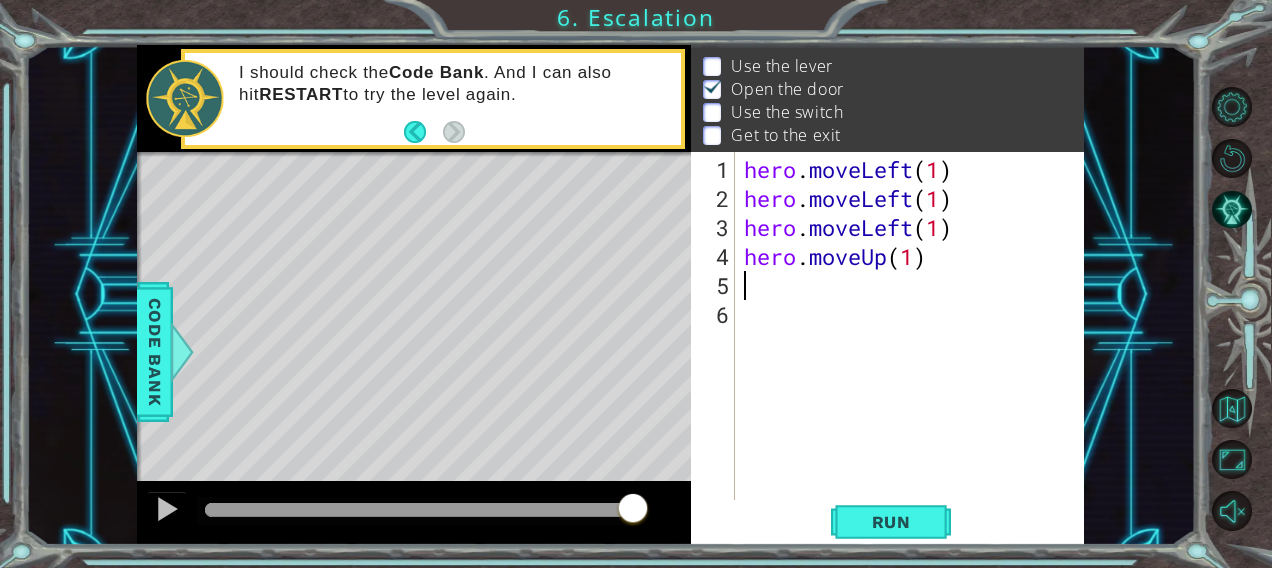 click on "hero . moveLeft ( 1 ) hero . moveLeft ( 1 ) hero . moveLeft ( 1 ) hero . moveUp ( 1 )" at bounding box center (915, 358) 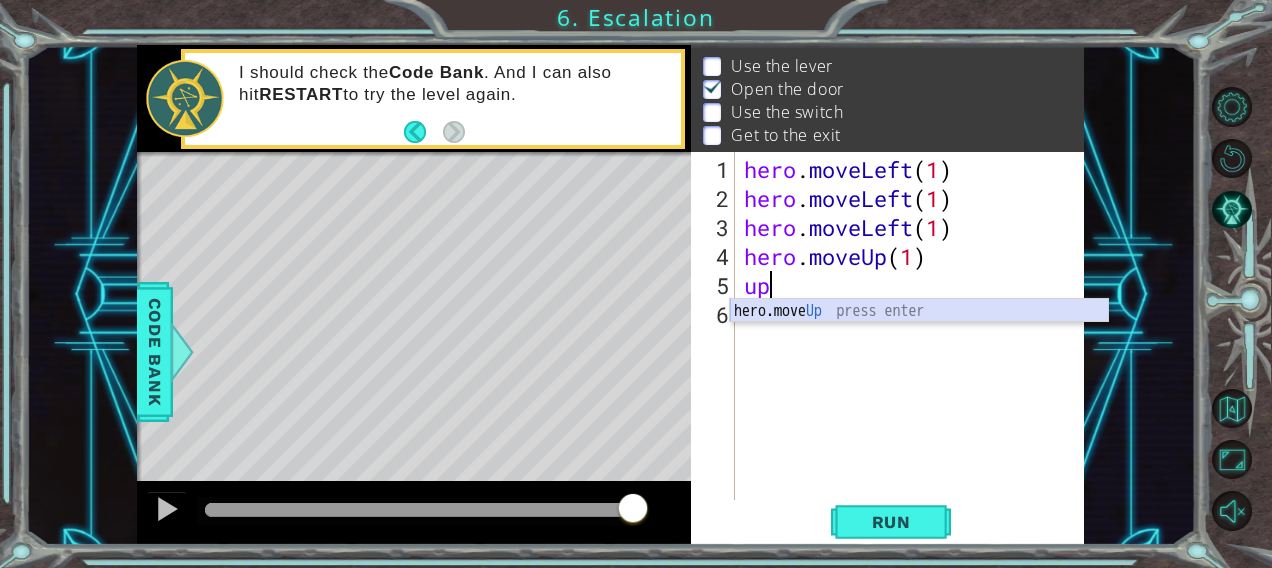 click on "hero.move Up press enter" at bounding box center (919, 335) 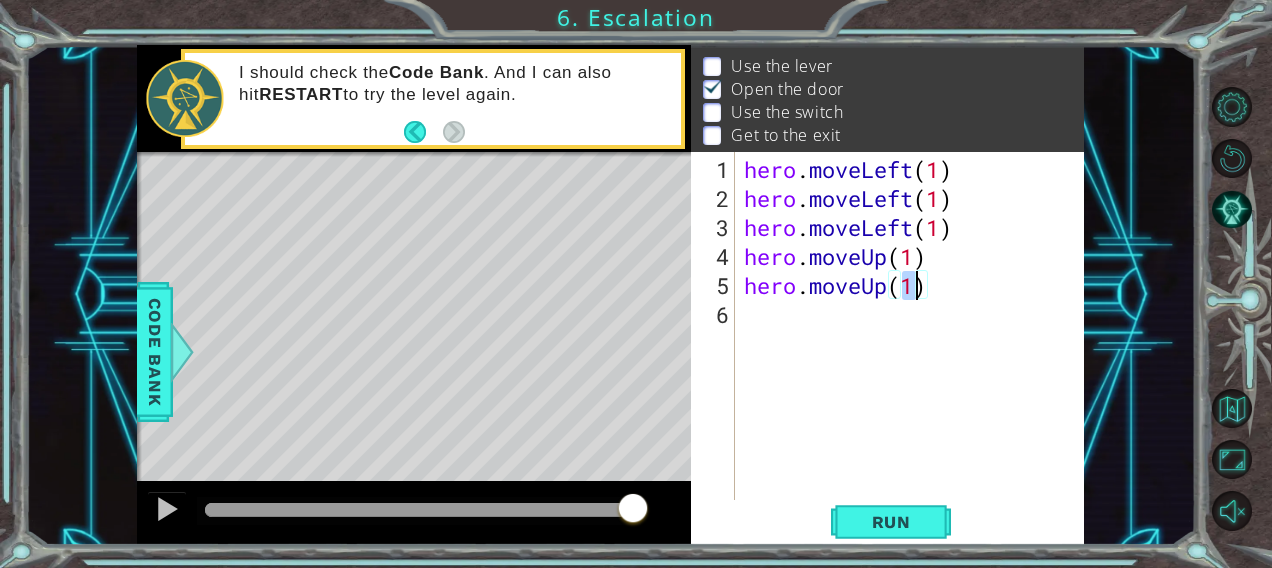 click on "hero . moveLeft ( 1 ) hero . moveLeft ( 1 ) hero . moveLeft ( 1 ) hero . moveUp ( 1 ) hero . moveUp ( 1 )" at bounding box center (915, 358) 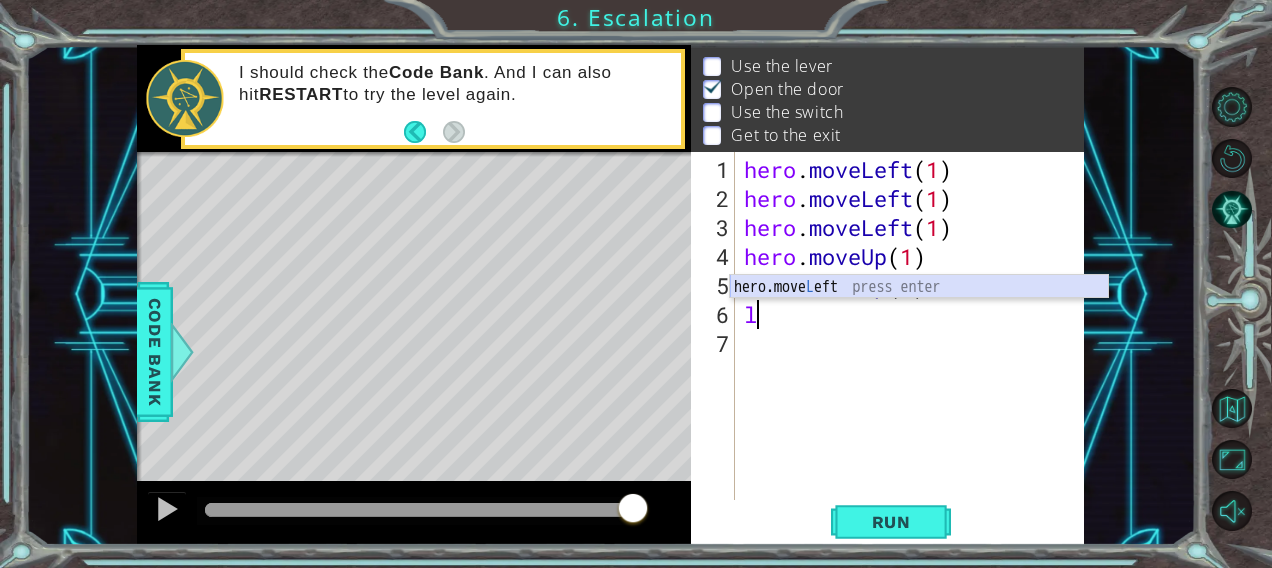 click on "hero.move L eft press enter" at bounding box center [919, 311] 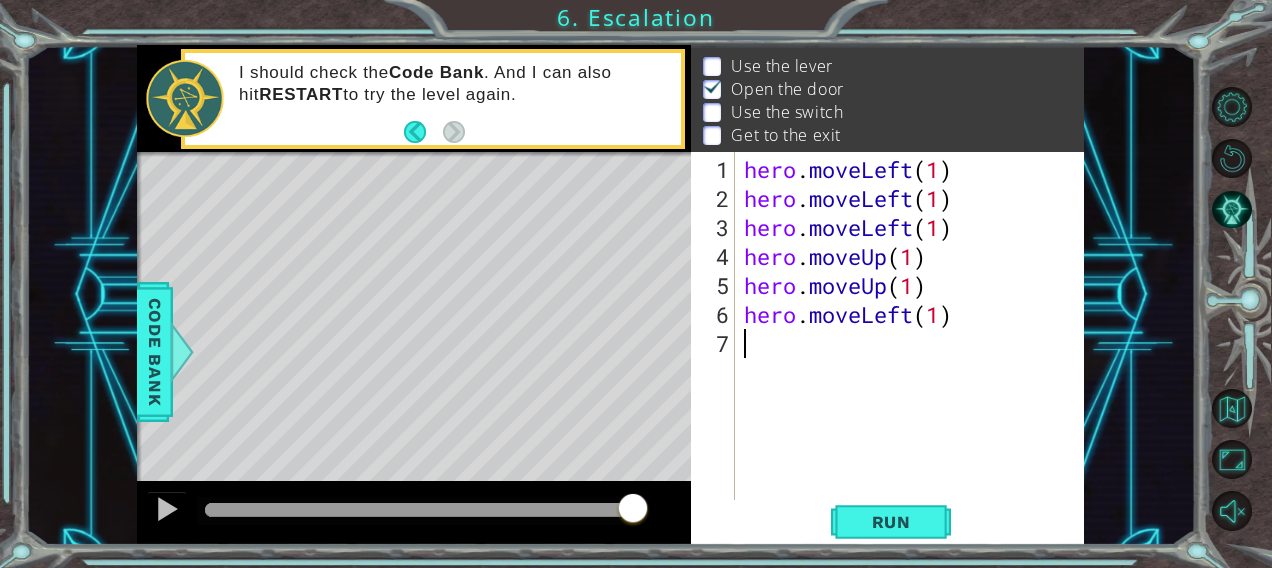 click on "hero . moveLeft ( 1 ) hero . moveLeft ( 1 ) hero . moveLeft ( 1 ) hero . moveUp ( 1 ) hero . moveUp ( 1 ) hero . moveLeft ( 1 )" at bounding box center [915, 358] 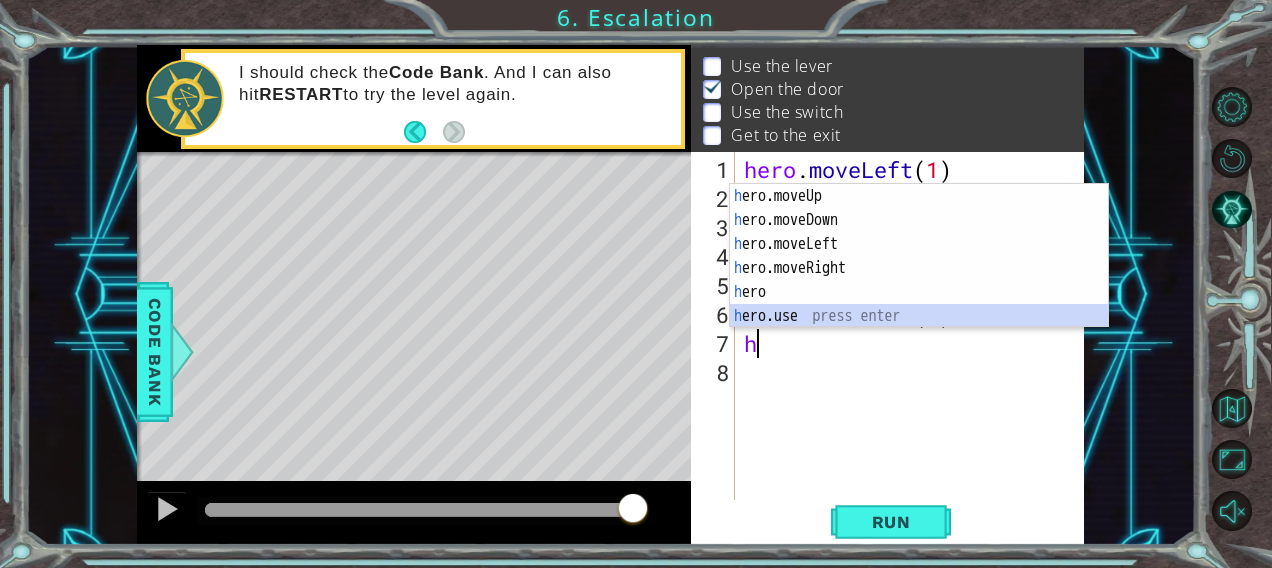 click on "h ero.moveUp press enter h ero.moveDown press enter h ero.moveLeft press enter h ero.moveRight press enter h ero press enter h ero.use press enter" at bounding box center (919, 280) 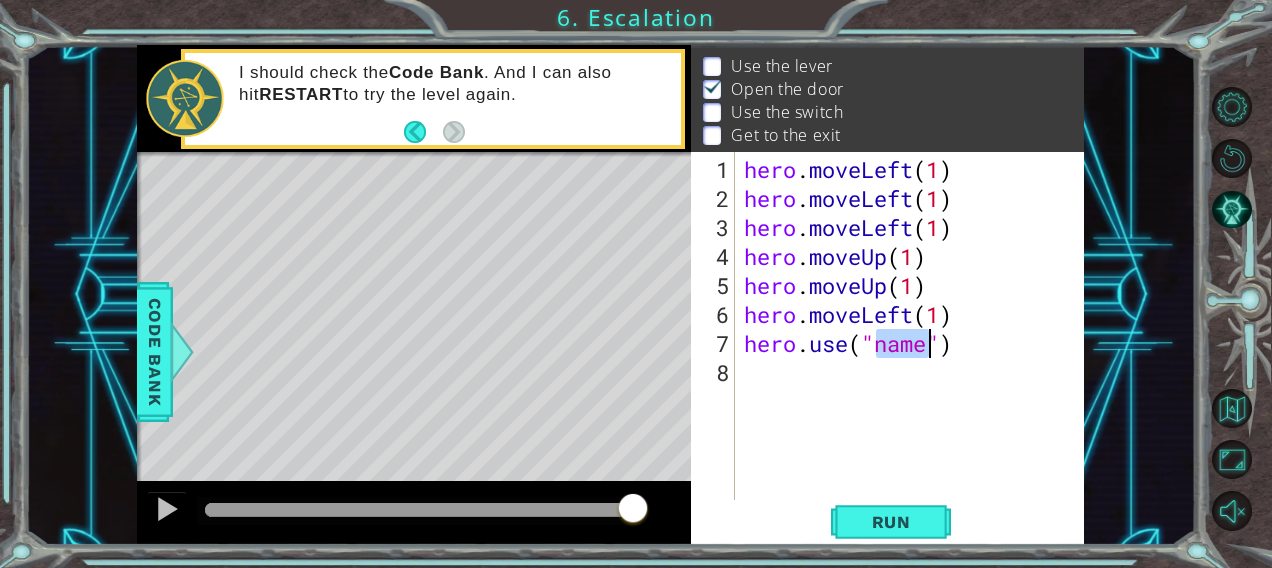 click on "hero . moveLeft ( 1 ) hero . moveLeft ( 1 ) hero . moveLeft ( 1 ) hero . moveUp ( 1 ) hero . moveUp ( 1 ) hero . moveLeft ( 1 ) hero . use ( "name" )" at bounding box center [915, 358] 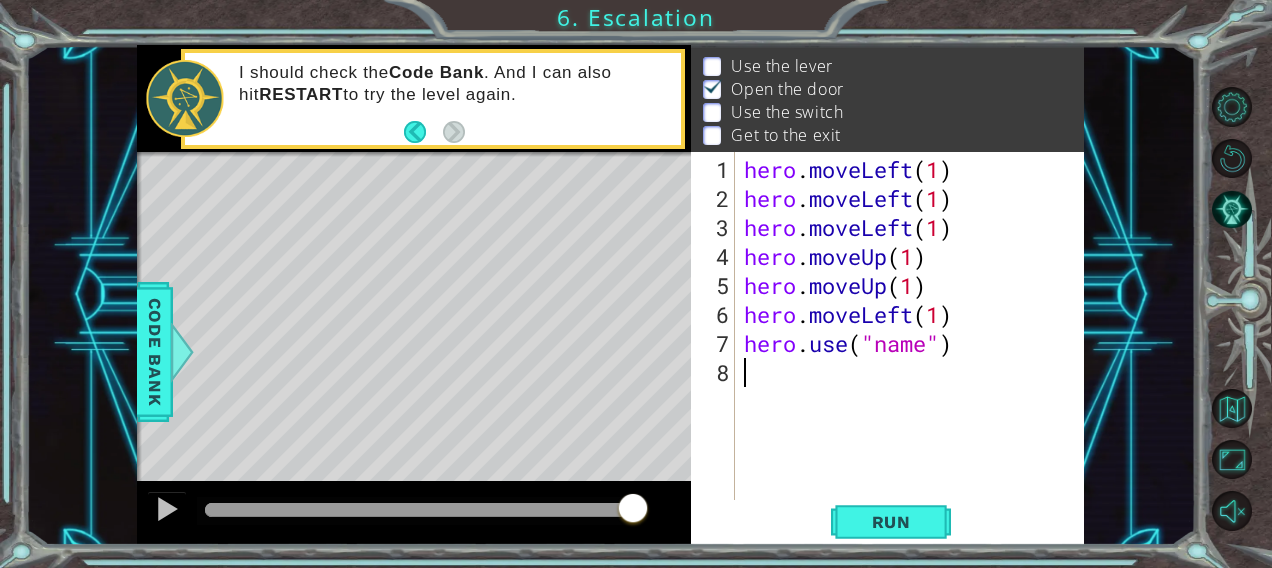click on "hero . moveLeft ( 1 ) hero . moveLeft ( 1 ) hero . moveLeft ( 1 ) hero . moveUp ( 1 ) hero . moveUp ( 1 ) hero . moveLeft ( 1 ) hero . use ( "name" )" at bounding box center (915, 358) 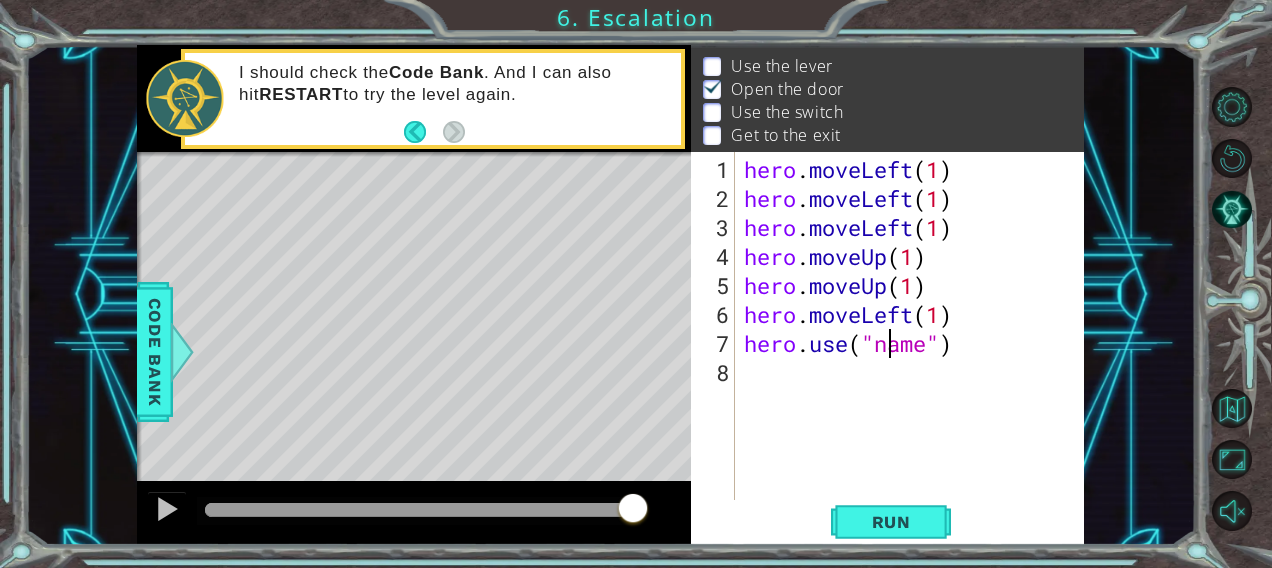 click on "hero . moveLeft ( 1 ) hero . moveLeft ( 1 ) hero . moveLeft ( 1 ) hero . moveUp ( 1 ) hero . moveUp ( 1 ) hero . moveLeft ( 1 ) hero . use ( "name" )" at bounding box center (915, 358) 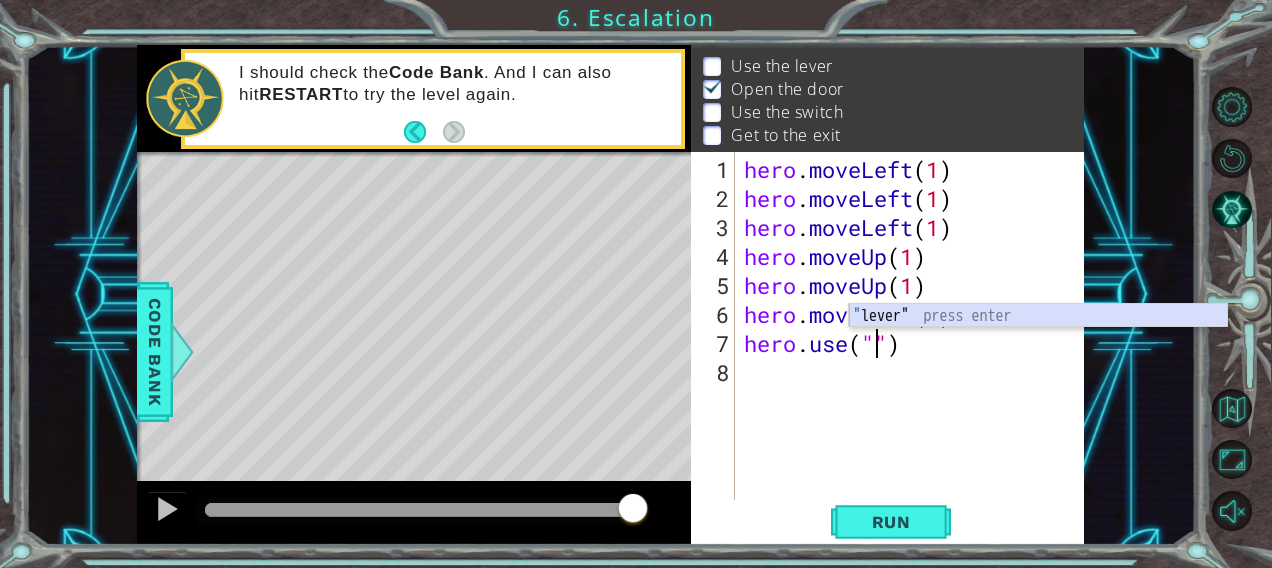 click on "" lever" press enter" at bounding box center [1038, 340] 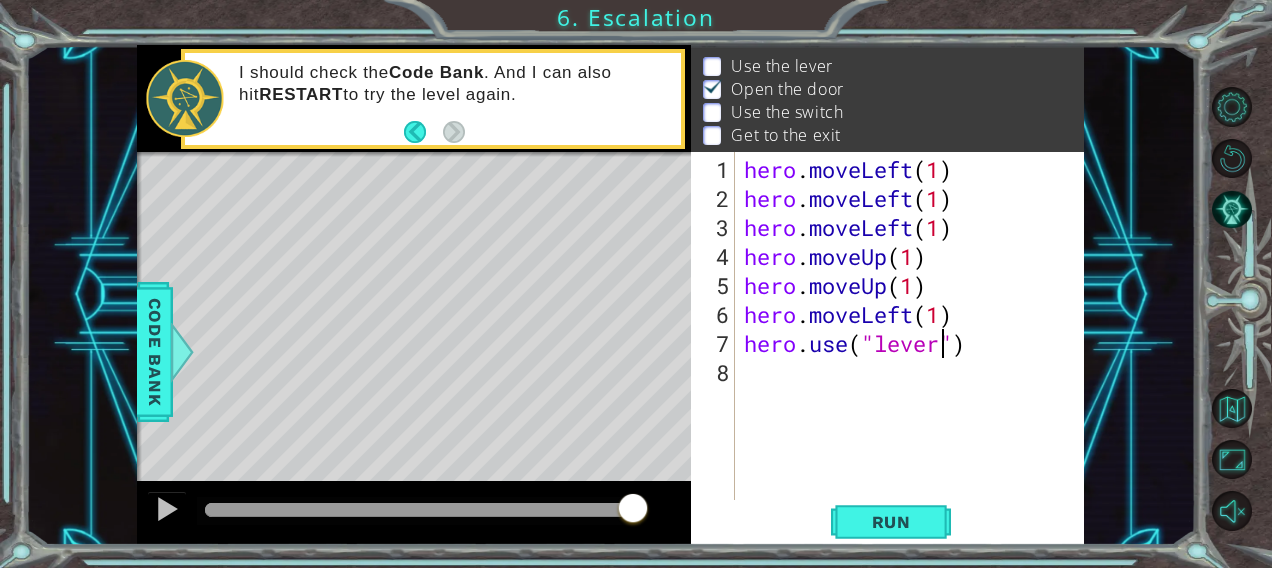 click on "hero . moveLeft ( 1 ) hero . moveLeft ( 1 ) hero . moveLeft ( 1 ) hero . moveUp ( 1 ) hero . moveUp ( 1 ) hero . moveLeft ( 1 ) hero . use ( "lever" )" at bounding box center (915, 358) 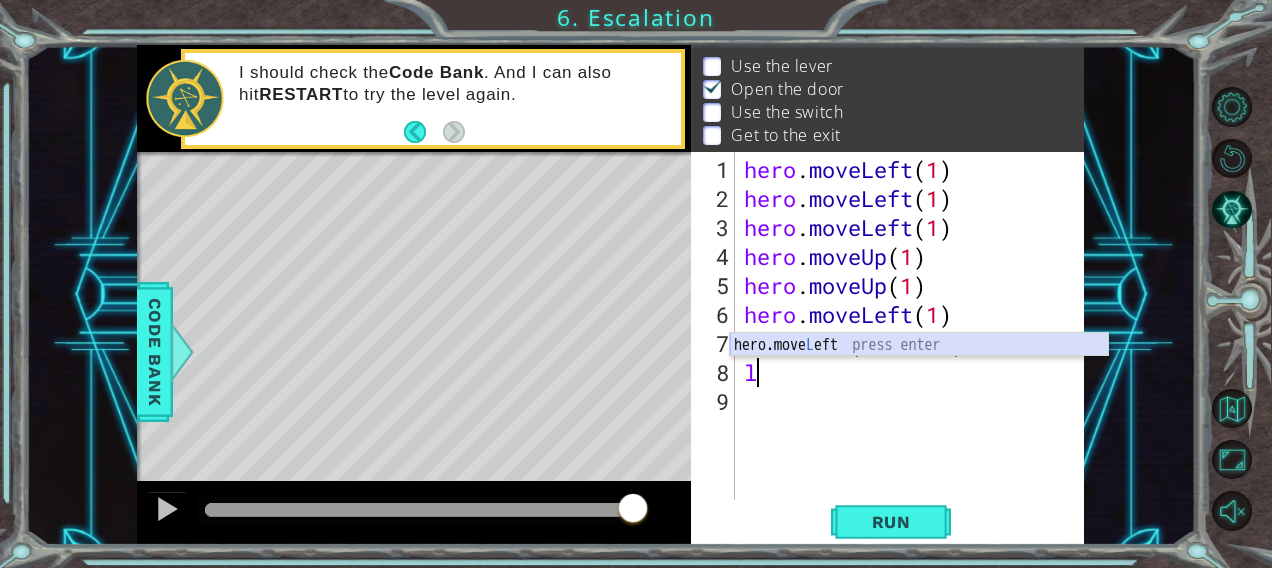click on "hero.move L eft press enter" at bounding box center (919, 344) 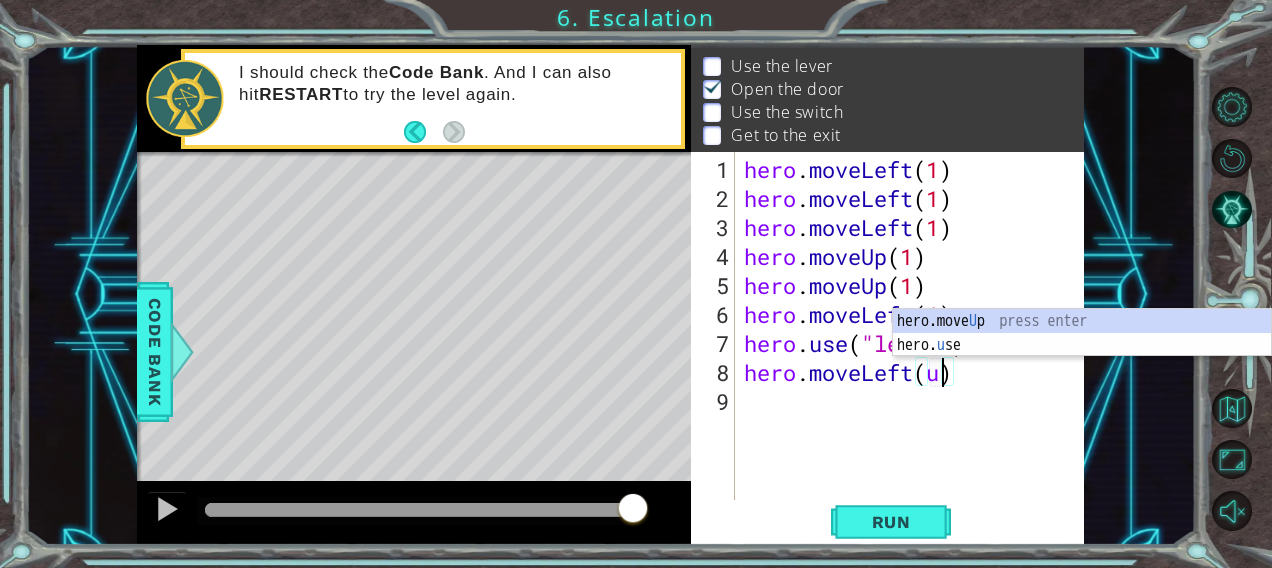 scroll, scrollTop: 0, scrollLeft: 8, axis: horizontal 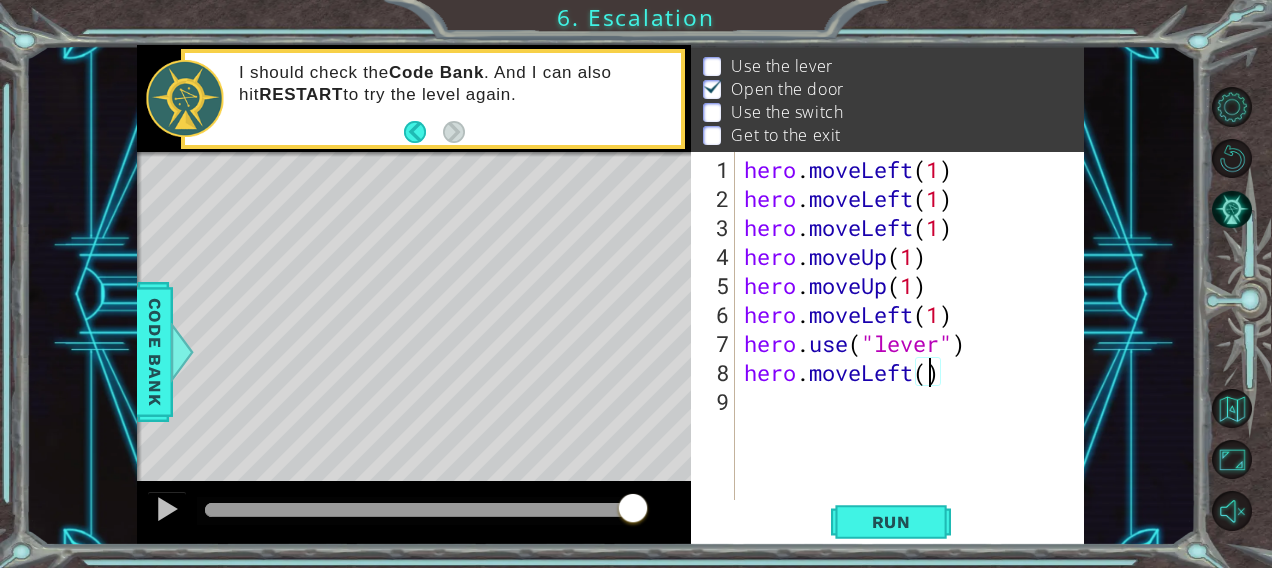 click on "hero . moveLeft ( 1 ) hero . moveLeft ( 1 ) hero . moveLeft ( 1 ) hero . moveUp ( 1 ) hero . moveUp ( 1 ) hero . moveLeft ( 1 ) hero . use ( "lever" ) hero . moveLeft ( )" at bounding box center [915, 358] 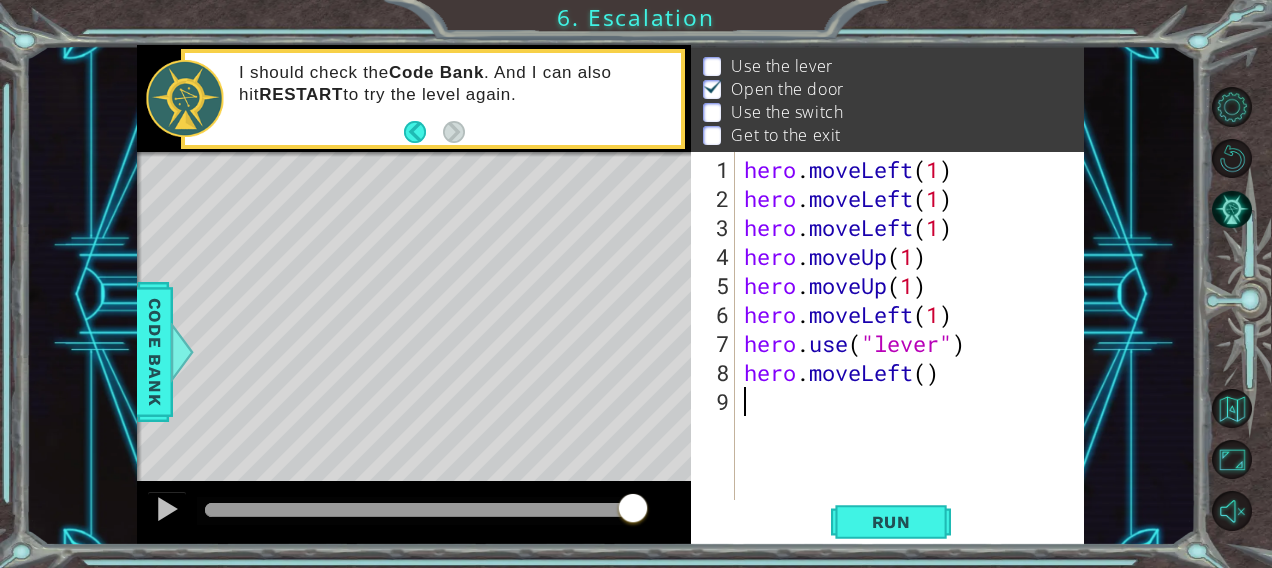 scroll, scrollTop: 0, scrollLeft: 0, axis: both 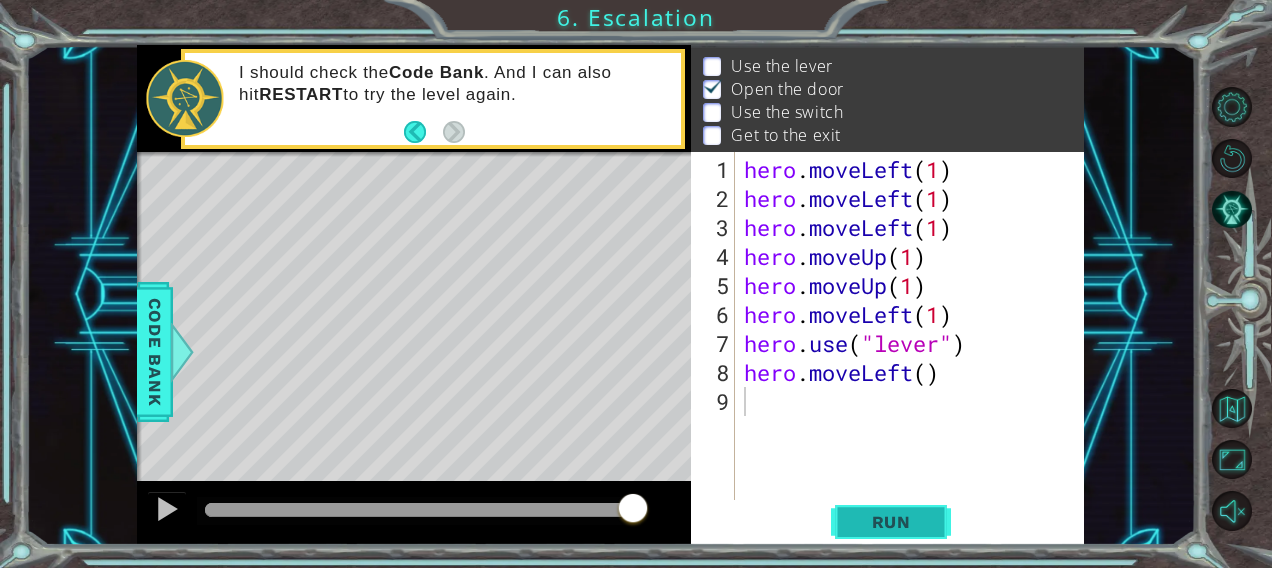 click on "Run" at bounding box center [891, 522] 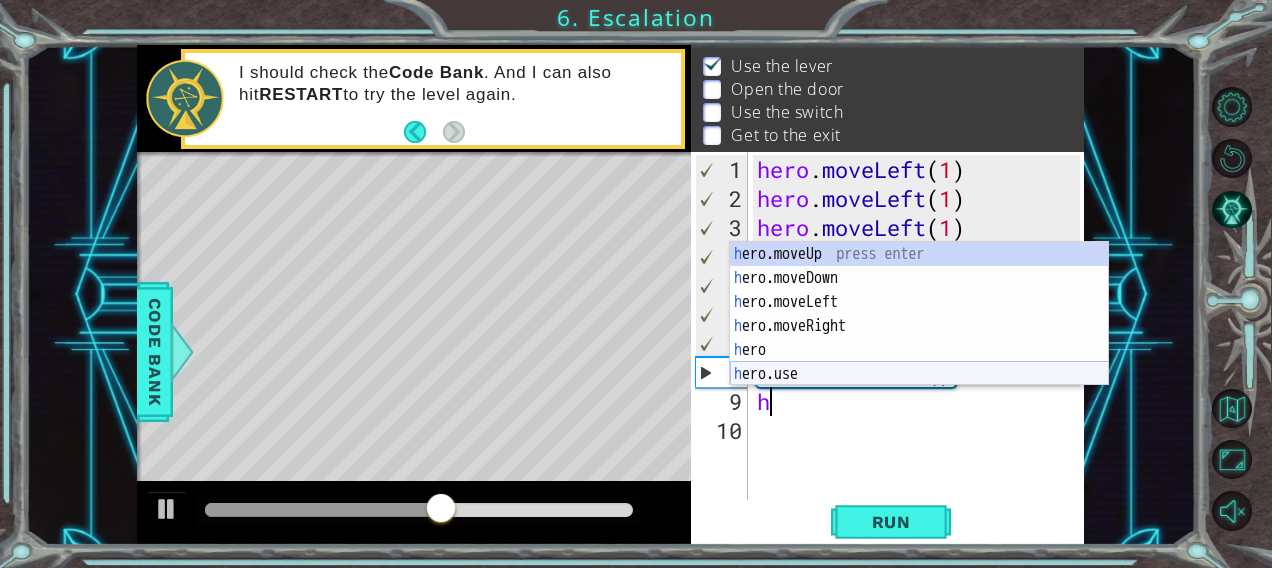 click on "h ero.moveUp press enter h ero.moveDown press enter h ero.moveLeft press enter h ero.moveRight press enter h ero press enter h ero.use press enter" at bounding box center [919, 338] 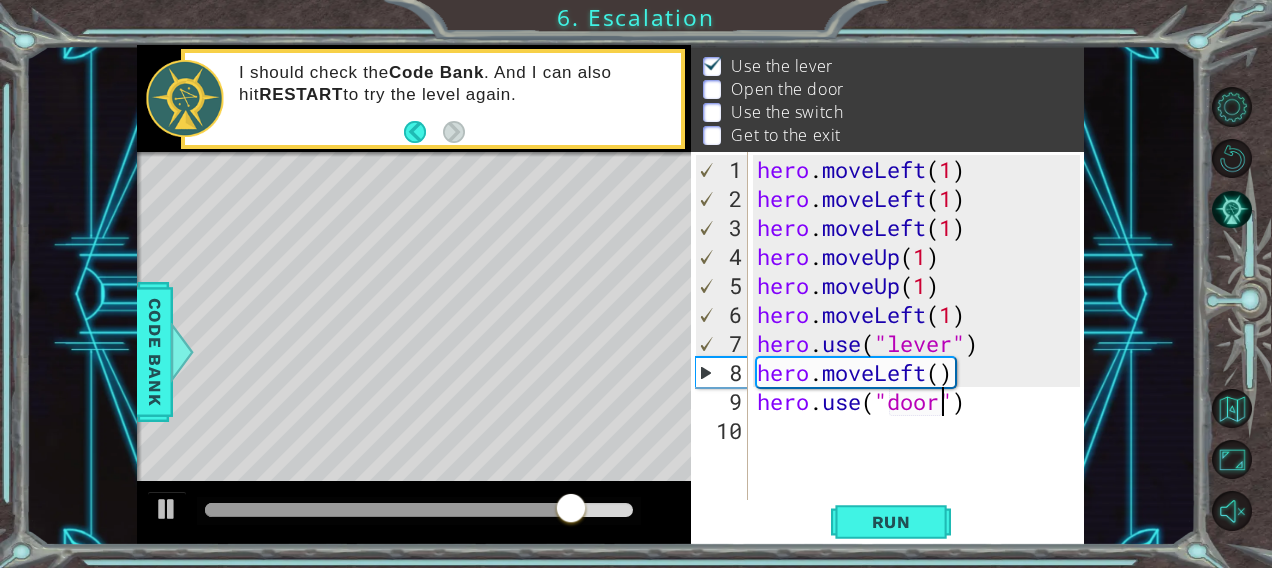 scroll, scrollTop: 0, scrollLeft: 8, axis: horizontal 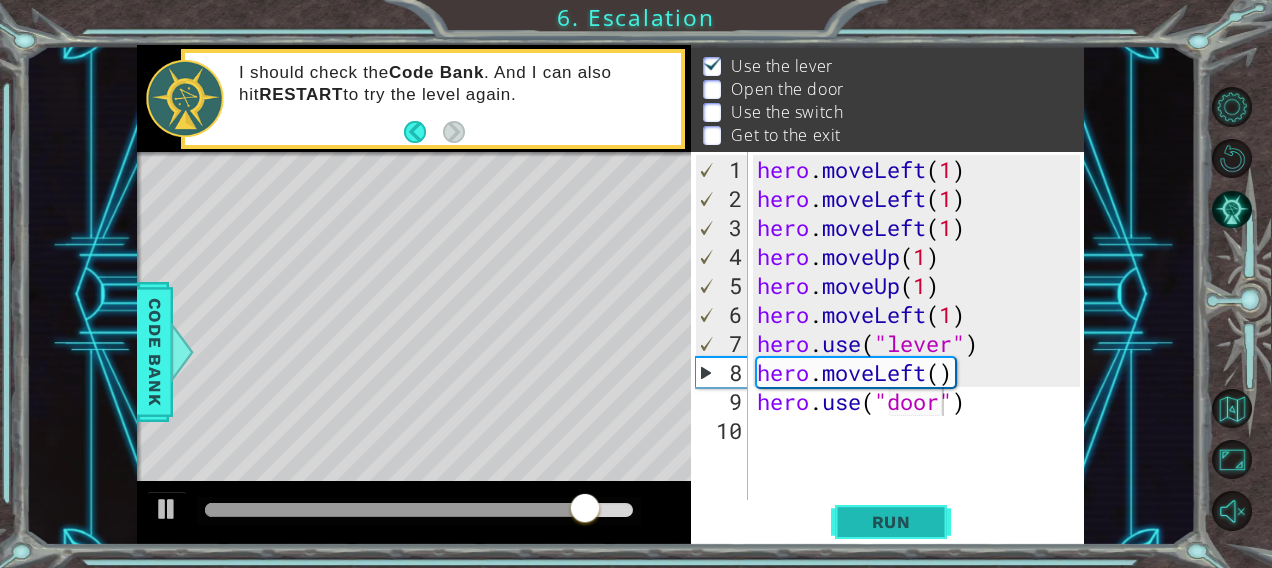 click on "Run" at bounding box center (891, 522) 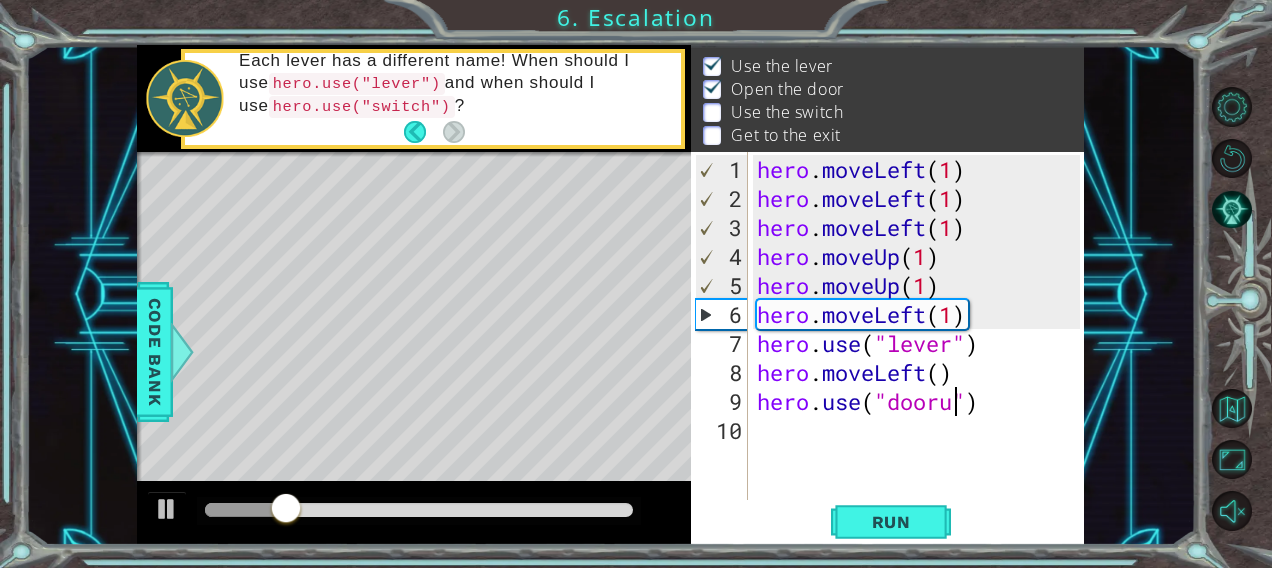 type on "hero.use("door")" 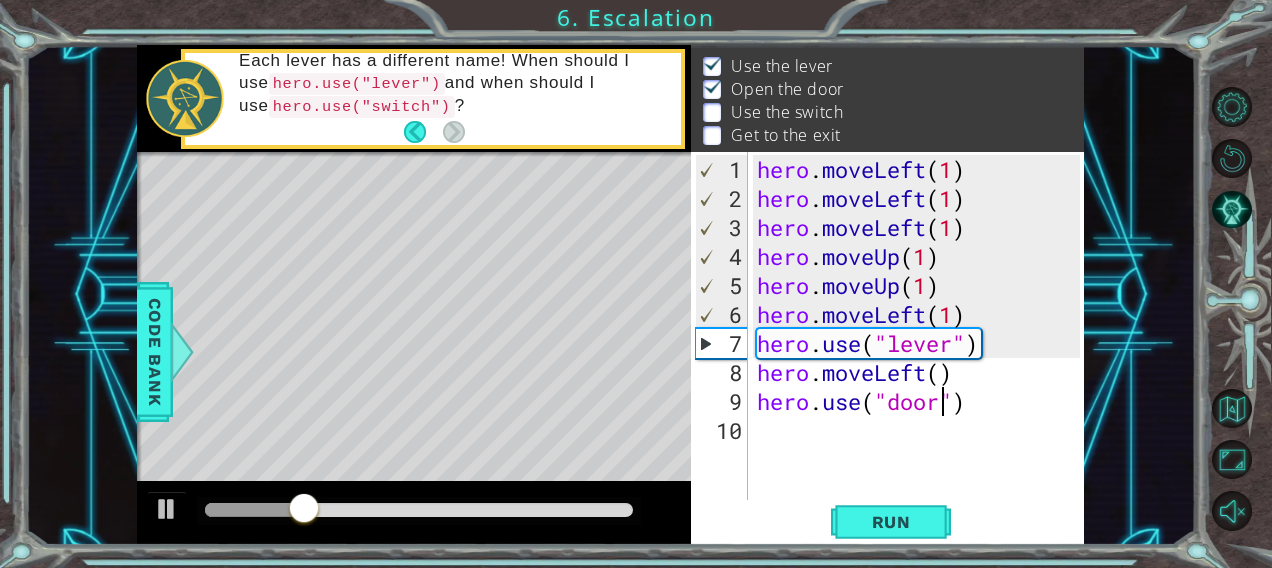 click on "10" at bounding box center (721, 430) 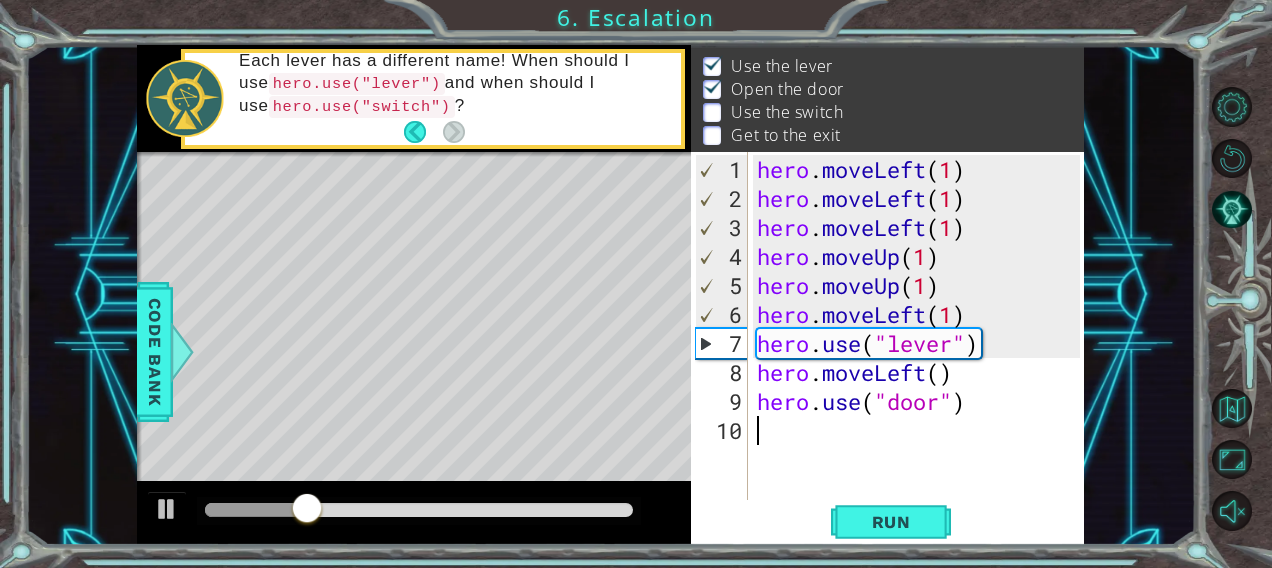 scroll, scrollTop: 0, scrollLeft: 0, axis: both 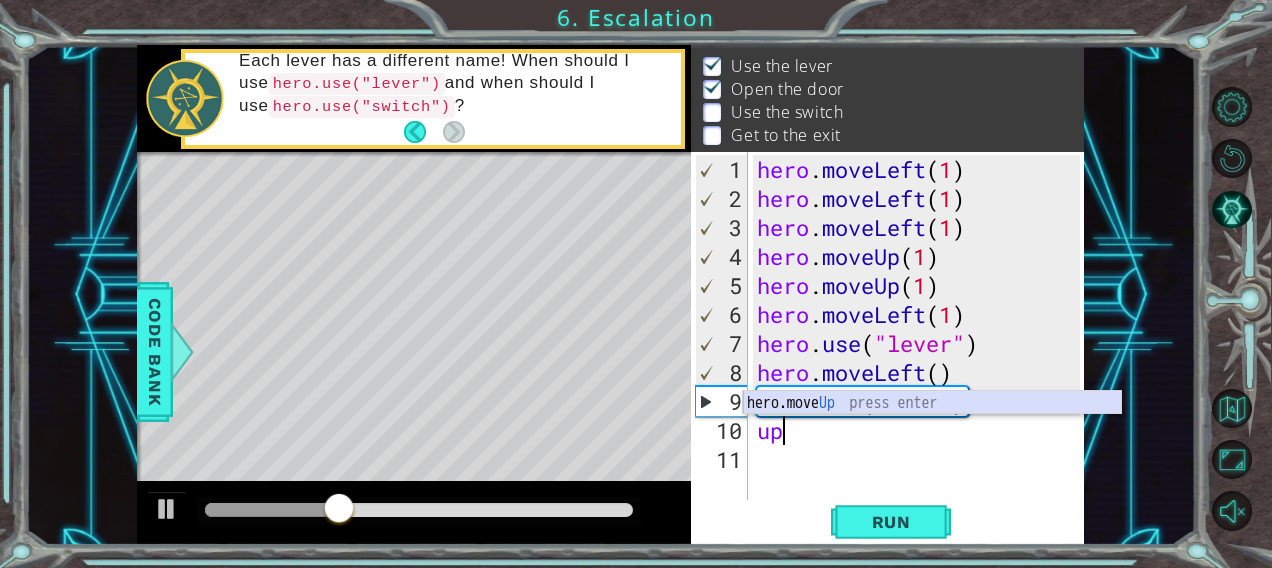 click on "hero.move Up press enter" at bounding box center (932, 427) 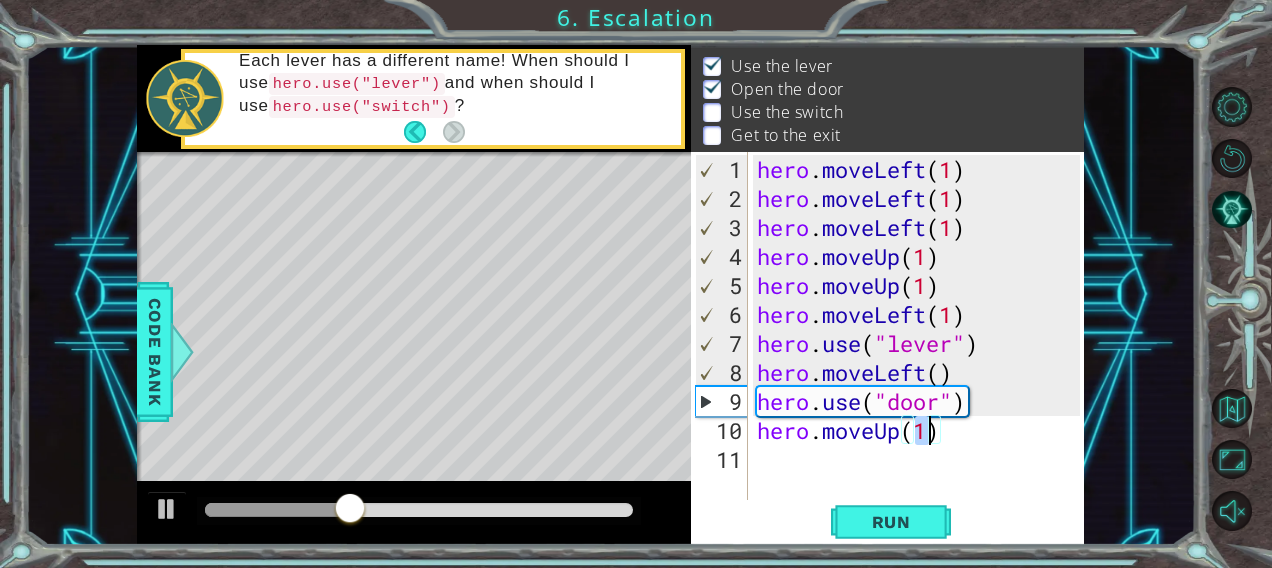 click on "hero . moveLeft ( 1 ) hero . moveLeft ( 1 ) hero . moveLeft ( 1 ) hero . moveUp ( 1 ) hero . moveUp ( 1 ) hero . moveLeft ( 1 ) hero . use ( "lever" ) hero . moveLeft ( ) hero . use ( "door" ) hero . moveUp ( 1 )" at bounding box center [922, 358] 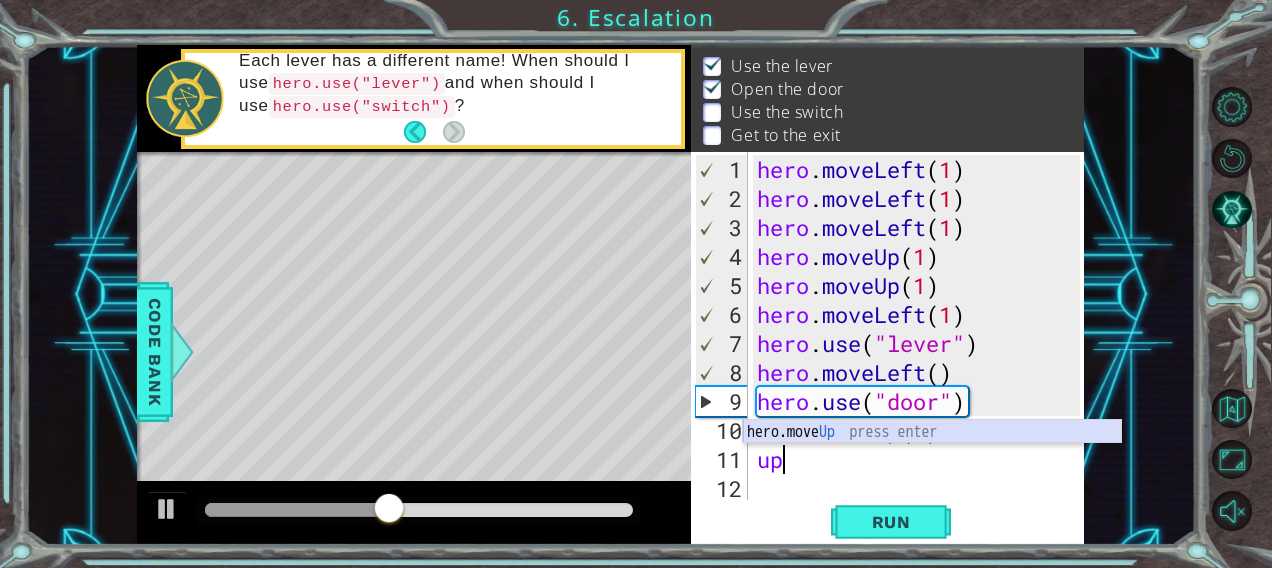 click on "hero.move Up press enter" at bounding box center [932, 456] 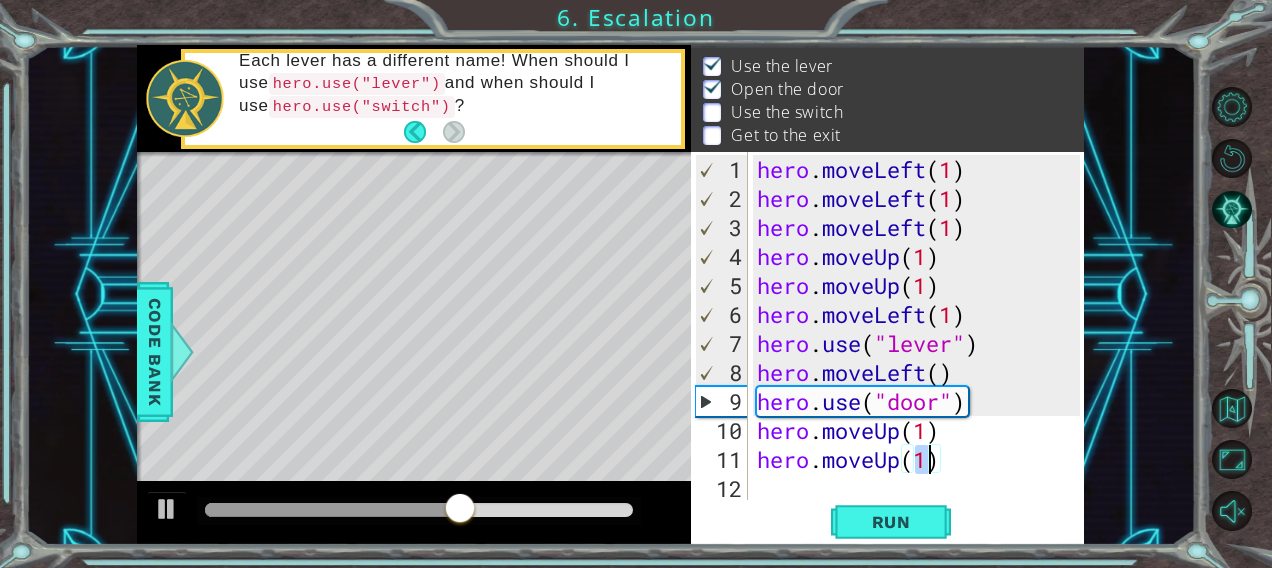 click on "hero . moveLeft ( 1 ) hero . moveLeft ( 1 ) hero . moveLeft ( 1 ) hero . moveUp ( 1 ) hero . moveUp ( 1 ) hero . moveLeft ( 1 ) hero . use ( "lever" ) hero . moveLeft ( ) hero . use ( "door" ) hero . moveUp ( 1 ) hero . moveUp ( 1 )" at bounding box center (922, 358) 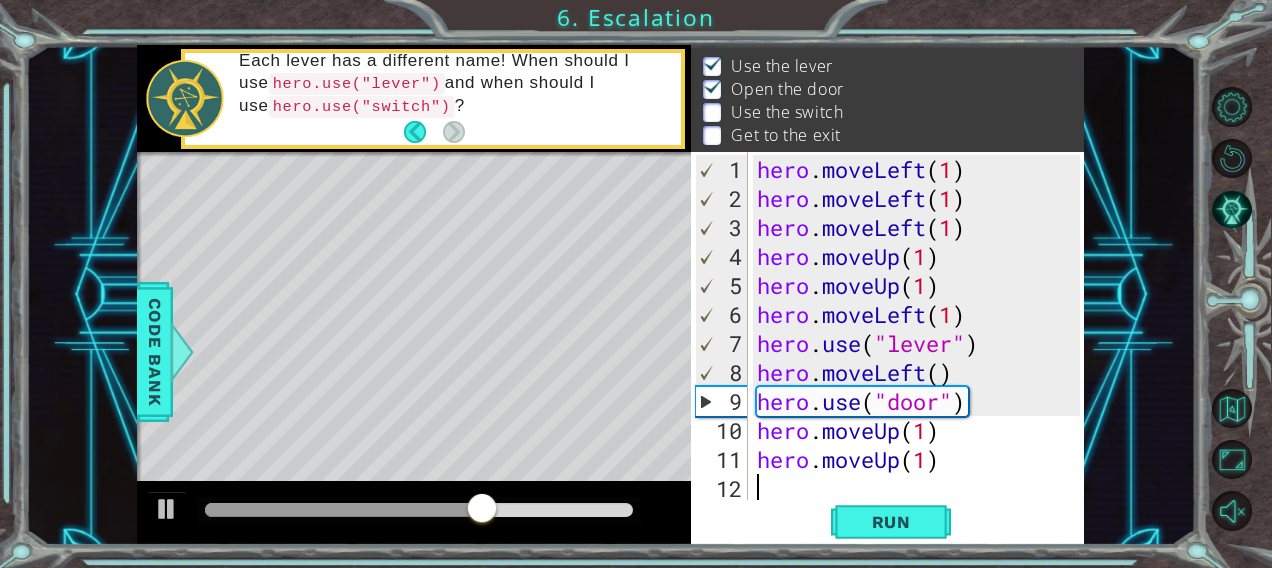 scroll, scrollTop: 29, scrollLeft: 0, axis: vertical 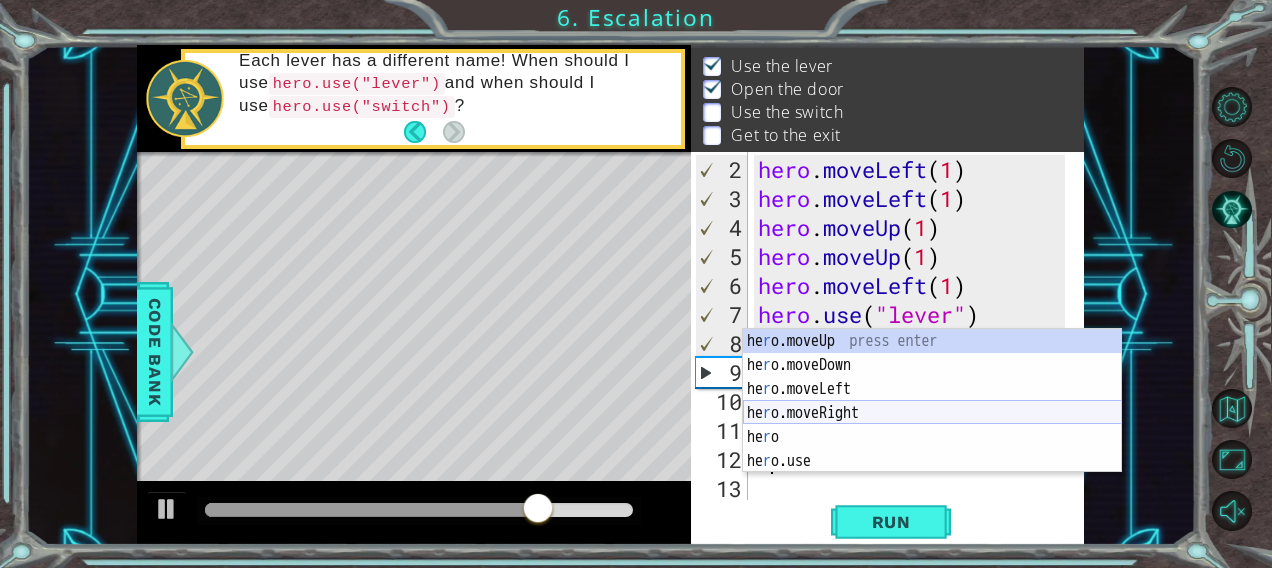 click on "he r o.moveUp press enter he r o.moveDown press enter he r o.moveLeft press enter he r o.moveRight press enter he r o press enter he r o.use press enter" at bounding box center (932, 425) 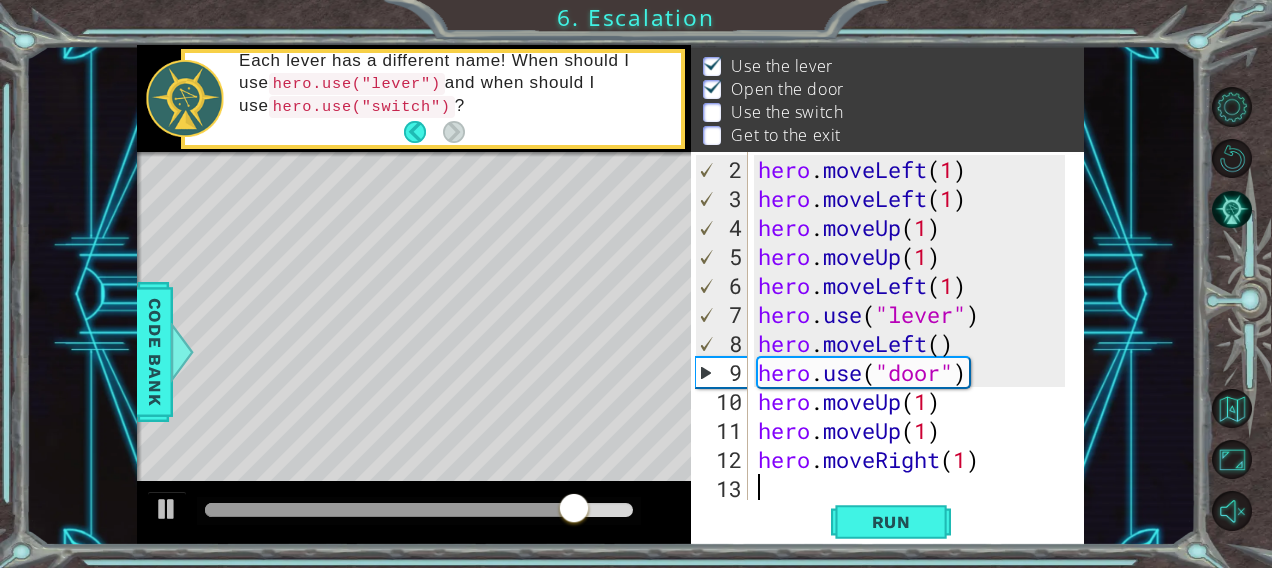 click on "hero . moveLeft ( 1 ) hero . moveLeft ( 1 ) hero . moveUp ( 1 ) hero . moveUp ( 1 ) hero . moveLeft ( 1 ) hero . use ( "lever" ) hero . moveLeft ( ) hero . use ( "door" ) hero . moveUp ( 1 ) hero . moveUp ( 1 ) hero . moveRight ( 1 )" at bounding box center [915, 358] 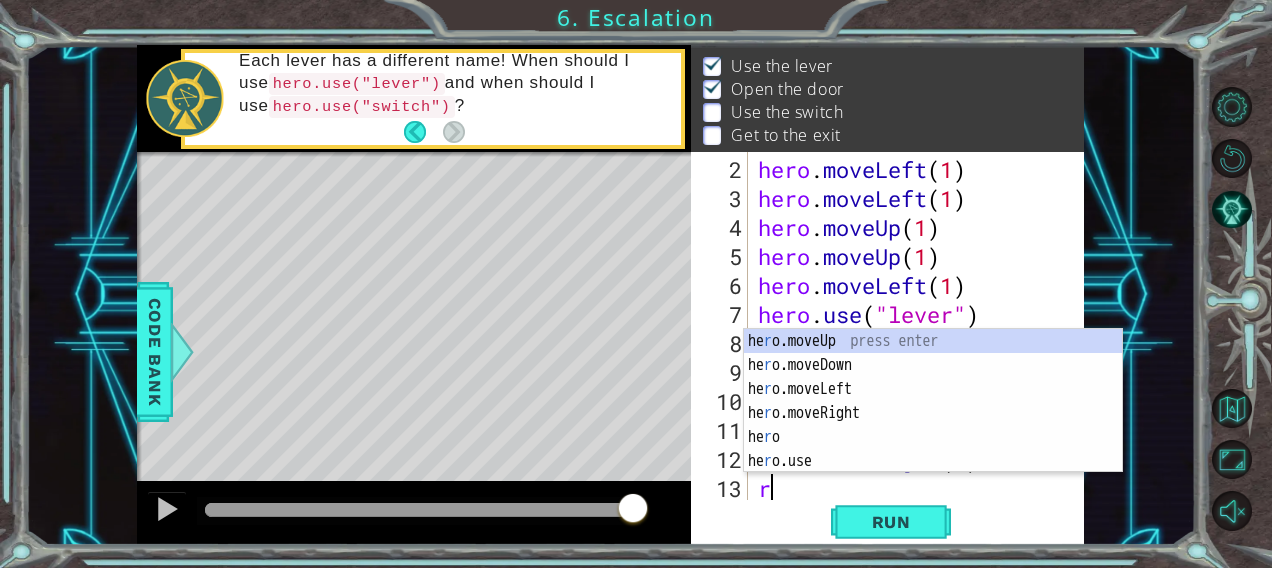 scroll, scrollTop: 58, scrollLeft: 0, axis: vertical 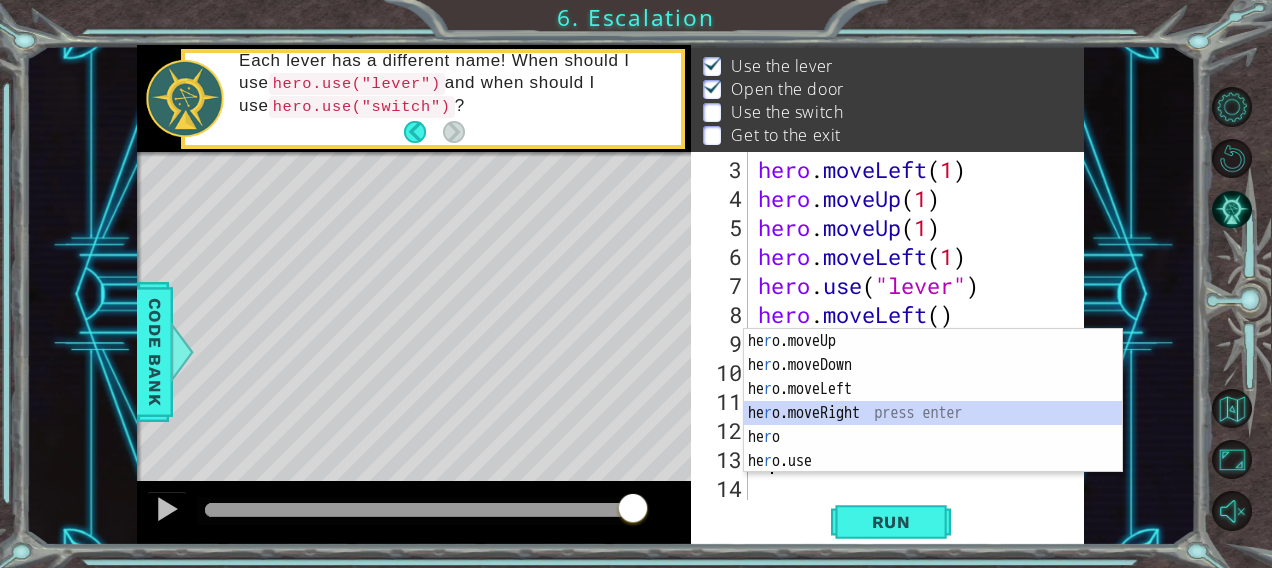 click on "he r o.moveUp press enter he r o.moveDown press enter he r o.moveLeft press enter he r o.moveRight press enter he r o press enter he r o.use press enter" at bounding box center [933, 425] 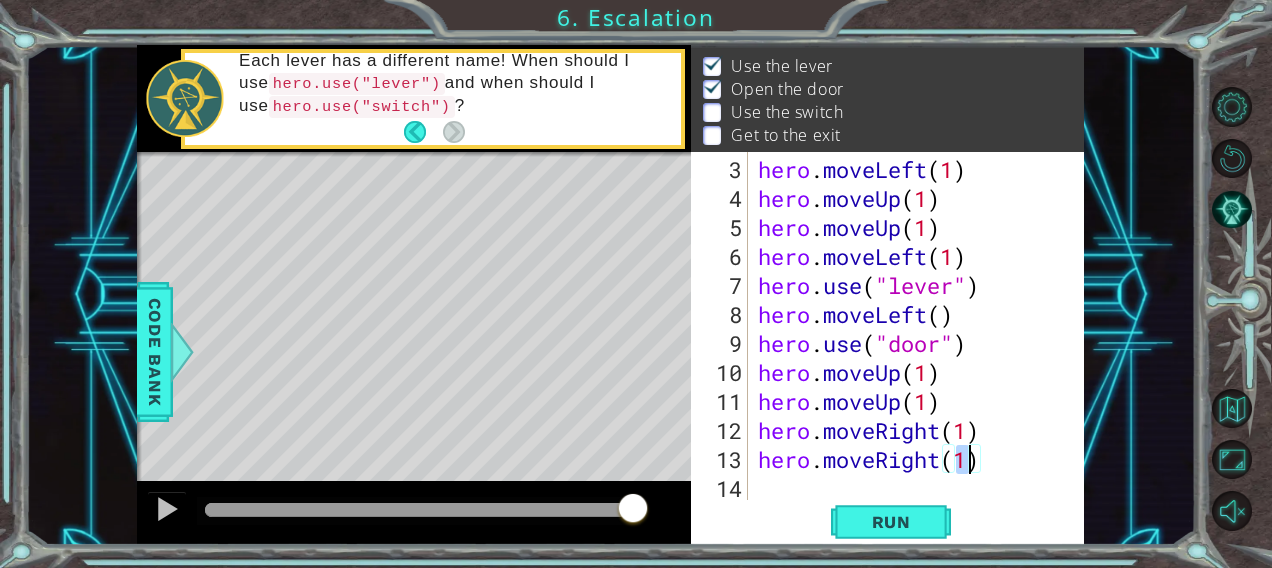 click on "hero . moveLeft ( 1 ) hero . moveUp ( 1 ) hero . moveUp ( 1 ) hero . moveLeft ( 1 ) hero . use ( "lever" ) hero . moveLeft ( ) hero . use ( "door" ) hero . moveUp ( 1 ) hero . moveUp ( 1 ) hero . moveRight ( 1 ) hero . moveRight ( 1 )" at bounding box center [915, 358] 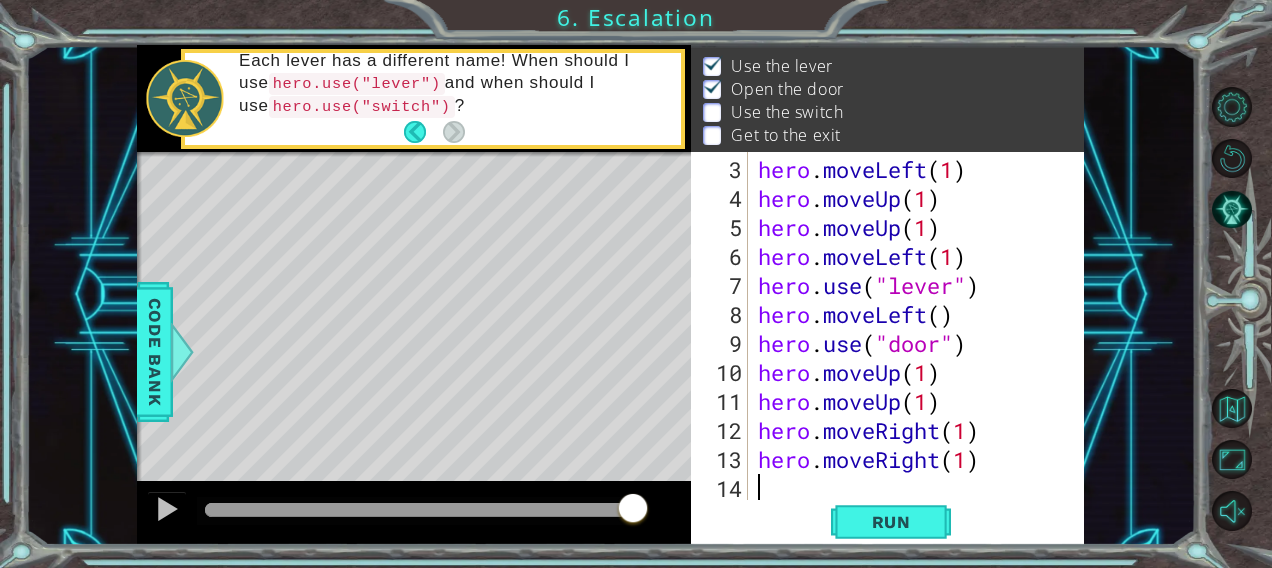 scroll, scrollTop: 87, scrollLeft: 0, axis: vertical 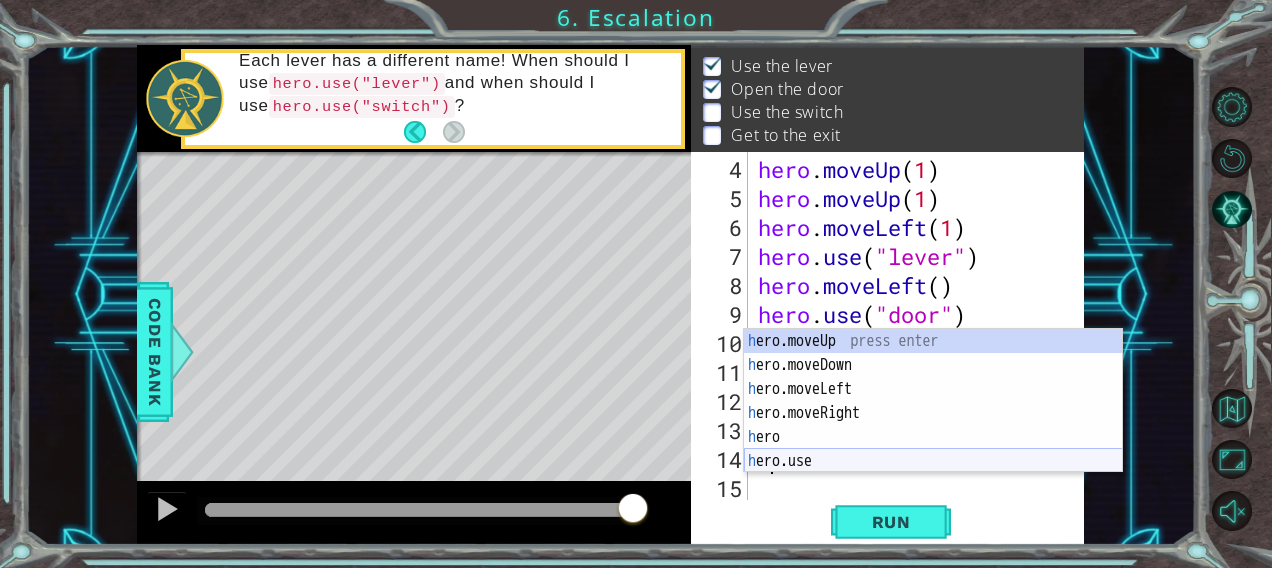 click on "h ero.moveUp press enter h ero.moveDown press enter h ero.moveLeft press enter h ero.moveRight press enter h ero press enter h ero.use press enter" at bounding box center [933, 425] 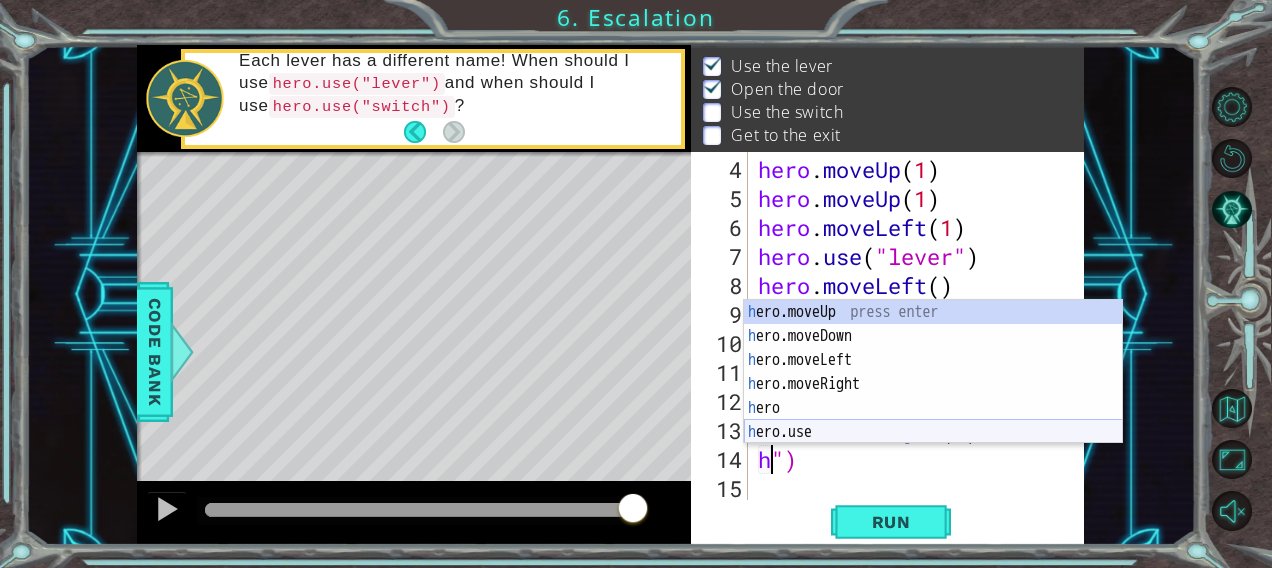 click on "h ero.moveUp press enter h ero.moveDown press enter h ero.moveLeft press enter h ero.moveRight press enter h ero press enter h ero.use press enter" at bounding box center (933, 396) 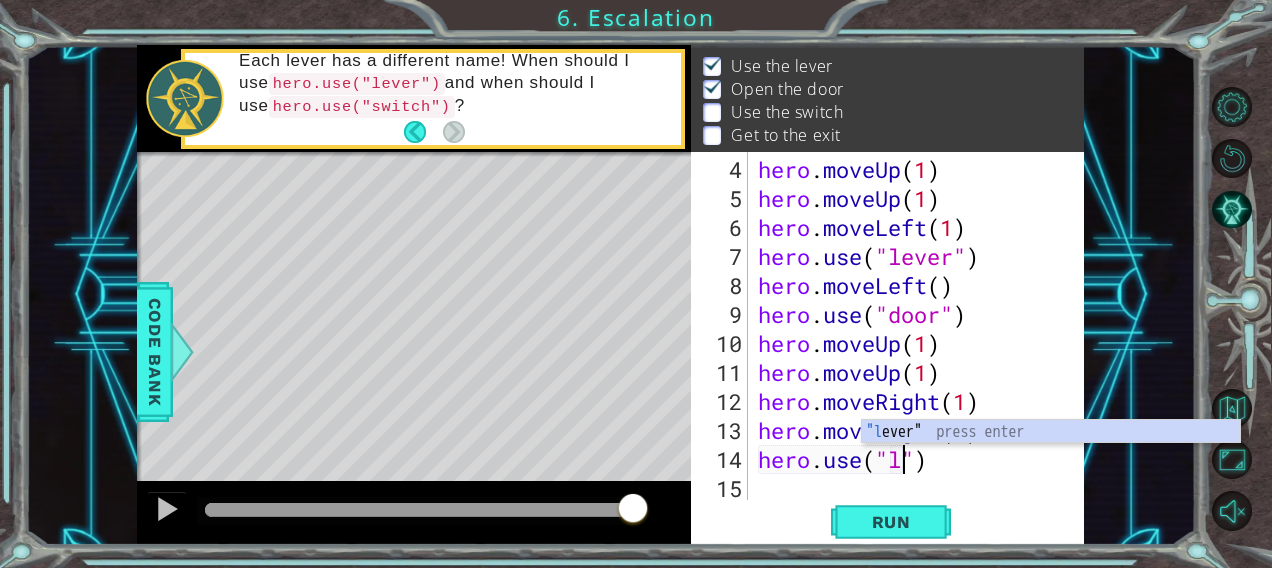 scroll, scrollTop: 0, scrollLeft: 6, axis: horizontal 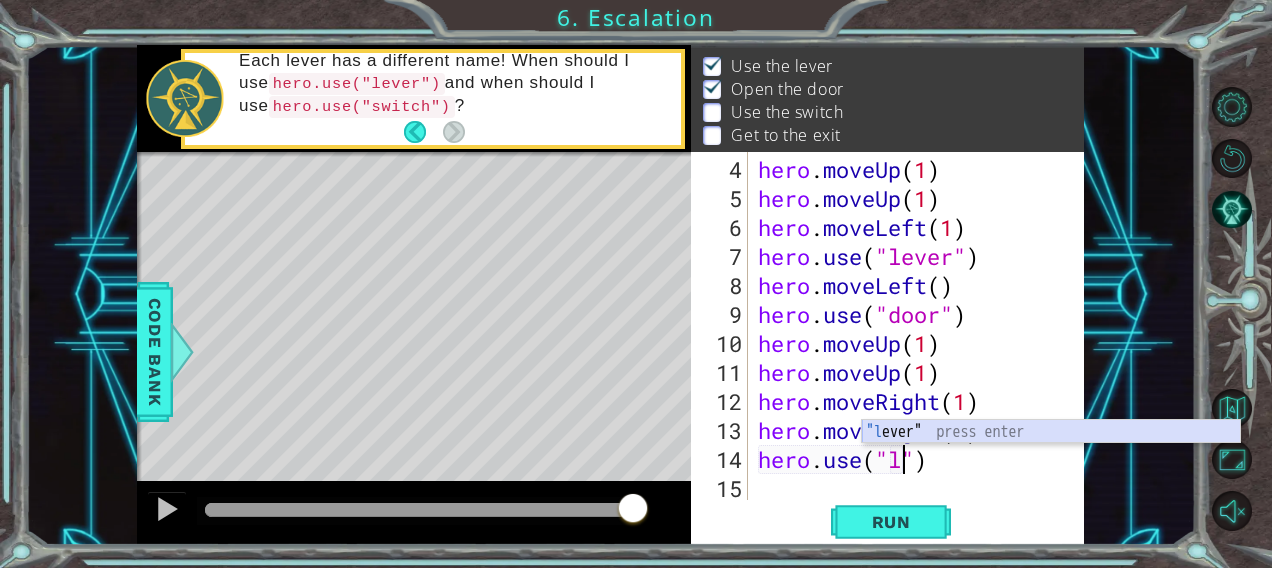click on ""l ever" press enter" at bounding box center (1051, 456) 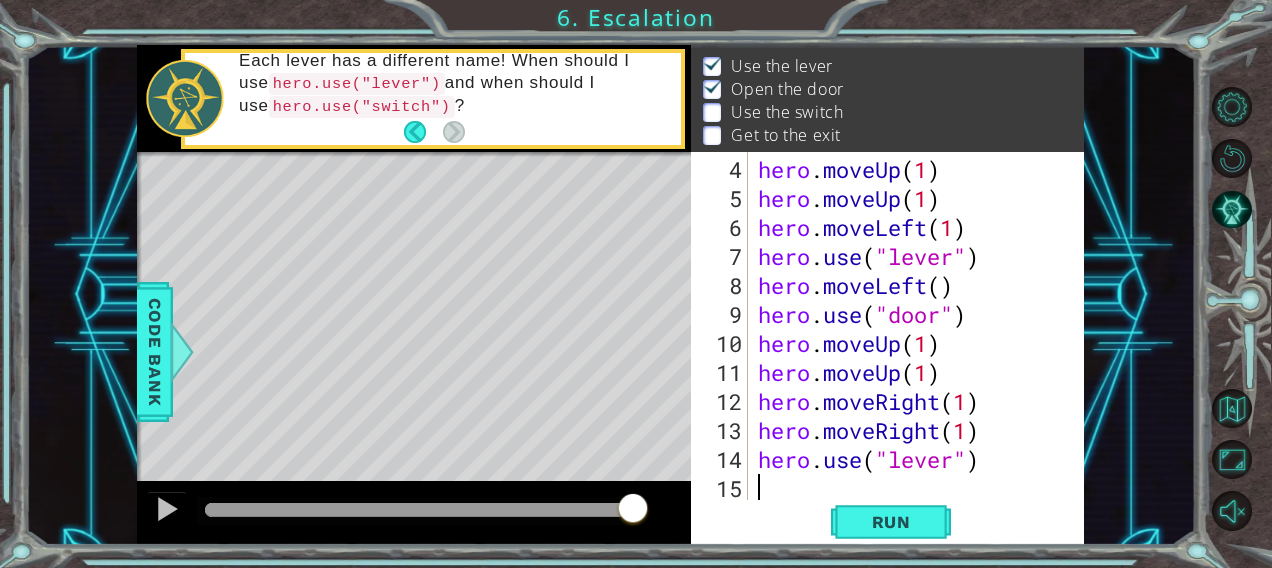 click on "hero . moveUp ( 1 ) hero . moveUp ( 1 ) hero . moveLeft ( 1 ) hero . use ( "lever" ) hero . moveLeft ( ) hero . use ( "door" ) hero . moveUp ( 1 ) hero . moveUp ( 1 ) hero . moveRight ( 1 ) hero . moveRight ( 1 ) hero . use ( "lever" )" at bounding box center (915, 358) 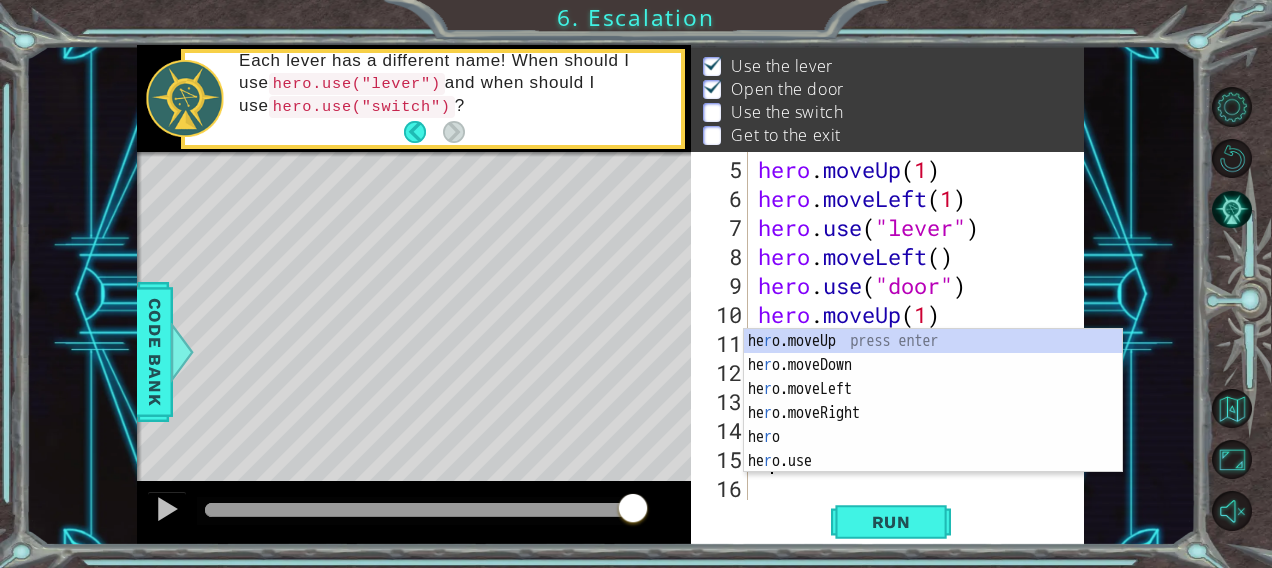 scroll, scrollTop: 116, scrollLeft: 0, axis: vertical 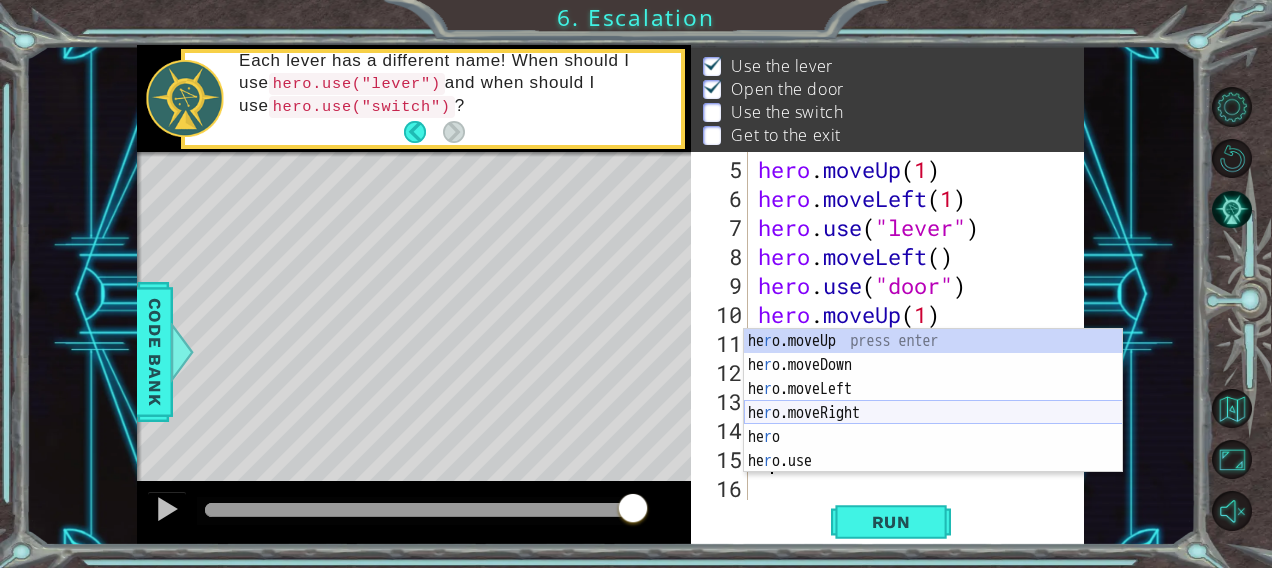 click on "he r o.moveUp press enter he r o.moveDown press enter he r o.moveLeft press enter he r o.moveRight press enter he r o press enter he r o.use press enter" at bounding box center [933, 425] 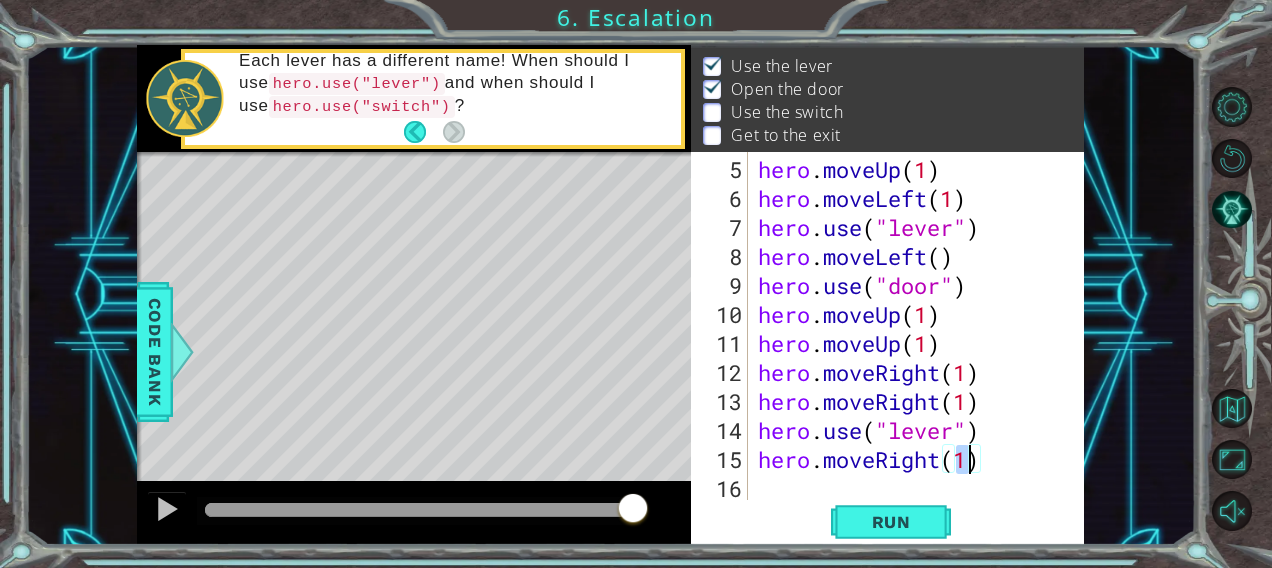 click on "hero . moveUp ( 1 ) hero . moveLeft ( 1 ) hero . use ( "lever" ) hero . moveLeft ( ) hero . use ( "door" ) hero . moveUp ( 1 ) hero . moveUp ( 1 ) hero . moveRight ( 1 ) hero . moveRight ( 1 ) hero . use ( "lever" ) hero . moveRight ( 1 )" at bounding box center [915, 358] 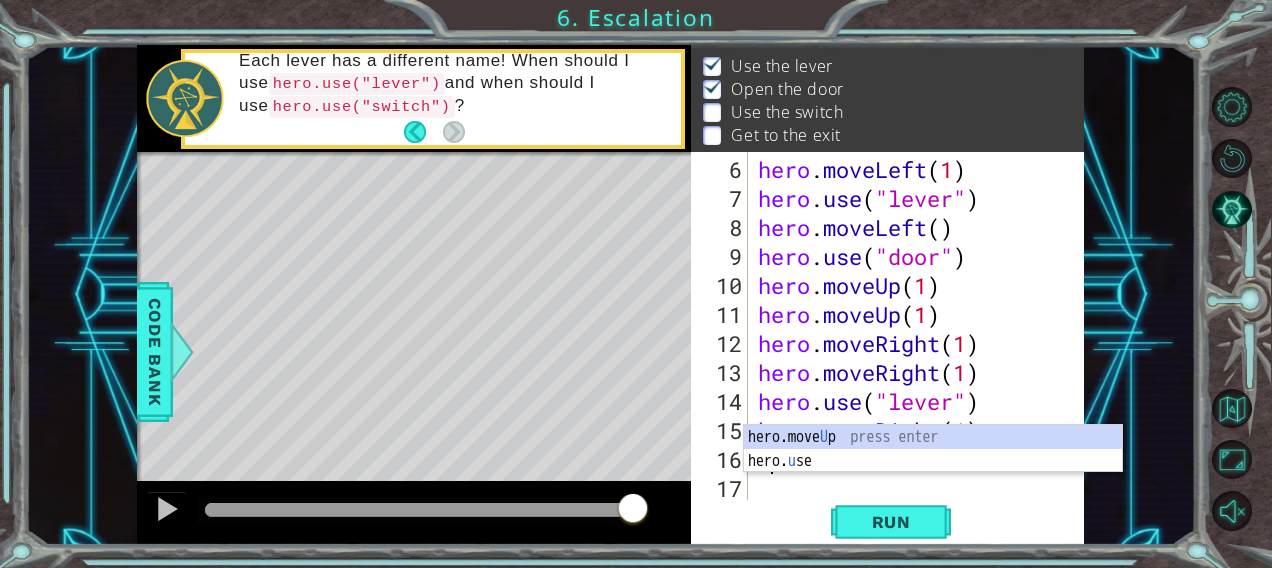 scroll, scrollTop: 145, scrollLeft: 0, axis: vertical 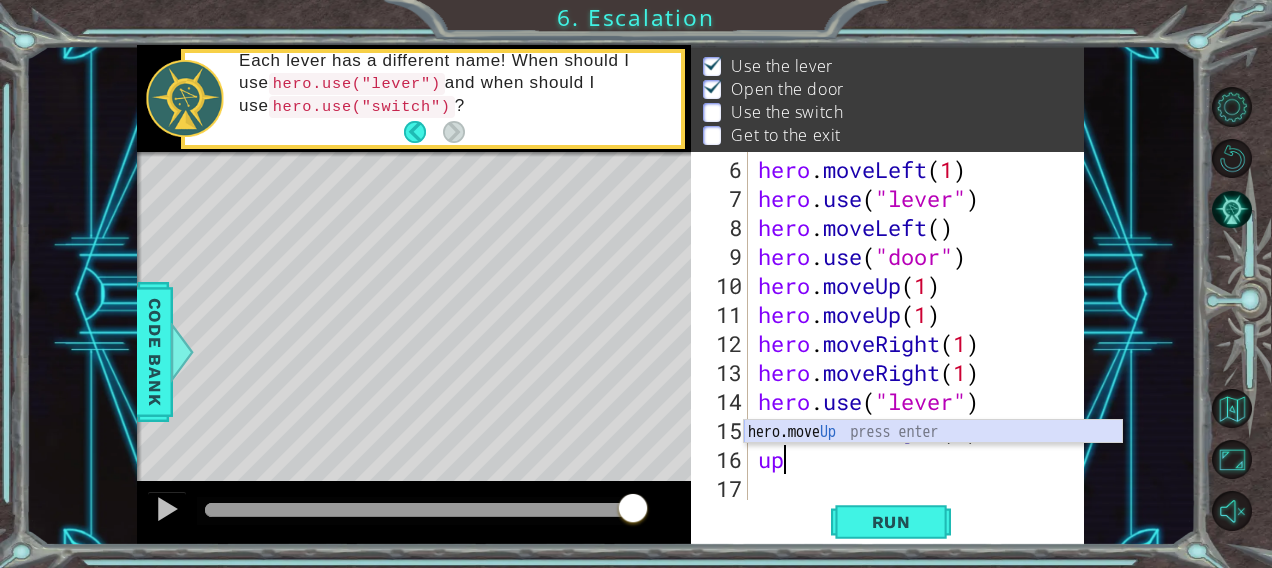 click on "hero.move Up press enter" at bounding box center [933, 456] 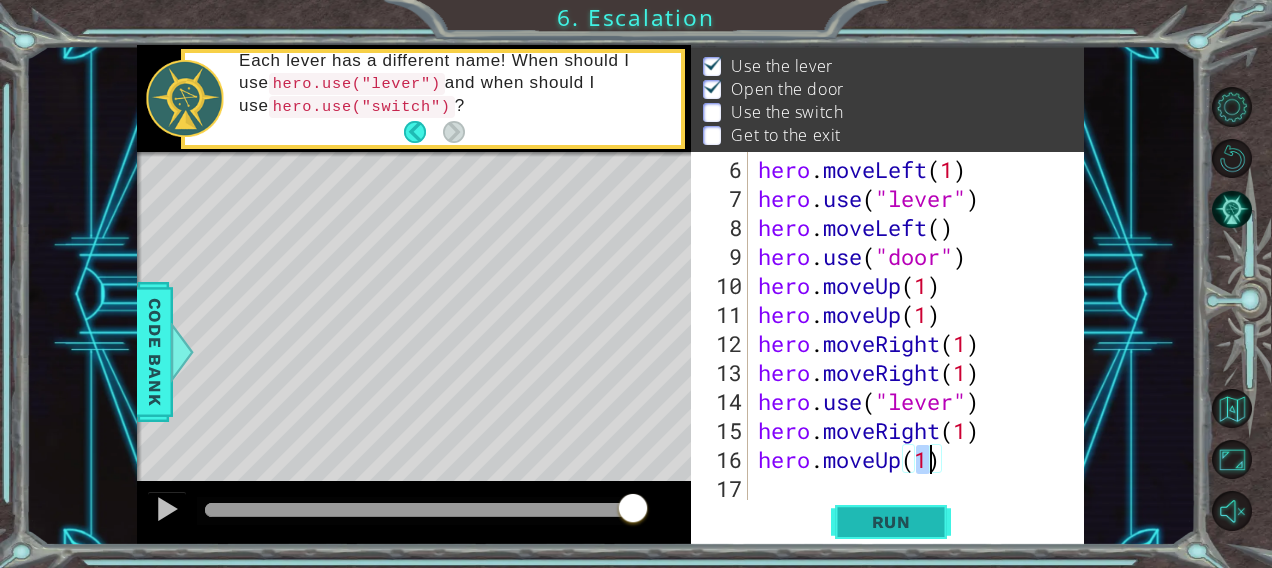 click on "Run" at bounding box center (891, 522) 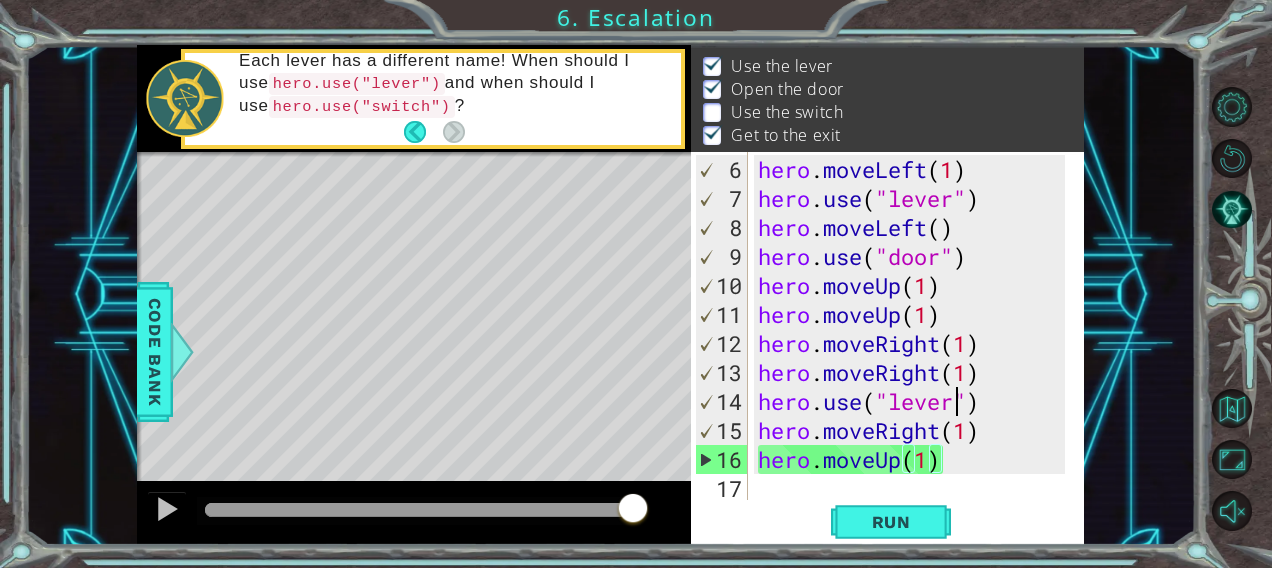 click on "hero . moveLeft ( 1 ) hero . use ( "lever" ) hero . moveLeft ( ) hero . use ( "door" ) hero . moveUp ( 1 ) hero . moveUp ( 1 ) hero . moveRight ( 1 ) hero . moveRight ( 1 ) hero . use ( "lever" ) hero . moveRight ( 1 ) hero . moveUp ( 1 )" at bounding box center [915, 358] 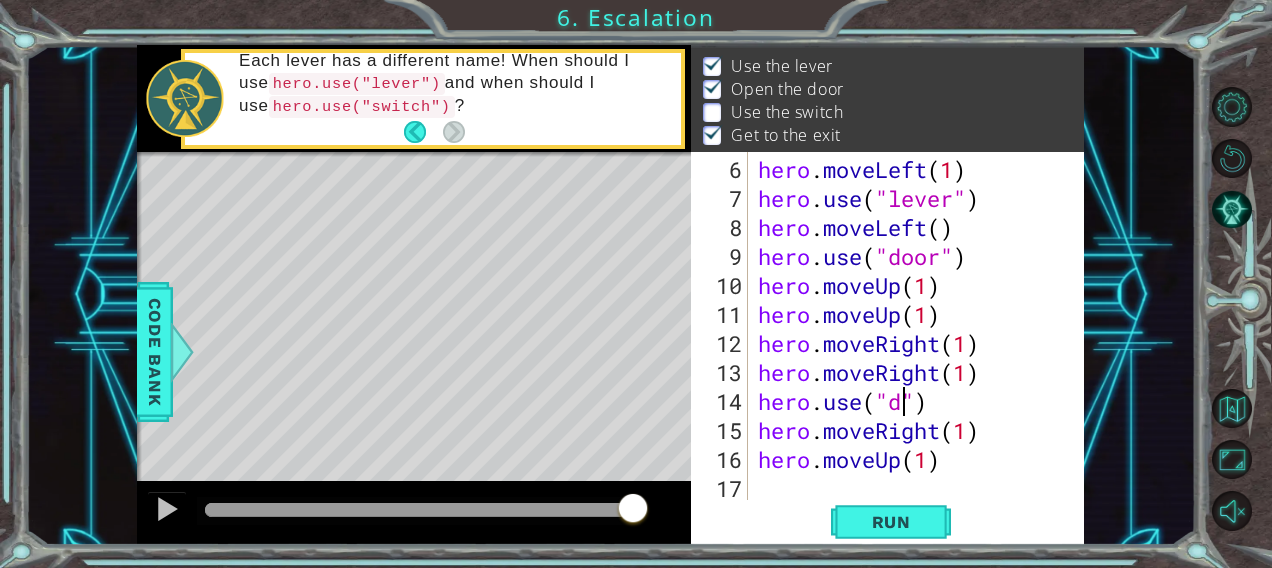 scroll, scrollTop: 0, scrollLeft: 6, axis: horizontal 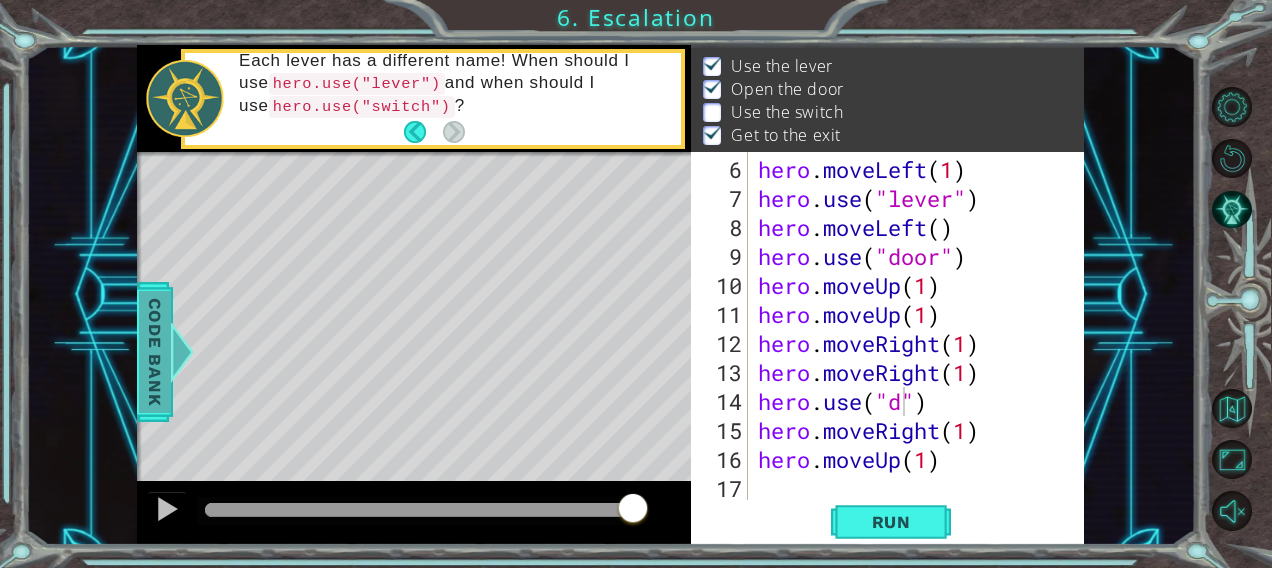 click on "Code Bank" at bounding box center [155, 352] 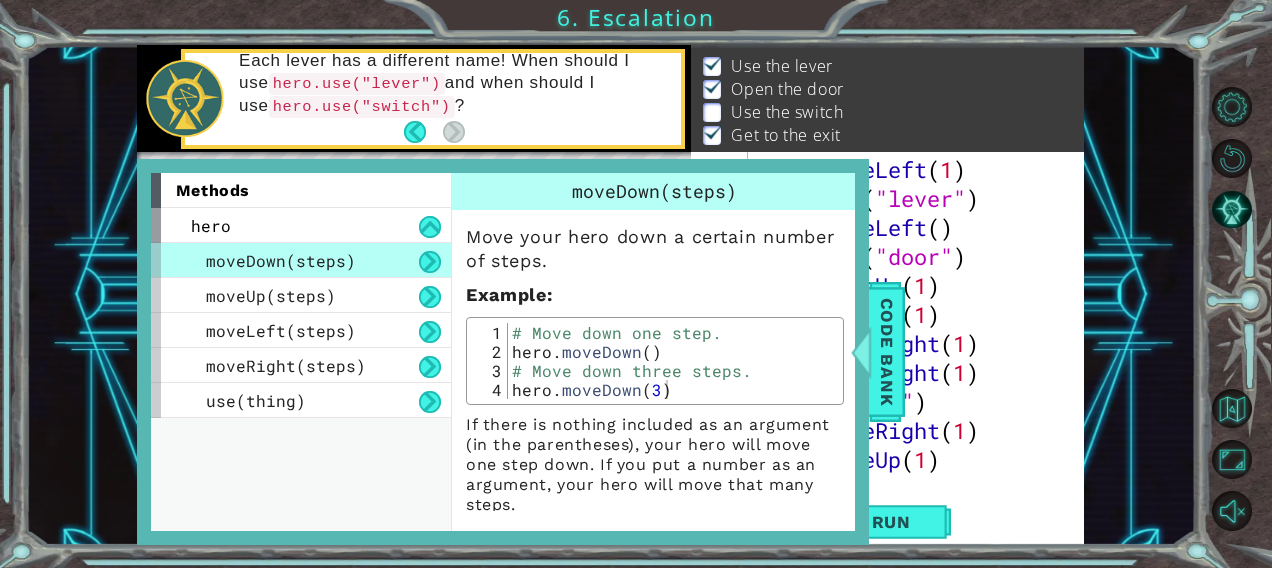 click on "moveDown(steps)" at bounding box center (281, 260) 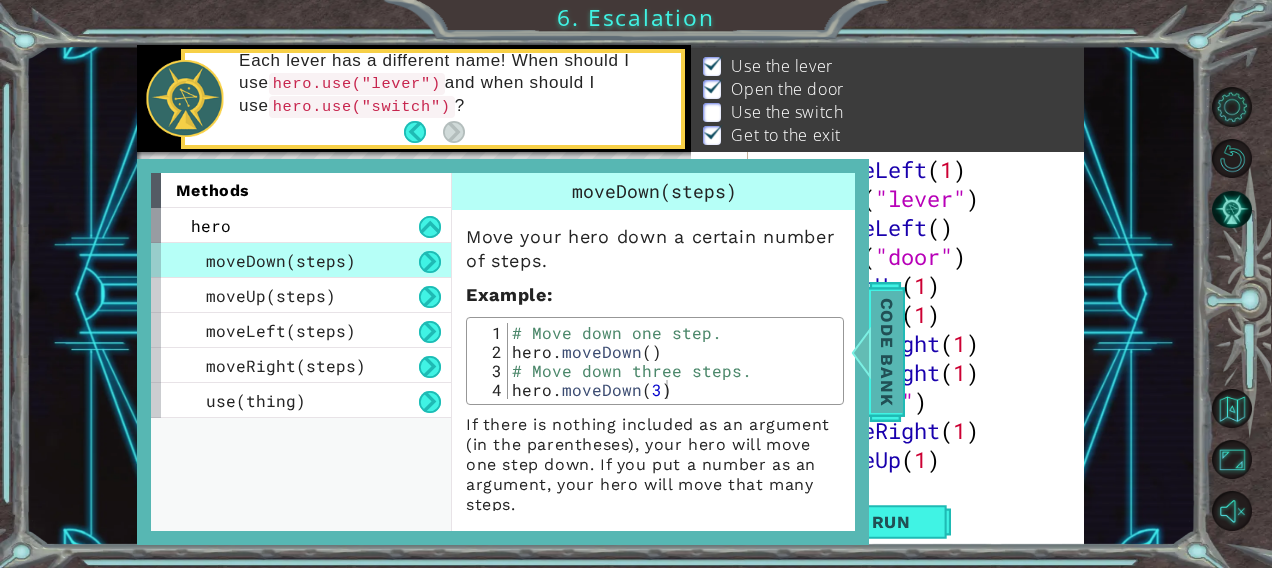click on "Code Bank" at bounding box center (887, 352) 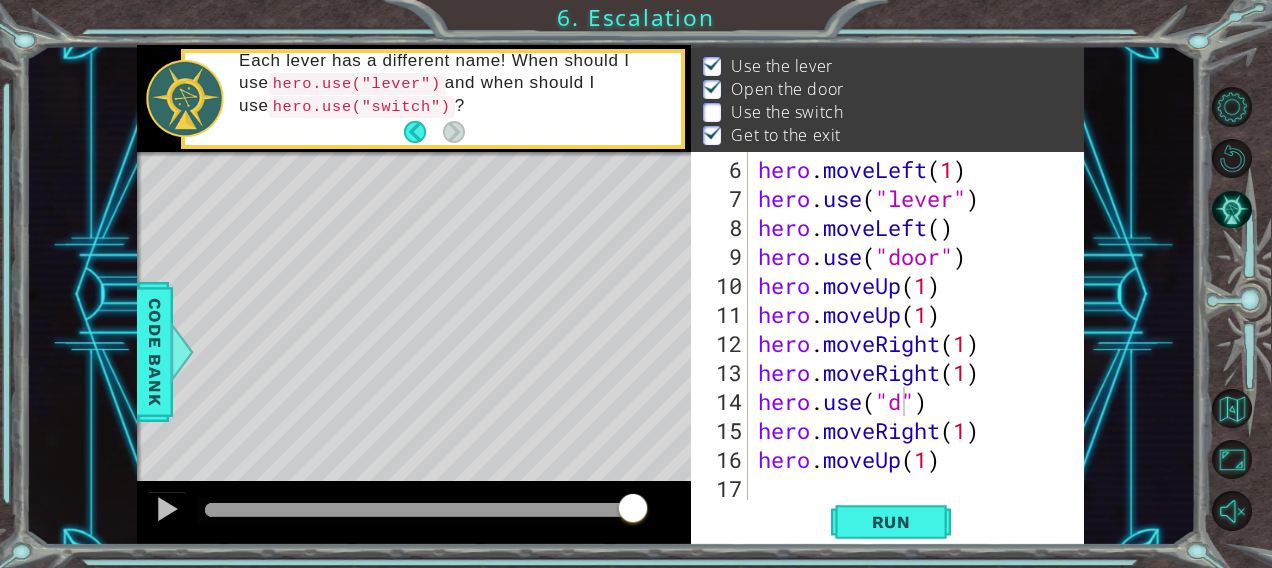 click on "hero . moveLeft ( 1 ) hero . use ( "lever" ) hero . moveLeft ( ) hero . use ( "door" ) hero . moveUp ( 1 ) hero . moveUp ( 1 ) hero . moveRight ( 1 ) hero . moveRight ( 1 ) hero . use ( "d" ) hero . moveRight ( 1 ) hero . moveUp ( 1 )" at bounding box center [915, 358] 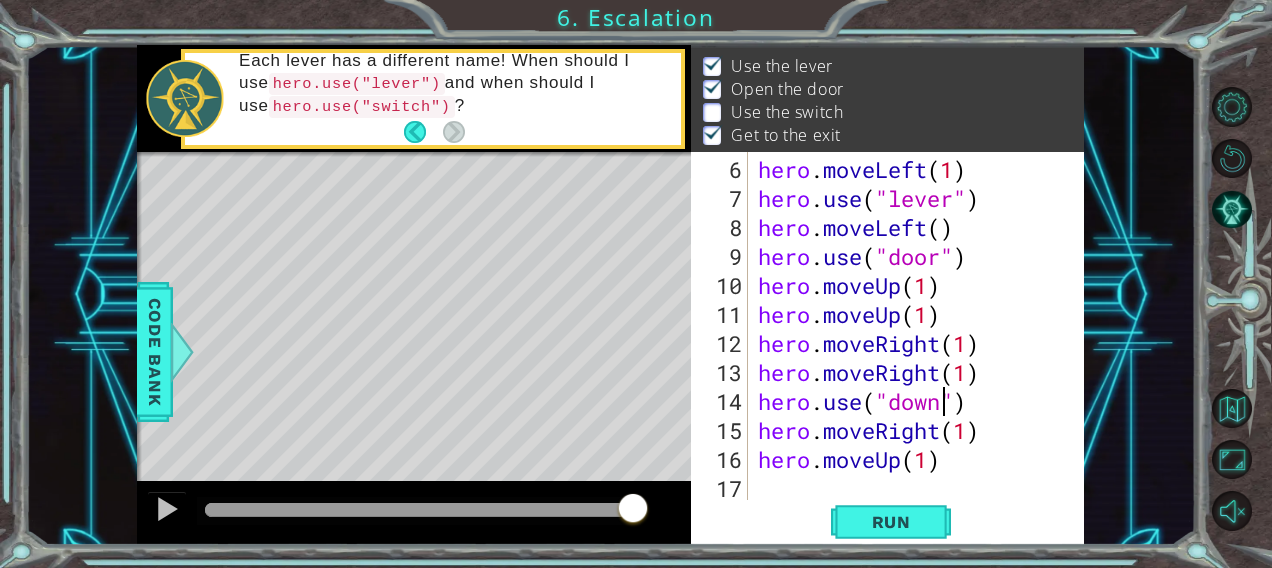 scroll, scrollTop: 0, scrollLeft: 8, axis: horizontal 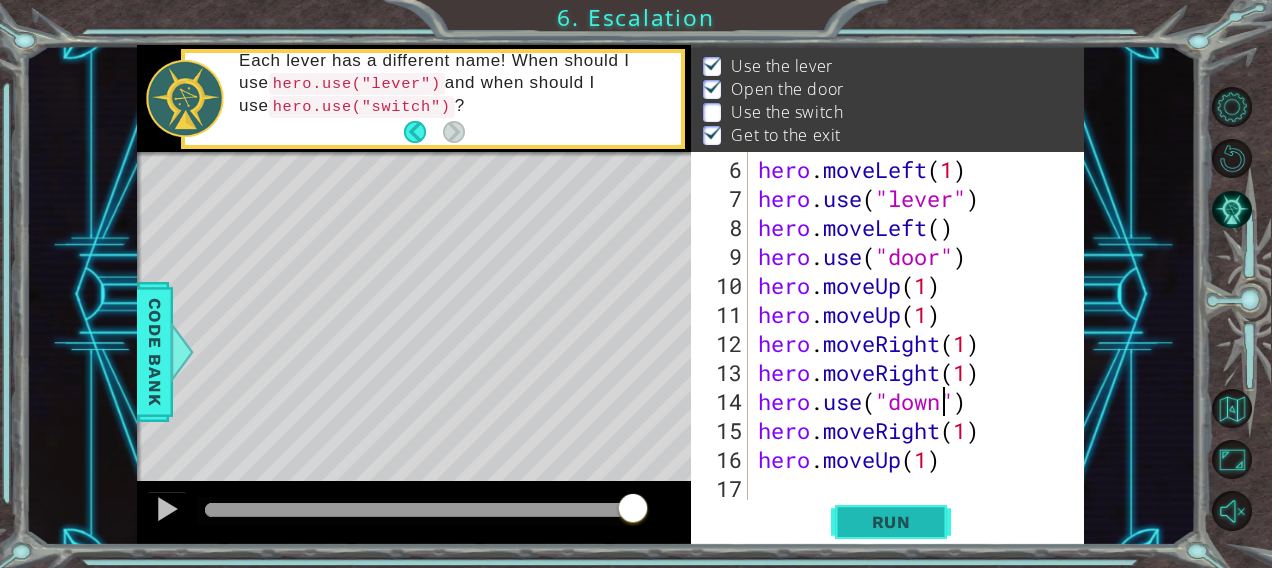 click on "Run" at bounding box center [891, 522] 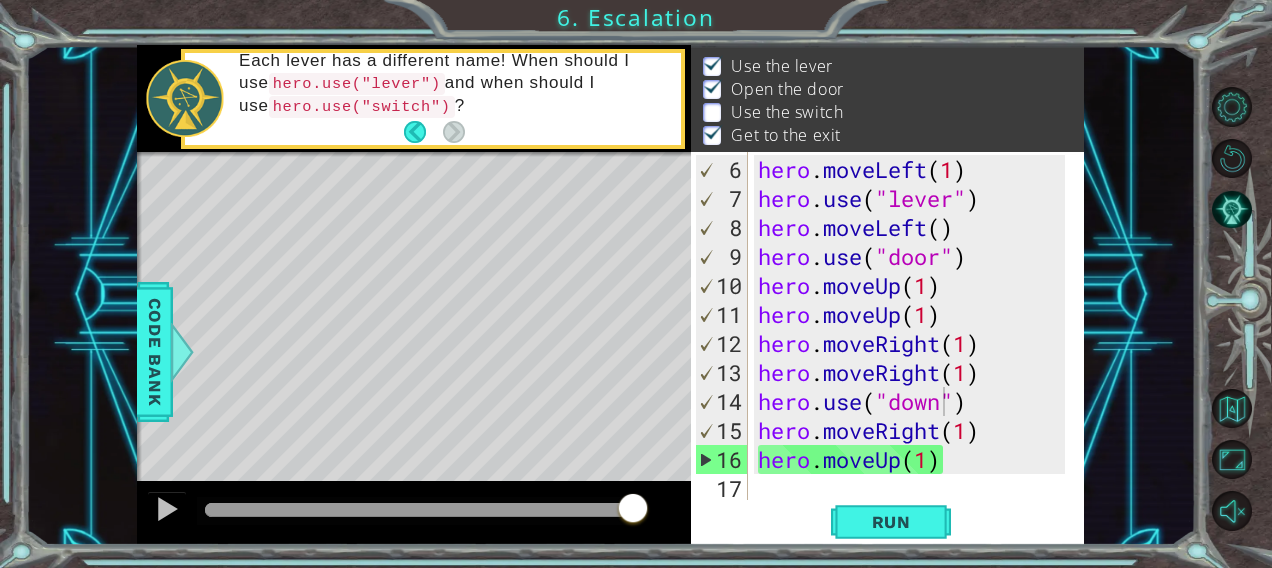 click at bounding box center [599, 446] 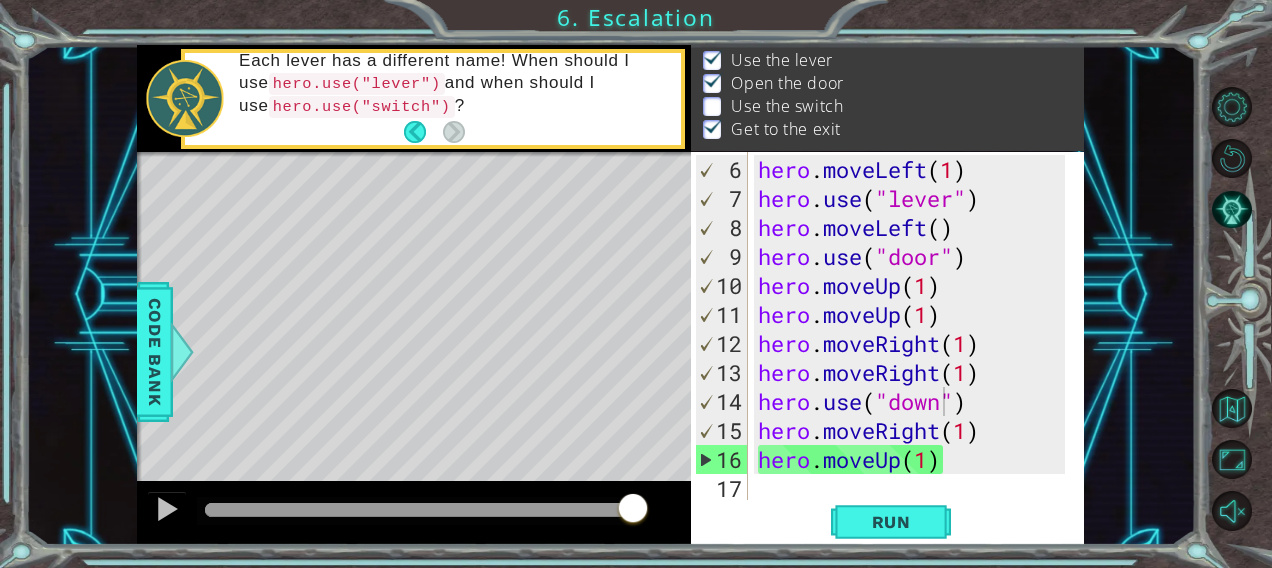 scroll, scrollTop: 60, scrollLeft: 0, axis: vertical 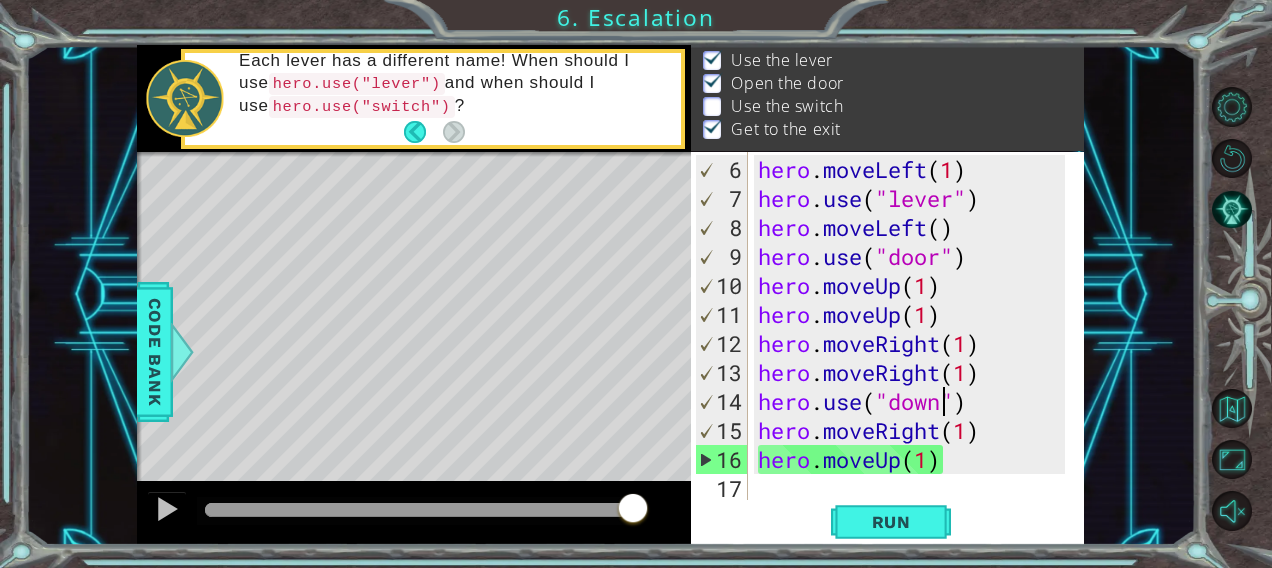 click on "hero . moveLeft ( 1 ) hero . use ( "lever" ) hero . moveLeft ( ) hero . use ( "door" ) hero . moveUp ( 1 ) hero . moveUp ( 1 ) hero . moveRight ( 1 ) hero . moveRight ( 1 ) hero . use ( "down" ) hero . moveRight ( 1 ) hero . moveUp ( 1 )" at bounding box center (915, 358) 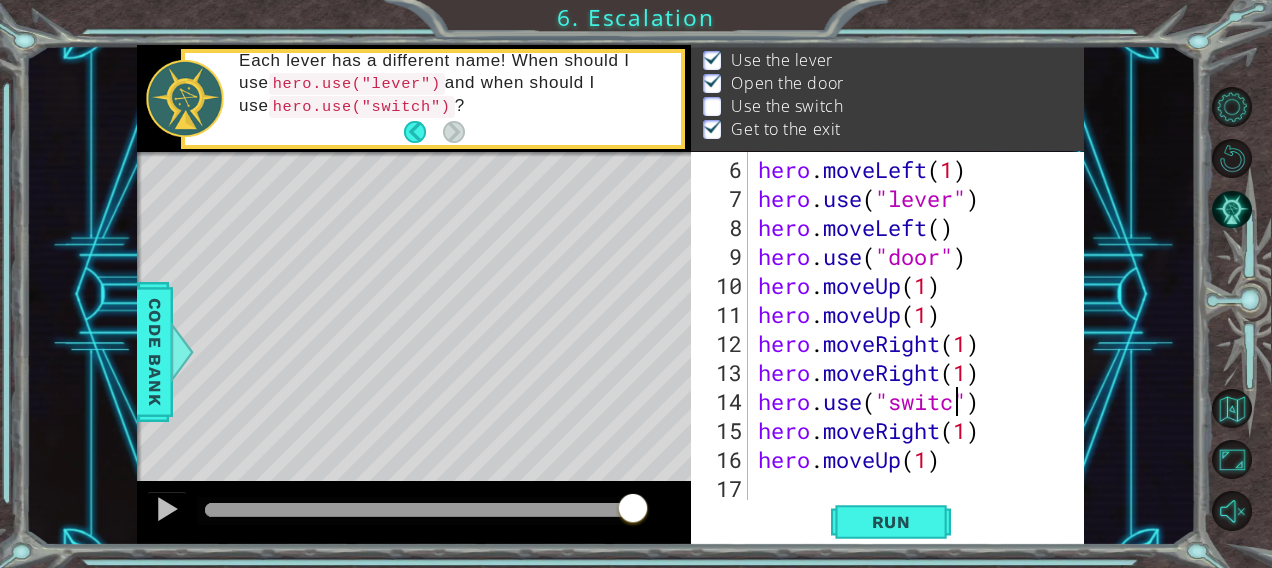 scroll, scrollTop: 0, scrollLeft: 9, axis: horizontal 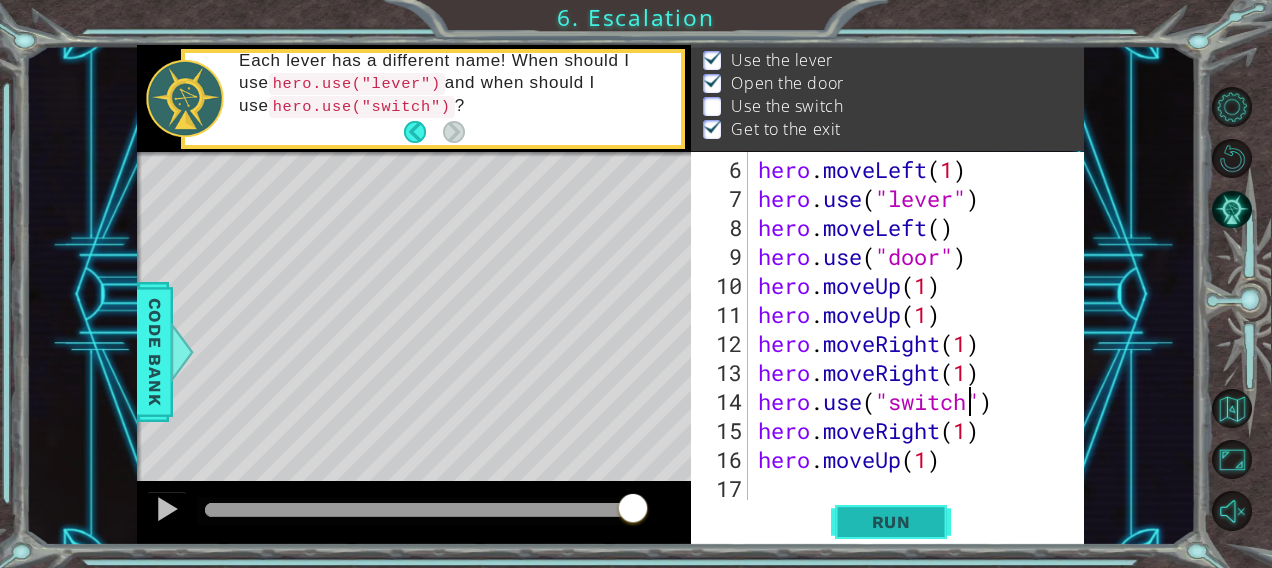 type on "hero.use("switch")" 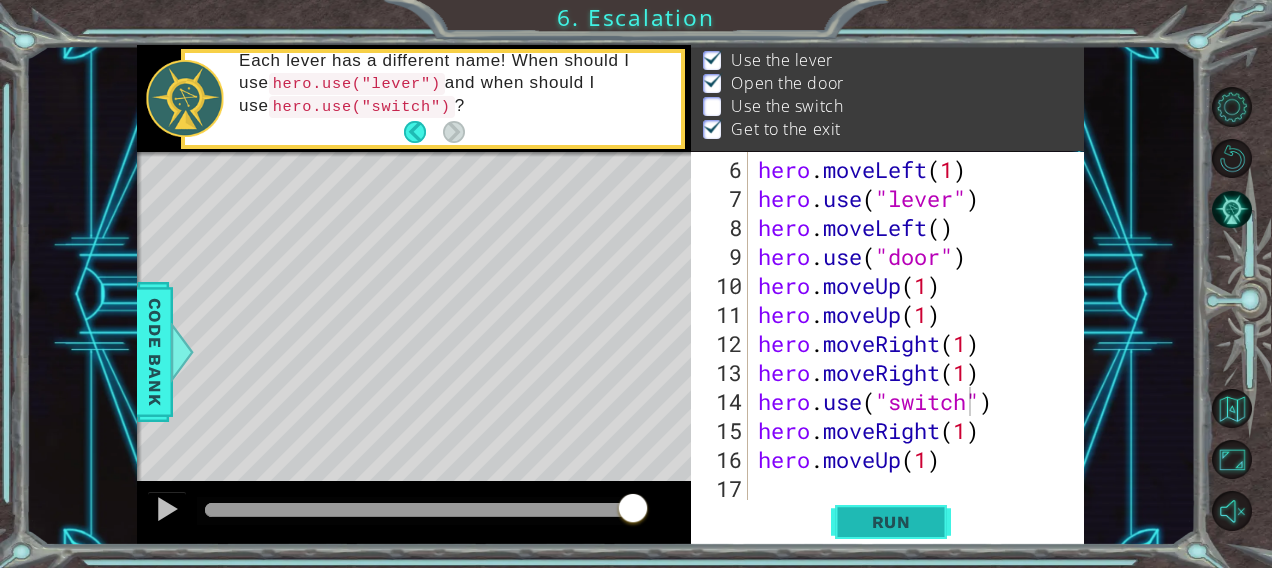 click on "Run" at bounding box center [891, 522] 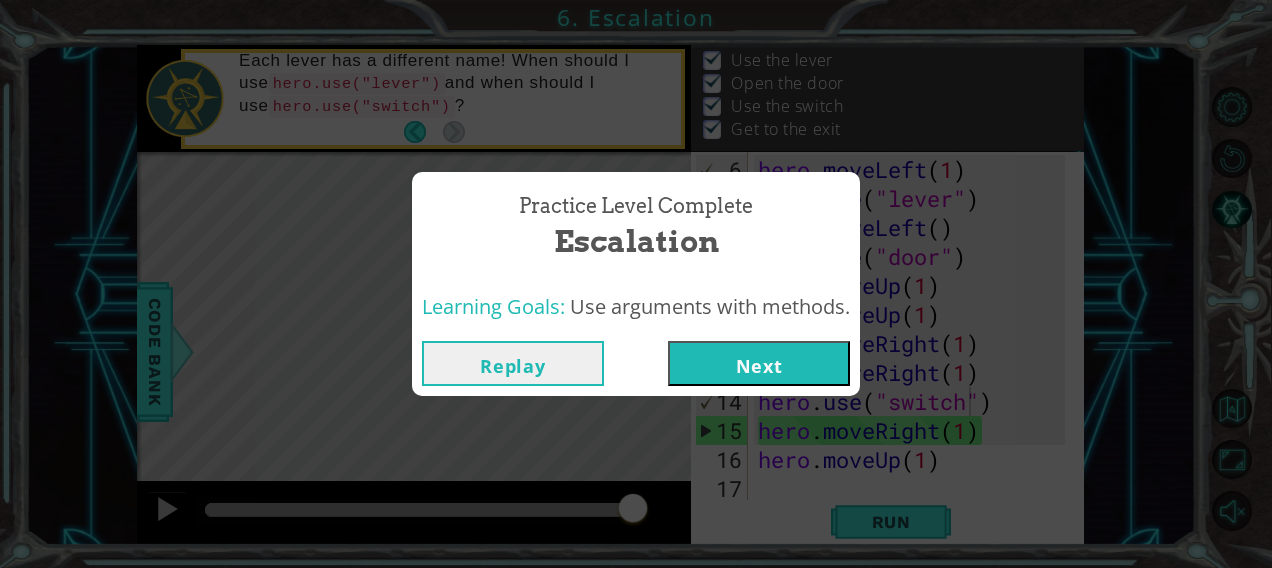 click on "Replay
Next" at bounding box center [636, 363] 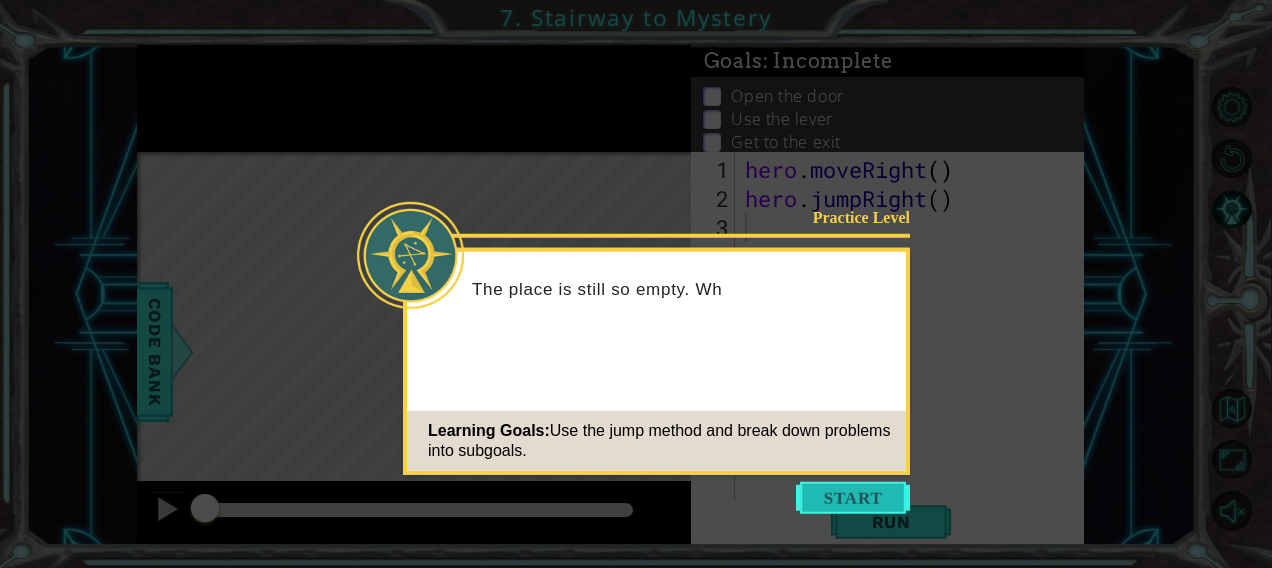 click at bounding box center (853, 498) 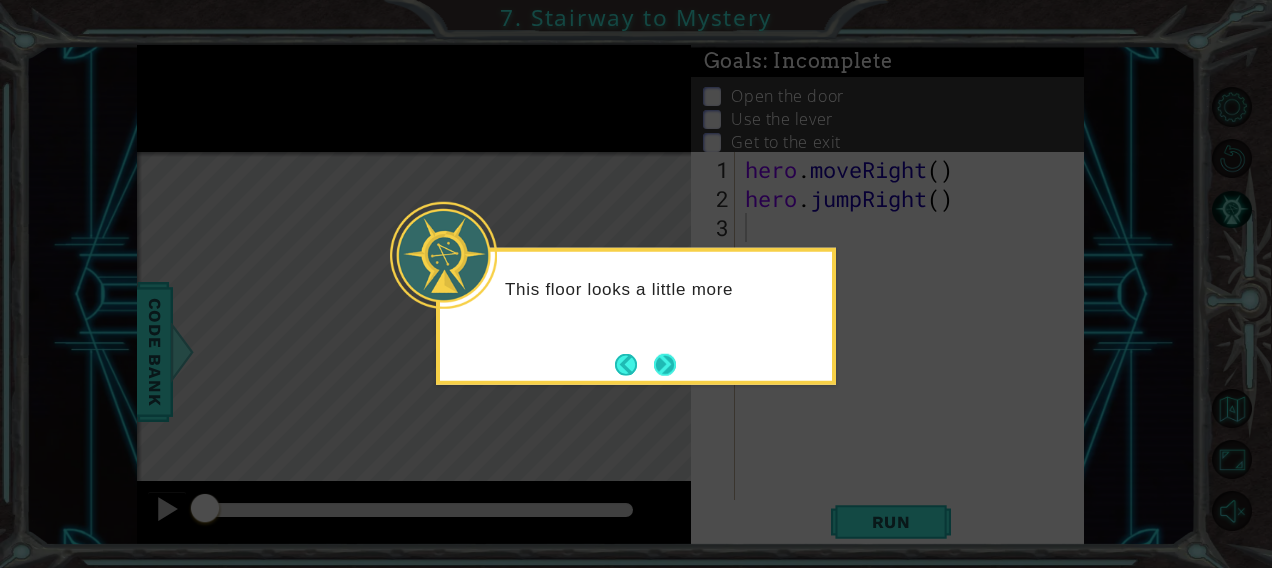 click at bounding box center (665, 364) 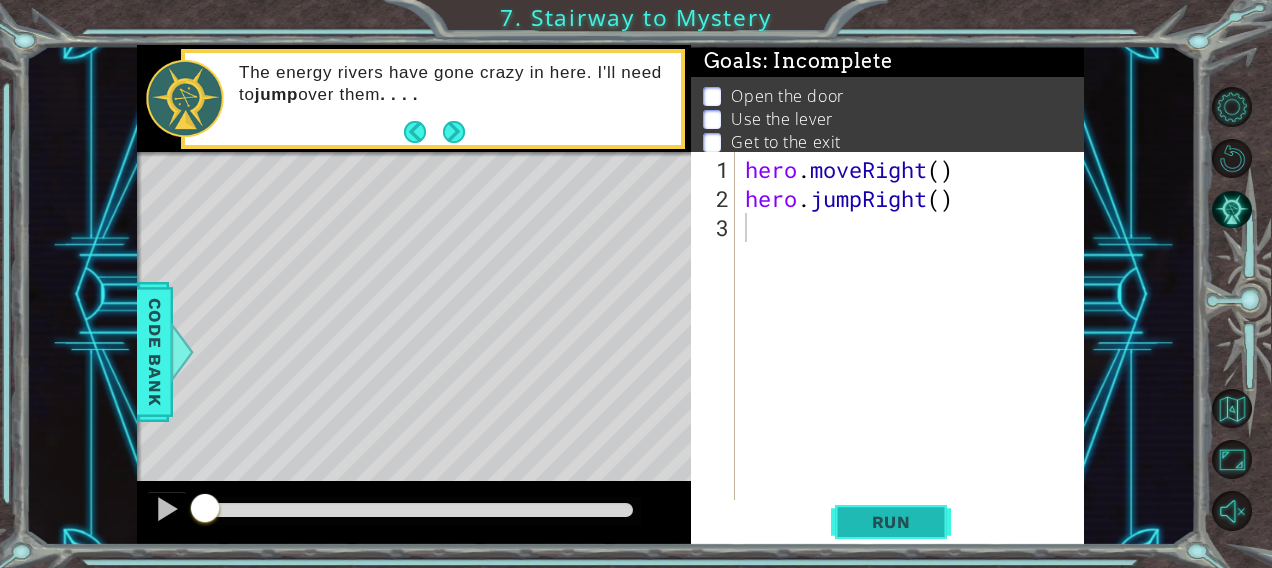 click on "Run" at bounding box center [891, 522] 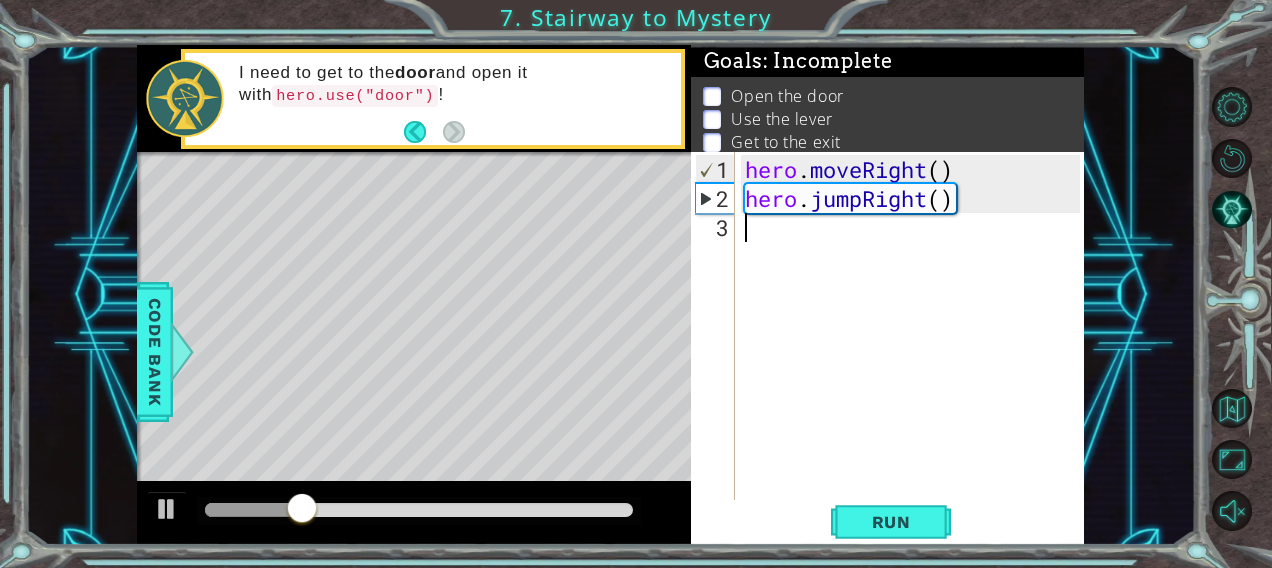type on "u" 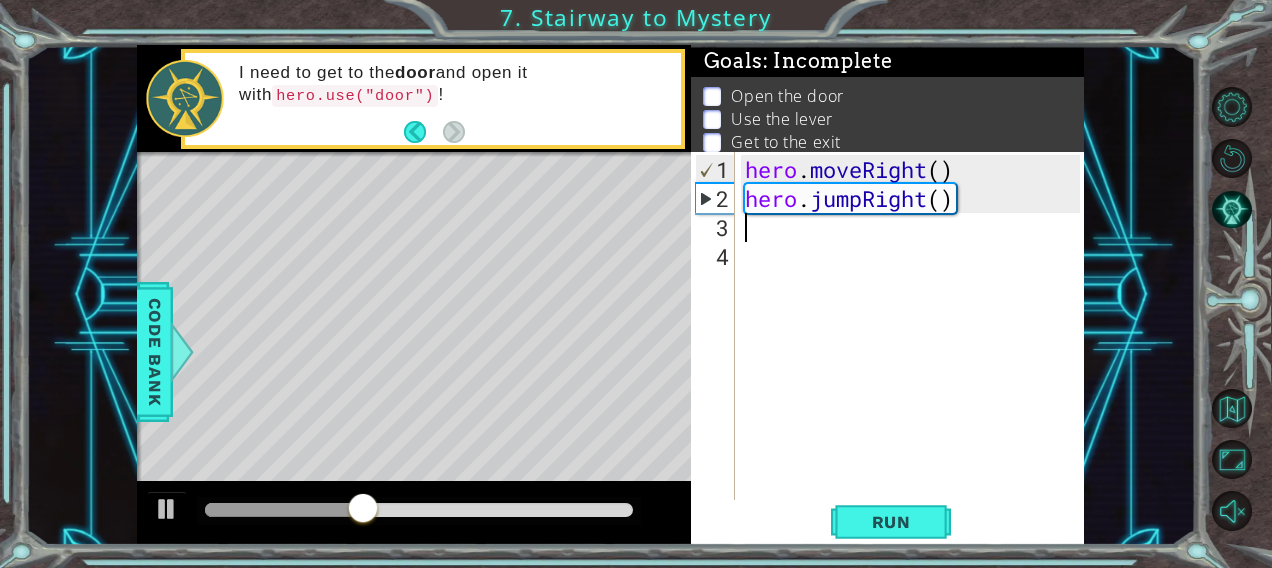type on "r" 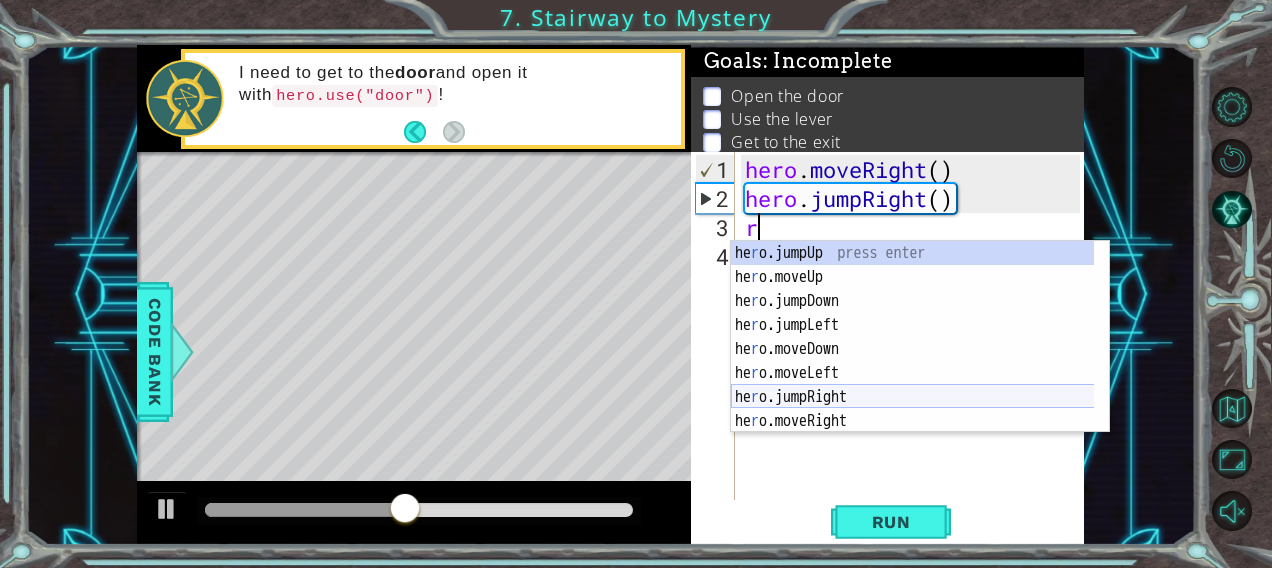 click on "he r o.jumpUp press enter he r o.moveUp press enter he r o.jumpDown press enter he r o.jumpLeft press enter he r o.moveDown press enter he r o.moveLeft press enter he r o.jumpRight press enter he r o.moveRight press enter he r o.use press enter" at bounding box center [913, 361] 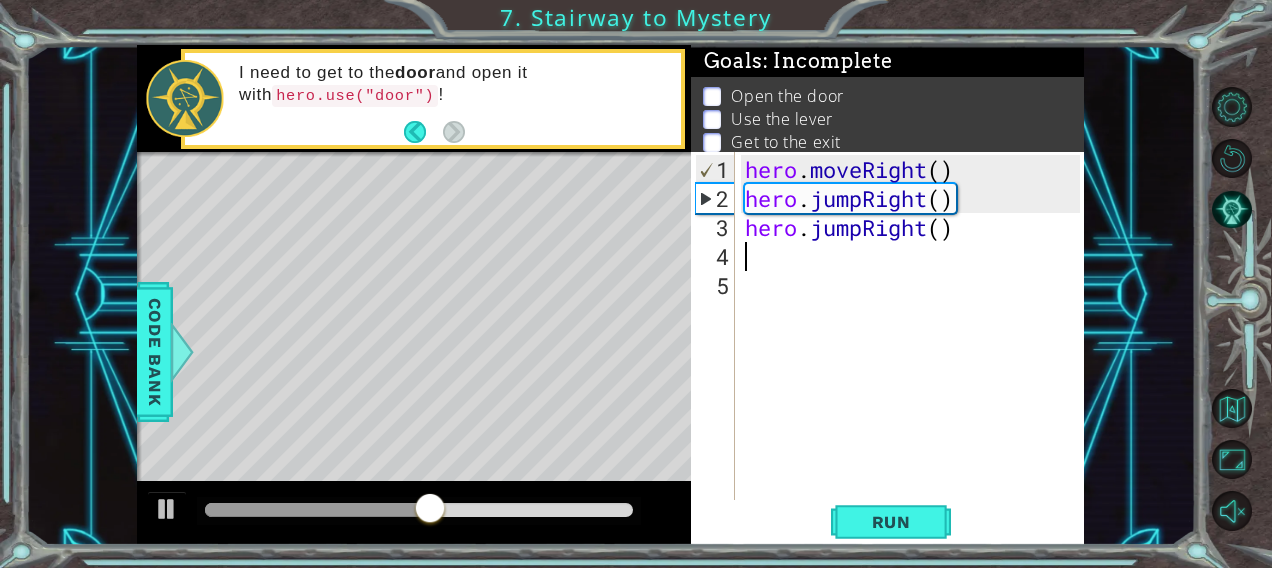 click on "hero . moveRight ( ) hero . jumpRight ( ) hero . jumpRight ( )" at bounding box center [916, 358] 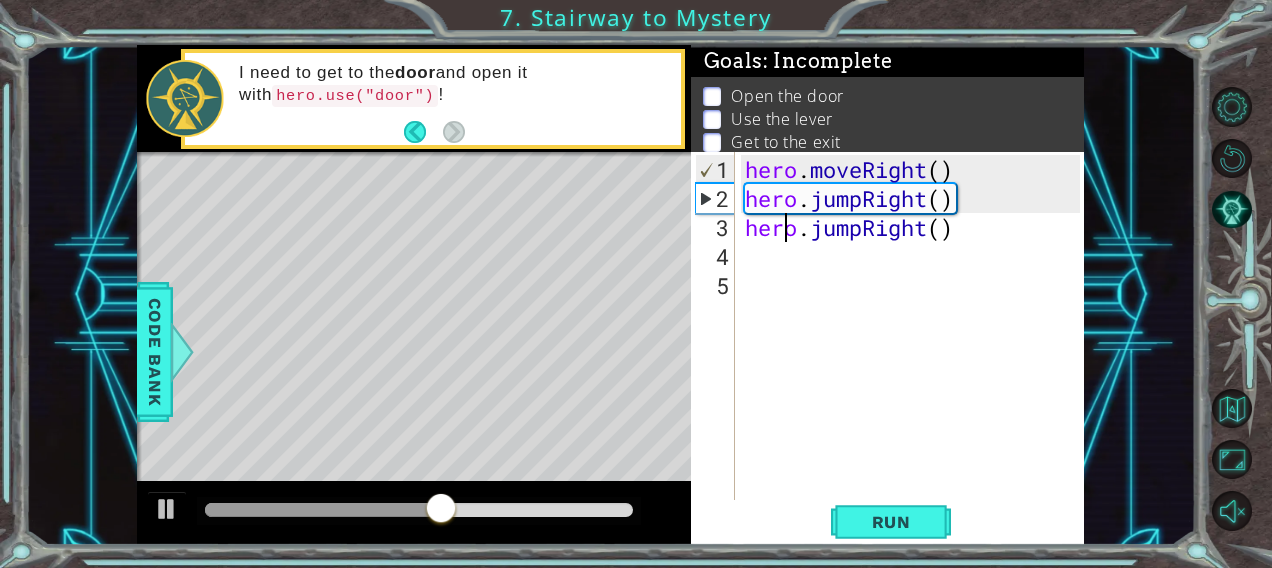 click on "hero . moveRight ( ) hero . jumpRight ( ) hero . jumpRight ( )" at bounding box center [916, 358] 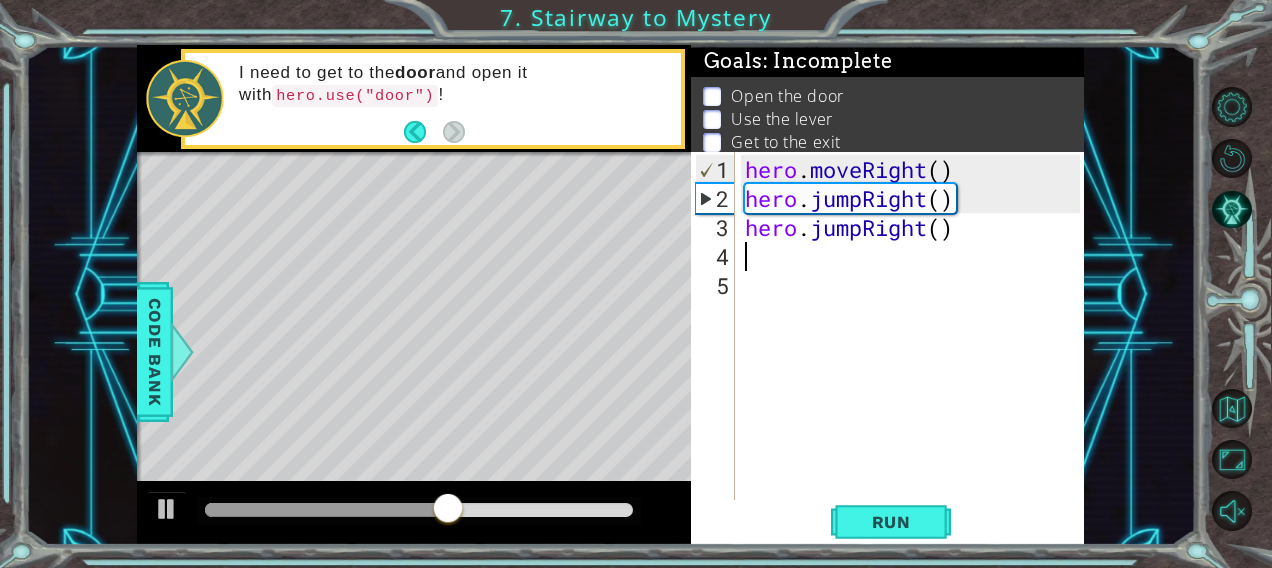 click on "hero . moveRight ( ) hero . jumpRight ( ) hero . jumpRight ( )" at bounding box center [916, 358] 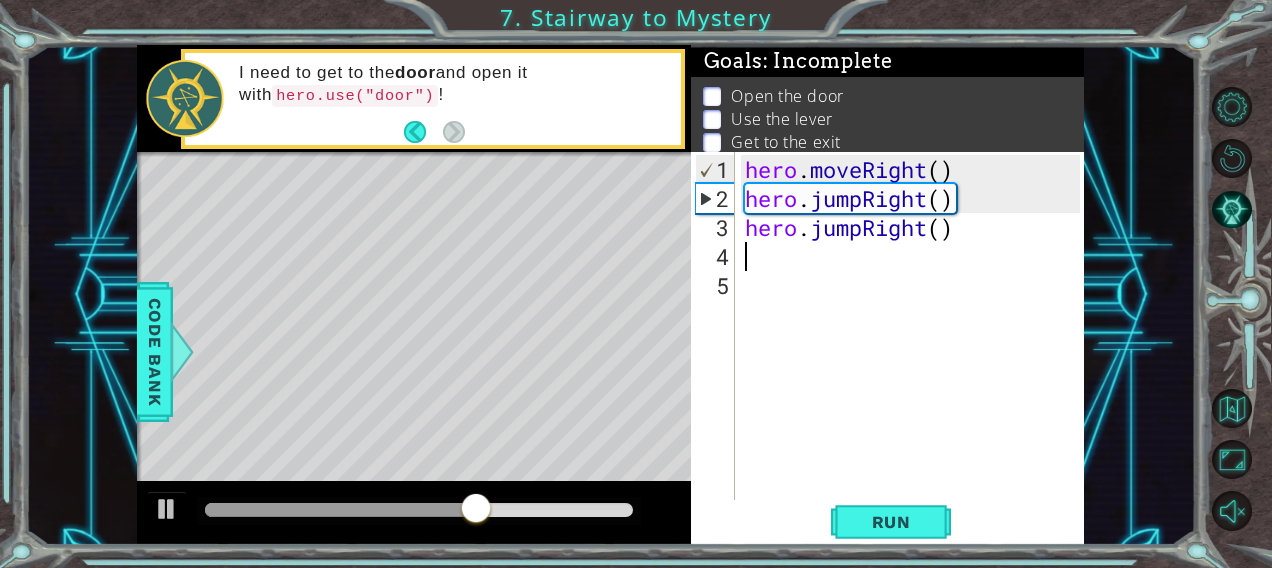 click on "hero . moveRight ( ) hero . jumpRight ( ) hero . jumpRight ( )" at bounding box center (916, 358) 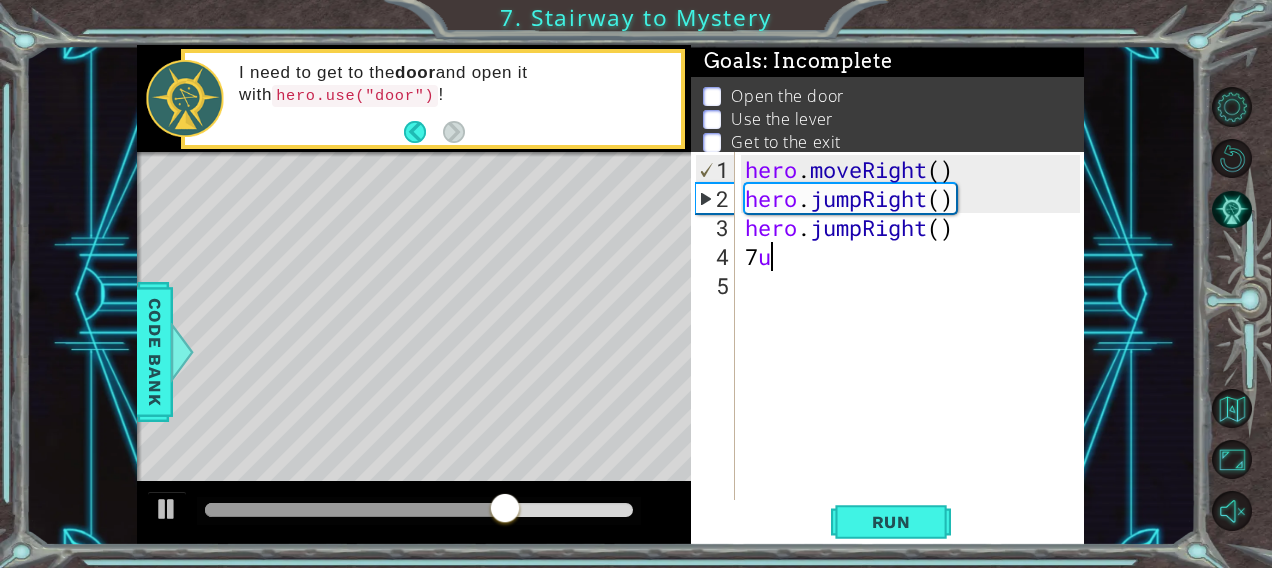 type on "7" 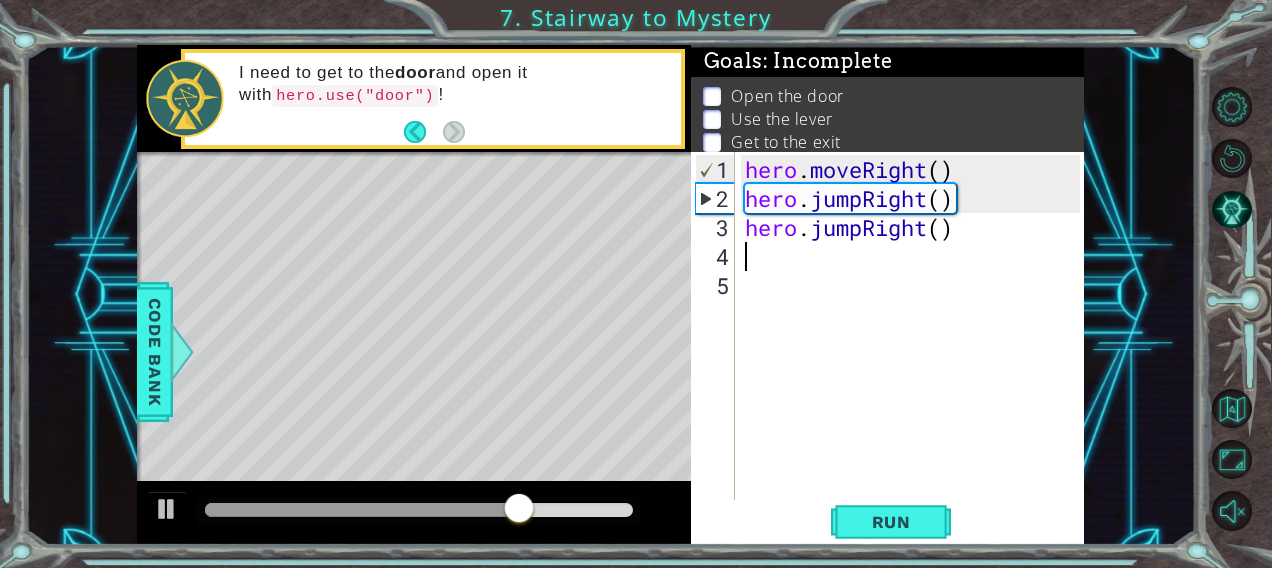type on "u" 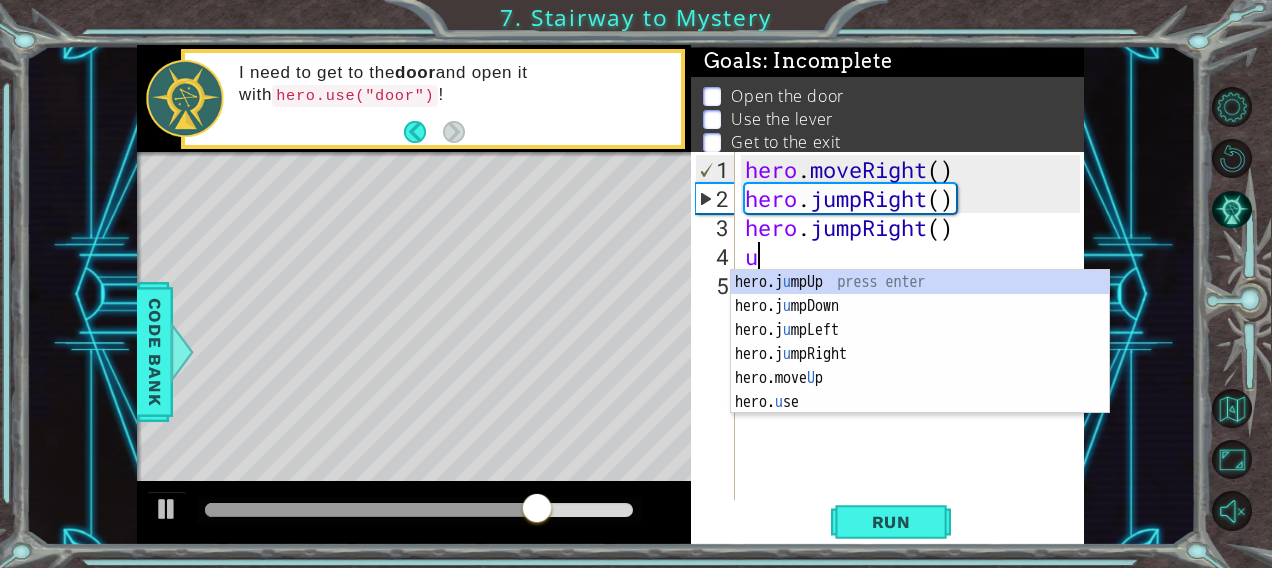 click on "hero.j u mpUp press enter hero.j u mpDown press enter hero.j u mpLeft press enter hero.j u mpRight press enter hero.move U p press enter hero. u se press enter" at bounding box center [920, 366] 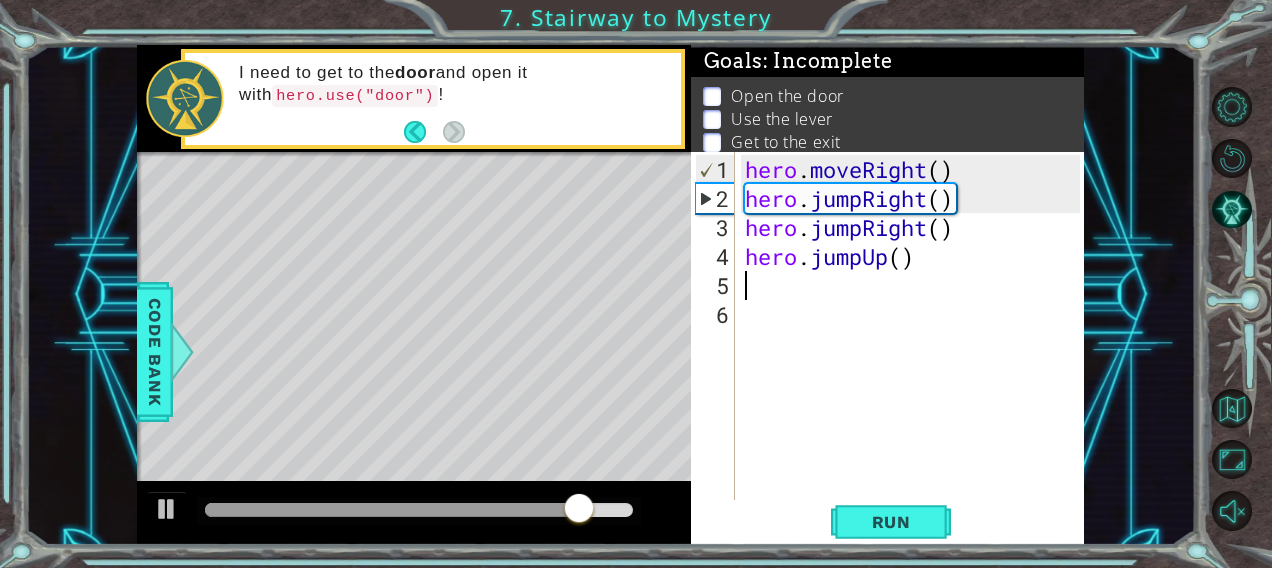 click on "hero . moveRight ( ) hero . jumpRight ( ) hero . jumpRight ( ) hero . jumpUp ( )" at bounding box center (916, 358) 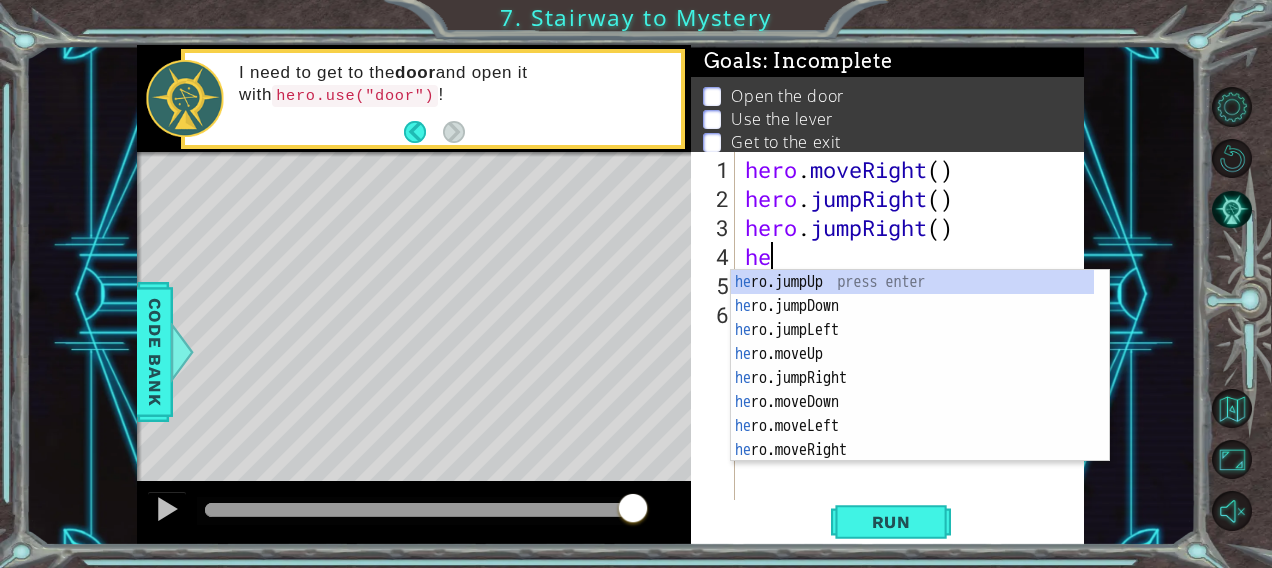 type on "h" 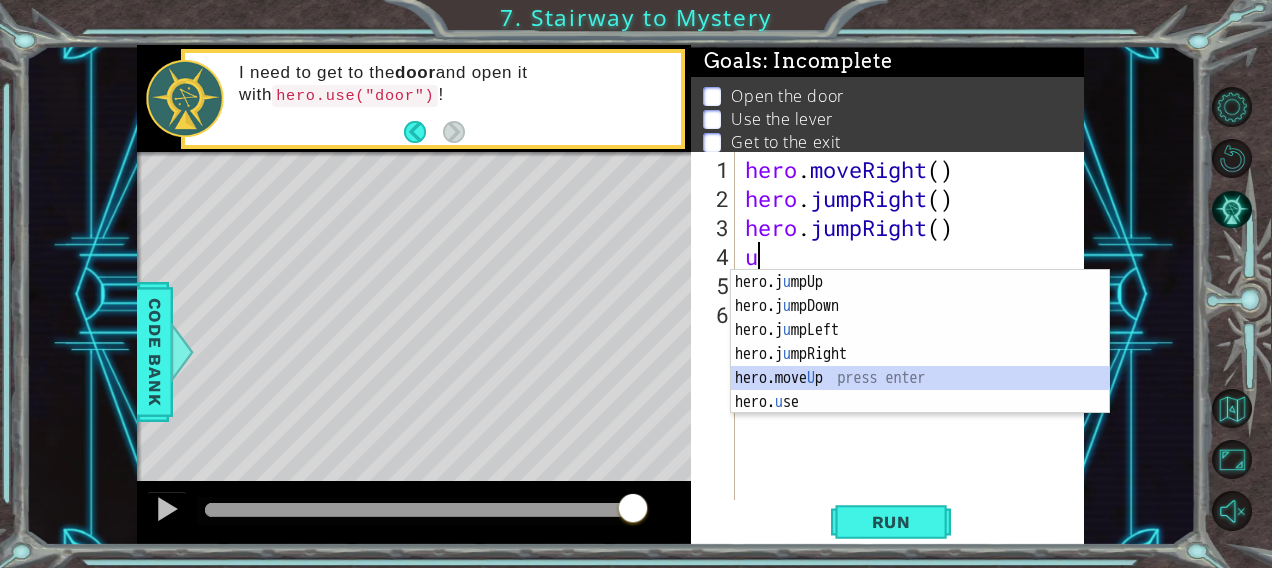 click on "hero.j u mpUp press enter hero.j u mpDown press enter hero.j u mpLeft press enter hero.j u mpRight press enter hero.move U p press enter hero. u se press enter" at bounding box center [920, 366] 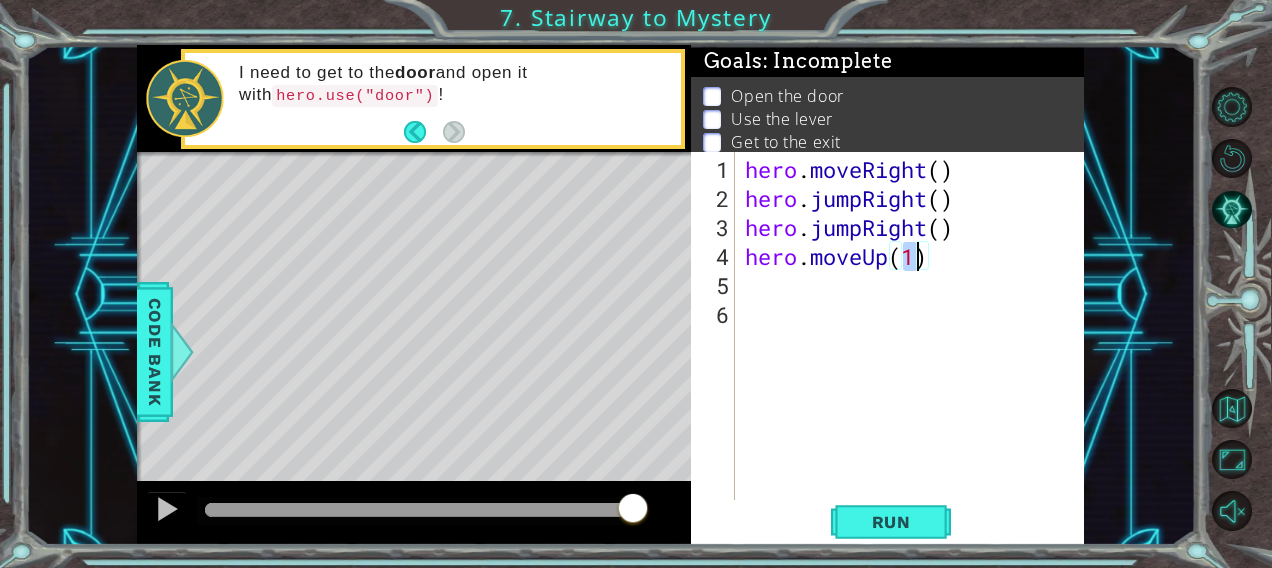 click on "hero . moveRight ( ) hero . jumpRight ( ) hero . jumpRight ( ) hero . moveUp ( 1 )" at bounding box center [916, 358] 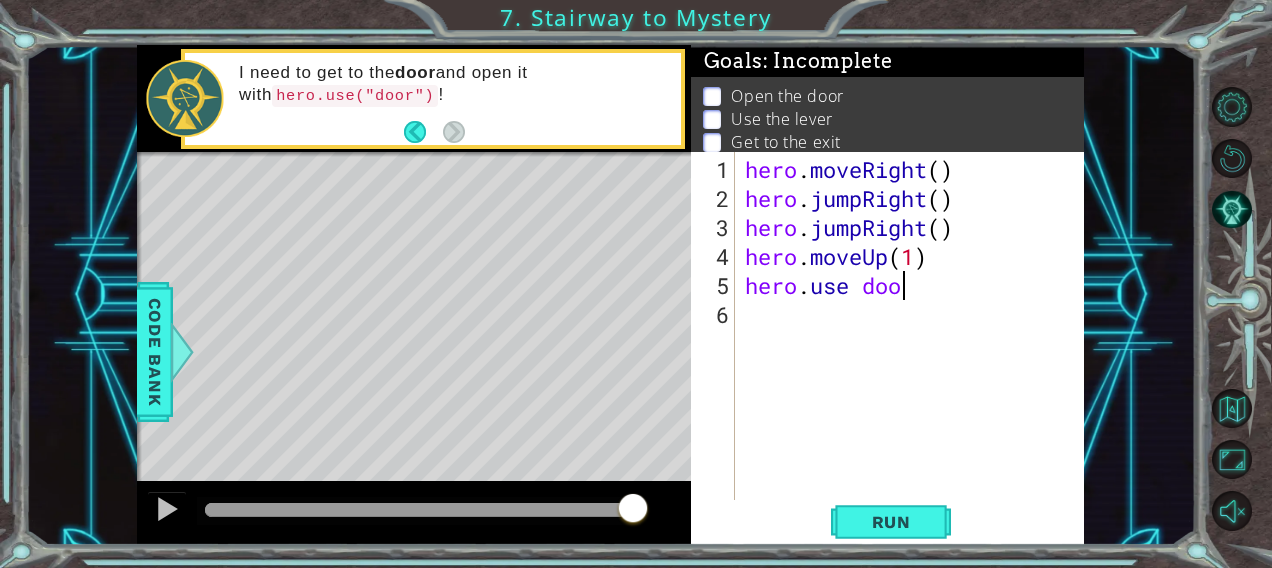 scroll, scrollTop: 0, scrollLeft: 6, axis: horizontal 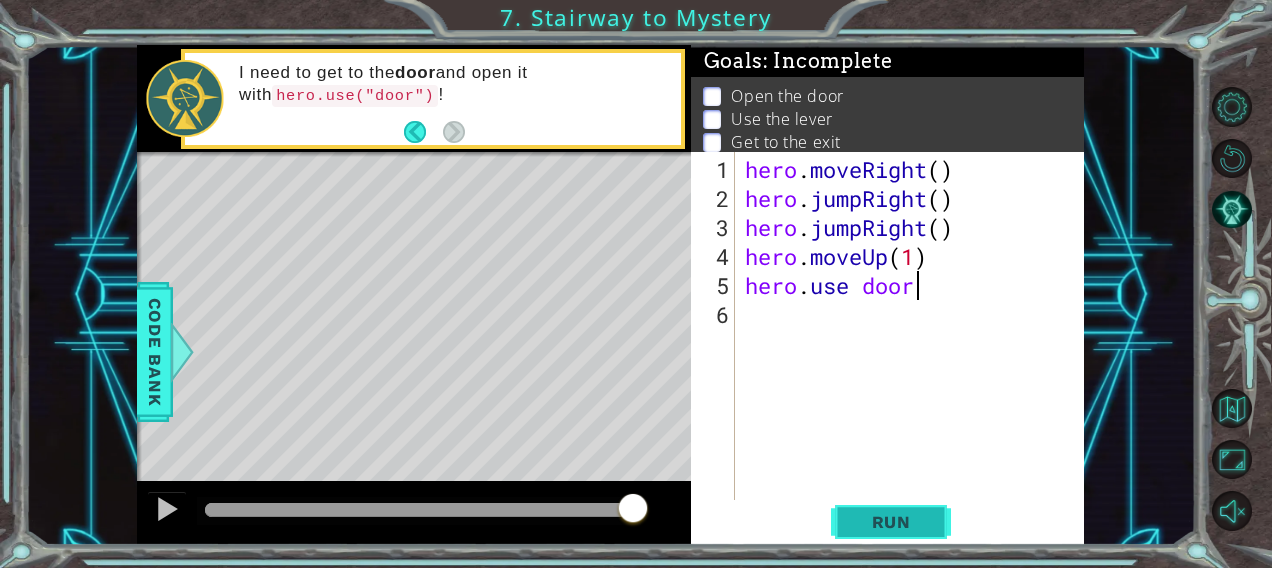 click on "Run" at bounding box center [891, 522] 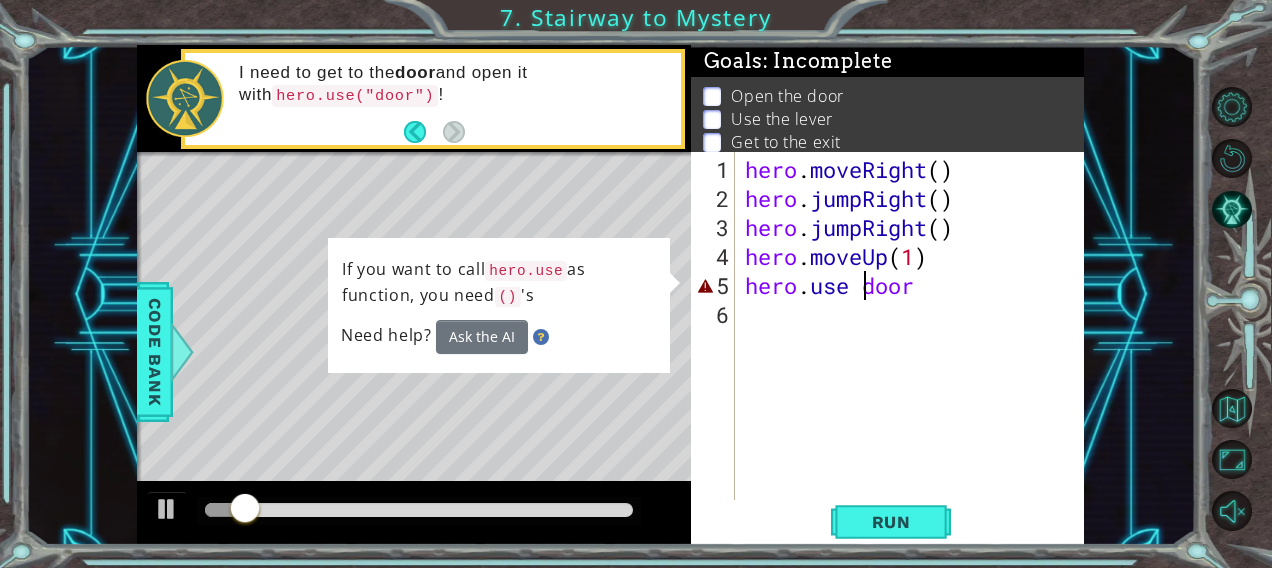 click on "hero . moveRight ( ) hero . jumpRight ( ) hero . jumpRight ( ) hero . moveUp ( 1 ) hero . use   door" at bounding box center (916, 358) 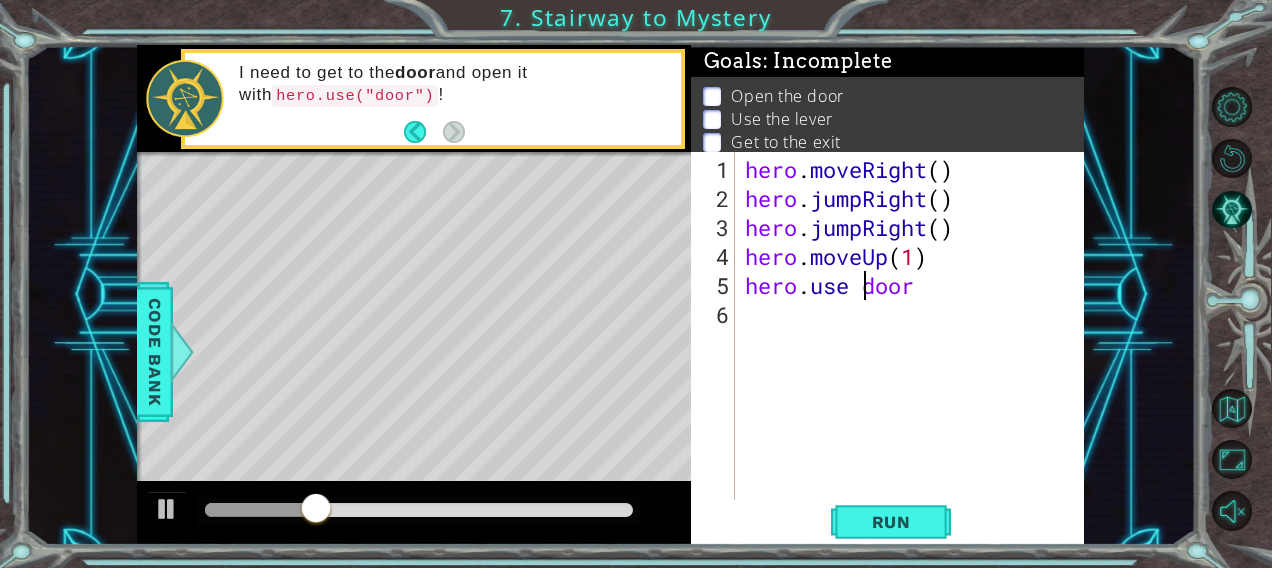 scroll, scrollTop: 0, scrollLeft: 6, axis: horizontal 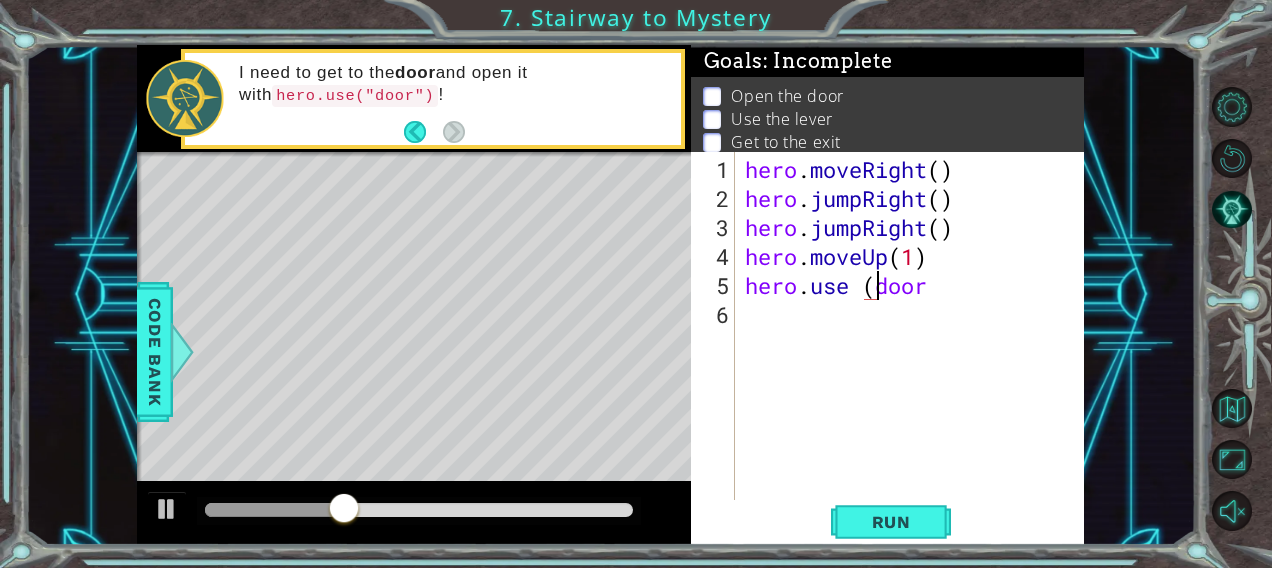 click on "hero . moveRight ( ) hero . jumpRight ( ) hero . jumpRight ( ) hero . moveUp ( 1 ) hero . use   ( door" at bounding box center [916, 358] 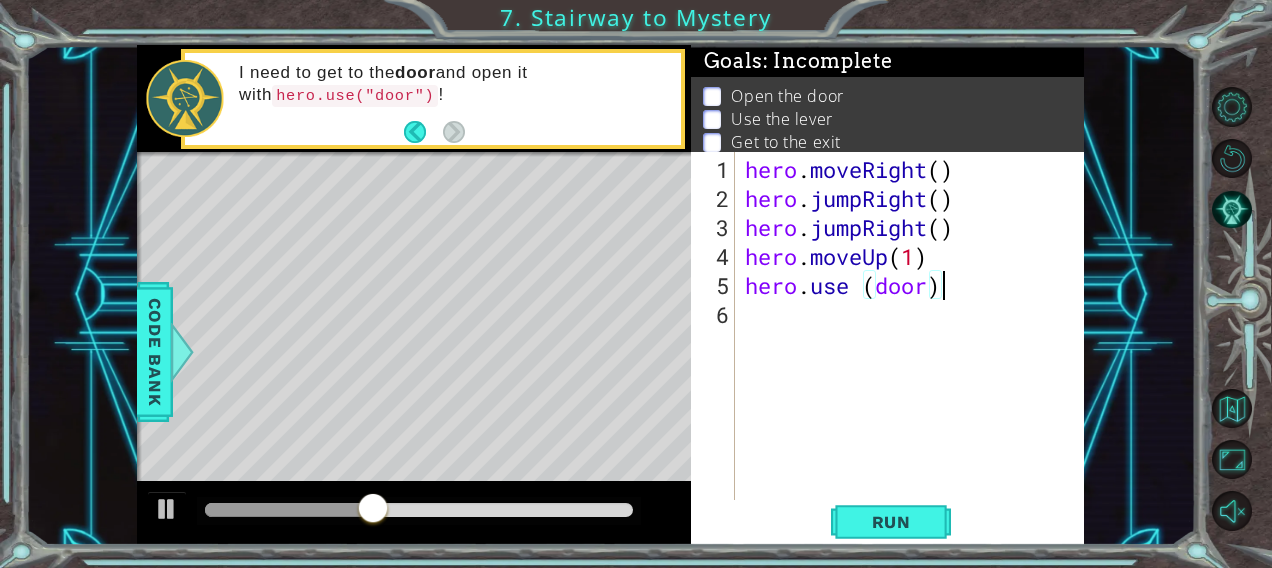 scroll, scrollTop: 0, scrollLeft: 8, axis: horizontal 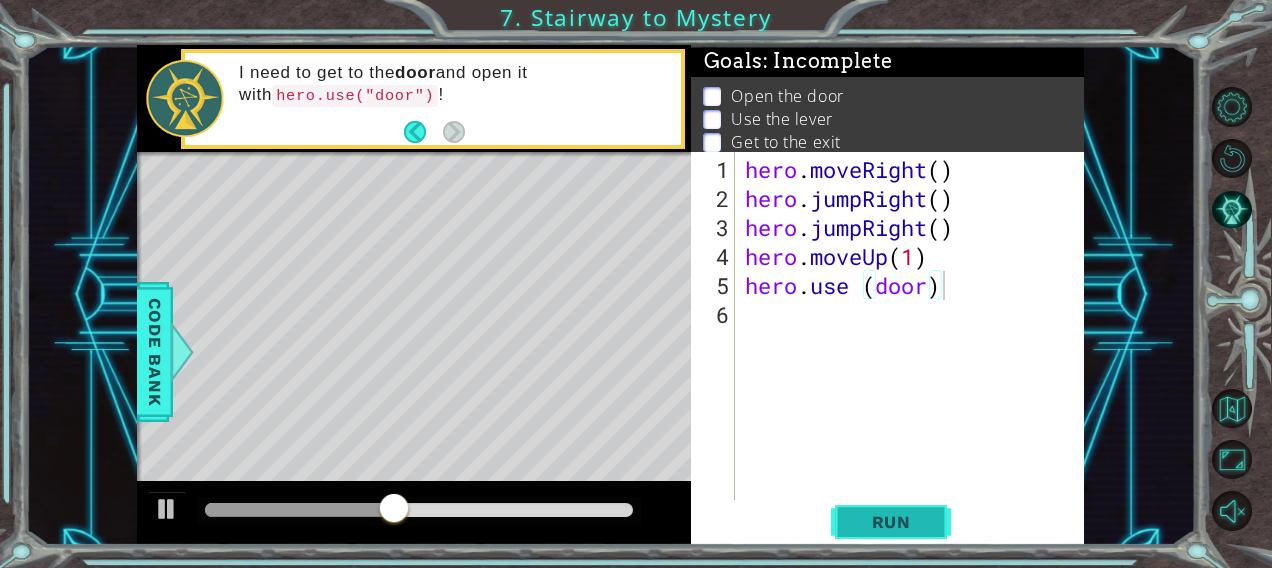 click on "Run" at bounding box center [891, 522] 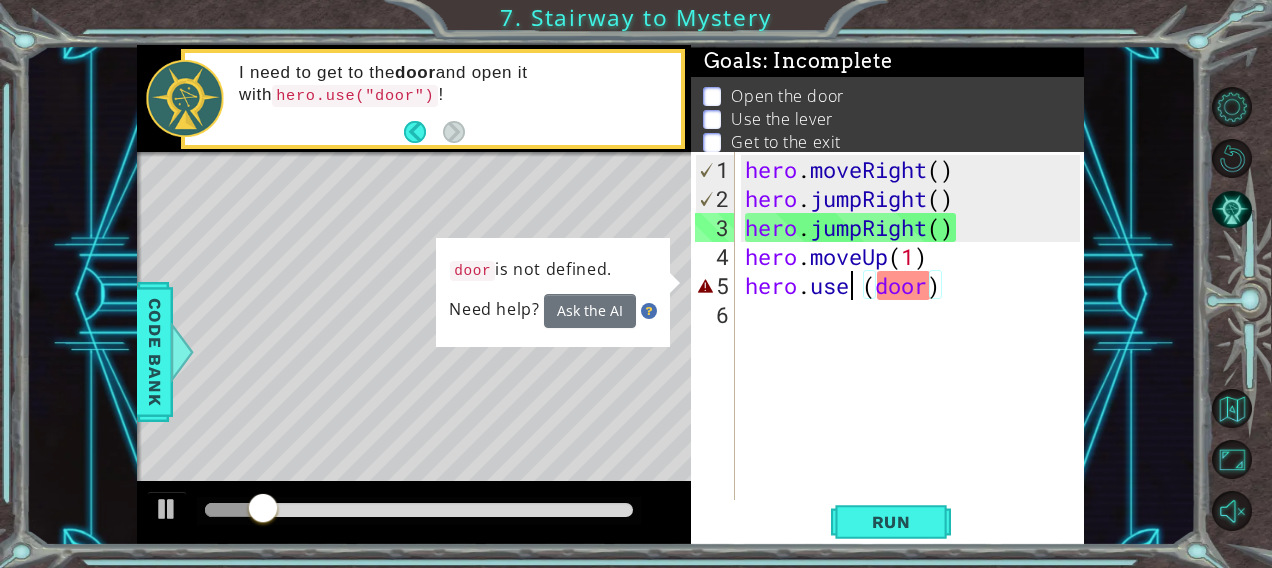 click on "hero . moveRight ( ) hero . jumpRight ( ) hero . jumpRight ( ) hero . moveUp ( 1 ) hero . use   ( door )" at bounding box center (916, 358) 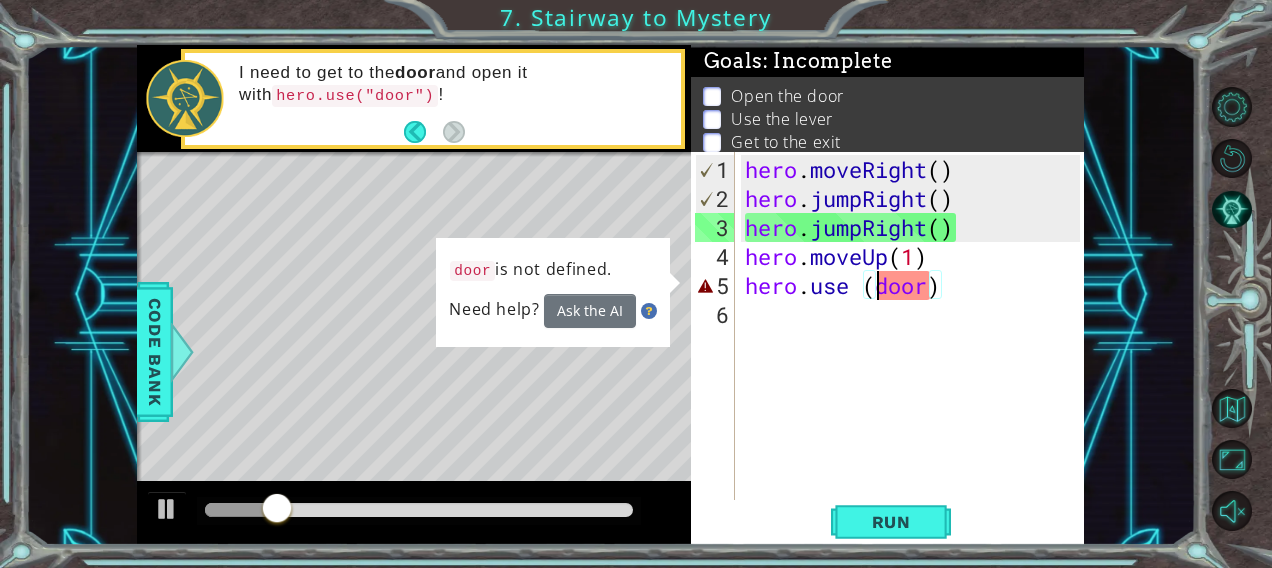 click on "hero . moveRight ( ) hero . jumpRight ( ) hero . jumpRight ( ) hero . moveUp ( 1 ) hero . use   ( door )" at bounding box center [916, 358] 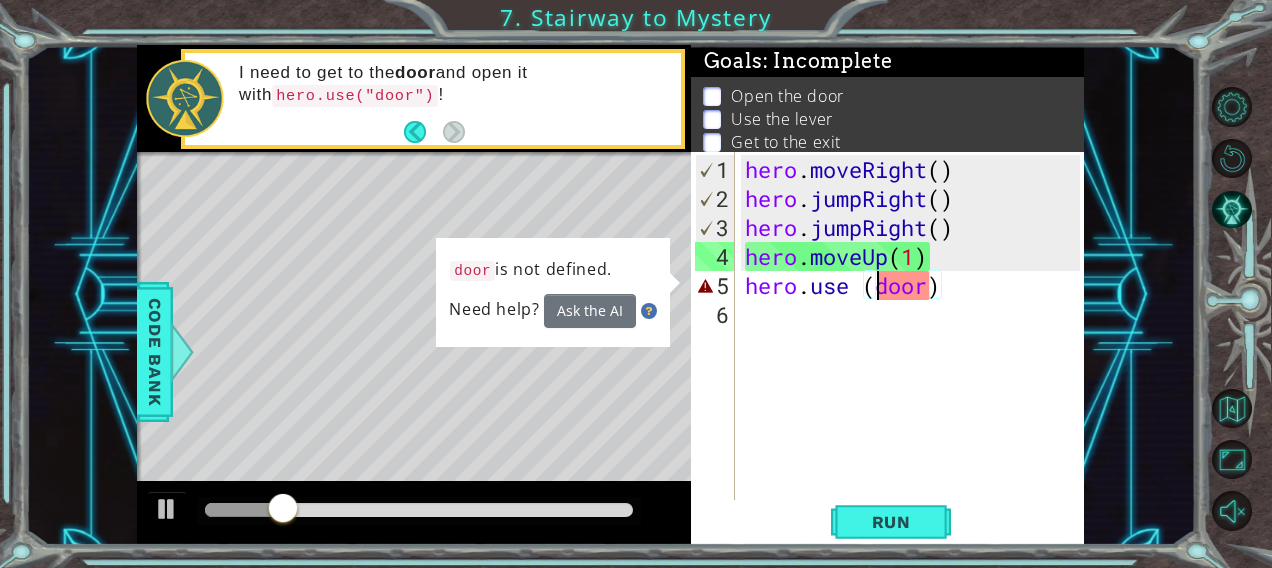 click on "hero . moveRight ( ) hero . jumpRight ( ) hero . jumpRight ( ) hero . moveUp ( 1 ) hero . use   ( door )" at bounding box center (916, 358) 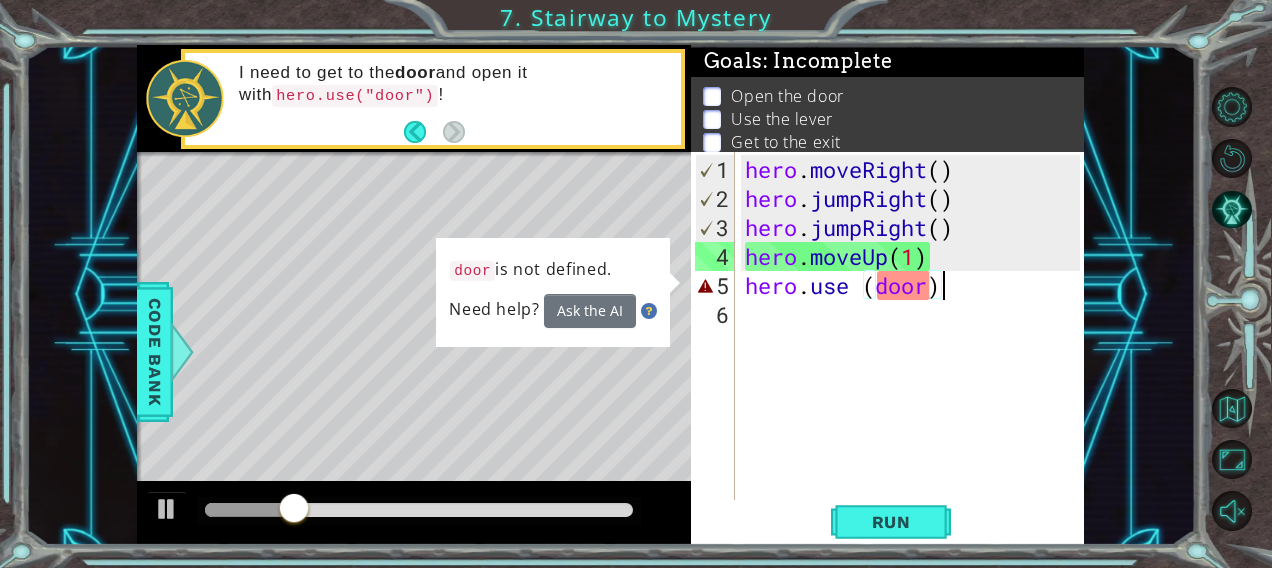 click on "hero . moveRight ( ) hero . jumpRight ( ) hero . jumpRight ( ) hero . moveUp ( 1 ) hero . use   ( door )" at bounding box center [916, 358] 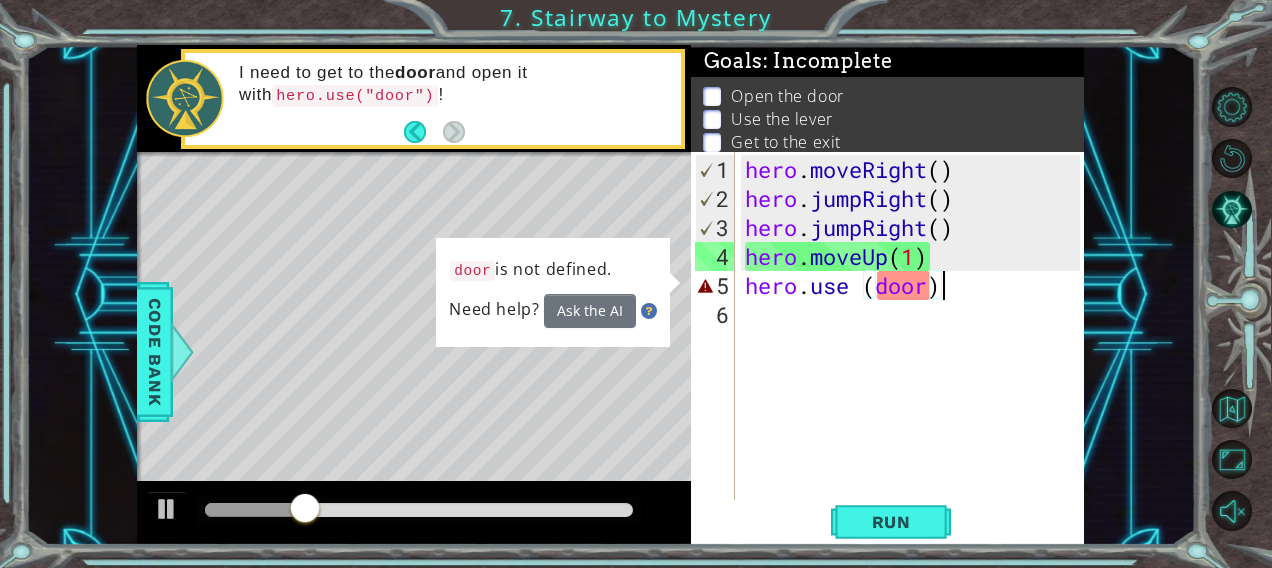 click on "hero . moveRight ( ) hero . jumpRight ( ) hero . jumpRight ( ) hero . moveUp ( 1 ) hero . use   ( door )" at bounding box center [916, 358] 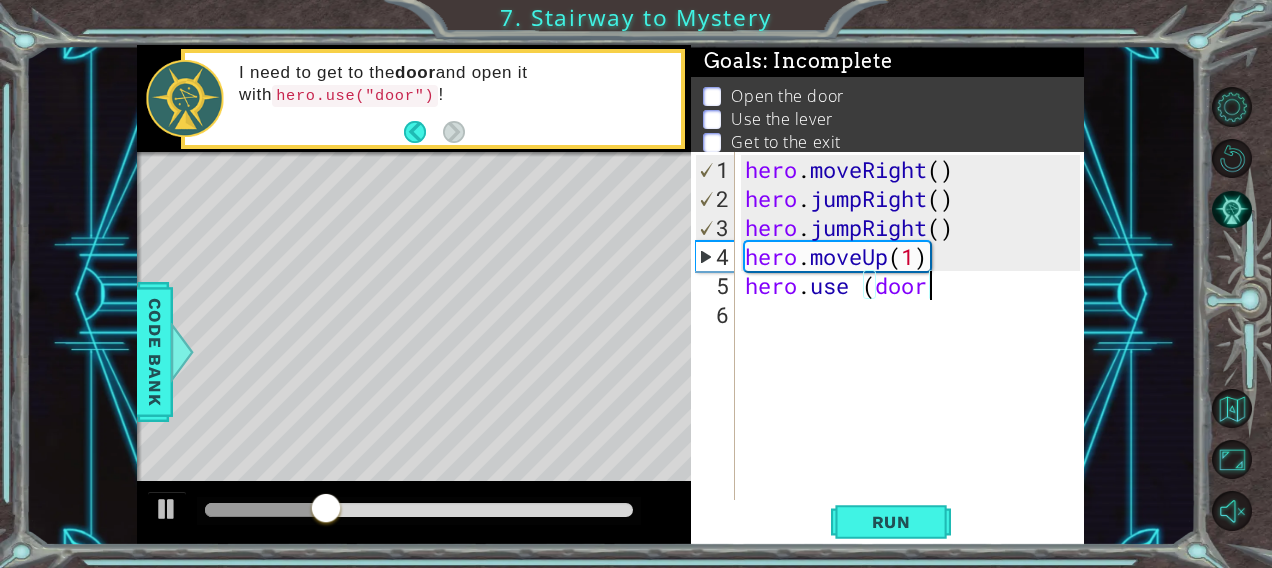 scroll, scrollTop: 0, scrollLeft: 7, axis: horizontal 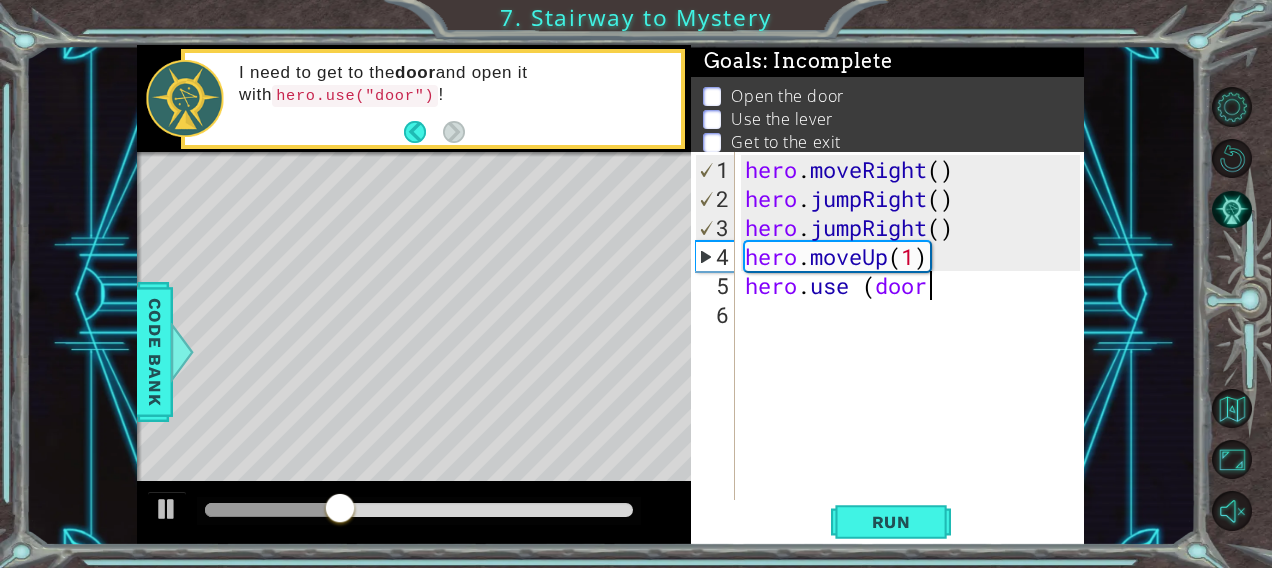 click on "hero . moveRight ( ) hero . jumpRight ( ) hero . jumpRight ( ) hero . moveUp ( 1 ) hero . use   ( door" at bounding box center [916, 358] 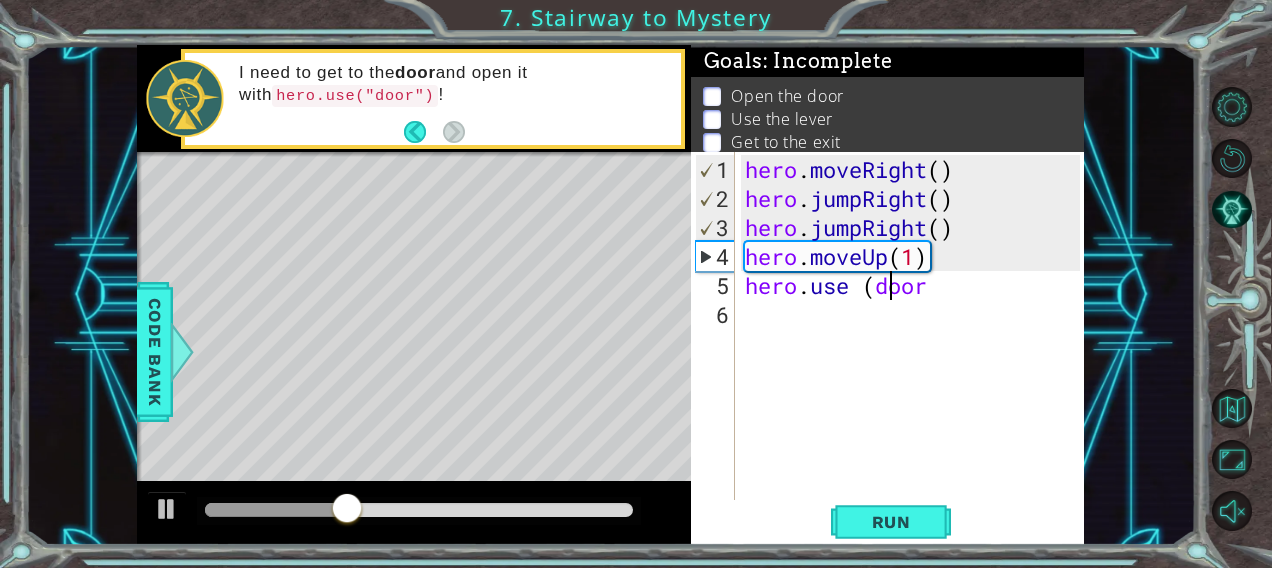 click on "hero . moveRight ( ) hero . jumpRight ( ) hero . jumpRight ( ) hero . moveUp ( 1 ) hero . use   ( door" at bounding box center (916, 358) 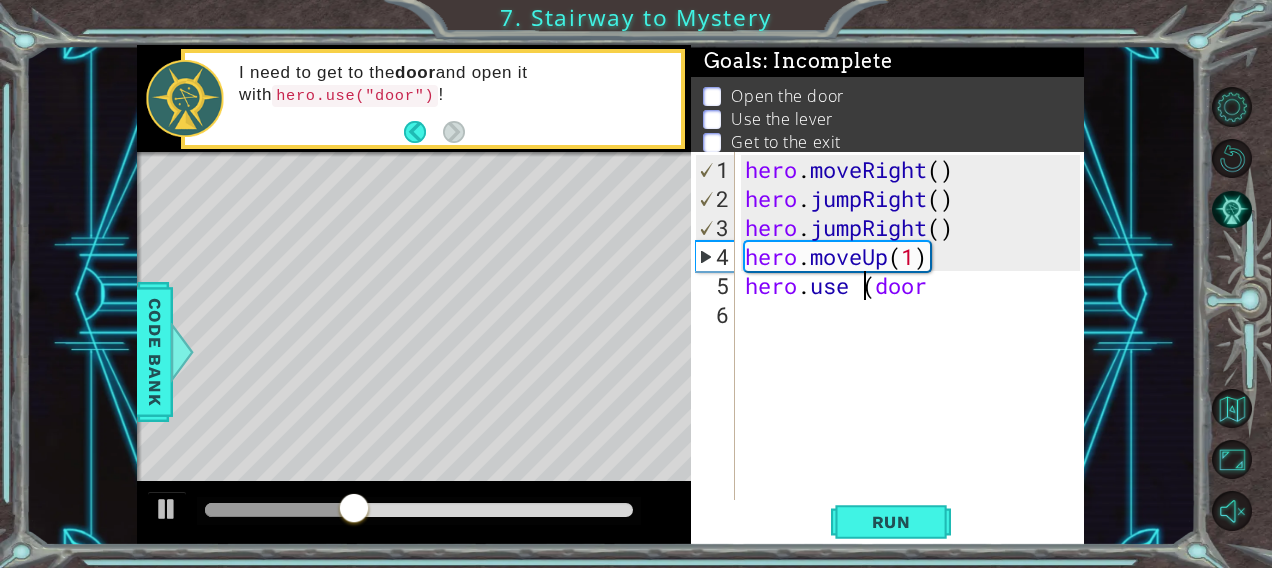 click on "hero . moveRight ( ) hero . jumpRight ( ) hero . jumpRight ( ) hero . moveUp ( 1 ) hero . use   ( door" at bounding box center (916, 358) 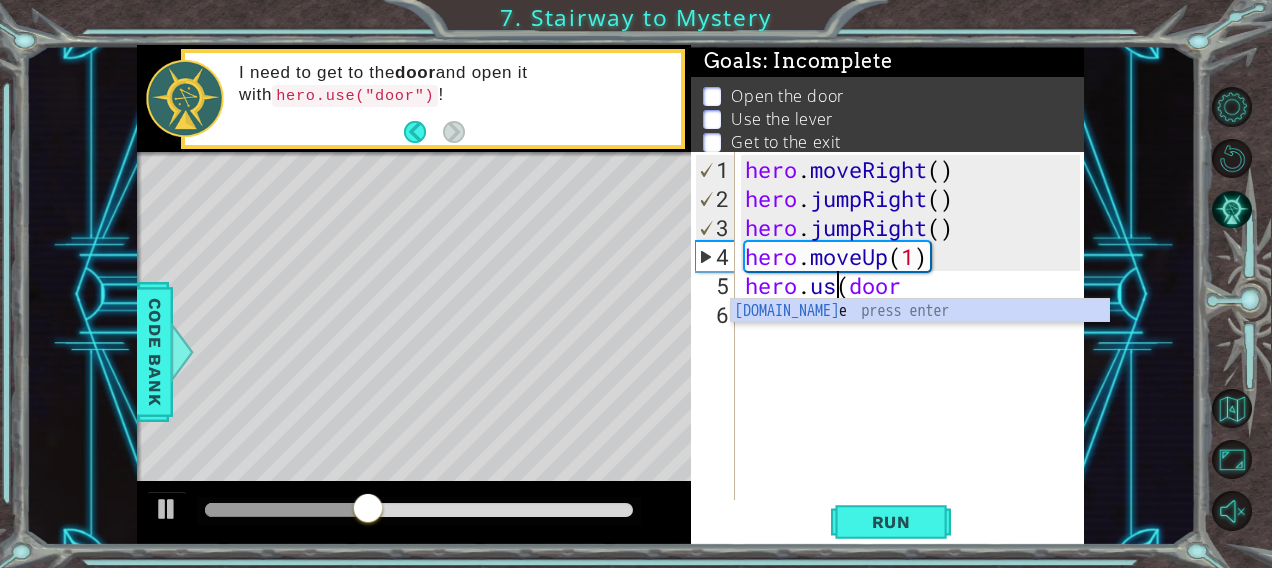 scroll, scrollTop: 0, scrollLeft: 6, axis: horizontal 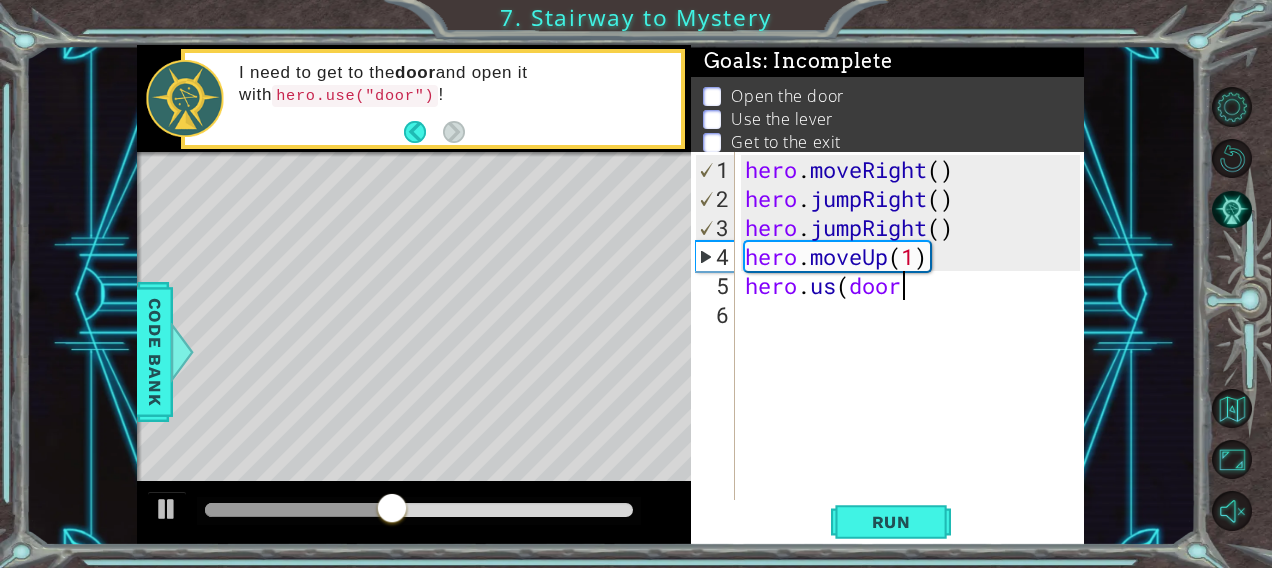 click on "hero . moveRight ( ) hero . jumpRight ( ) hero . jumpRight ( ) hero . moveUp ( 1 ) hero . us ( door" at bounding box center (916, 358) 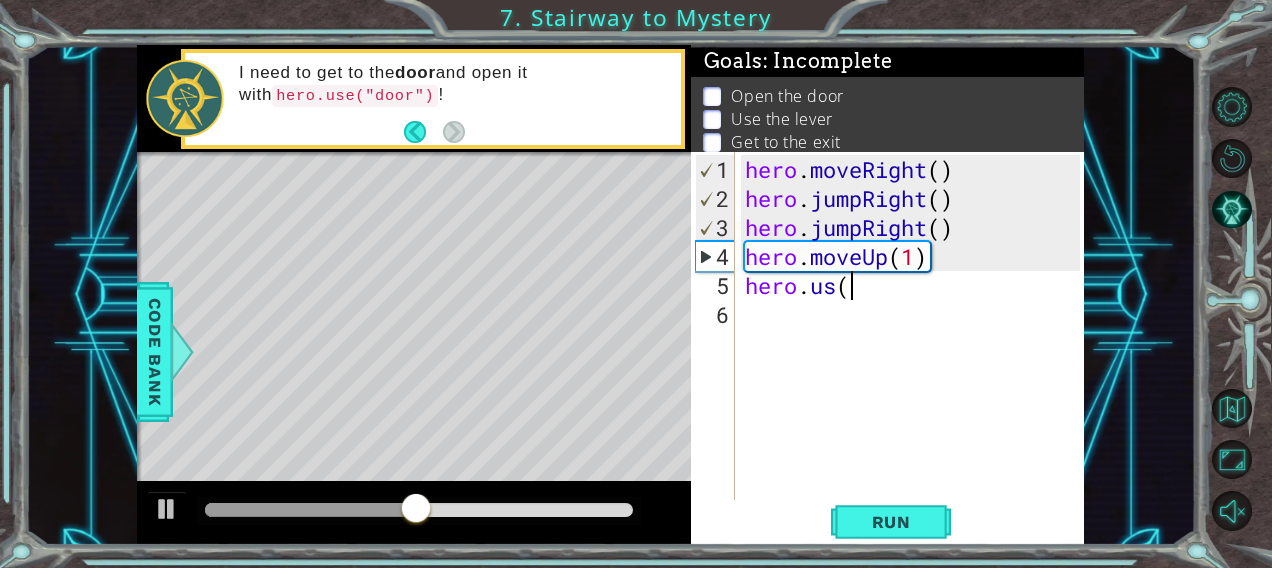 scroll, scrollTop: 0, scrollLeft: 4, axis: horizontal 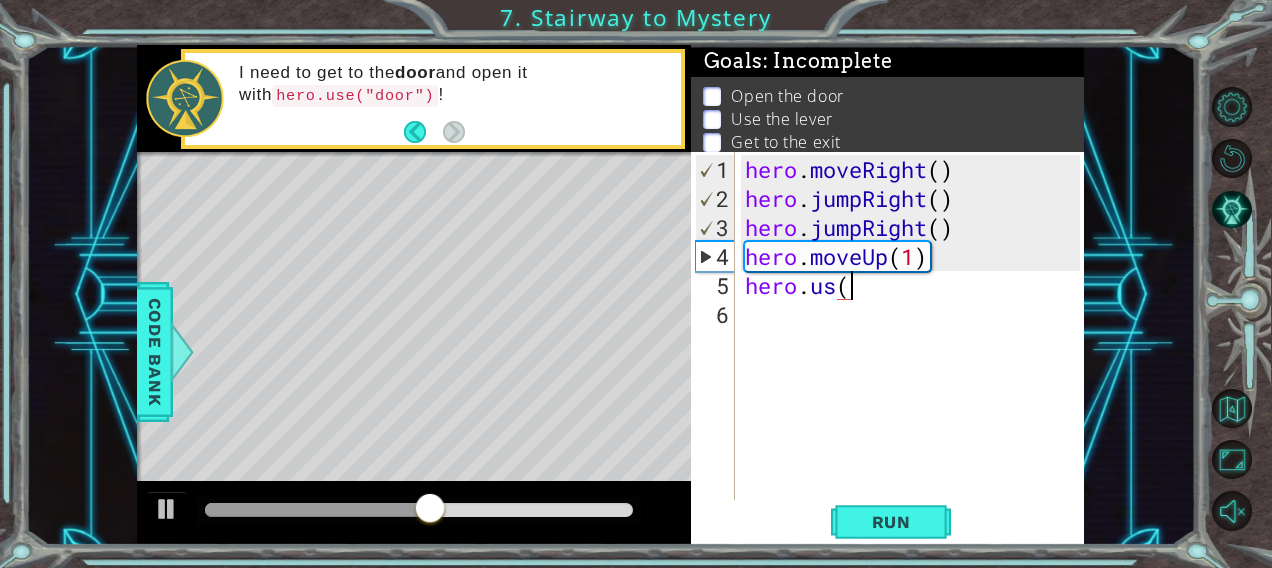 click on "hero . moveRight ( ) hero . jumpRight ( ) hero . jumpRight ( ) hero . moveUp ( 1 ) hero . us (" at bounding box center [916, 358] 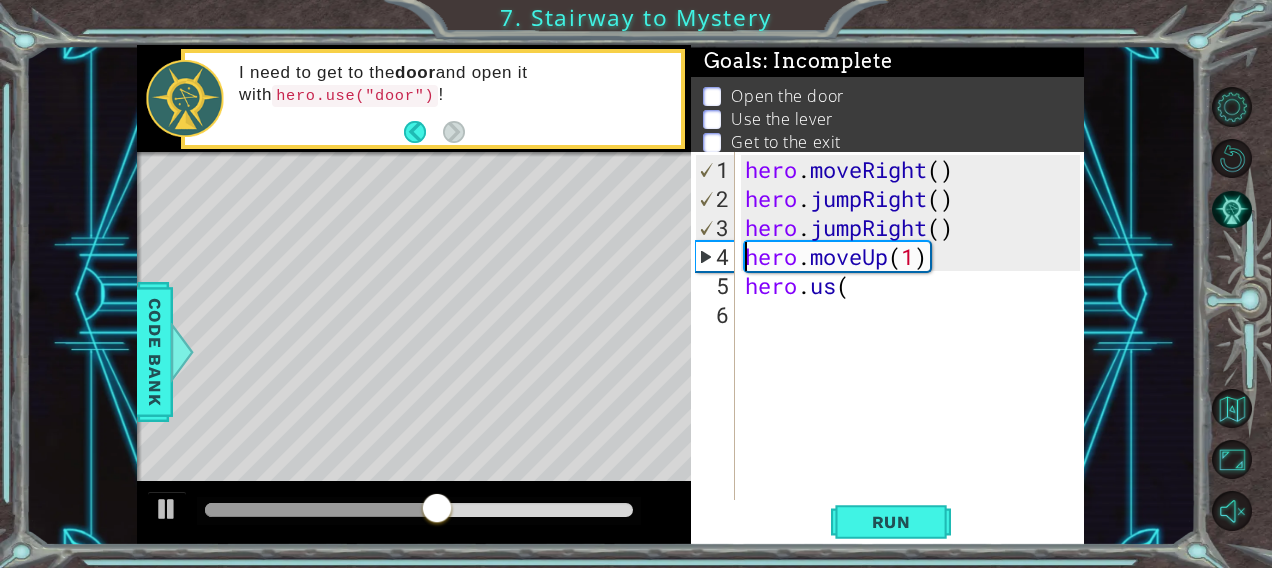 click on "hero . moveRight ( ) hero . jumpRight ( ) hero . jumpRight ( ) hero . moveUp ( 1 ) hero . us (" at bounding box center (916, 358) 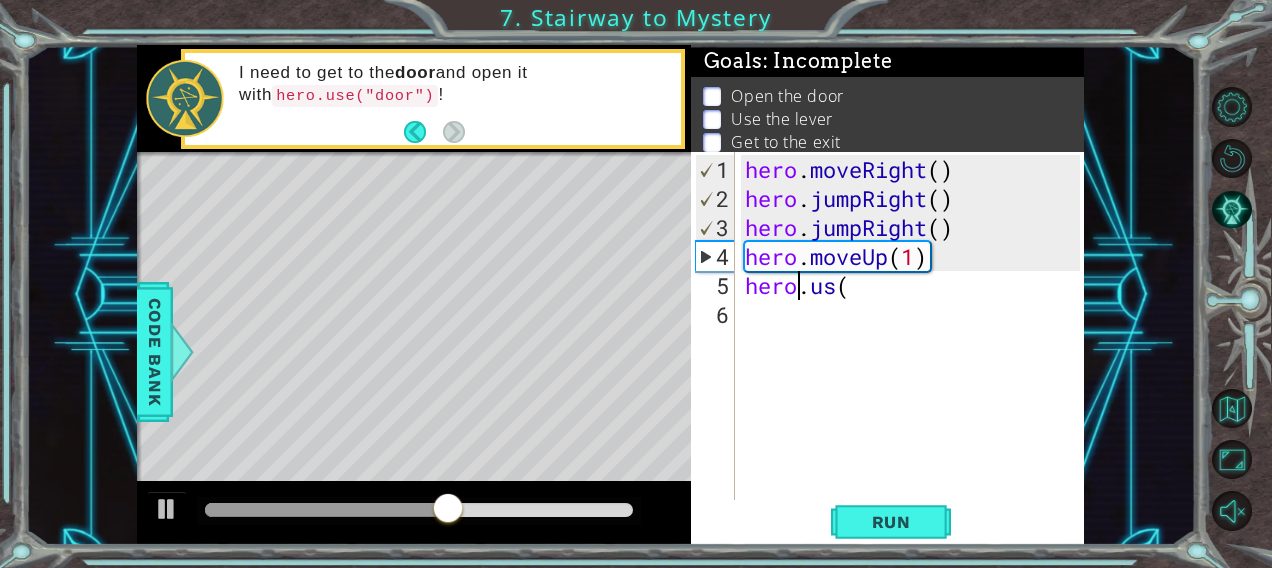 scroll, scrollTop: 0, scrollLeft: 3, axis: horizontal 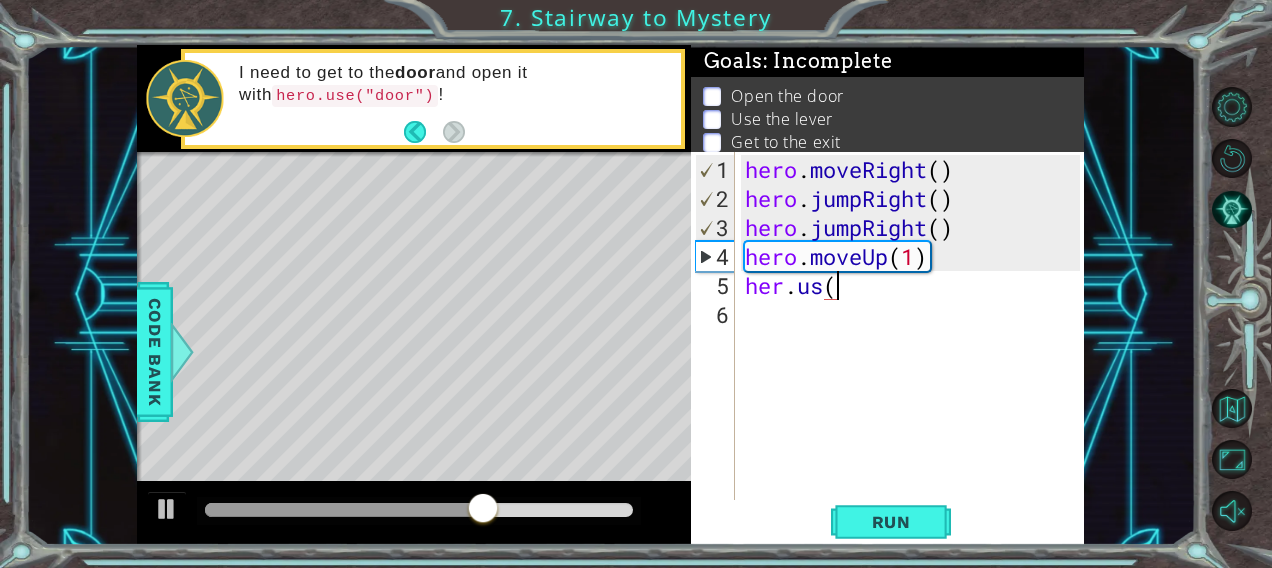 click on "hero . moveRight ( ) hero . jumpRight ( ) hero . jumpRight ( ) hero . moveUp ( 1 ) her . us (" at bounding box center (916, 358) 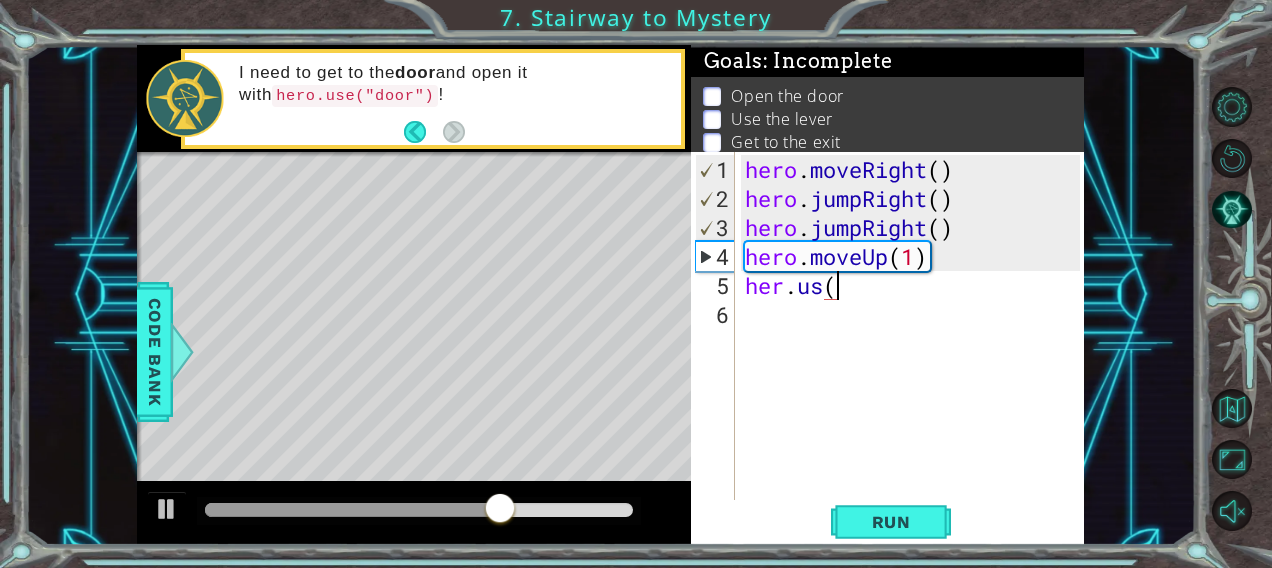 scroll, scrollTop: 0, scrollLeft: 2, axis: horizontal 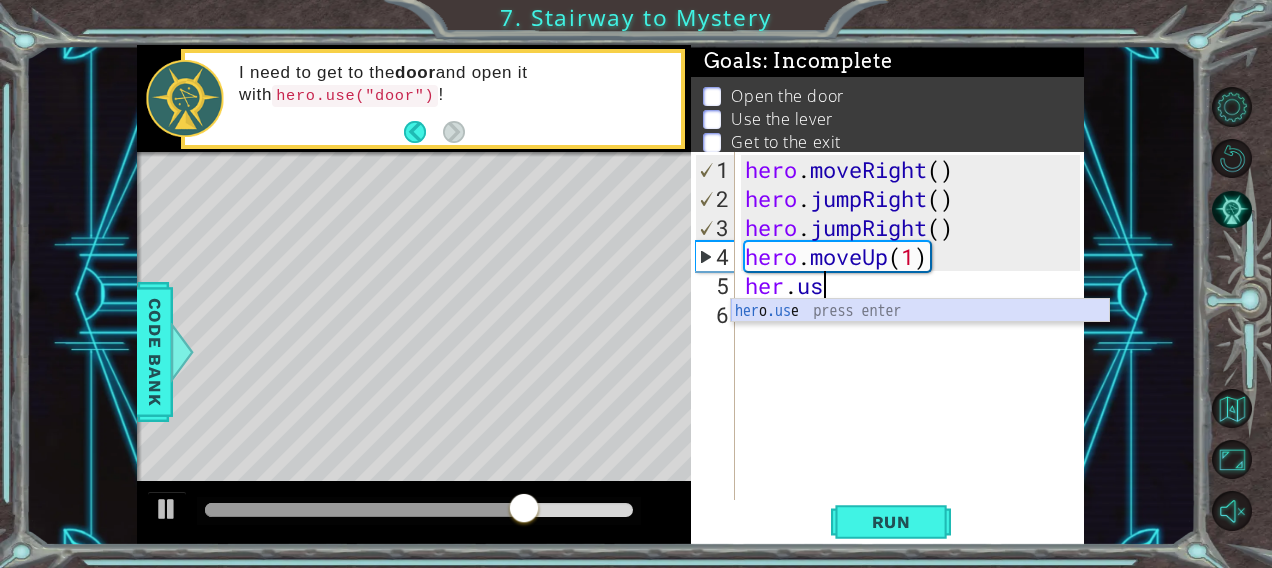 click on "her o .us e press enter" at bounding box center [920, 335] 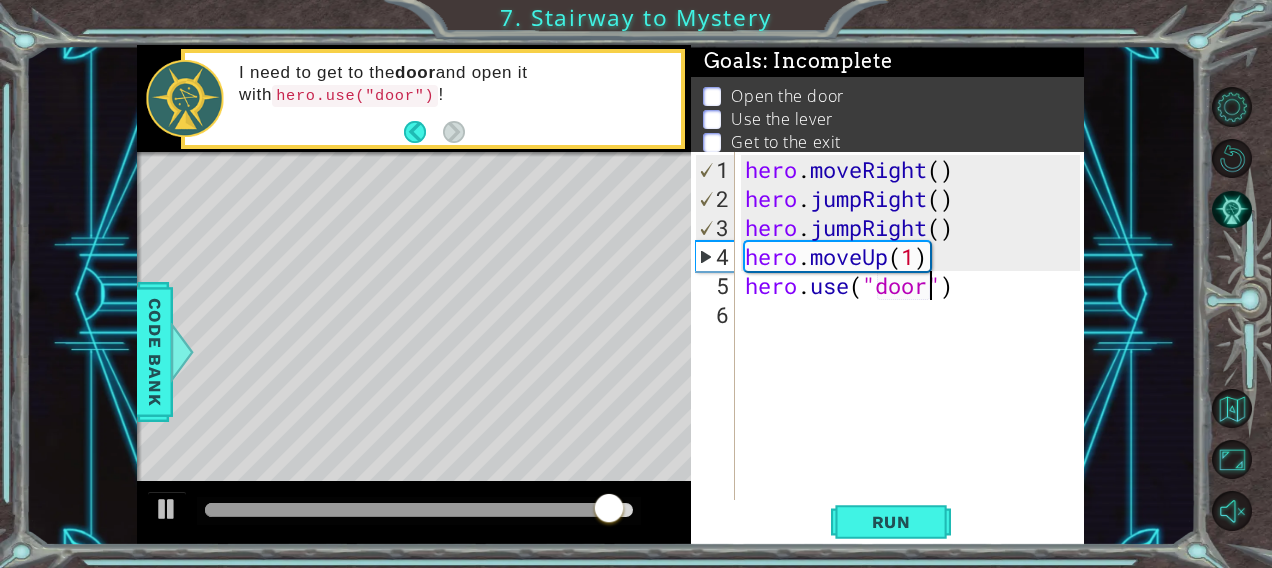 scroll, scrollTop: 0, scrollLeft: 8, axis: horizontal 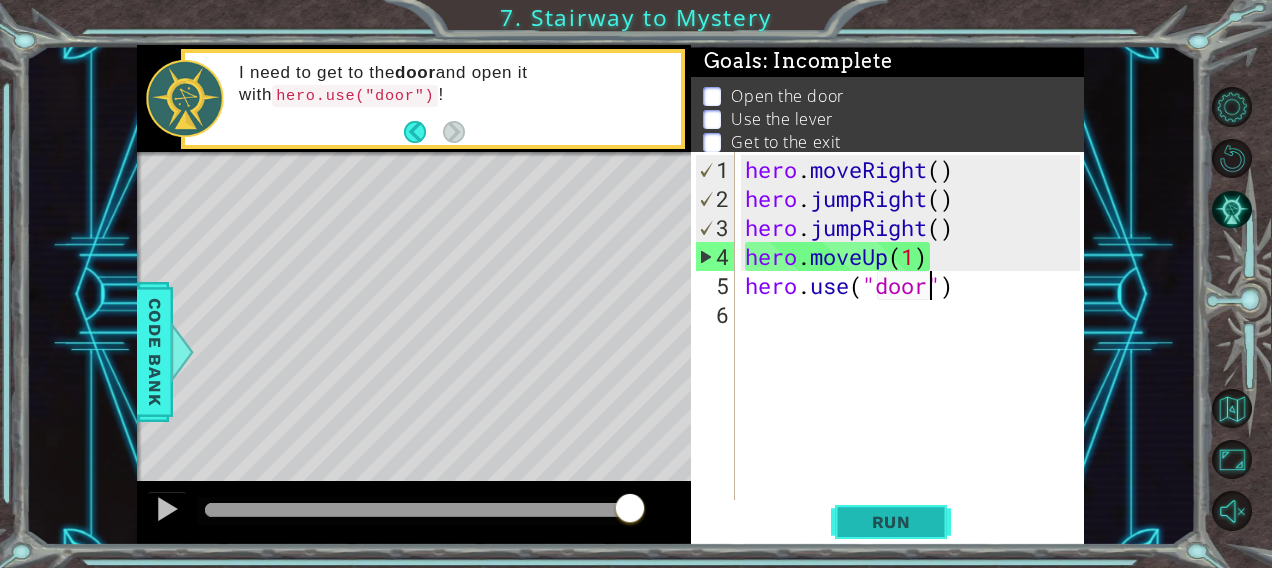 click on "Run" at bounding box center [891, 522] 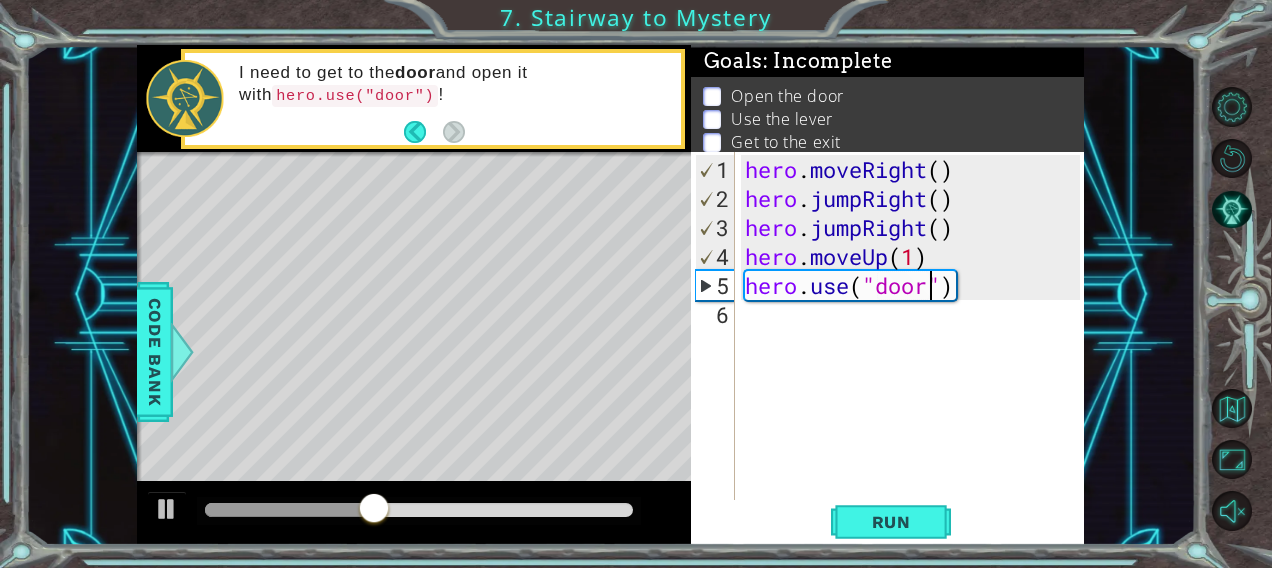 click on "hero . moveRight ( ) hero . jumpRight ( ) hero . jumpRight ( ) hero . moveUp ( 1 ) hero . use ( "door" )" at bounding box center [916, 358] 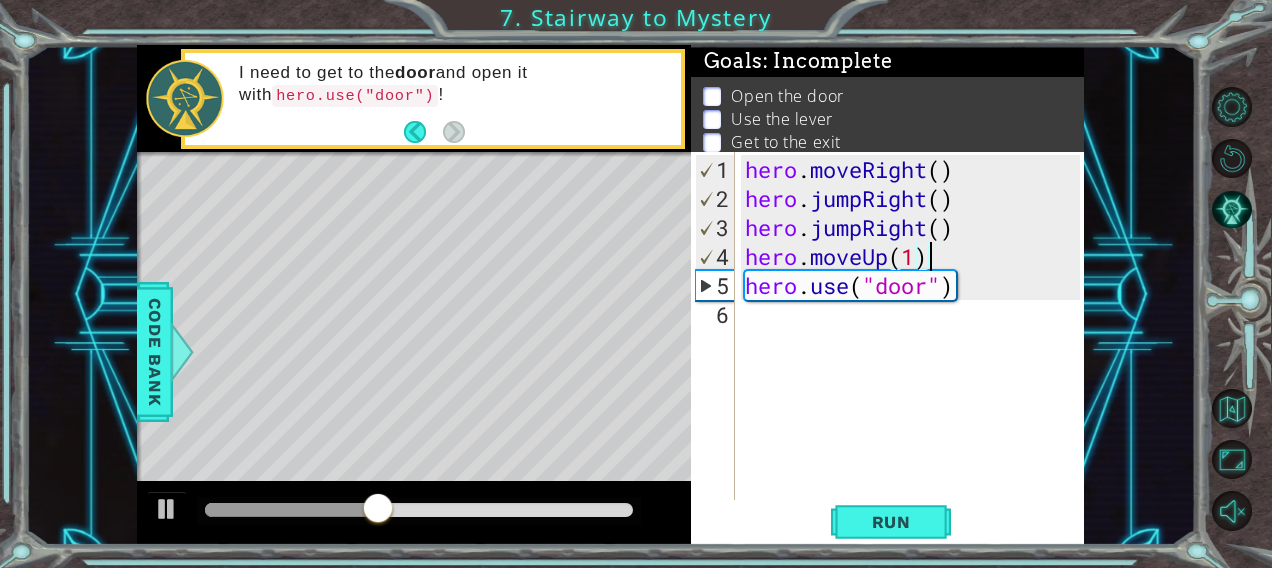 scroll, scrollTop: 0, scrollLeft: 7, axis: horizontal 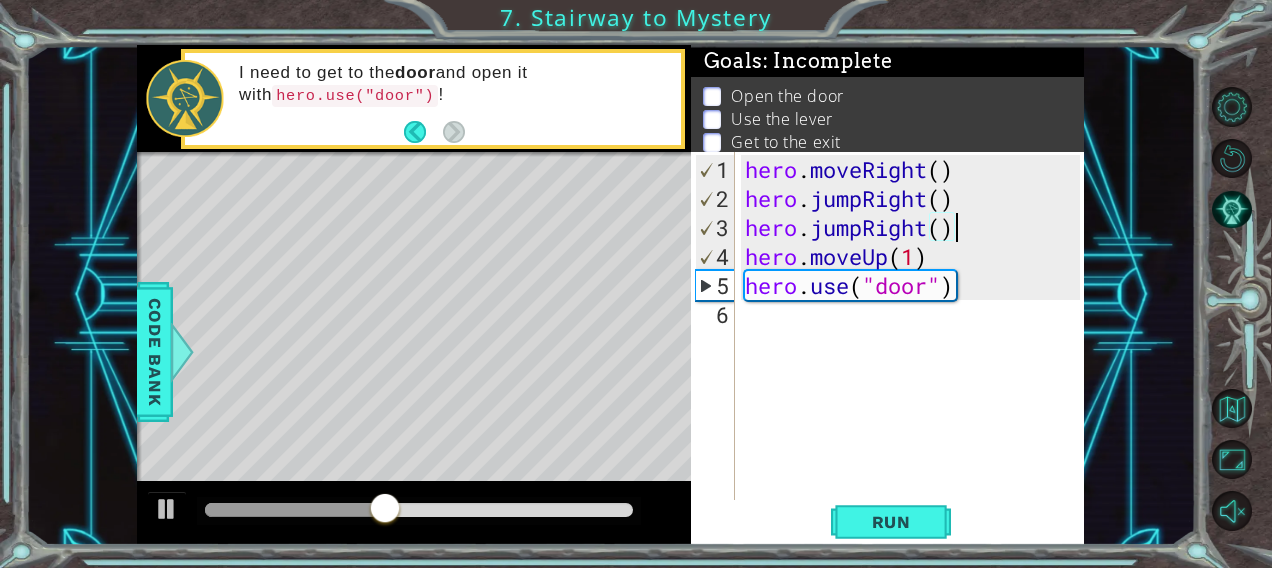 click on "hero . moveRight ( ) hero . jumpRight ( ) hero . jumpRight ( ) hero . moveUp ( 1 ) hero . use ( "door" )" at bounding box center (916, 358) 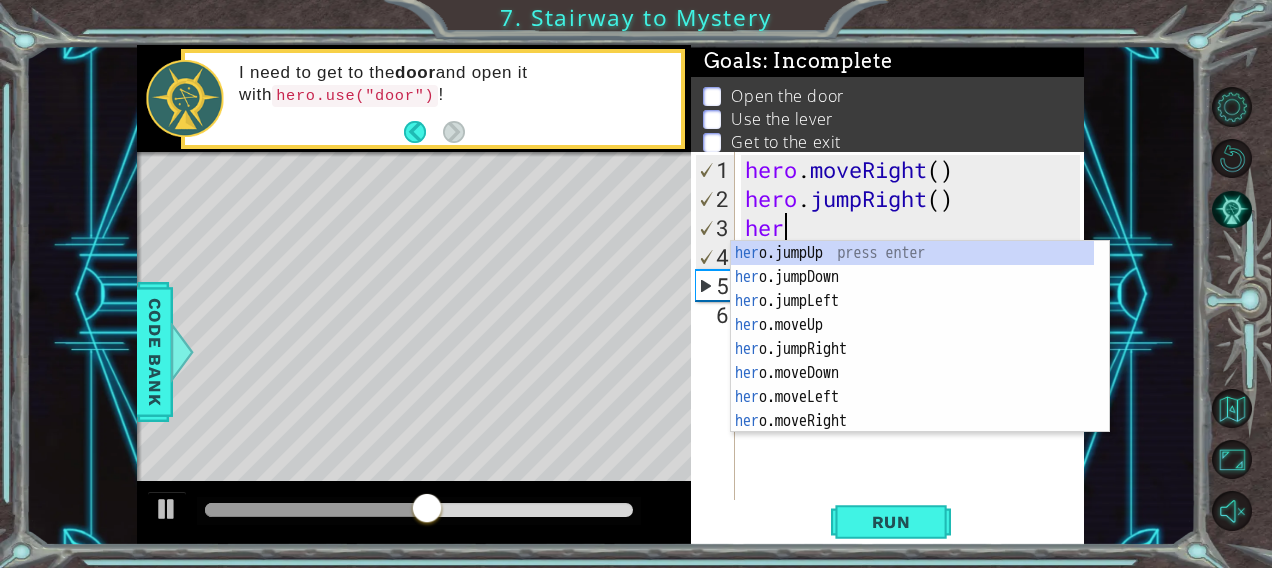 scroll, scrollTop: 0, scrollLeft: 0, axis: both 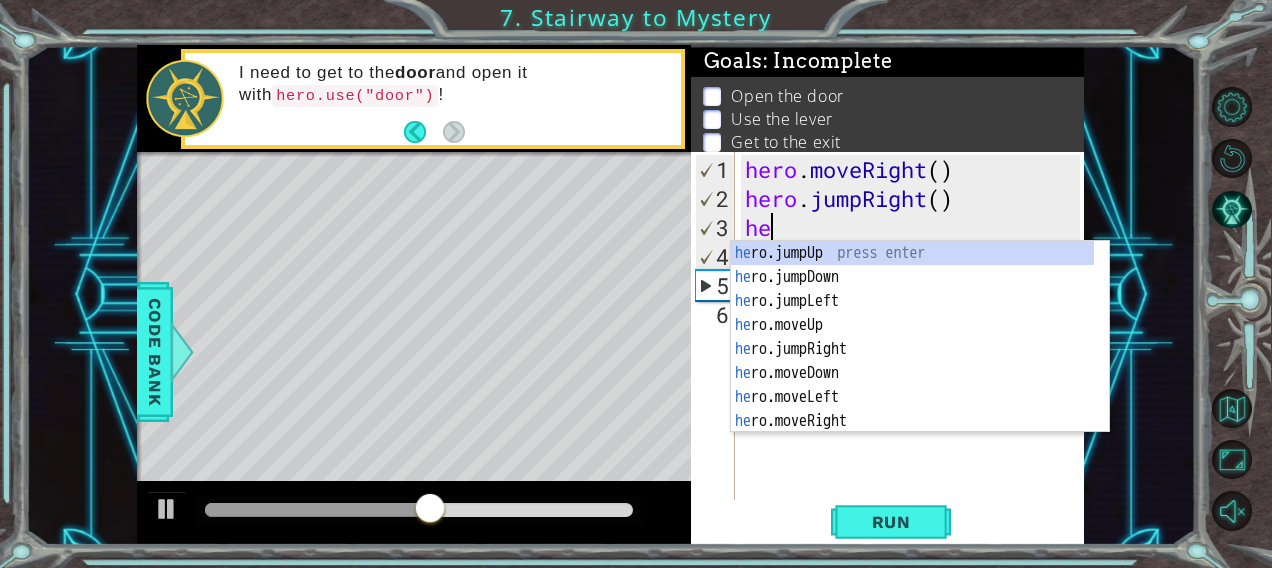 type on "h" 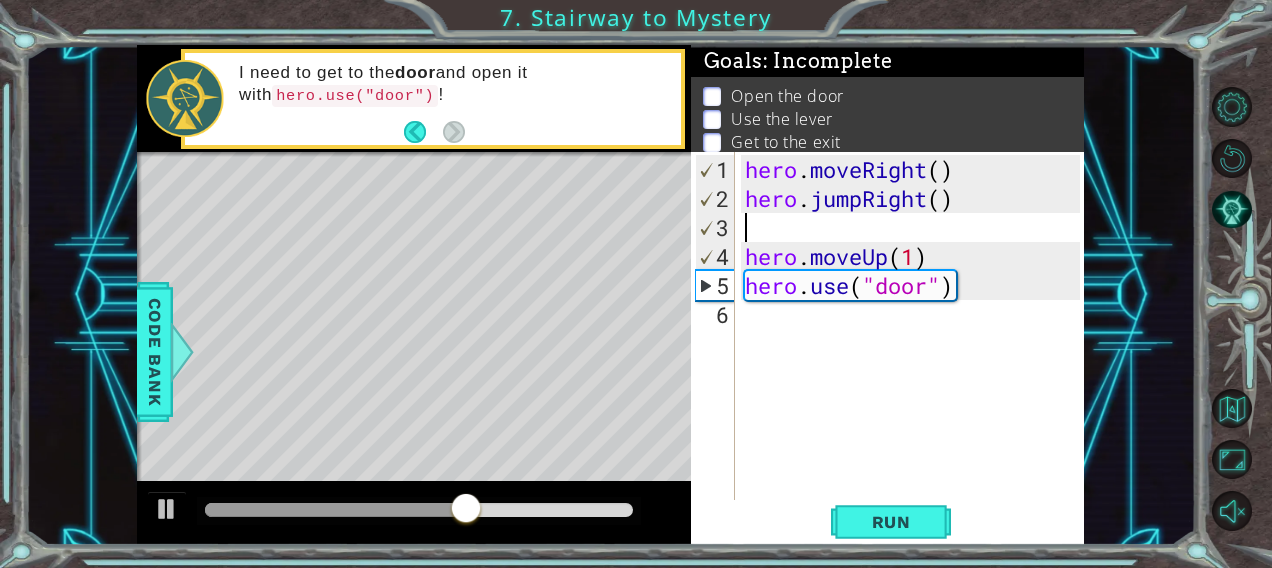 click on "4" at bounding box center [715, 256] 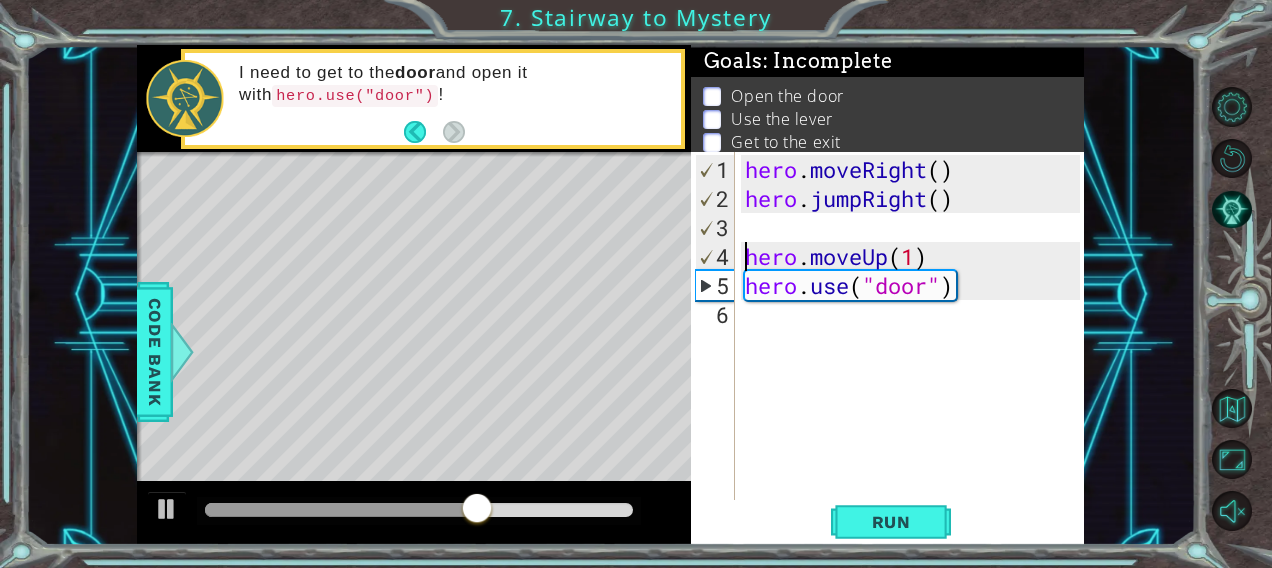 click on "3" at bounding box center [715, 227] 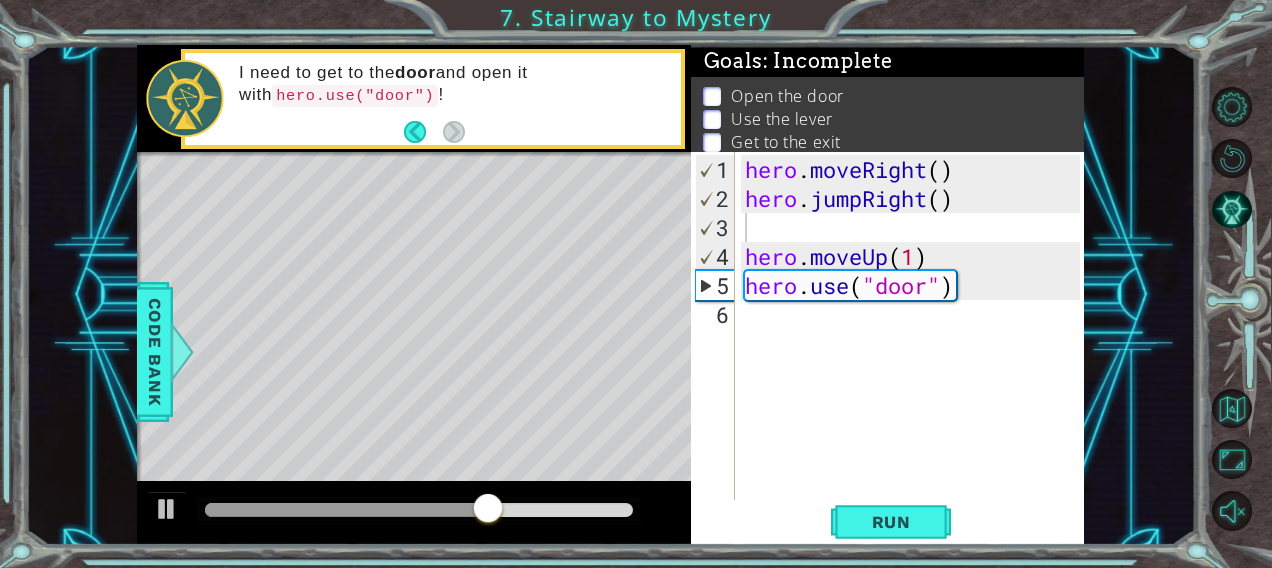 click on "1 2 3 4 5 6 hero . moveRight ( ) hero . jumpRight ( ) hero . moveUp ( 1 ) hero . use ( "door" )     הההההההההההההההההההההההההההההההההההההההההההההההההההההההההההההההההההההההההההההההההההההההההההההההההההההההההההההההההההההההההההההההההההההההההההההההההההההההההההההההההההההההההההההההההההההההההההההההההההההההההההההההההההההההההההההההההההההההההההההההההההההההההההההההה XXXXXXXXXXXXXXXXXXXXXXXXXXXXXXXXXXXXXXXXXXXXXXXXXXXXXXXXXXXXXXXXXXXXXXXXXXXXXXXXXXXXXXXXXXXXXXXXXXXXXXXXXXXXXXXXXXXXXXXXXXXXXXXXXXXXXXXXXXXXXXXXXXXXXXXXXXXXXXXXXXXXXXXXXXXXXXXXXXXXXXXXXXXXXXXXXXXXXXXXXXXXXXXXXXXXXXXXXXXXXXXXXXXXXXXXXXXXXXXXXXXXXXXXXXXXXXXX" at bounding box center [886, 326] 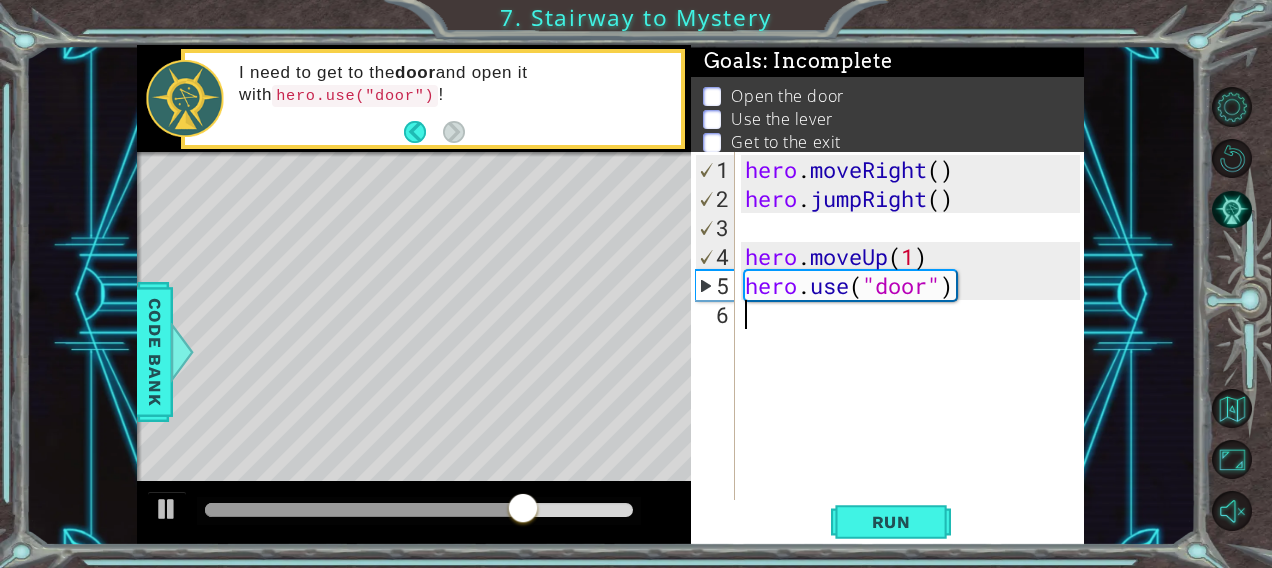 click on "hero . moveRight ( ) hero . jumpRight ( ) hero . moveUp ( 1 ) hero . use ( "door" )" at bounding box center (916, 358) 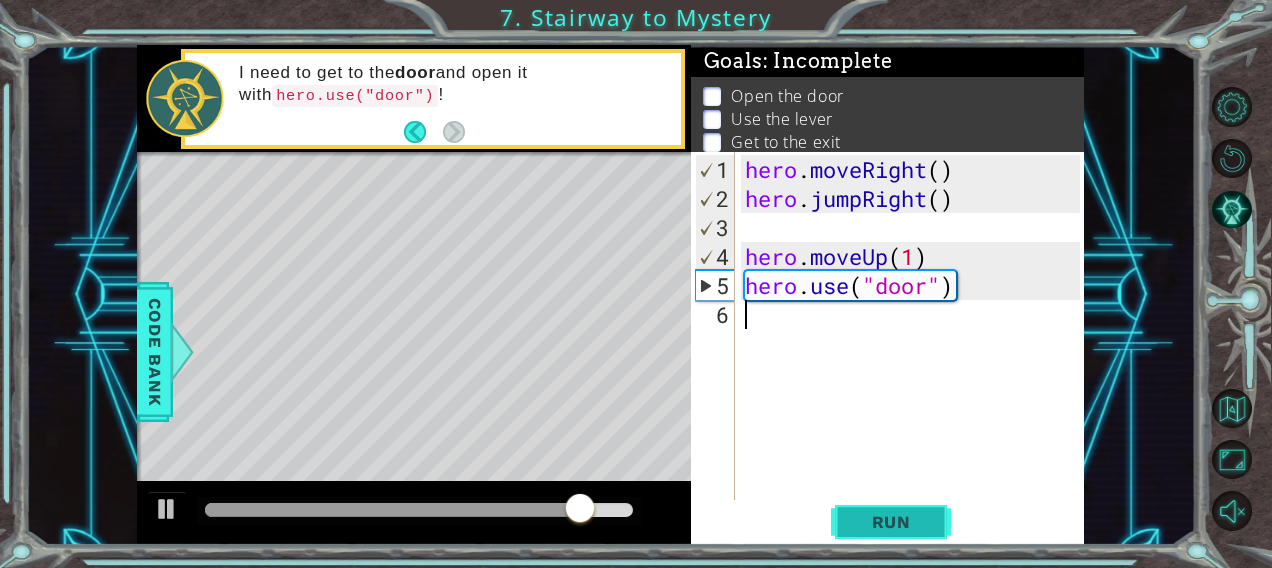 click on "Run" at bounding box center [891, 522] 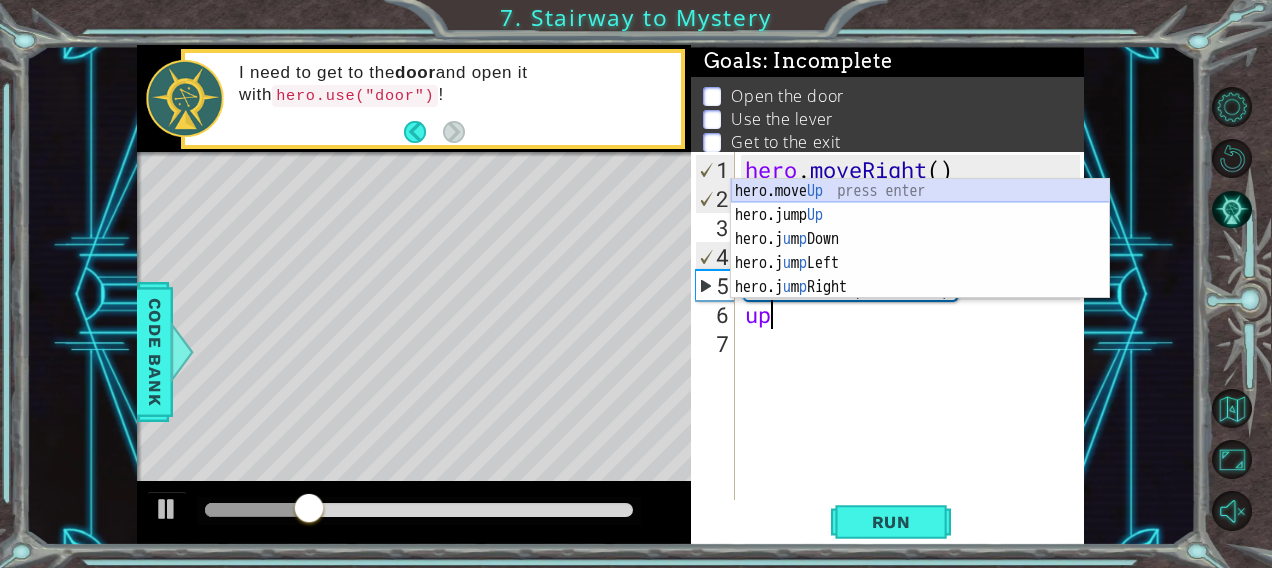 click on "hero.move Up press enter hero.jump Up press enter hero.j u m p Down press enter hero.j u m p Left press enter hero.j u m p Right press enter" at bounding box center [920, 263] 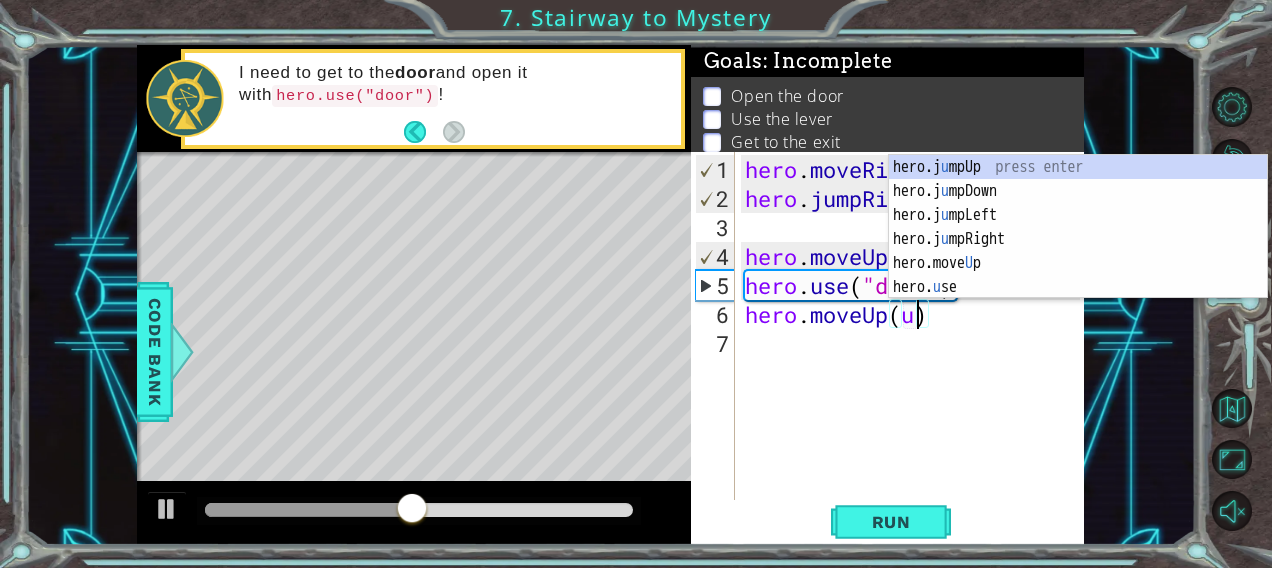 scroll, scrollTop: 0, scrollLeft: 8, axis: horizontal 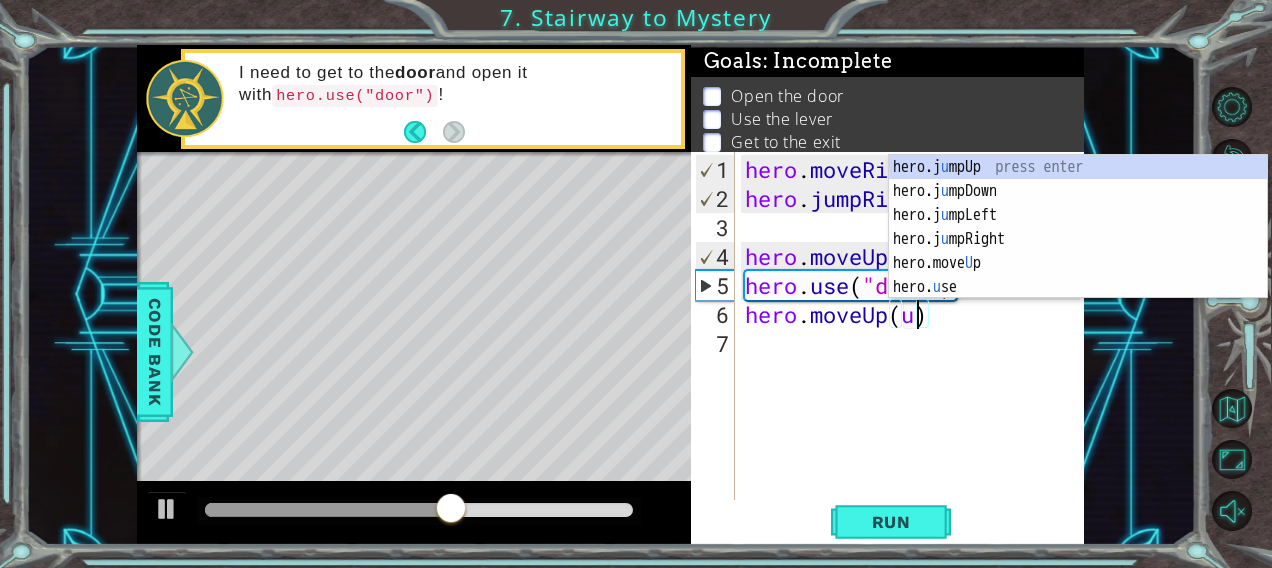 type on "hero.moveUp()" 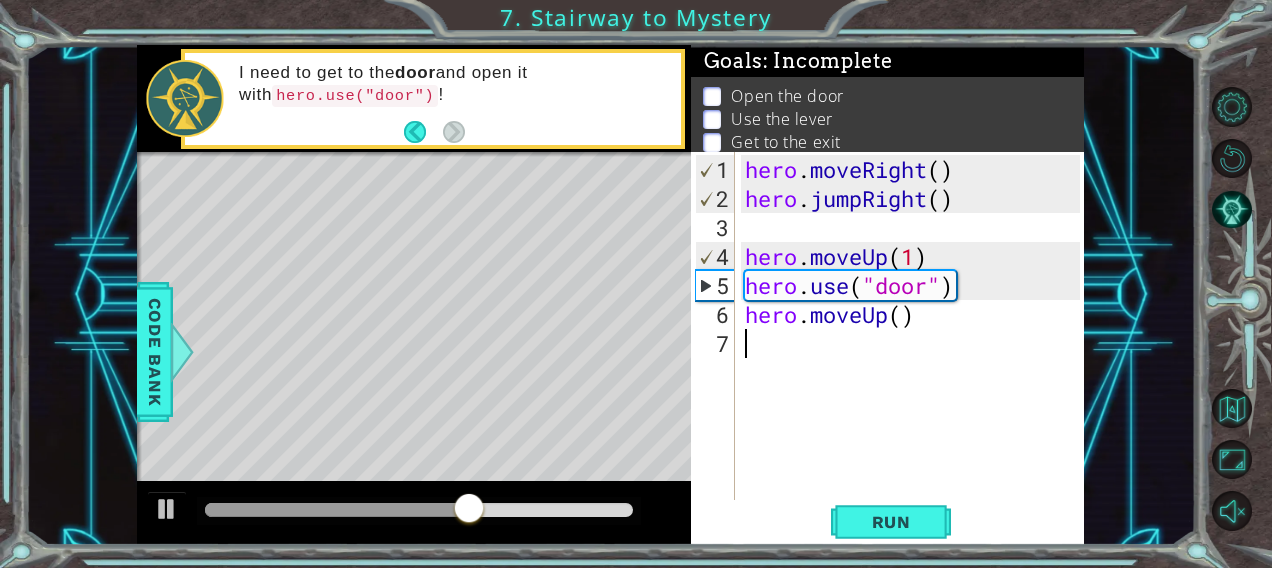 click on "hero . moveRight ( ) hero . jumpRight ( ) hero . moveUp ( 1 ) hero . use ( "door" ) hero . moveUp ( )" at bounding box center (916, 358) 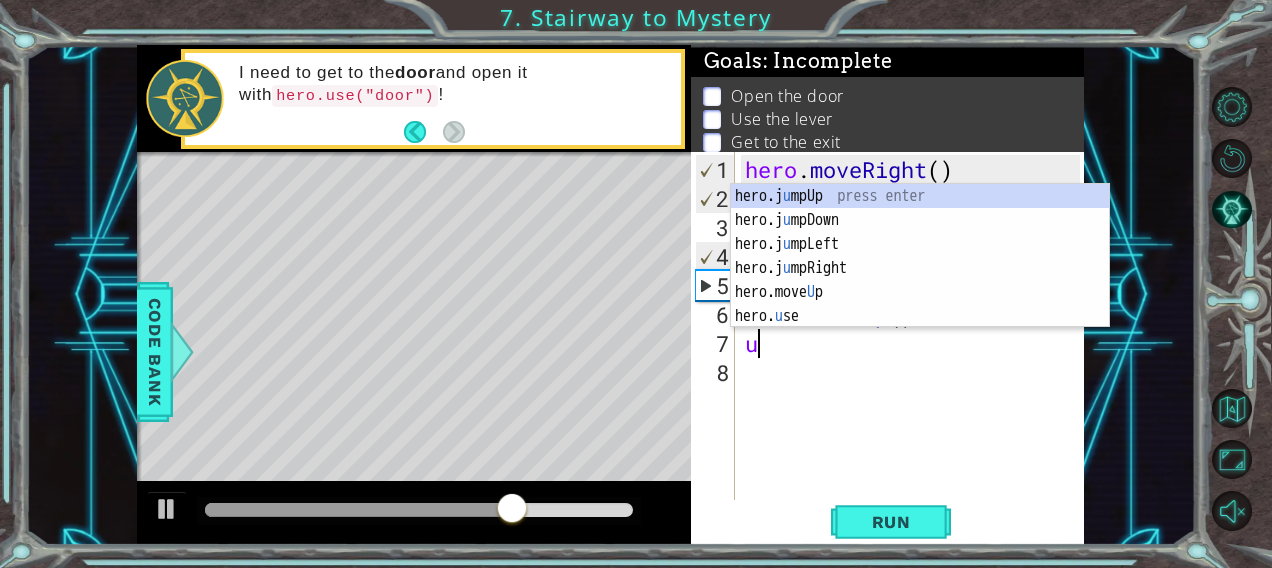 type on "up" 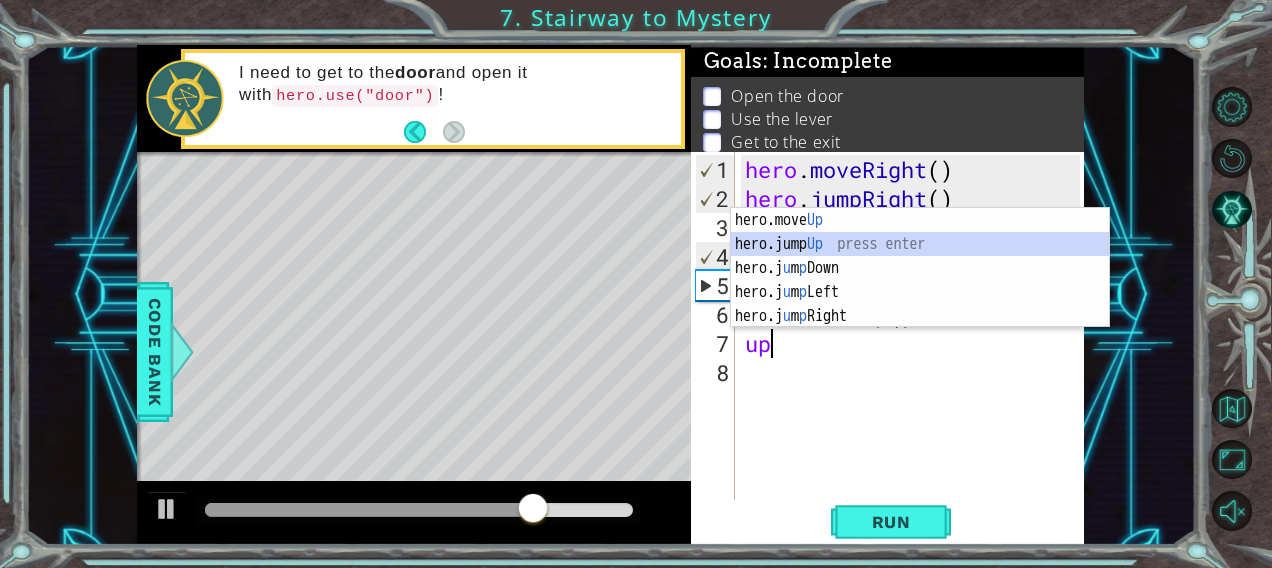 click on "hero.move Up press enter hero.jump Up press enter hero.j u m p Down press enter hero.j u m p Left press enter hero.j u m p Right press enter" at bounding box center [920, 292] 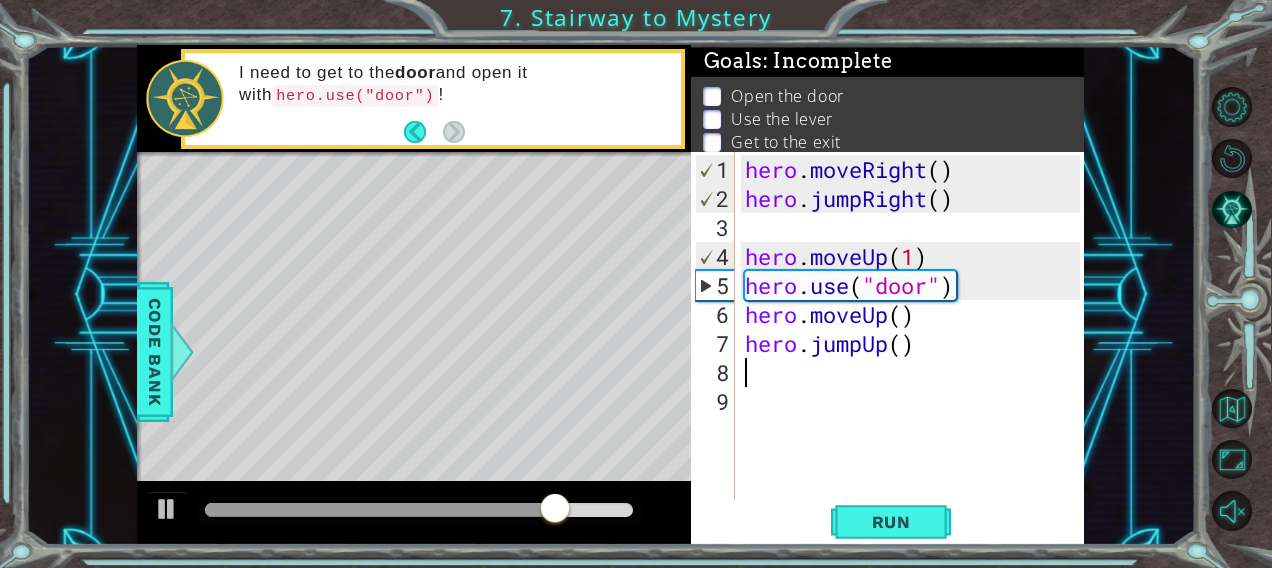 click on "hero . moveRight ( ) hero . jumpRight ( ) hero . moveUp ( 1 ) hero . use ( "door" ) hero . moveUp ( ) hero . jumpUp ( )" at bounding box center (916, 358) 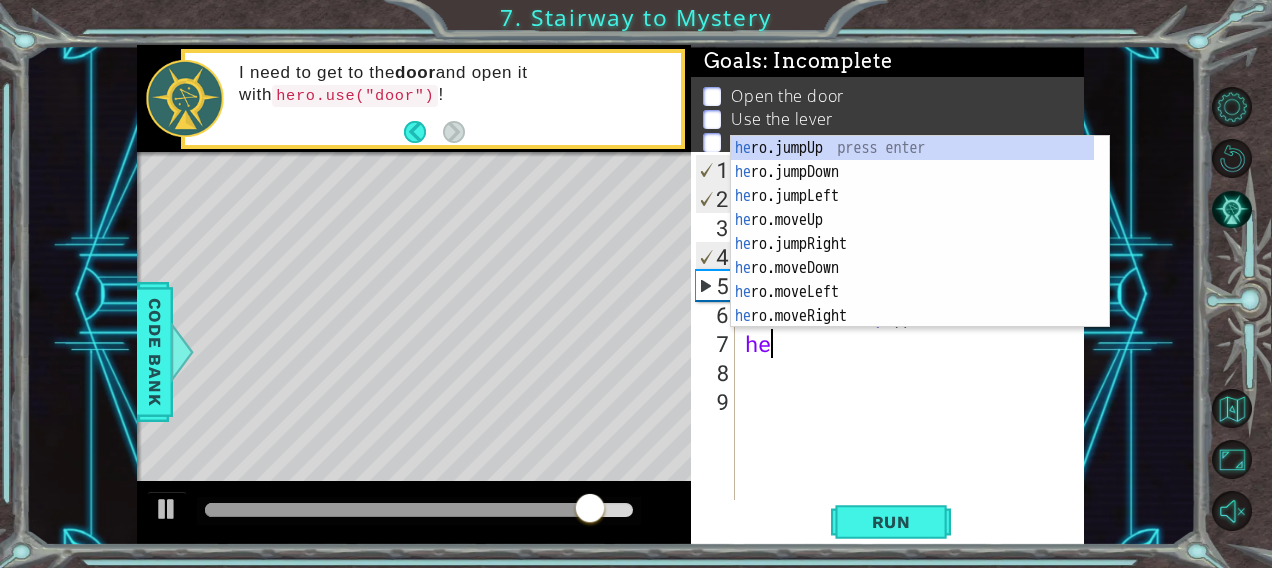 type on "h" 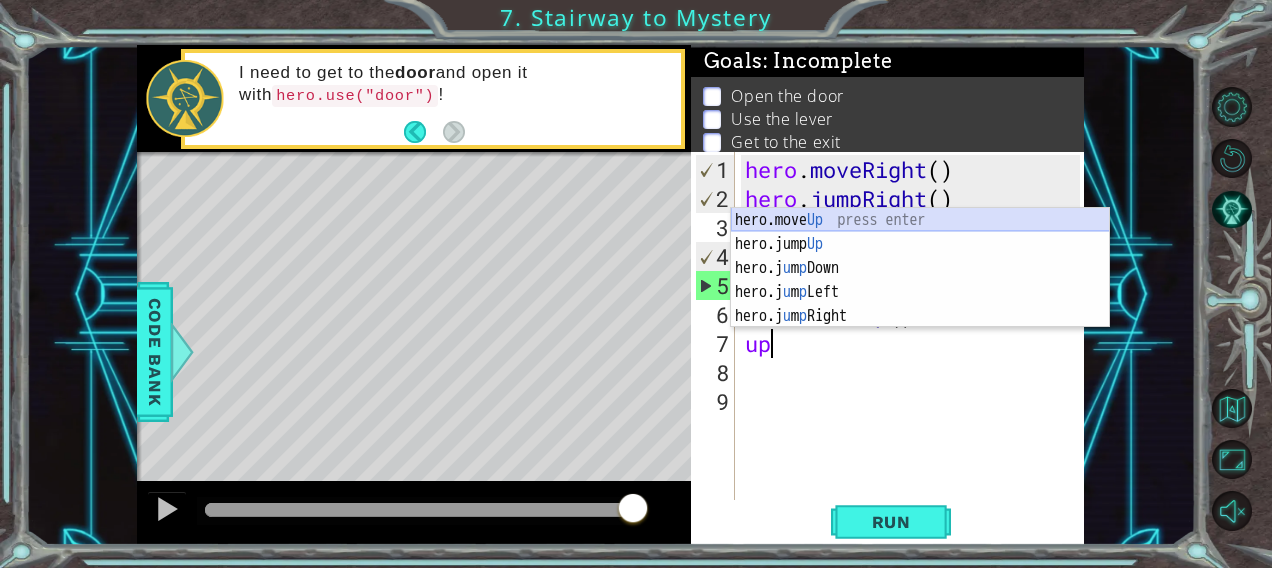 click on "hero.move Up press enter hero.jump Up press enter hero.j u m p Down press enter hero.j u m p Left press enter hero.j u m p Right press enter" at bounding box center [920, 292] 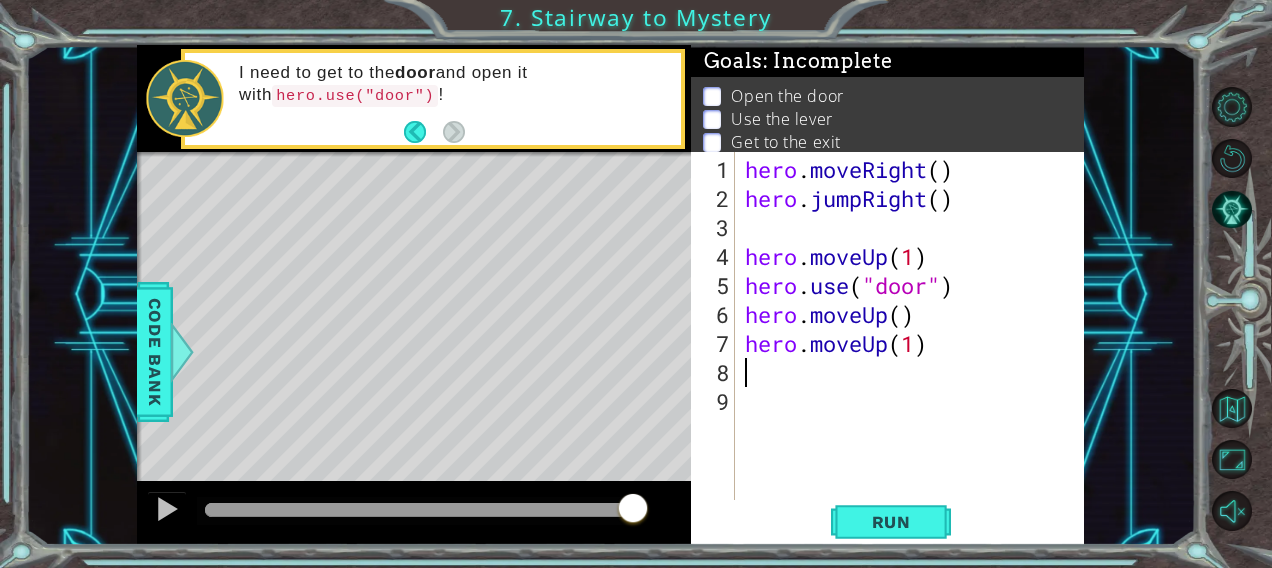 click on "hero . moveRight ( ) hero . jumpRight ( ) hero . moveUp ( 1 ) hero . use ( "door" ) hero . moveUp ( ) hero . moveUp ( 1 )" at bounding box center [916, 358] 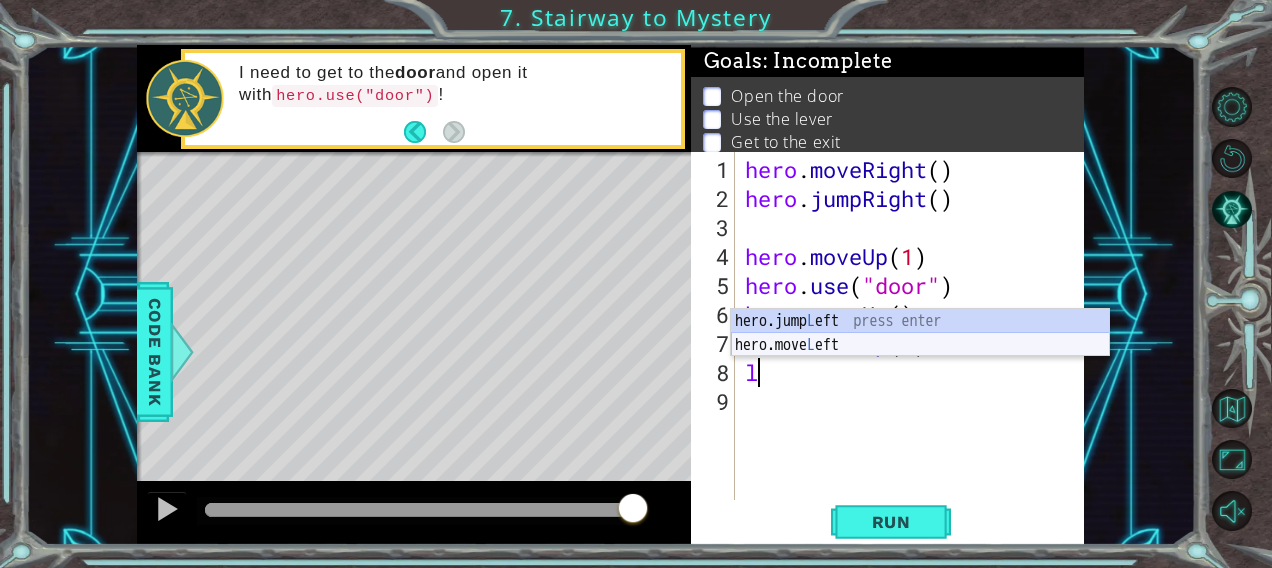 click on "hero.jump L eft press enter hero.move L eft press enter" at bounding box center [920, 357] 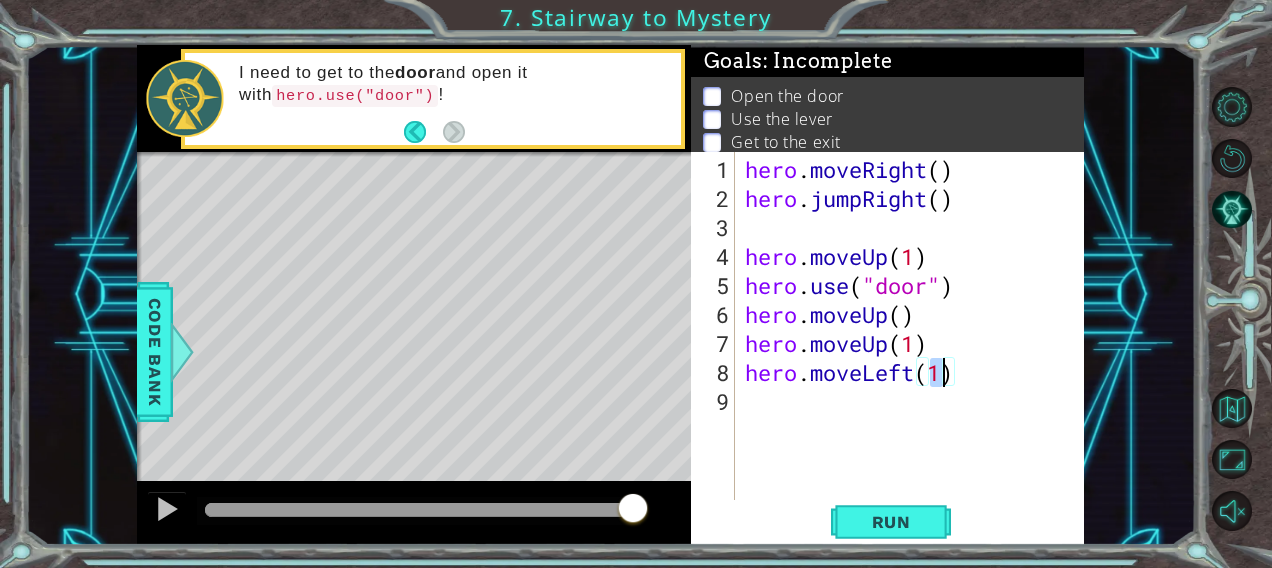 click on "hero . moveRight ( ) hero . jumpRight ( ) hero . moveUp ( 1 ) hero . use ( "door" ) hero . moveUp ( ) hero . moveUp ( 1 ) hero . moveLeft ( 1 )" at bounding box center (916, 358) 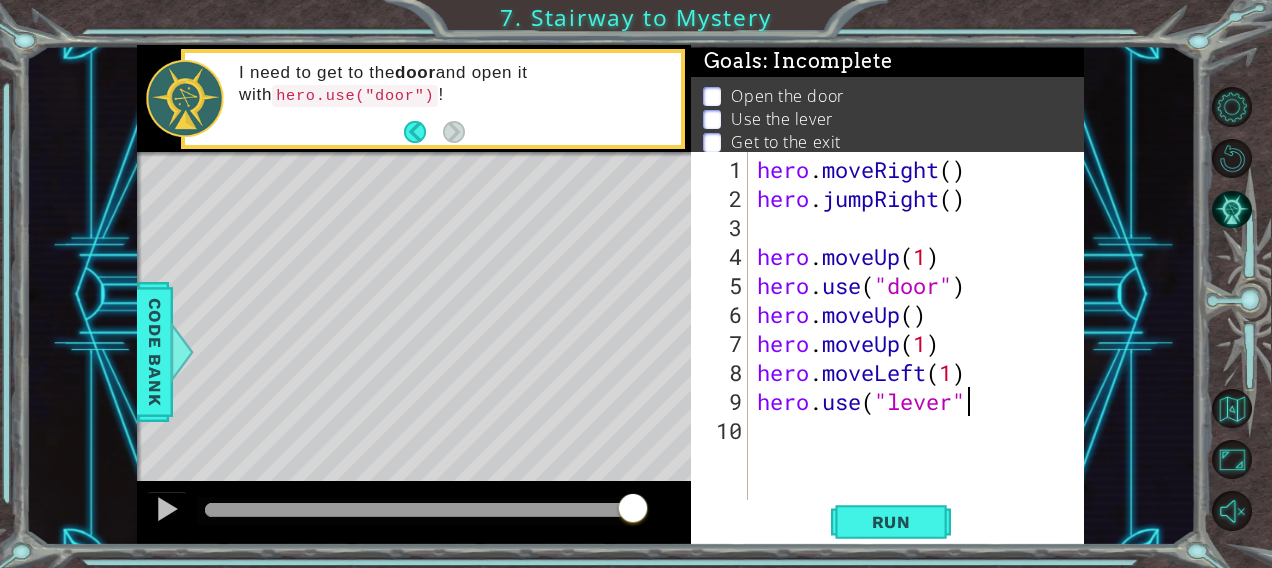 scroll, scrollTop: 0, scrollLeft: 9, axis: horizontal 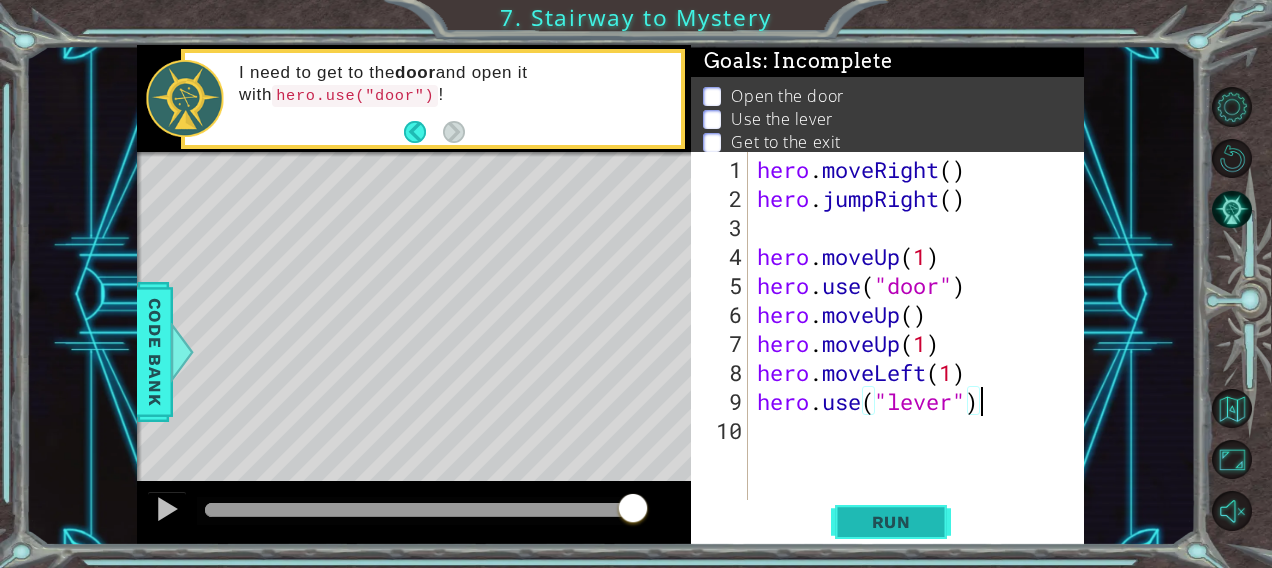 type on "hero.use("lever")" 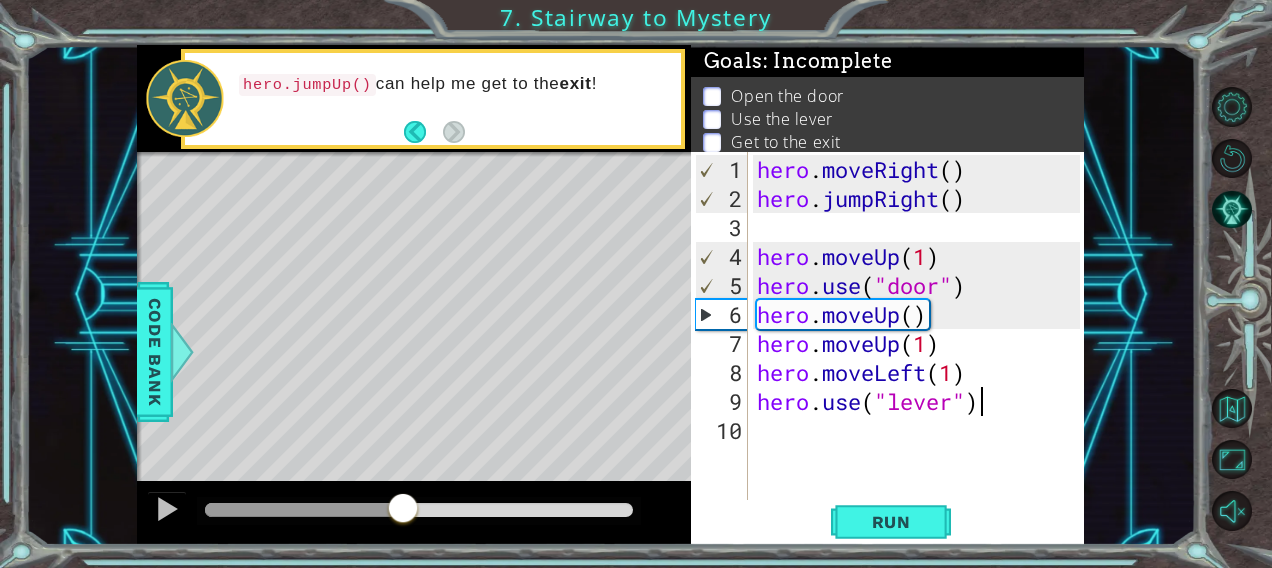 drag, startPoint x: 616, startPoint y: 505, endPoint x: 378, endPoint y: 516, distance: 238.25406 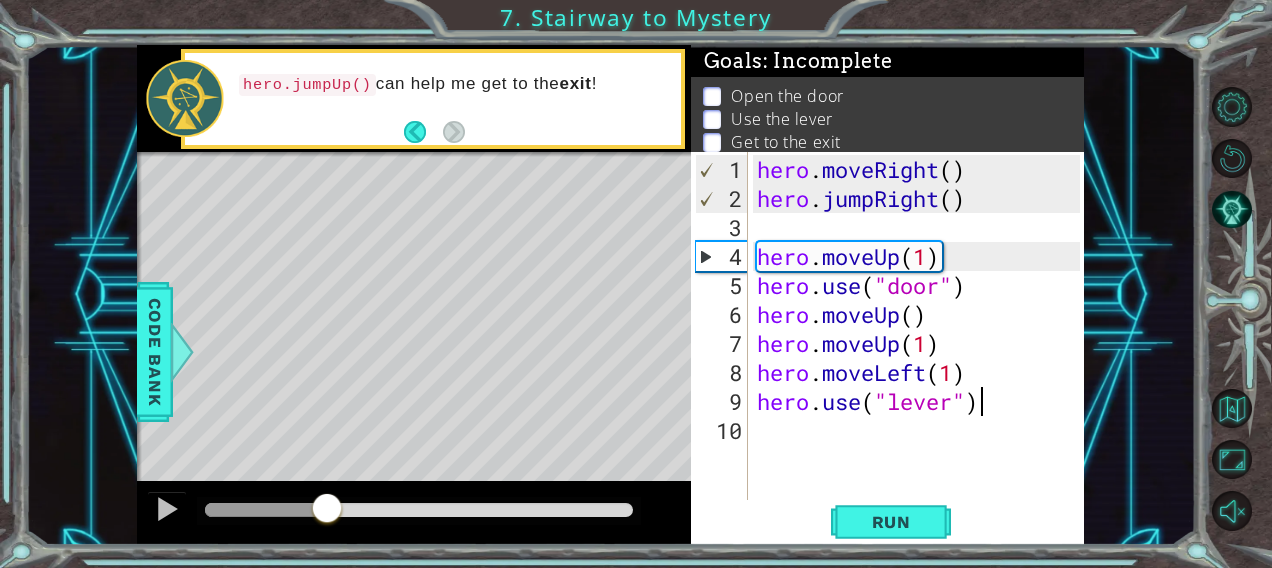 drag, startPoint x: 354, startPoint y: 504, endPoint x: 321, endPoint y: 505, distance: 33.01515 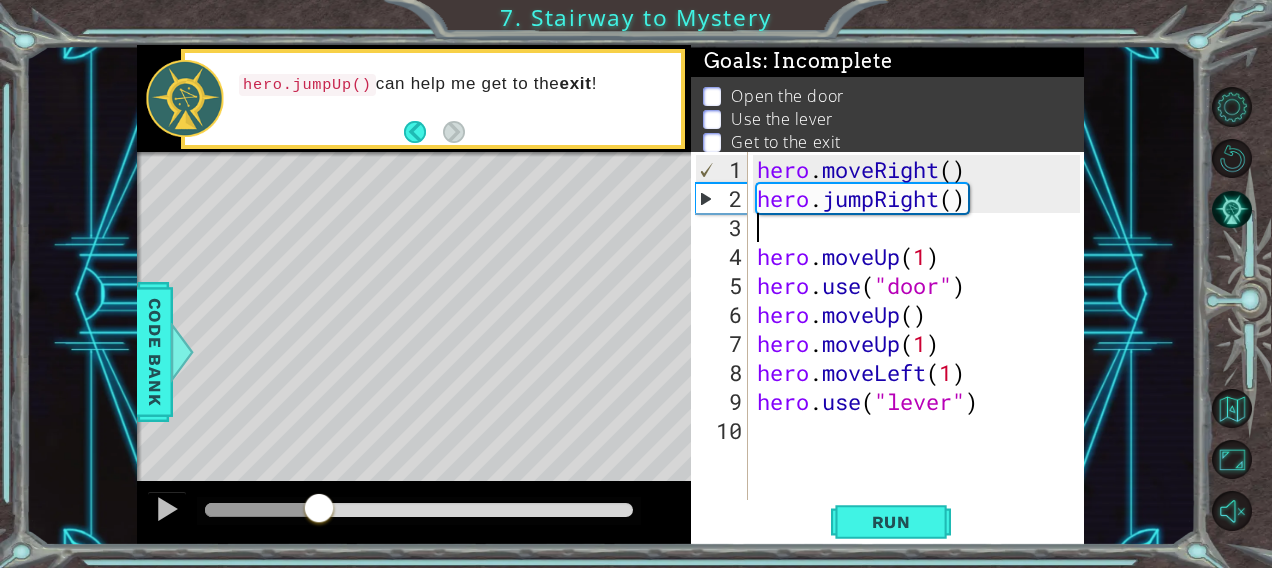 click on "hero . moveRight ( ) hero . jumpRight ( ) hero . moveUp ( 1 ) hero . use ( "door" ) hero . moveUp ( ) hero . moveUp ( 1 ) hero . moveLeft ( 1 ) hero . use ( "lever" )" at bounding box center (922, 358) 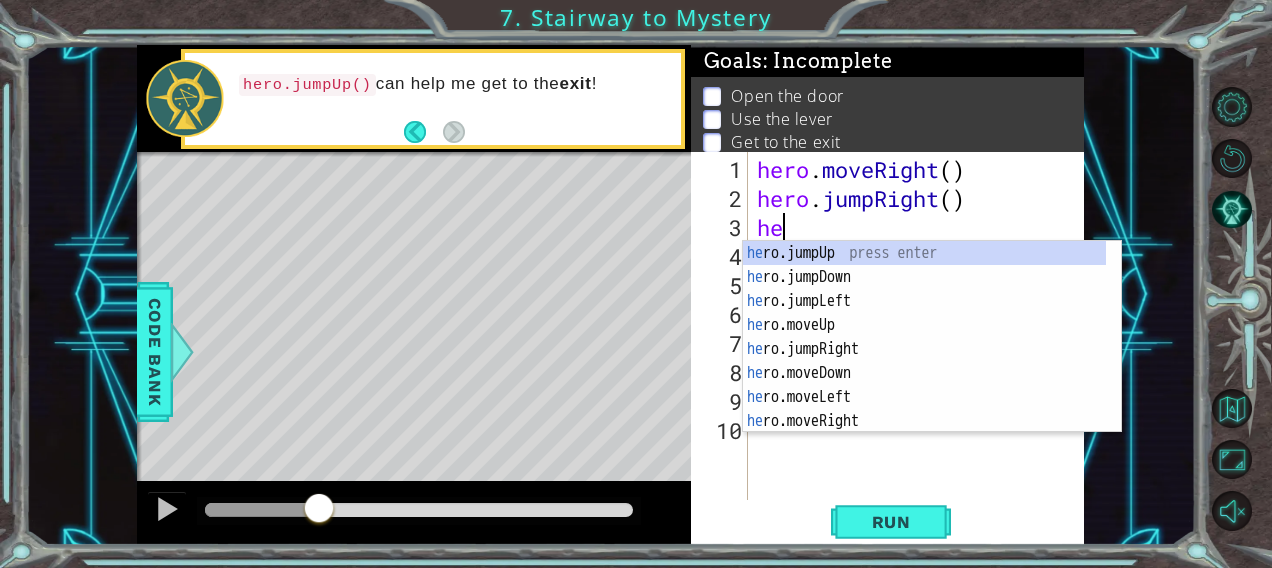 scroll, scrollTop: 0, scrollLeft: 0, axis: both 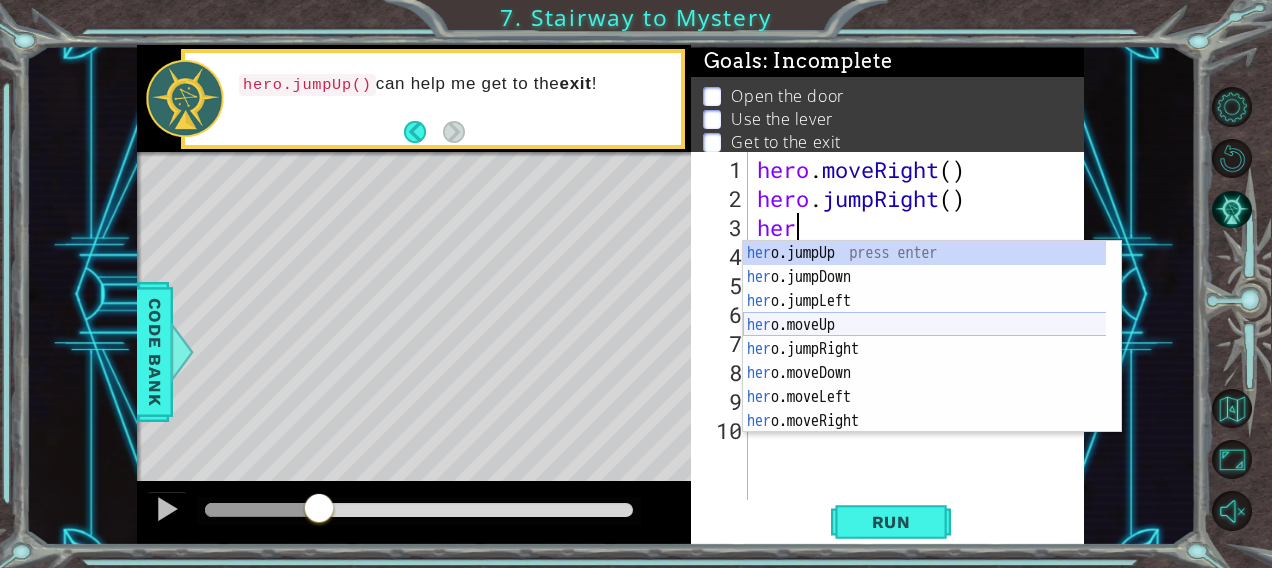 click on "her o.jumpUp press enter her o.jumpDown press enter her o.jumpLeft press enter her o.moveUp press enter her o.jumpRight press enter her o.moveDown press enter her o.moveLeft press enter her o.moveRight press enter her o.use press enter" at bounding box center (925, 361) 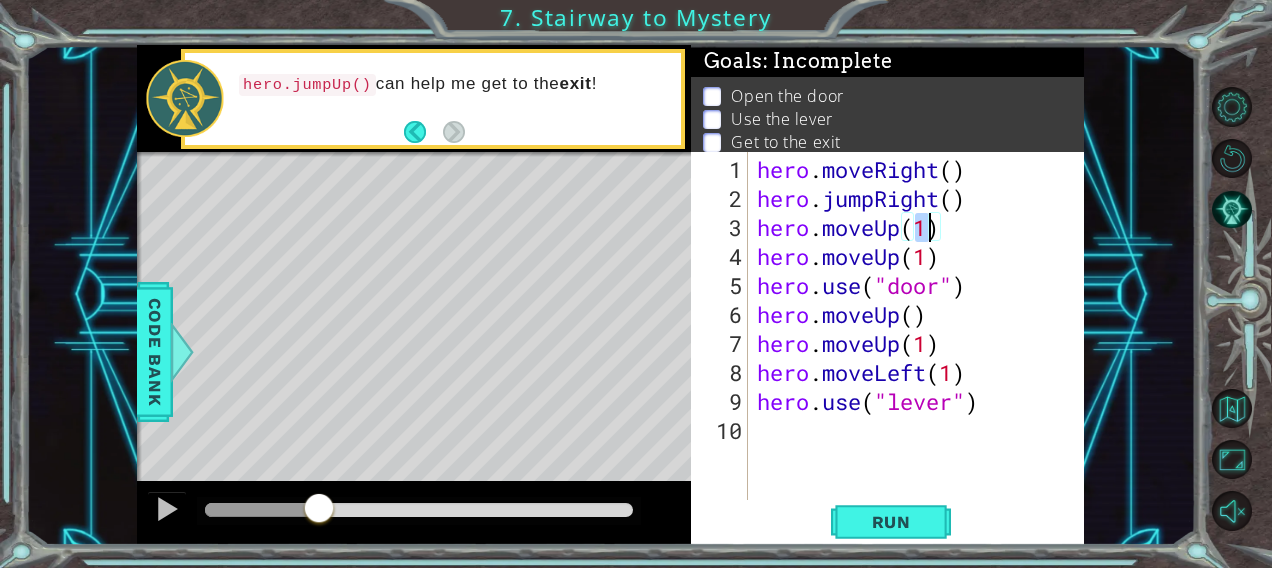 click on "hero . moveRight ( ) hero . jumpRight ( ) hero . moveUp ( 1 ) hero . moveUp ( 1 ) hero . use ( "door" ) hero . moveUp ( ) hero . moveUp ( 1 ) hero . moveLeft ( 1 ) hero . use ( "lever" )" at bounding box center (922, 358) 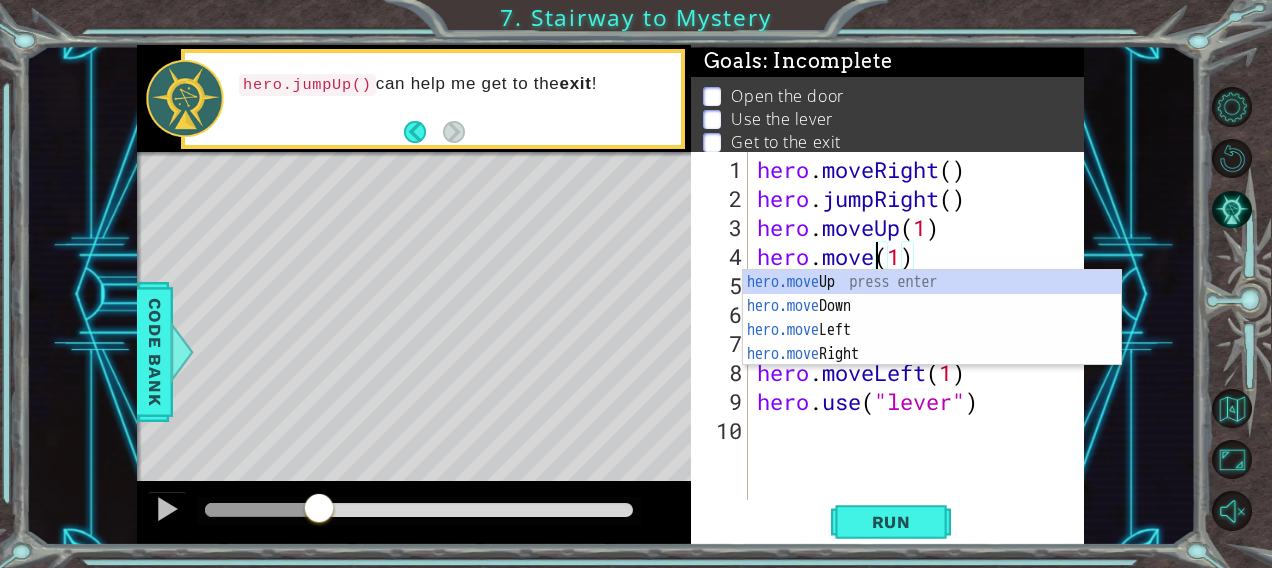 scroll, scrollTop: 0, scrollLeft: 5, axis: horizontal 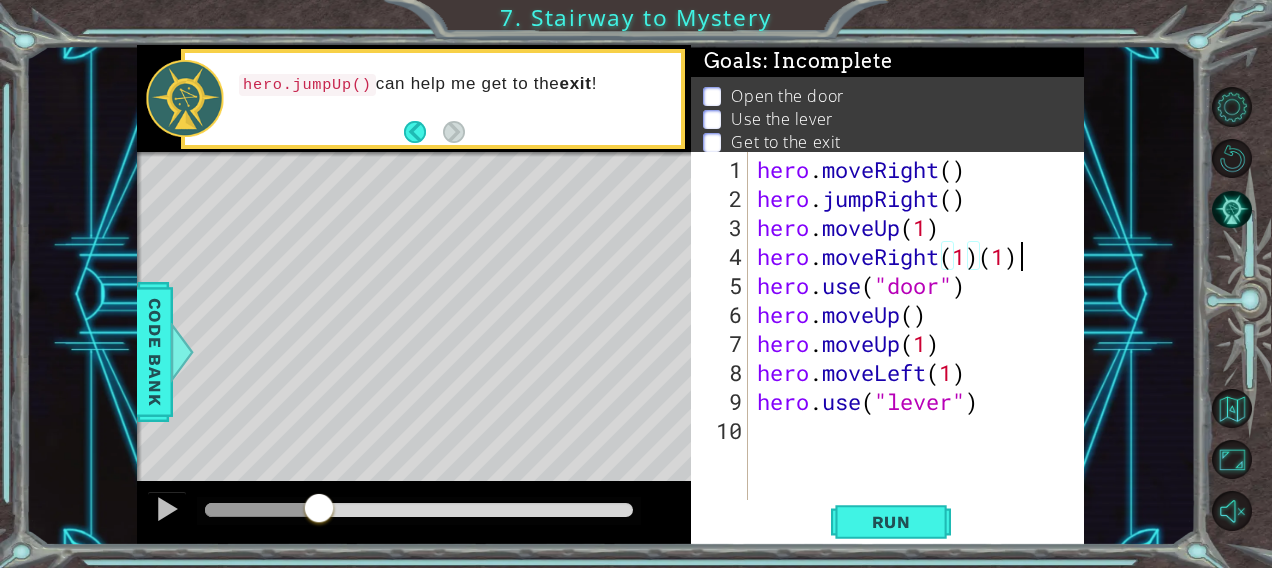 click on "hero . moveRight ( ) hero . jumpRight ( ) hero . moveUp ( 1 ) hero . moveRight ( 1 ) ( 1 ) hero . use ( "door" ) hero . moveUp ( ) hero . moveUp ( 1 ) hero . moveLeft ( 1 ) hero . use ( "lever" )" at bounding box center [922, 358] 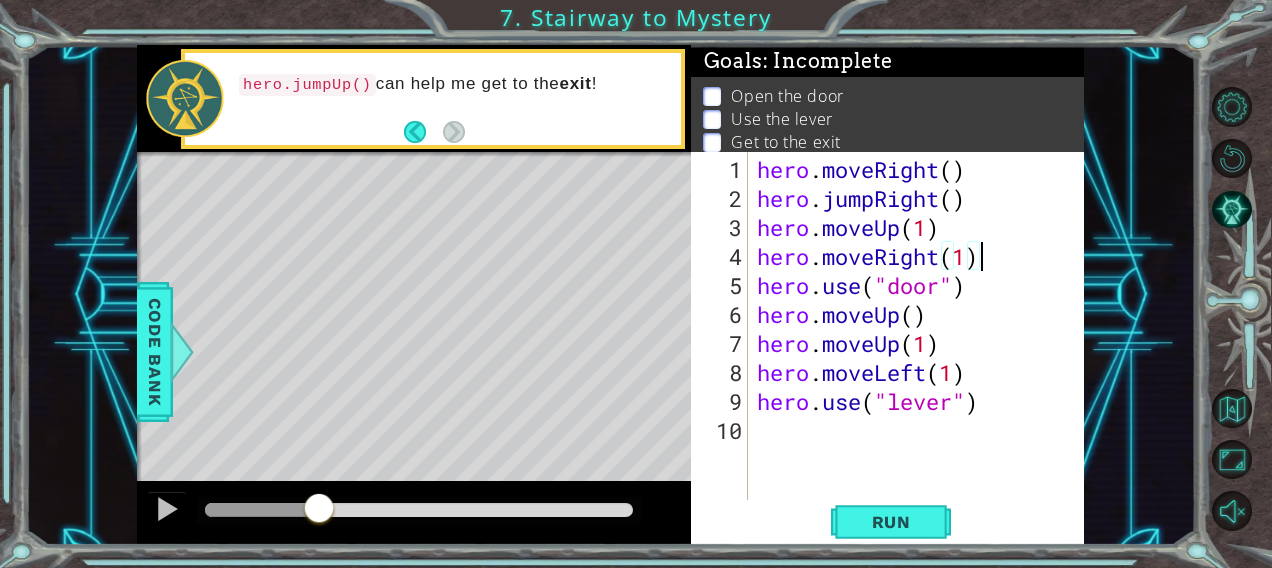 click on "hero . moveRight ( ) hero . jumpRight ( ) hero . moveUp ( 1 ) hero . moveRight ( 1 ) hero . use ( "door" ) hero . moveUp ( ) hero . moveUp ( 1 ) hero . moveLeft ( 1 ) hero . use ( "lever" )" at bounding box center (922, 358) 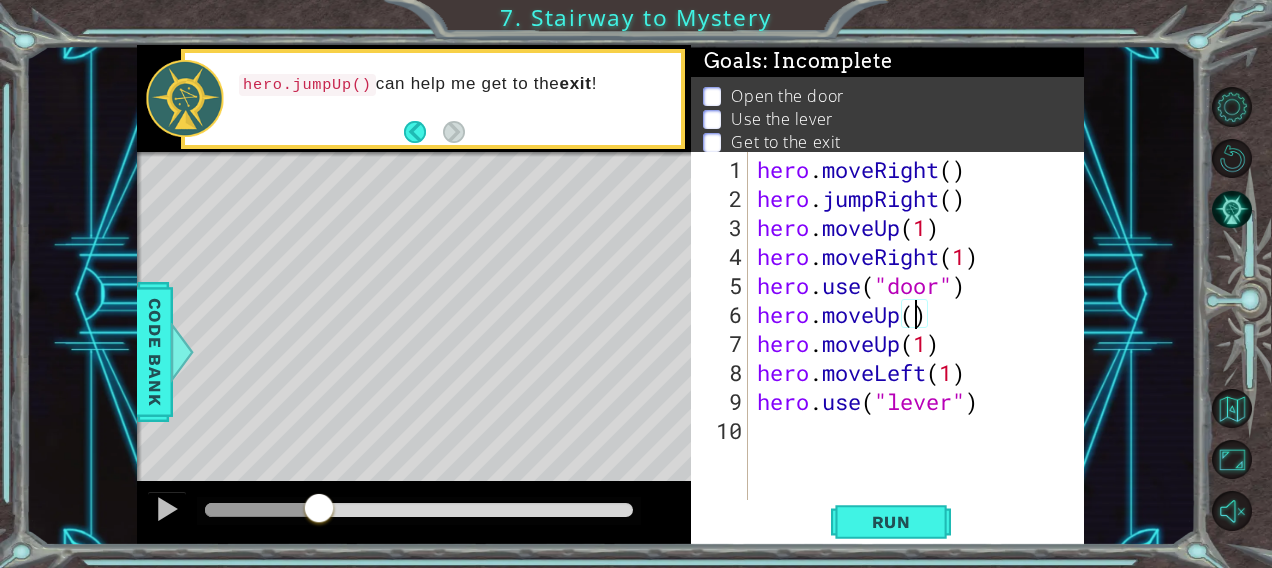scroll, scrollTop: 0, scrollLeft: 7, axis: horizontal 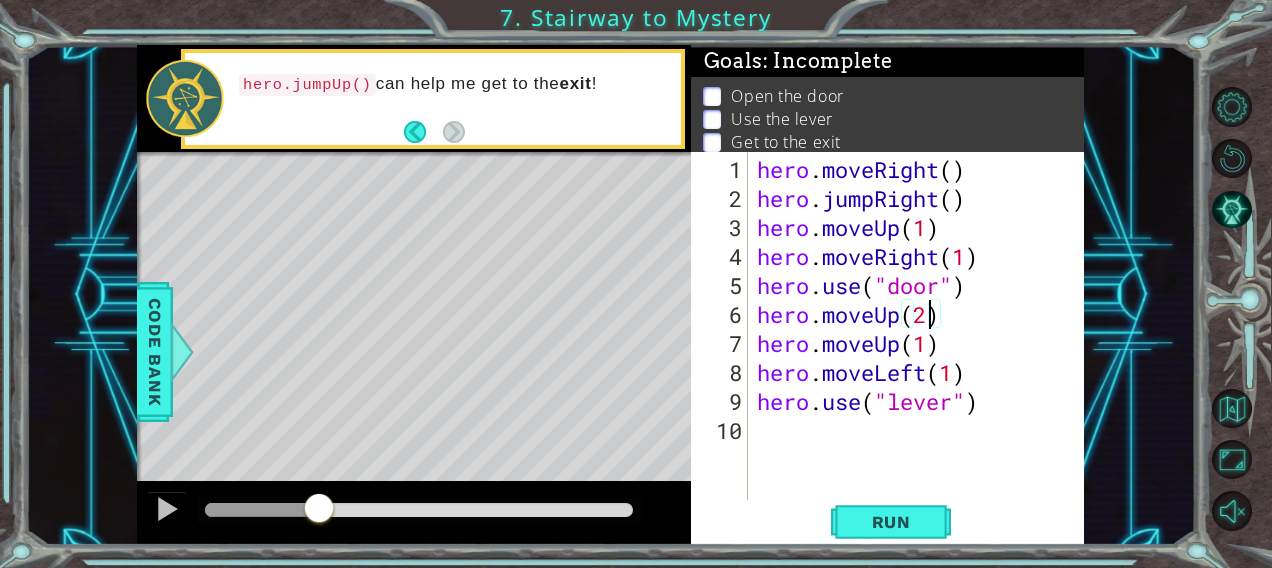 click on "hero . moveRight ( ) hero . jumpRight ( ) hero . moveUp ( 1 ) hero . moveRight ( 1 ) hero . use ( "door" ) hero . moveUp ( 2 ) hero . moveUp ( 1 ) hero . moveLeft ( 1 ) hero . use ( "lever" )" at bounding box center [922, 358] 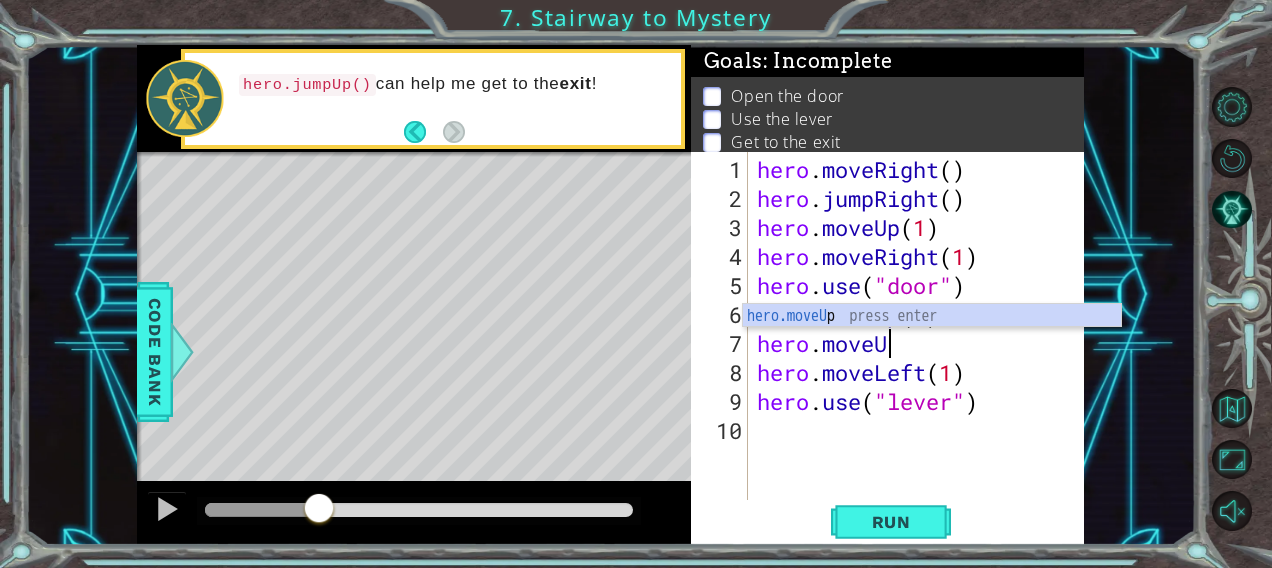 scroll, scrollTop: 0, scrollLeft: 4, axis: horizontal 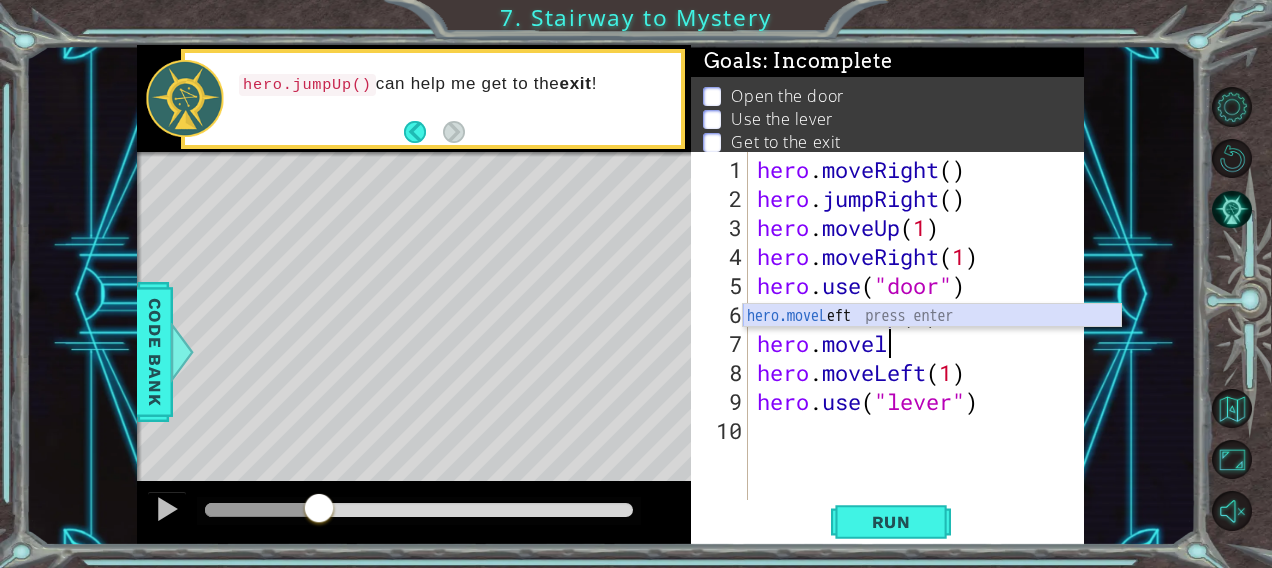 click on "hero.moveL eft press enter" at bounding box center (932, 340) 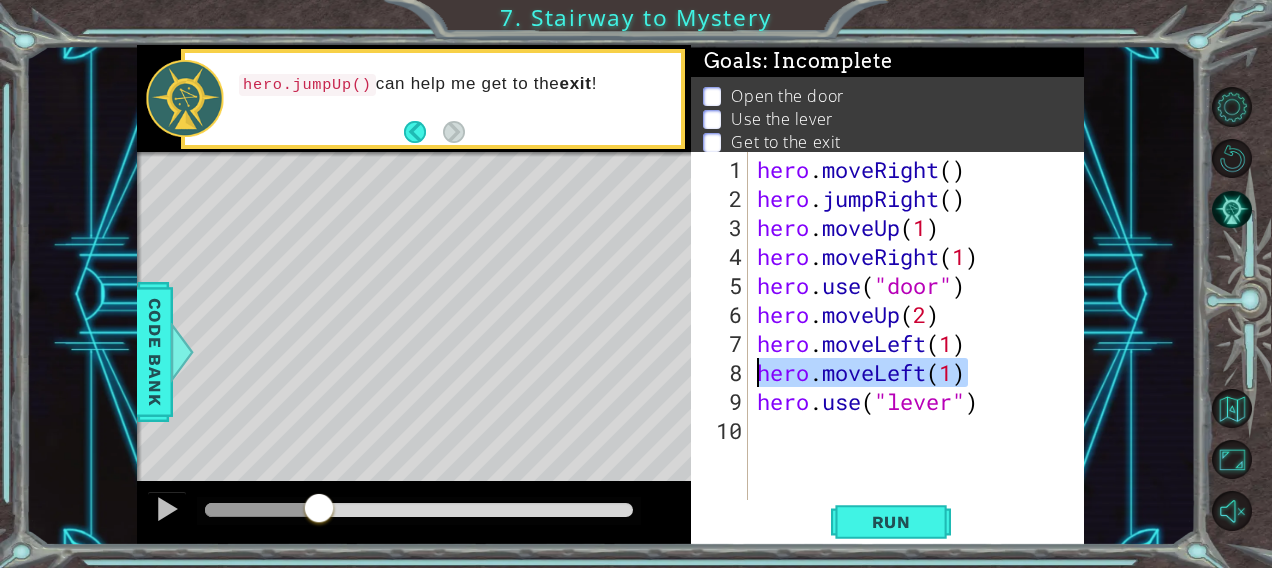 drag, startPoint x: 972, startPoint y: 378, endPoint x: 748, endPoint y: 360, distance: 224.72205 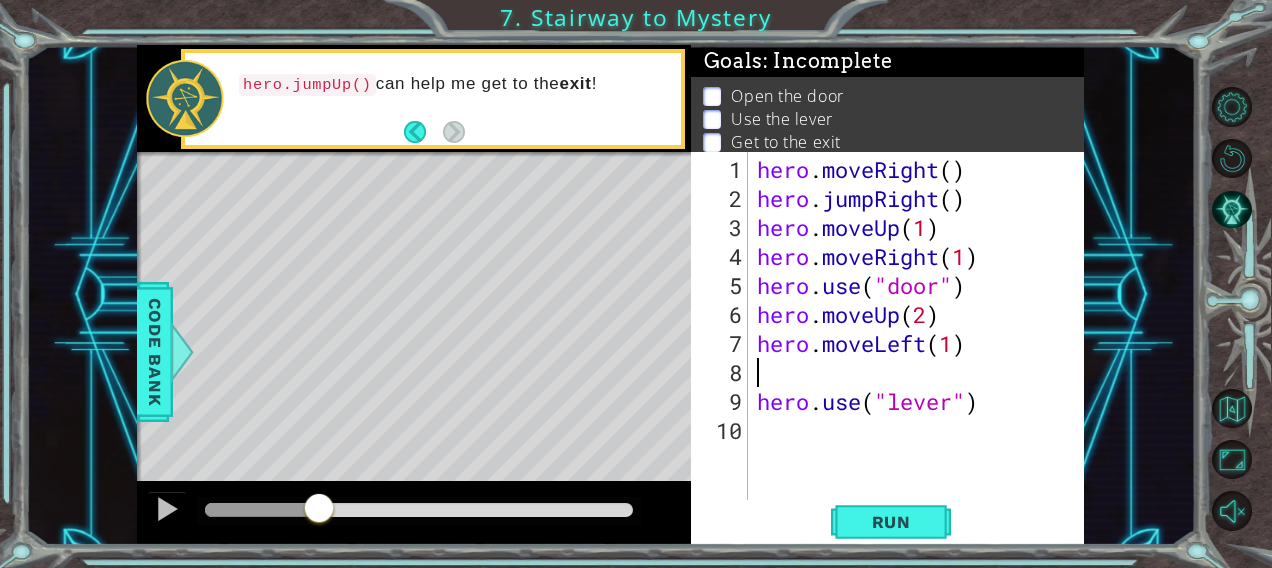 scroll, scrollTop: 0, scrollLeft: 0, axis: both 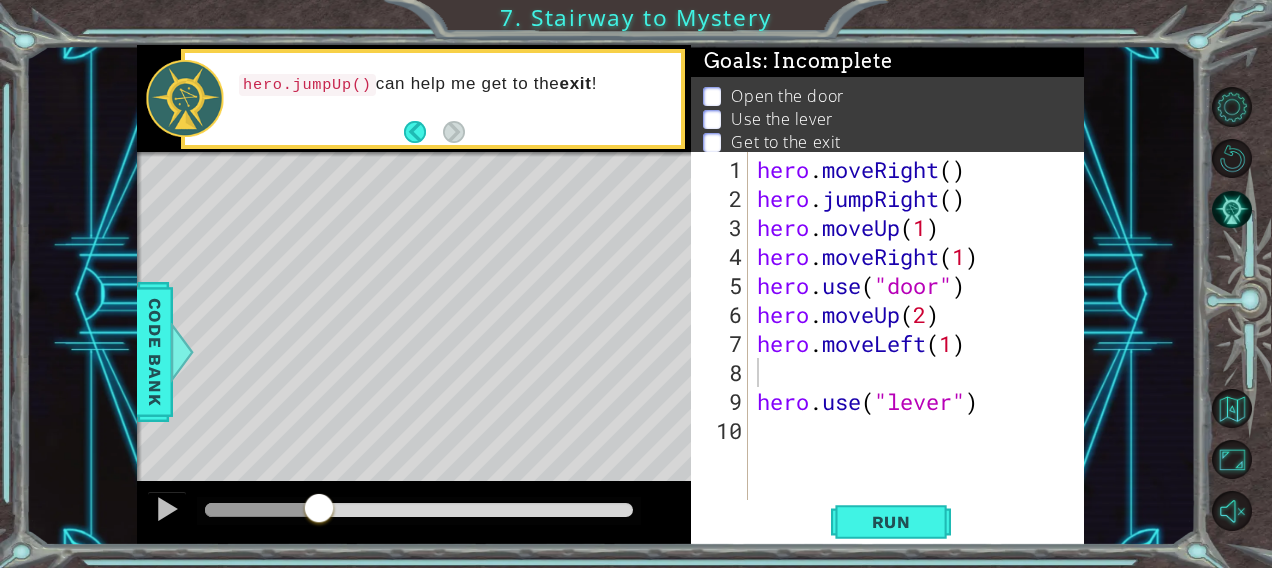 drag, startPoint x: 750, startPoint y: 406, endPoint x: 805, endPoint y: 406, distance: 55 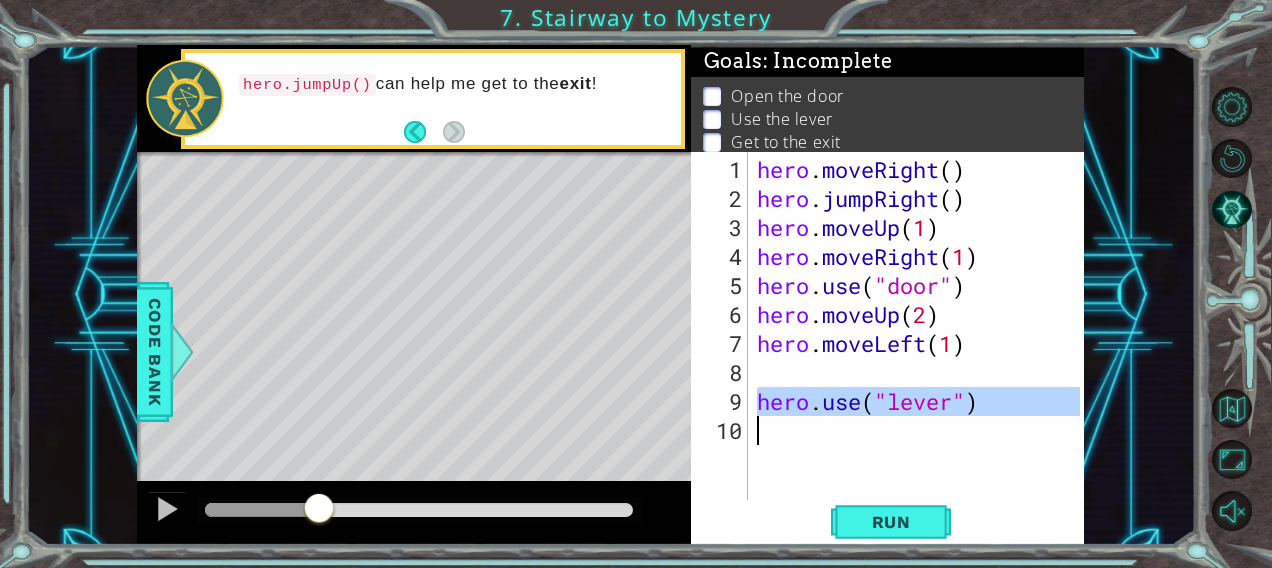 drag, startPoint x: 758, startPoint y: 403, endPoint x: 977, endPoint y: 415, distance: 219.32852 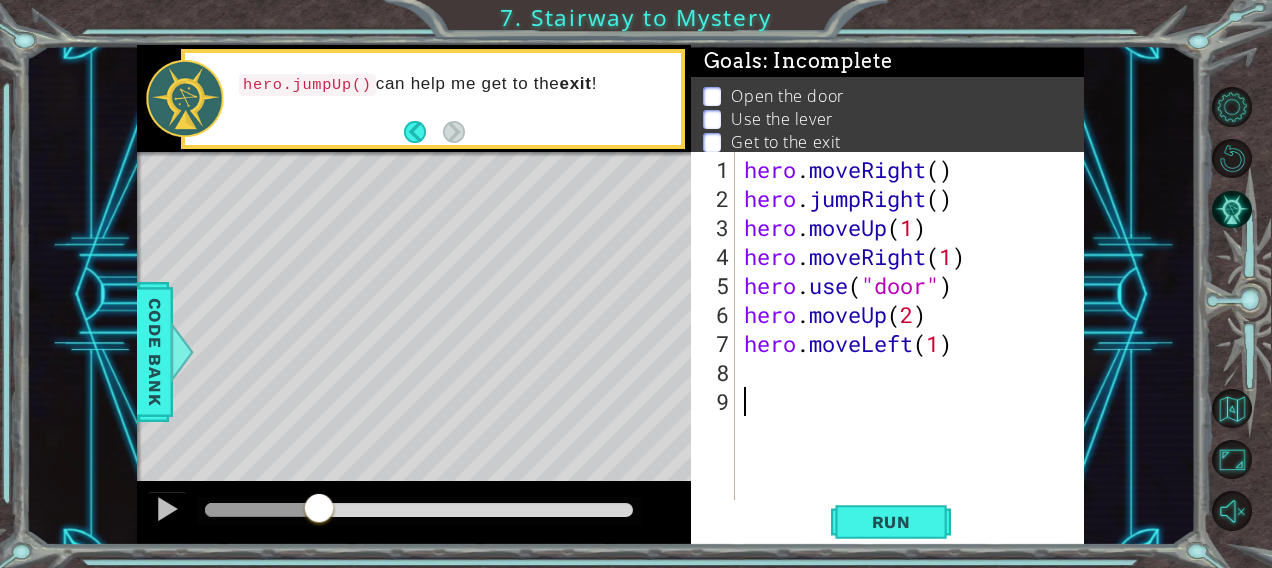 click on "1 2 3 4 5 6 7 8 9 hero . moveRight ( ) hero . jumpRight ( ) hero . moveUp ( 1 ) hero . moveRight ( 1 ) hero . use ( "door" ) hero . moveUp ( 2 ) hero . moveLeft ( 1 )     הההההההההההההההההההההההההההההההההההההההההההההההההההההההההההההההההההההההההההההההההההההההההההההההההההההההההההההההההההההההההההההההההההההההההההההההההההההההההההההההההההההההההההההההההההההההההההההההההההההההההההההההההההההההההההההההההההההההההההההההההההההההההההההההה XXXXXXXXXXXXXXXXXXXXXXXXXXXXXXXXXXXXXXXXXXXXXXXXXXXXXXXXXXXXXXXXXXXXXXXXXXXXXXXXXXXXXXXXXXXXXXXXXXXXXXXXXXXXXXXXXXXXXXXXXXXXXXXXXXXXXXXXXXXXXXXXXXXXXXXXXXXXXXXXXXXXXXXXXXXXXXXXXXXXXXXXXXXXXXXXXXXXXXXXXXXXXXXXXXXXXXXXXXXXXXXXXXXXXXXXXXXXXXXXXXXXXXXXXXXXXXXX" at bounding box center (886, 326) 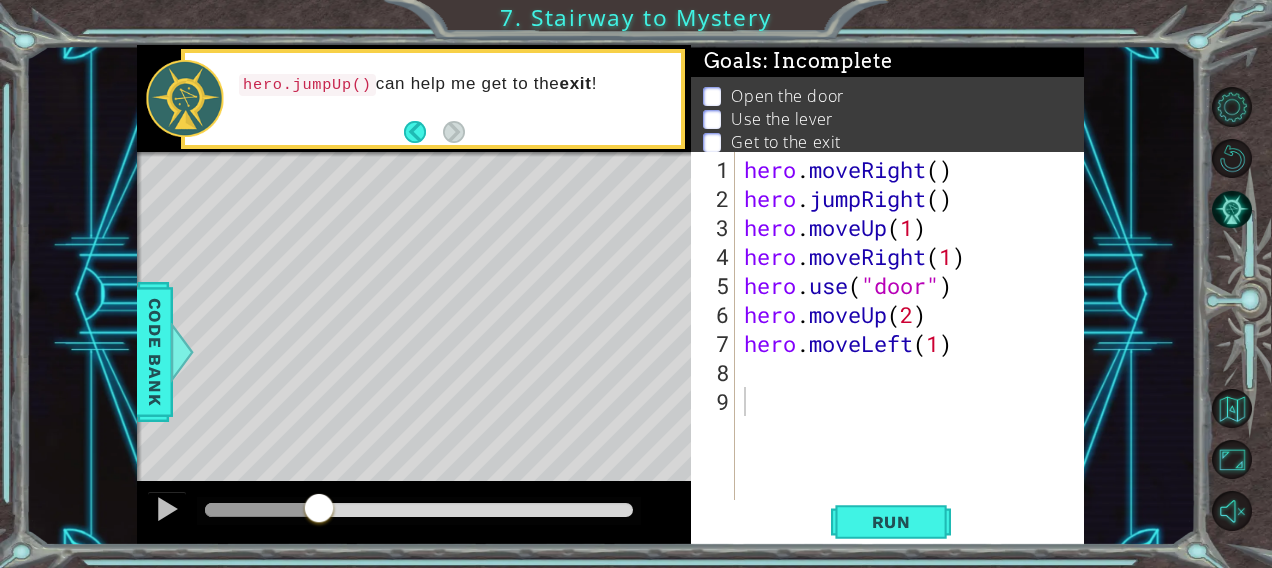 click on "1 2 3 4 5 6 7 8 9 hero . moveRight ( ) hero . jumpRight ( ) hero . moveUp ( 1 ) hero . moveRight ( 1 ) hero . use ( "door" ) hero . moveUp ( 2 ) hero . moveLeft ( 1 )     הההההההההההההההההההההההההההההההההההההההההההההההההההההההההההההההההההההההההההההההההההההההההההההההההההההההההההההההההההההההההההההההההההההההההההההההההההההההההההההההההההההההההההההההההההההההההההההההההההההההההההההההההההההההההההההההההההההההההההההההההההההההההההההההה XXXXXXXXXXXXXXXXXXXXXXXXXXXXXXXXXXXXXXXXXXXXXXXXXXXXXXXXXXXXXXXXXXXXXXXXXXXXXXXXXXXXXXXXXXXXXXXXXXXXXXXXXXXXXXXXXXXXXXXXXXXXXXXXXXXXXXXXXXXXXXXXXXXXXXXXXXXXXXXXXXXXXXXXXXXXXXXXXXXXXXXXXXXXXXXXXXXXXXXXXXXXXXXXXXXXXXXXXXXXXXXXXXXXXXXXXXXXXXXXXXXXXXXXXXXXXXXX" at bounding box center (886, 326) 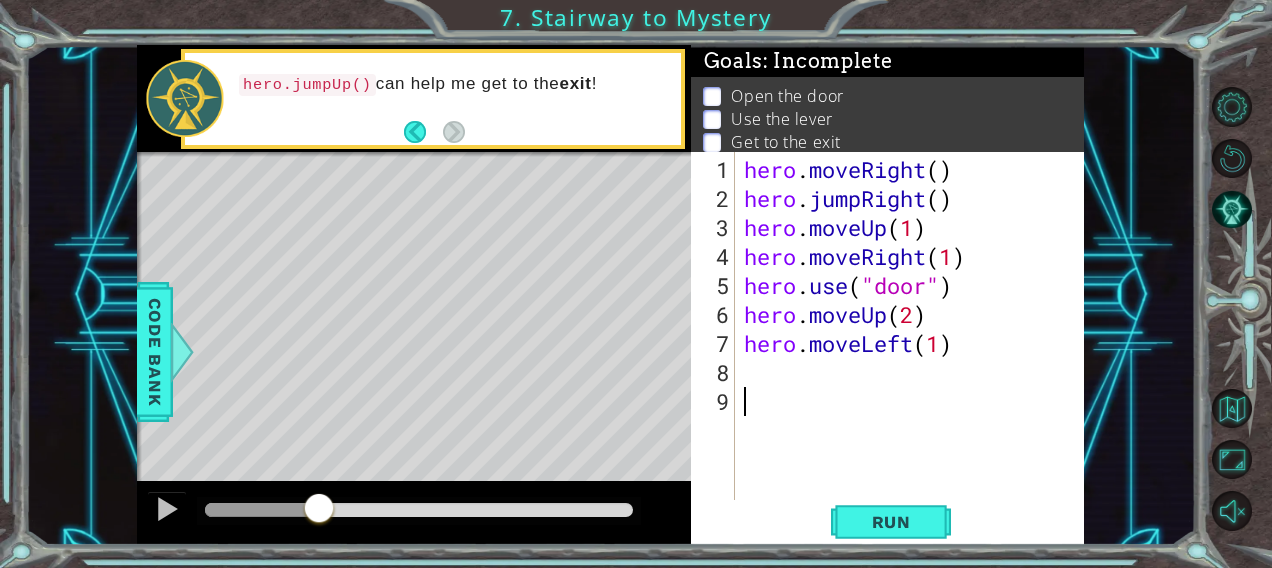 click on "hero . moveRight ( ) hero . jumpRight ( ) hero . moveUp ( 1 ) hero . moveRight ( 1 ) hero . use ( "door" ) hero . moveUp ( 2 ) hero . moveLeft ( 1 )" at bounding box center [915, 358] 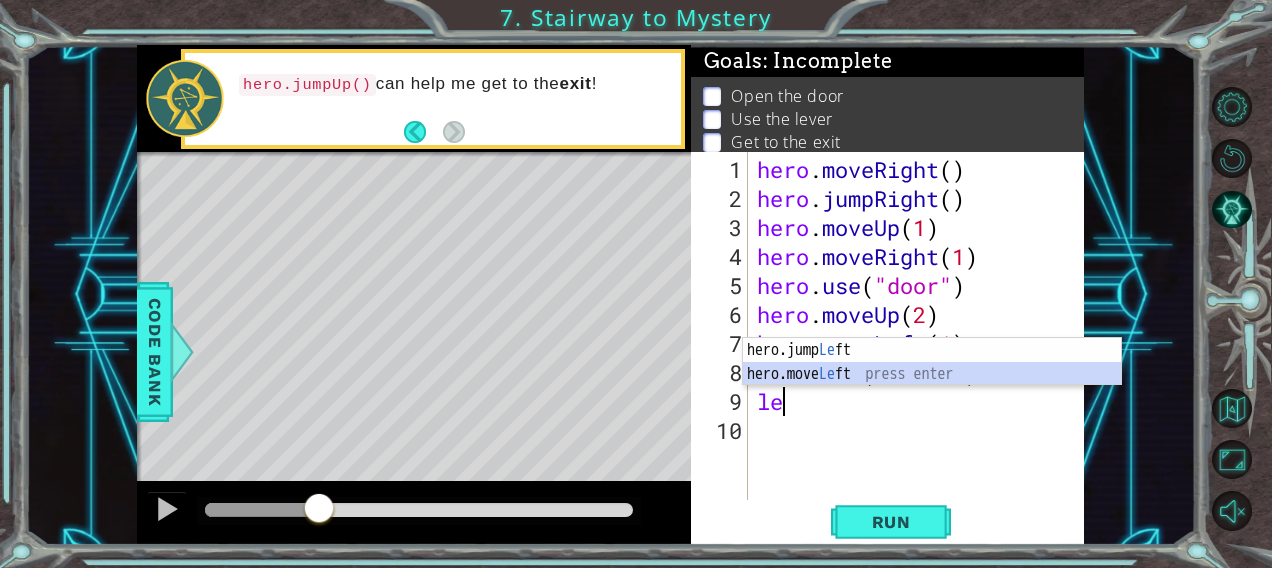 click on "hero.jump Le ft press enter hero.move Le ft press enter" at bounding box center (932, 386) 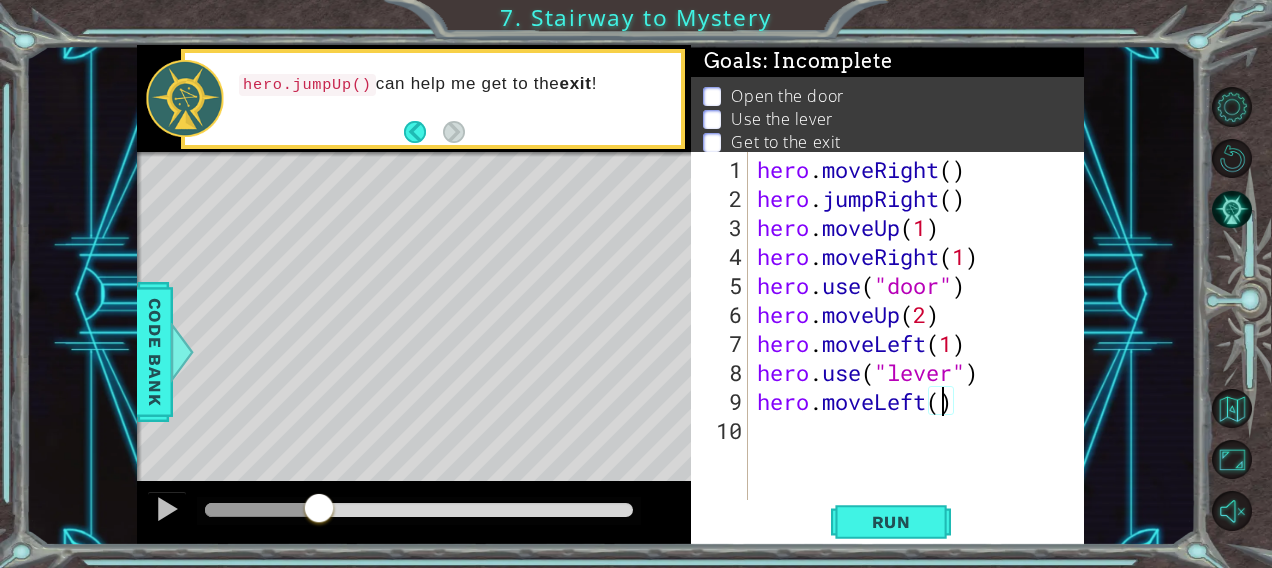 type on "hero.moveLeft(2)" 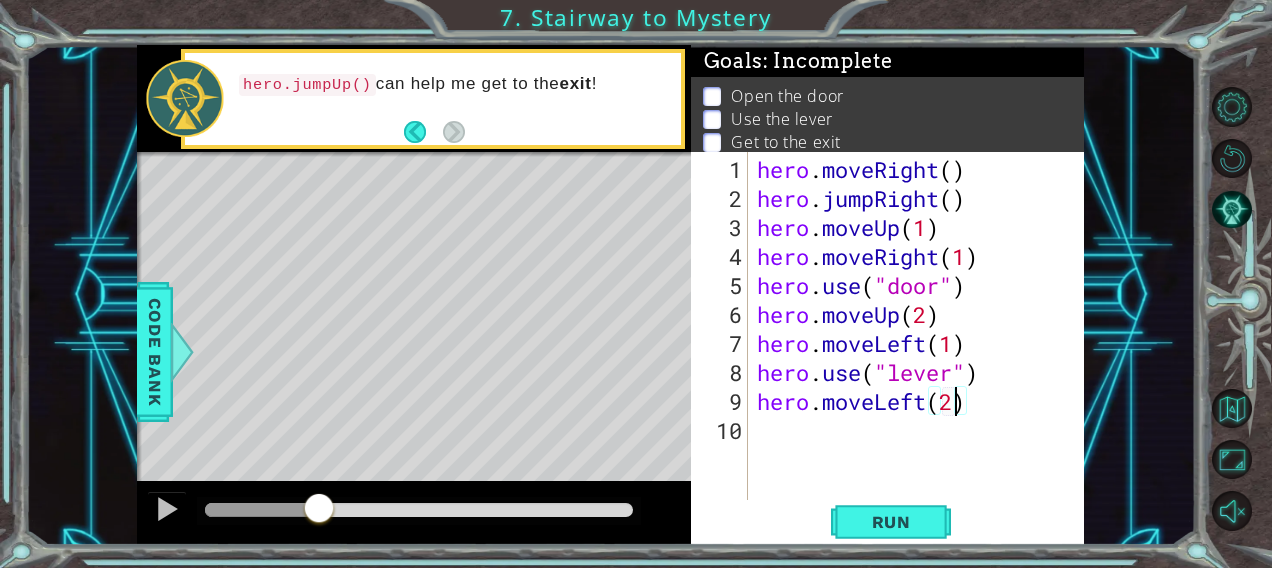 scroll, scrollTop: 0, scrollLeft: 8, axis: horizontal 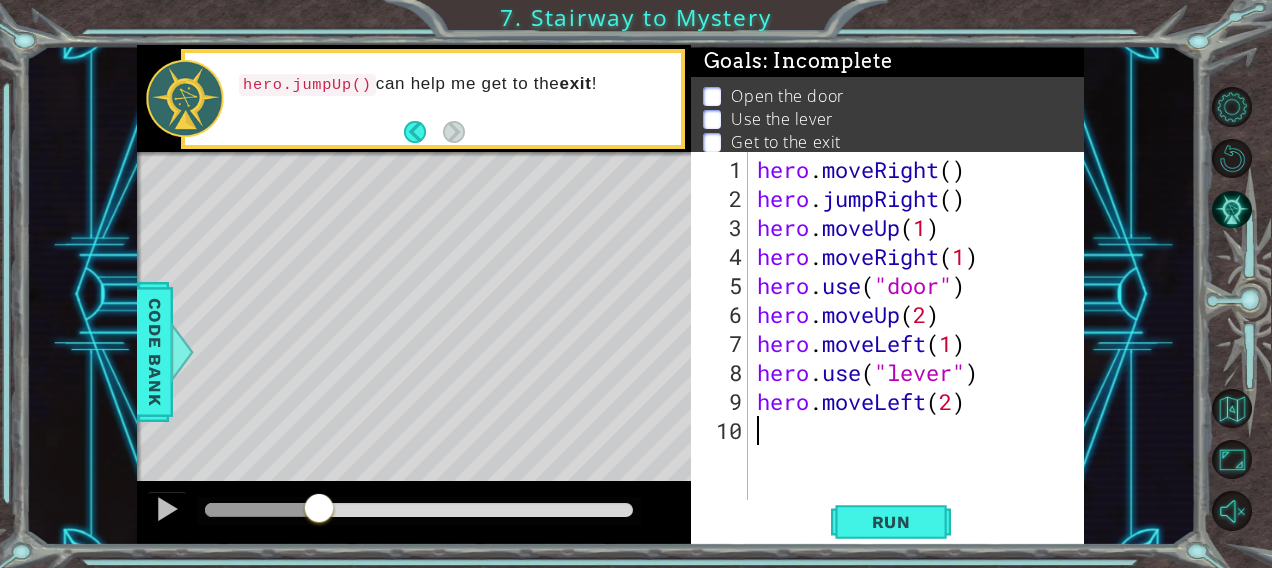 click on "hero . moveRight ( ) hero . jumpRight ( ) hero . moveUp ( 1 ) hero . moveRight ( 1 ) hero . use ( "door" ) hero . moveUp ( 2 ) hero . moveLeft ( 1 ) hero . use ( "lever" ) hero . moveLeft ( 2 )" at bounding box center [922, 358] 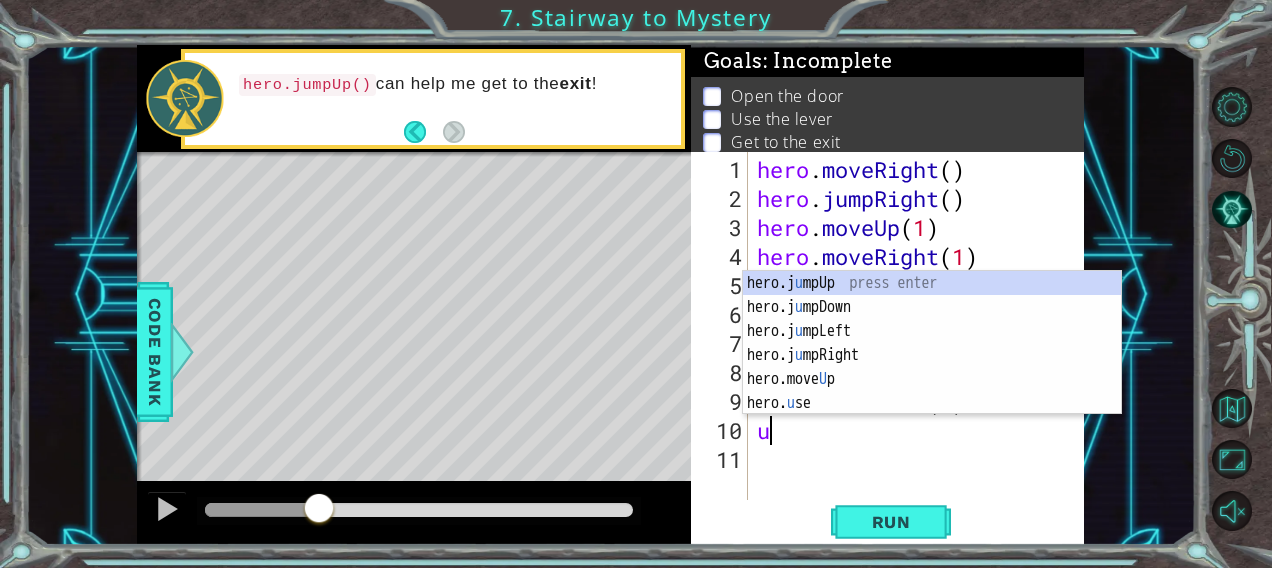 type on "up" 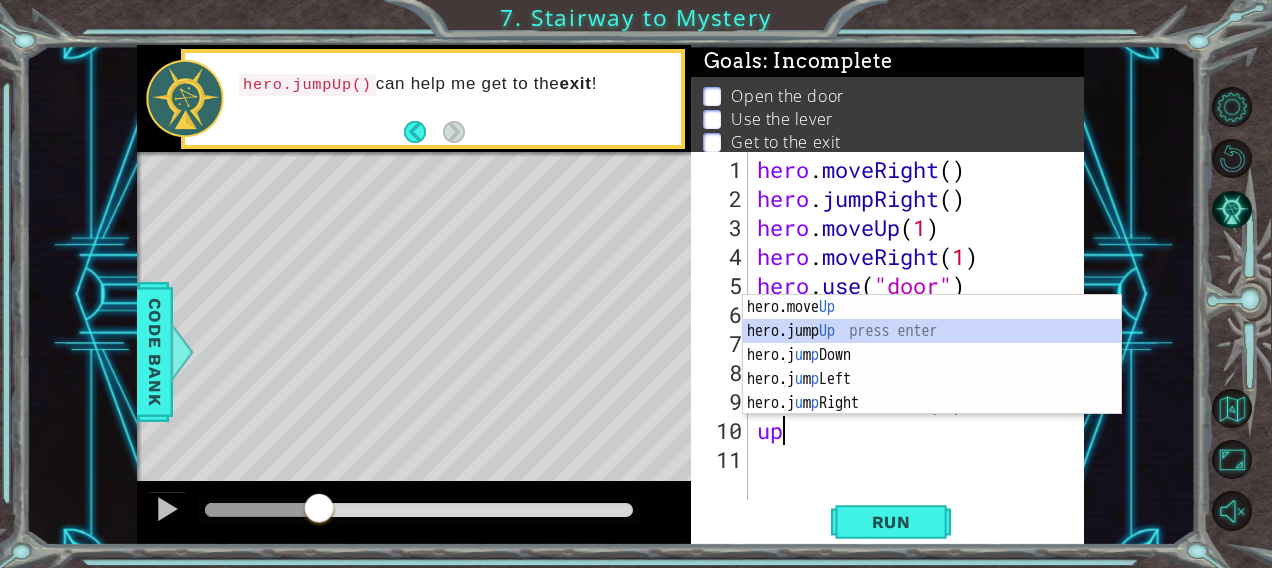 click on "hero.move Up press enter hero.jump Up press enter hero.j u m p Down press enter hero.j u m p Left press enter hero.j u m p Right press enter" at bounding box center [932, 379] 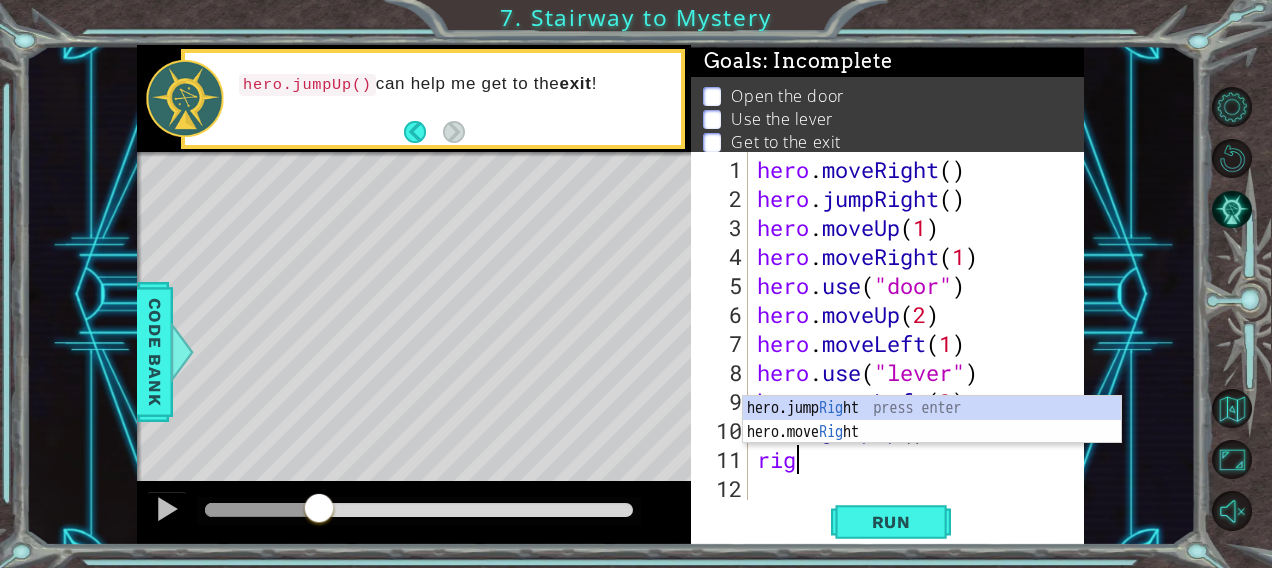 scroll, scrollTop: 0, scrollLeft: 0, axis: both 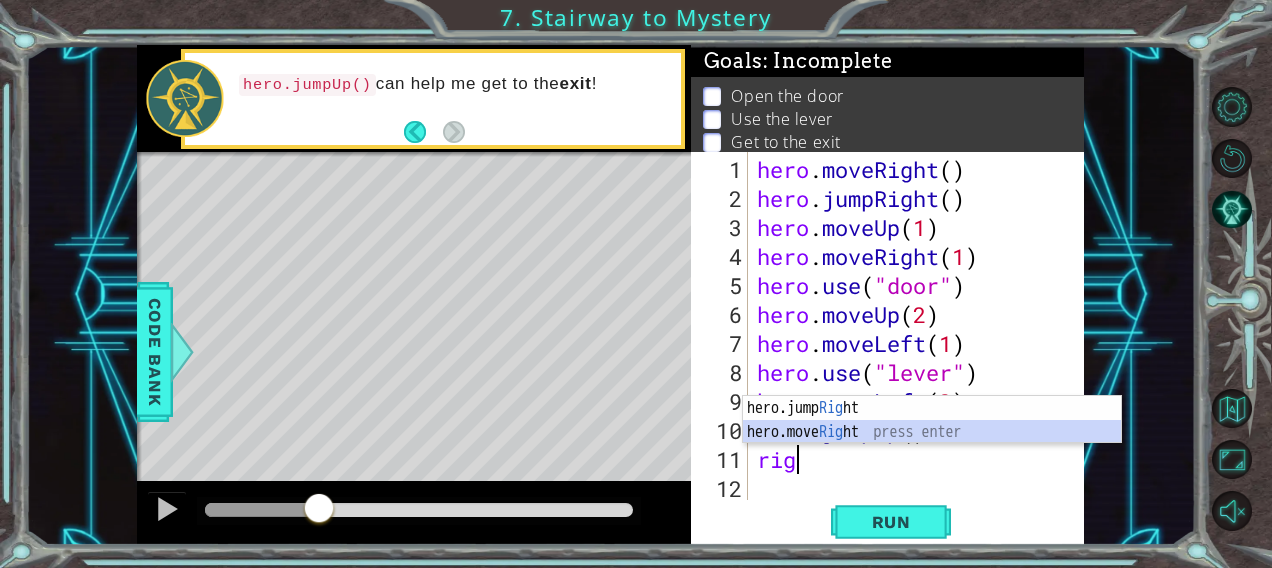 click on "hero.jump Rig ht press enter hero.move Rig ht press enter" at bounding box center [932, 444] 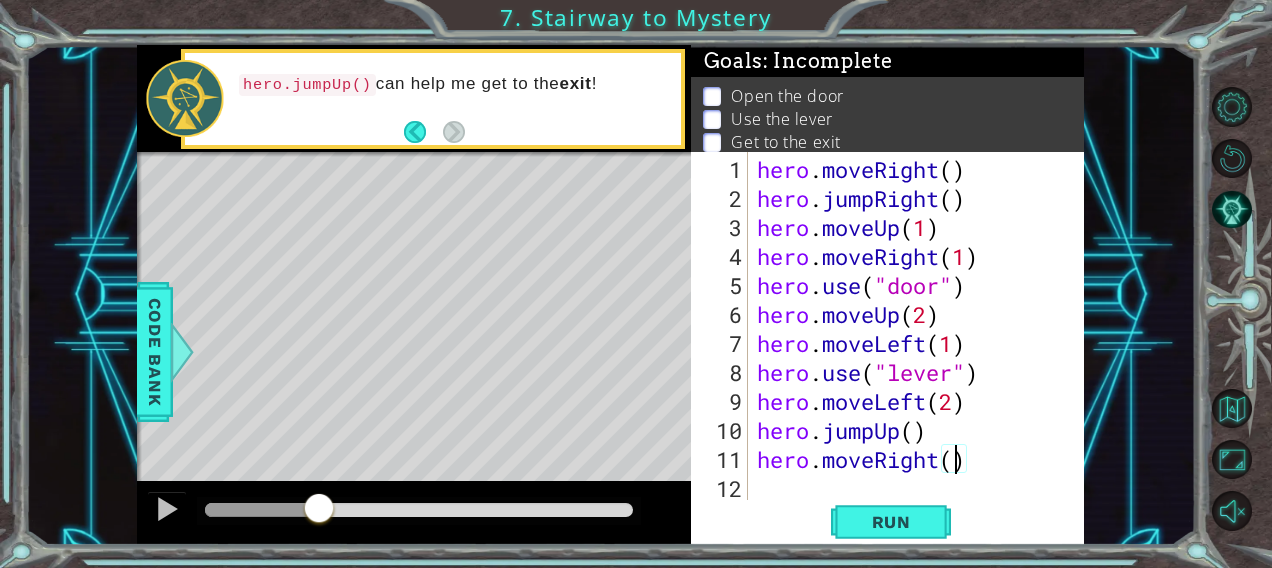 scroll, scrollTop: 0, scrollLeft: 9, axis: horizontal 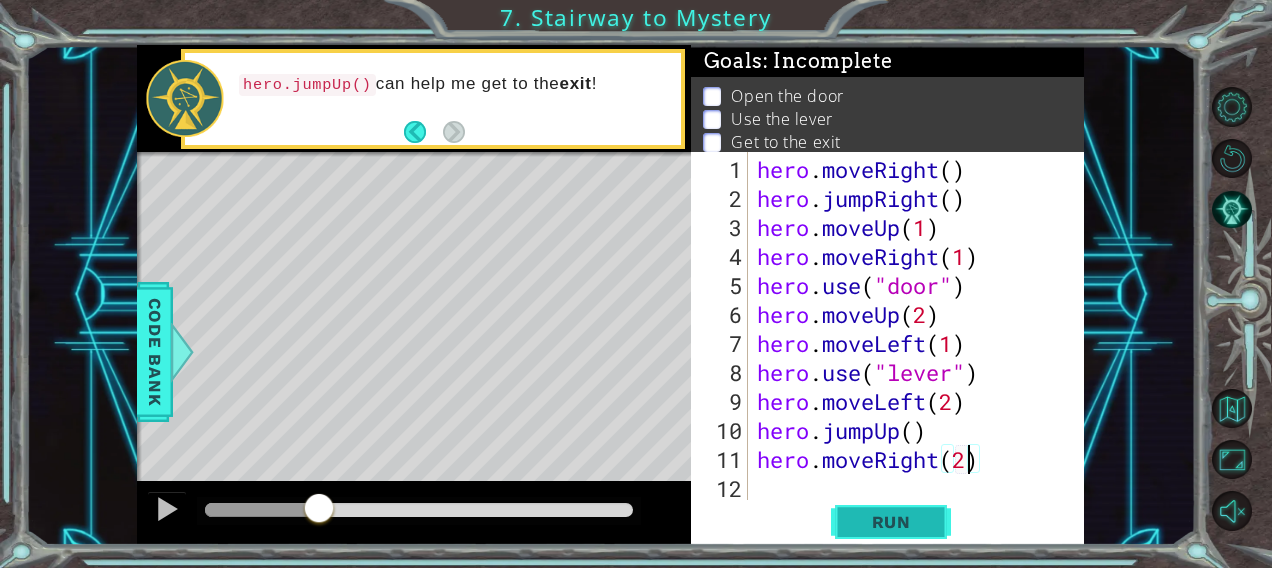 type on "hero.moveRight(2)" 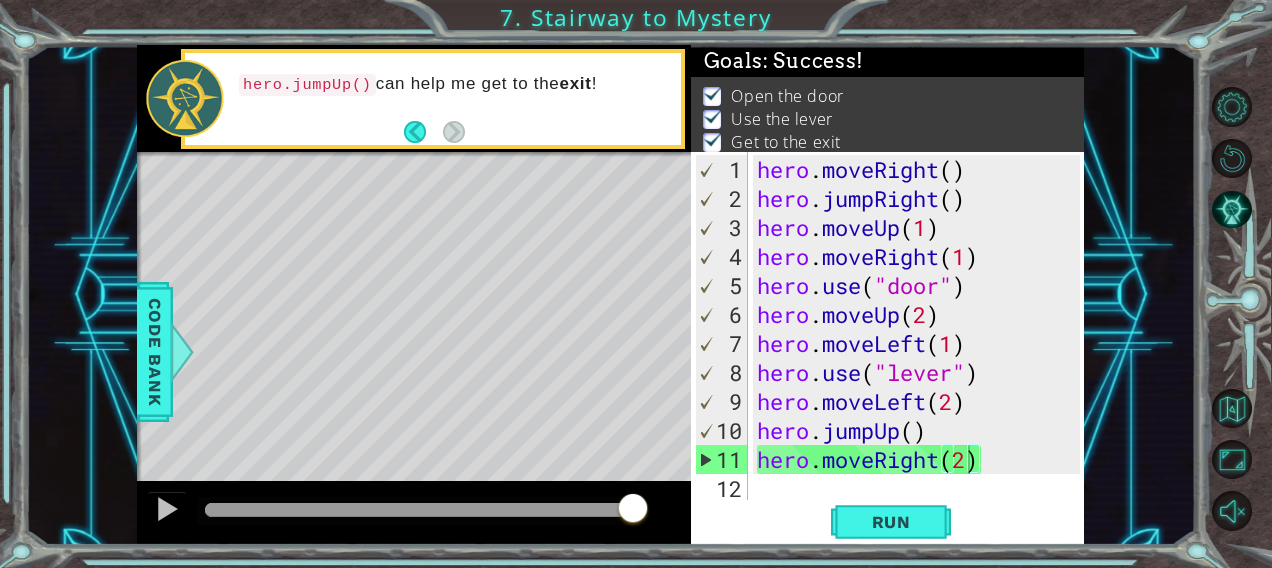 drag, startPoint x: 222, startPoint y: 506, endPoint x: 774, endPoint y: 611, distance: 561.8977 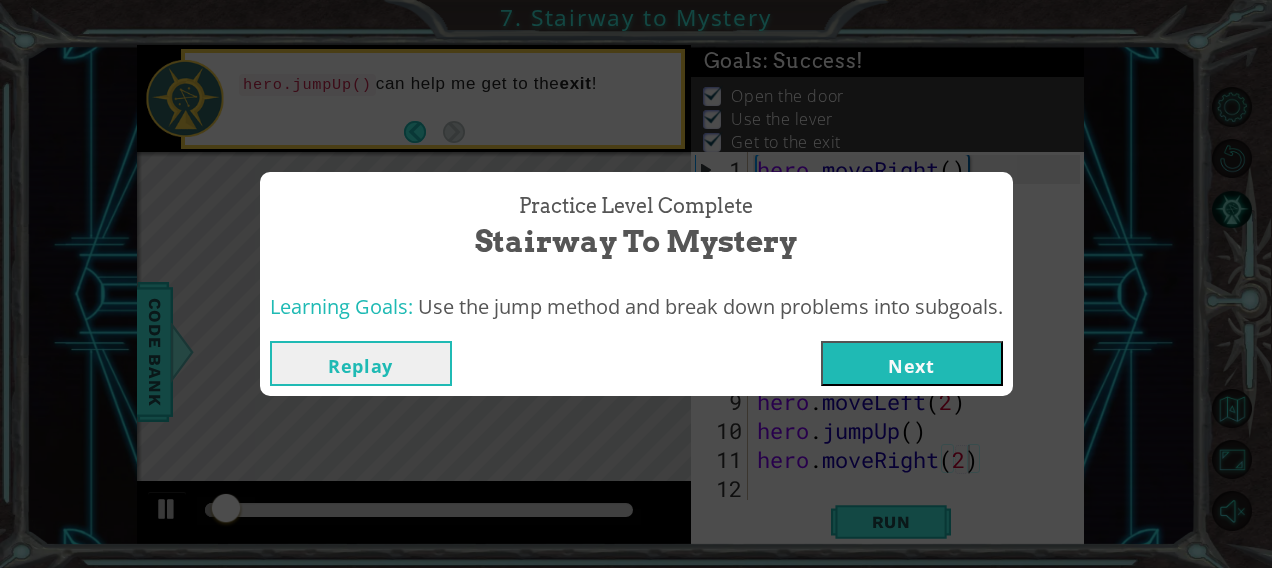 click on "Next" at bounding box center [912, 363] 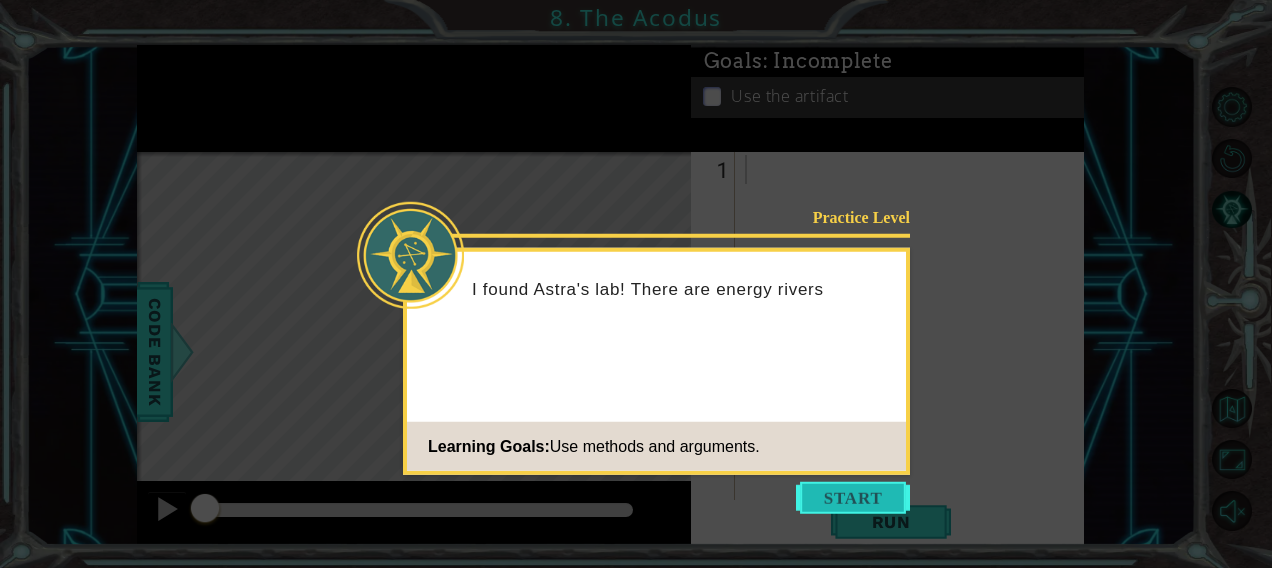 click at bounding box center [853, 498] 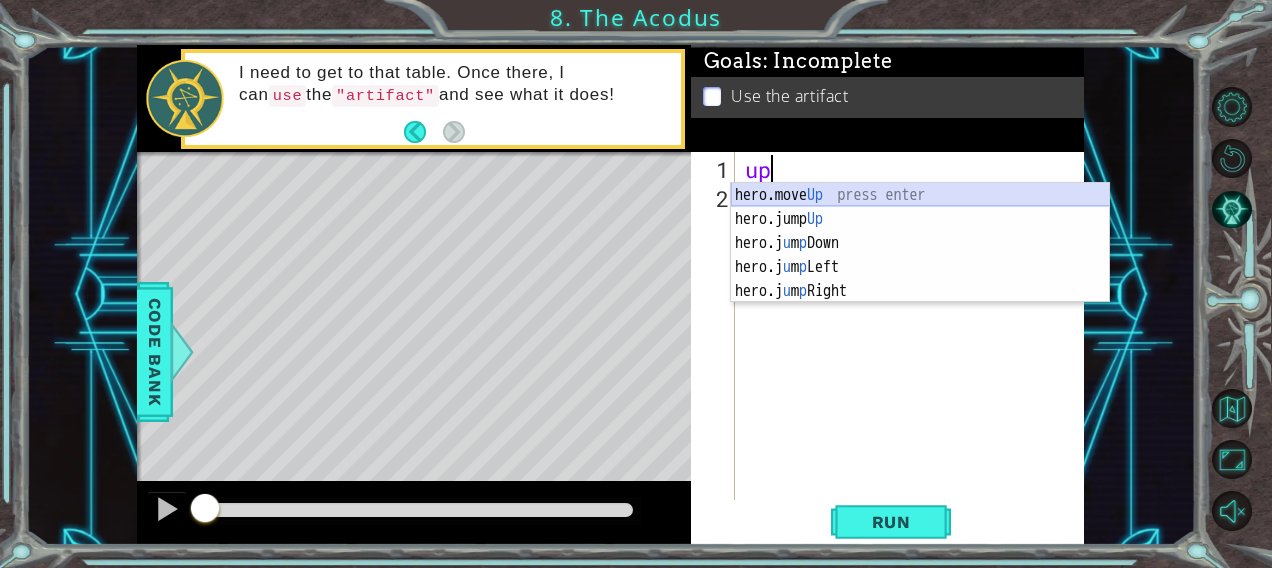 click on "hero.move Up press enter hero.jump Up press enter hero.j u m p Down press enter hero.j u m p Left press enter hero.j u m p Right press enter" at bounding box center [920, 267] 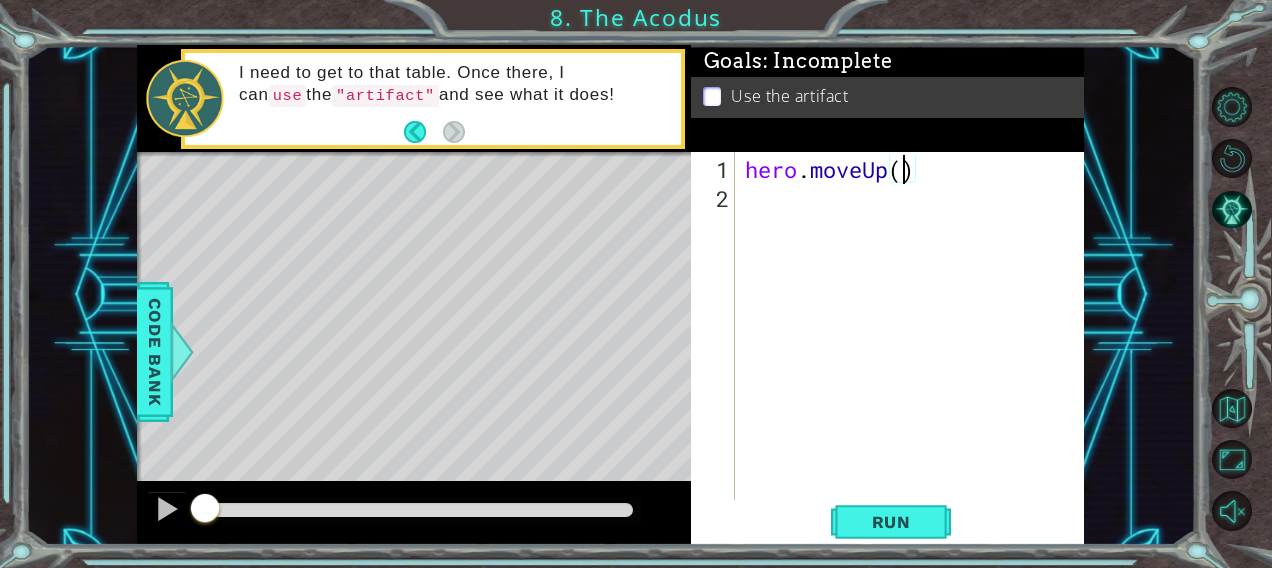 type on "hero.moveUp(2)" 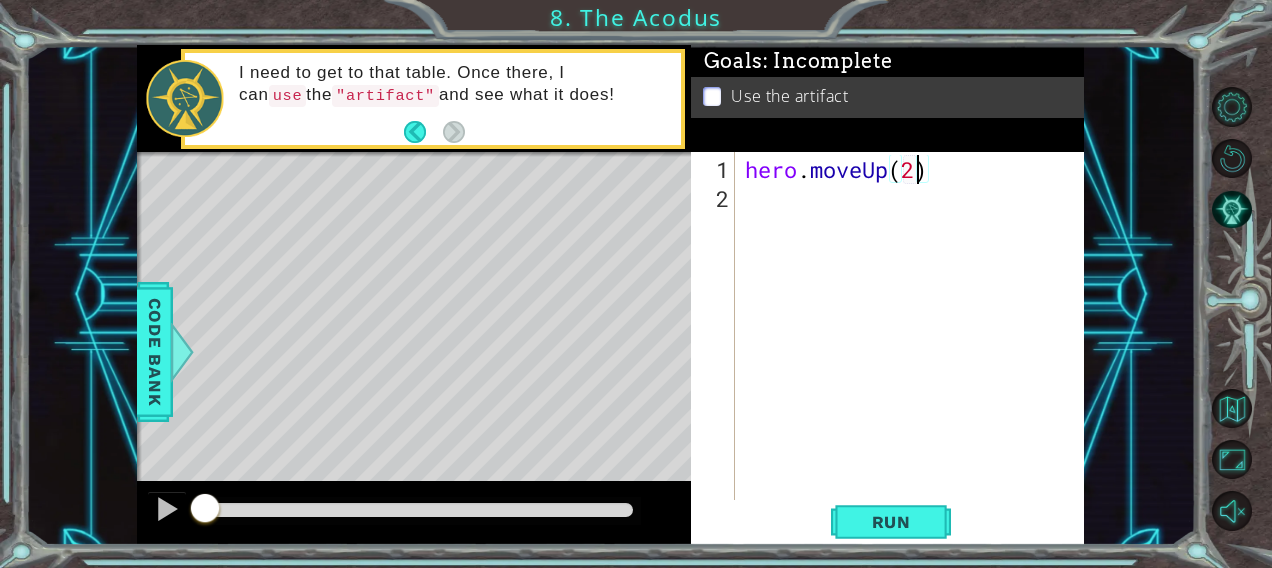 click on "hero . moveUp ( 2 )" at bounding box center (916, 358) 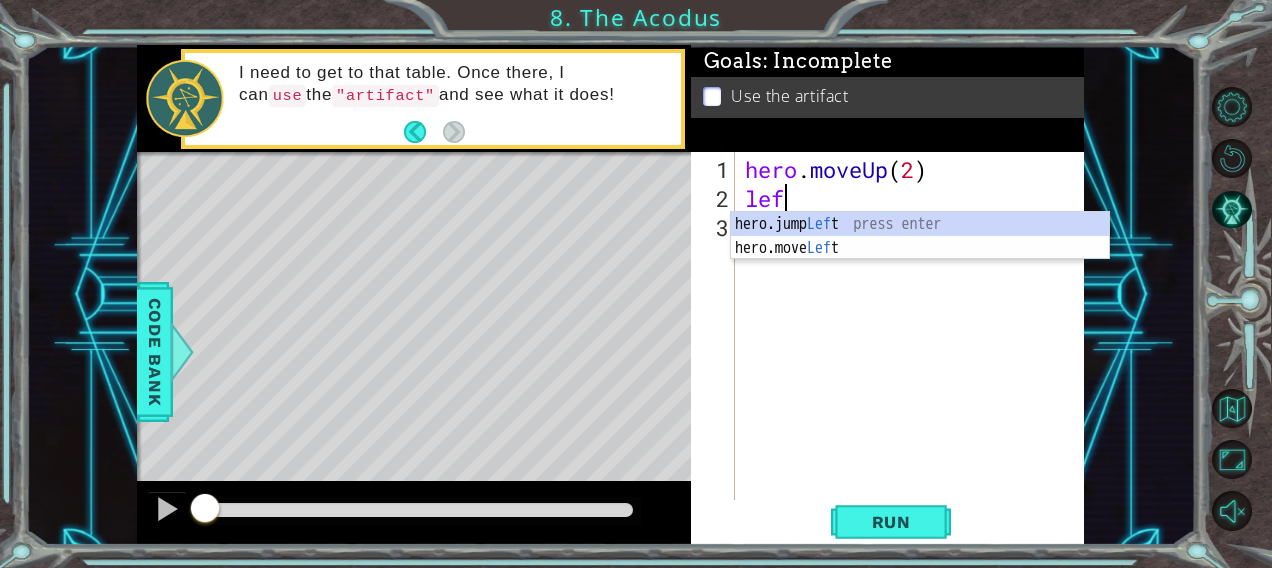 scroll, scrollTop: 0, scrollLeft: 1, axis: horizontal 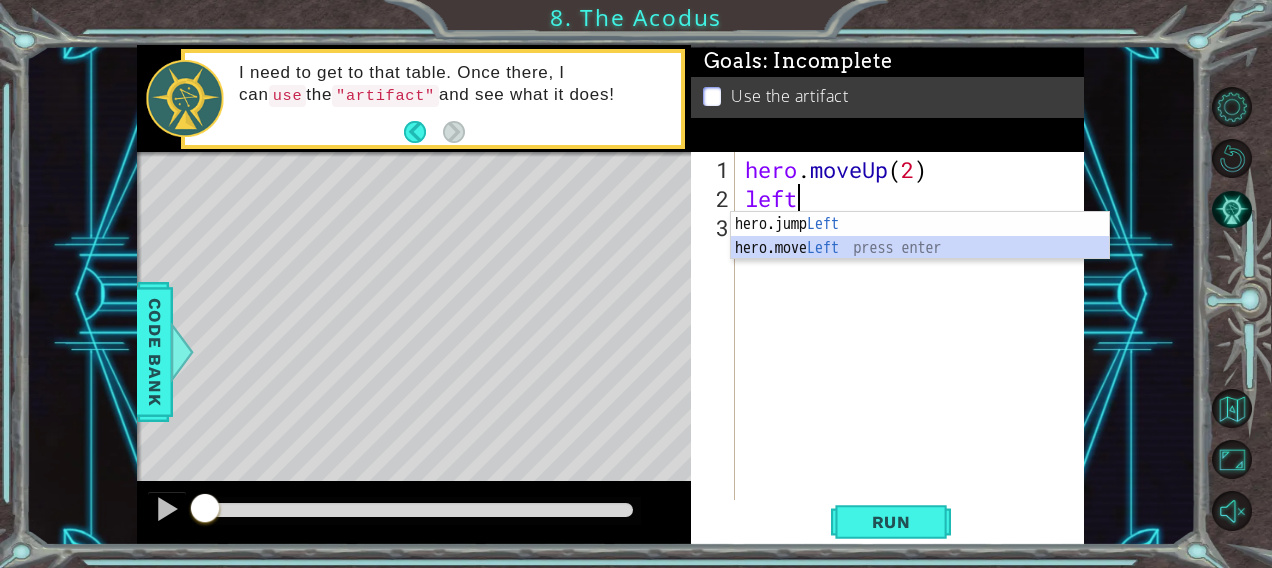 click on "hero.jump Left press enter hero.move Left press enter" at bounding box center [920, 260] 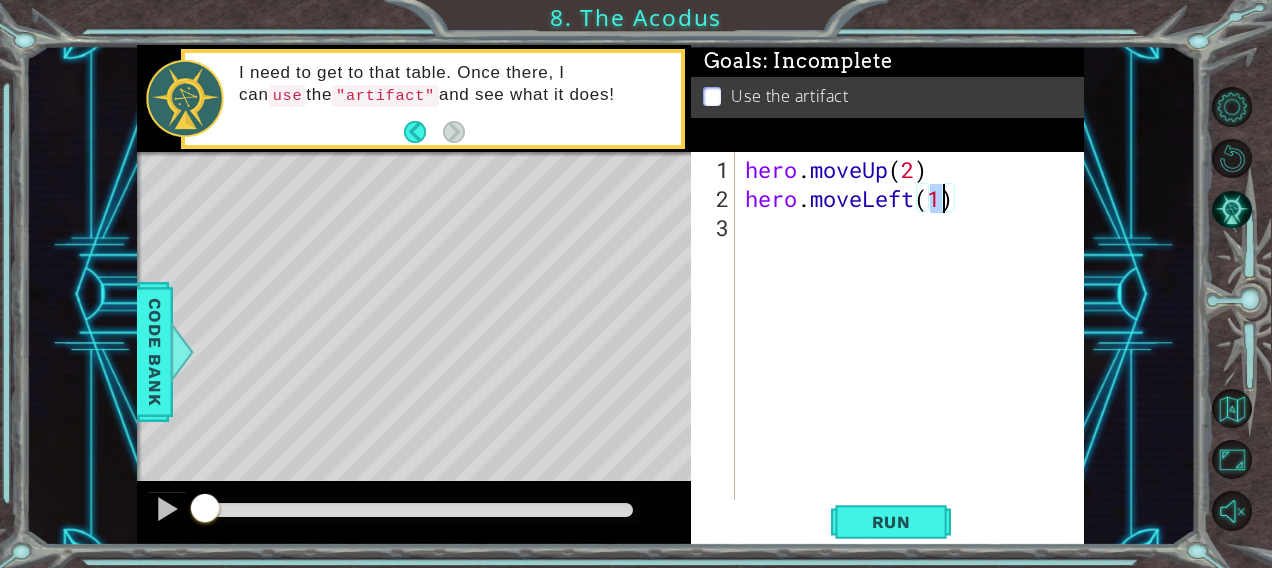 click on "hero . moveUp ( 2 ) hero . moveLeft ( 1 )" at bounding box center [916, 358] 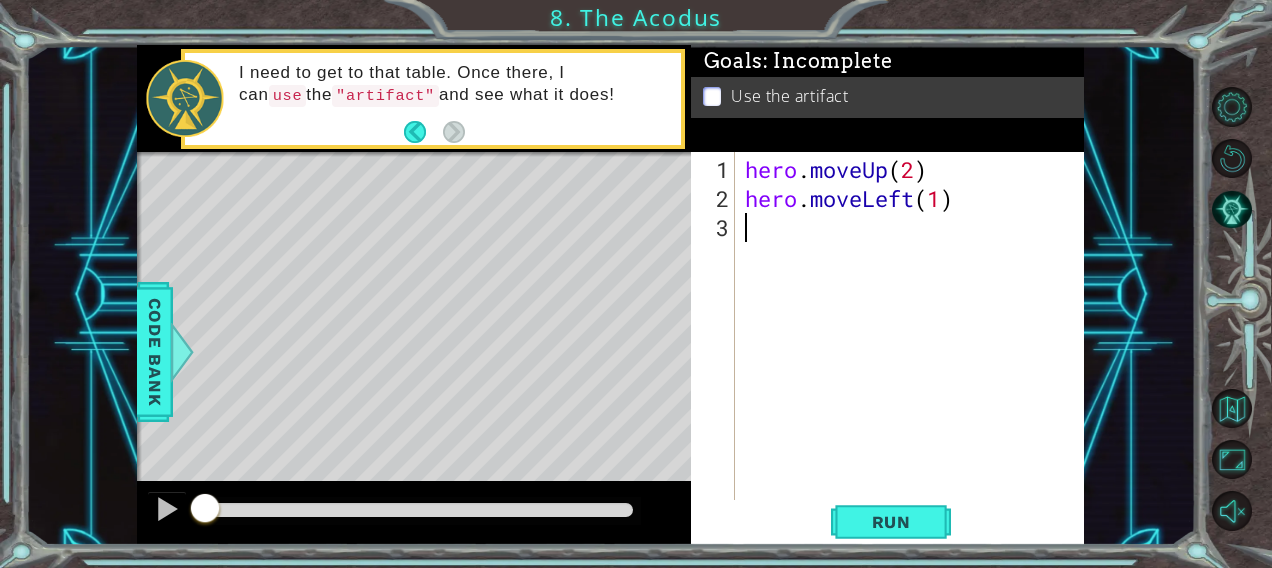 scroll, scrollTop: 0, scrollLeft: 0, axis: both 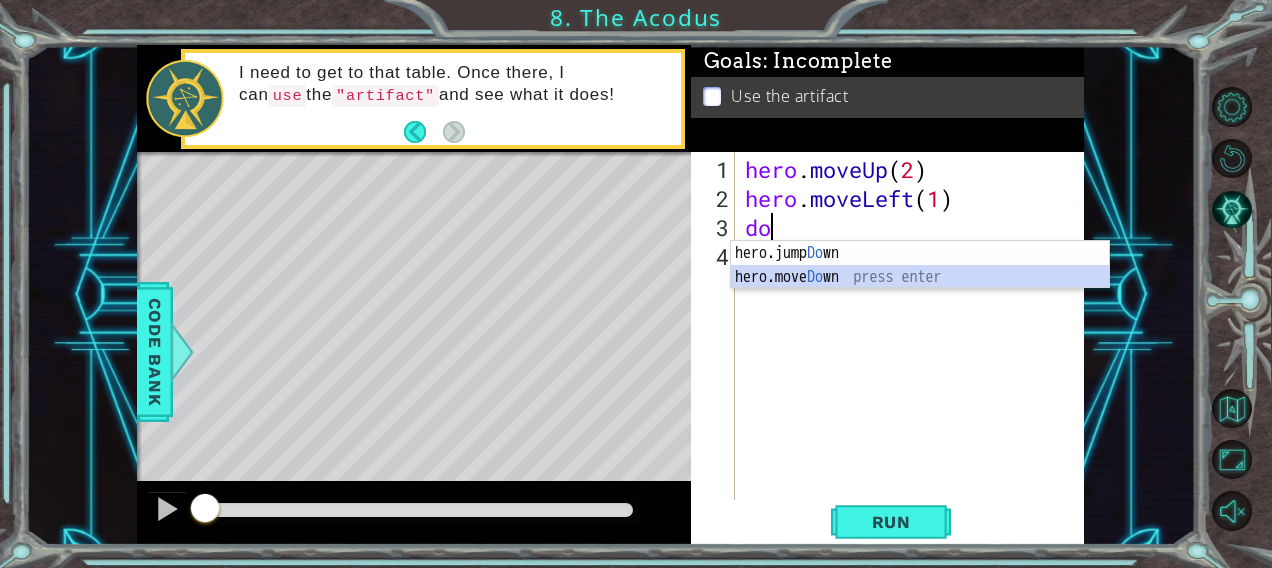 click on "hero.jump Do wn press enter hero.move Do wn press enter" at bounding box center (920, 289) 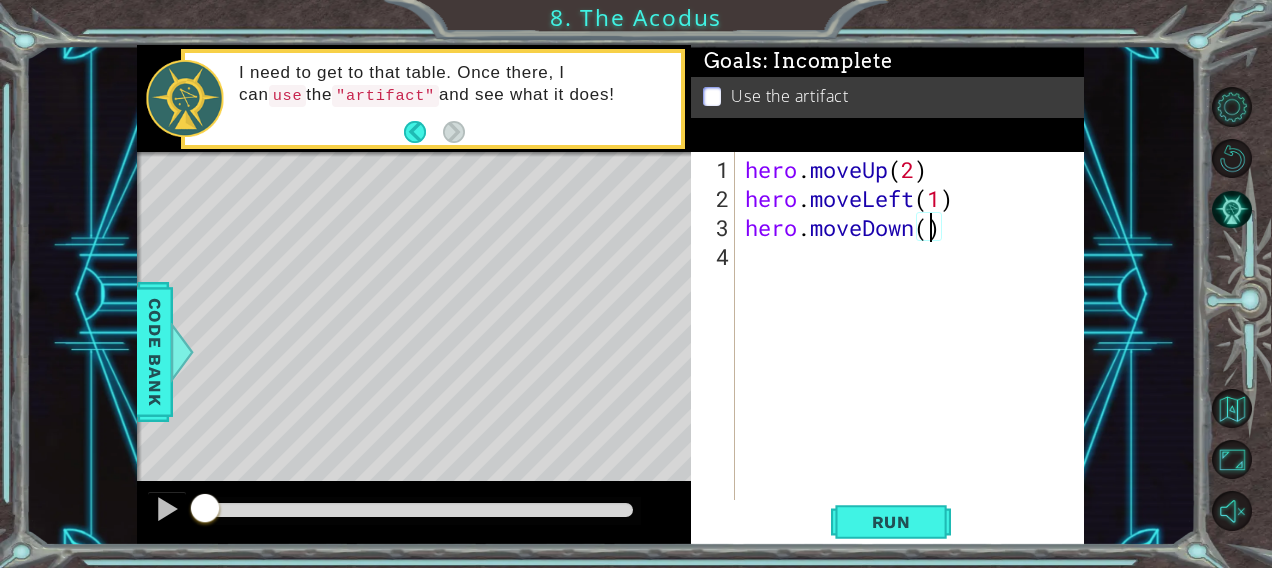 type on "hero.moveDown(2)" 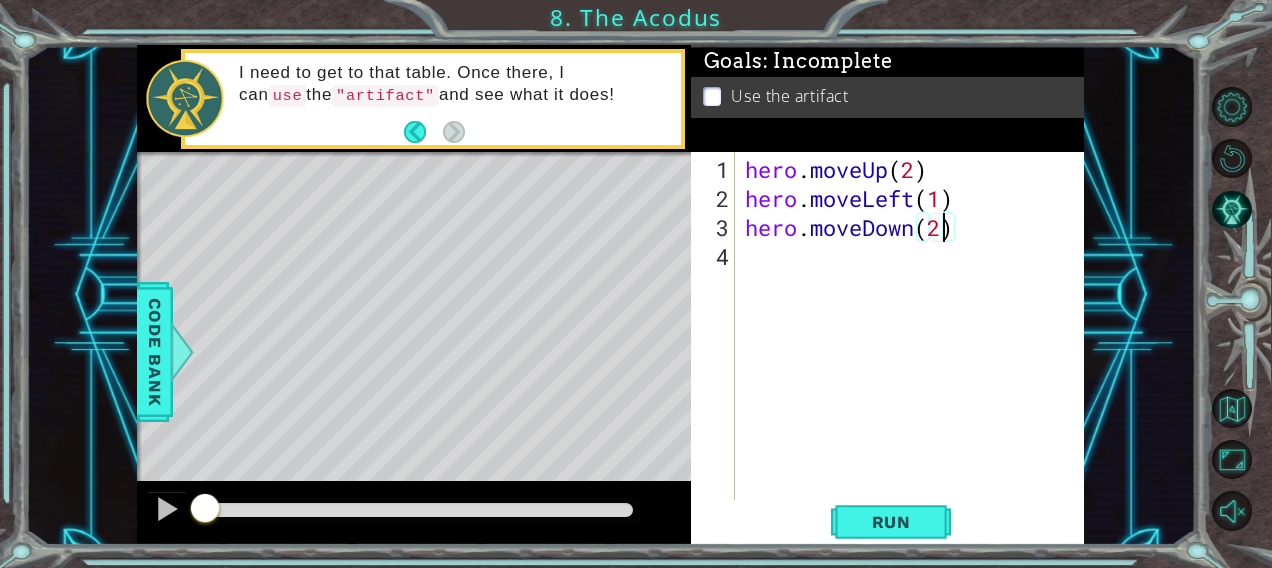 click on "hero . moveUp ( 2 ) hero . moveLeft ( 1 ) hero . moveDown ( 2 )" at bounding box center [916, 358] 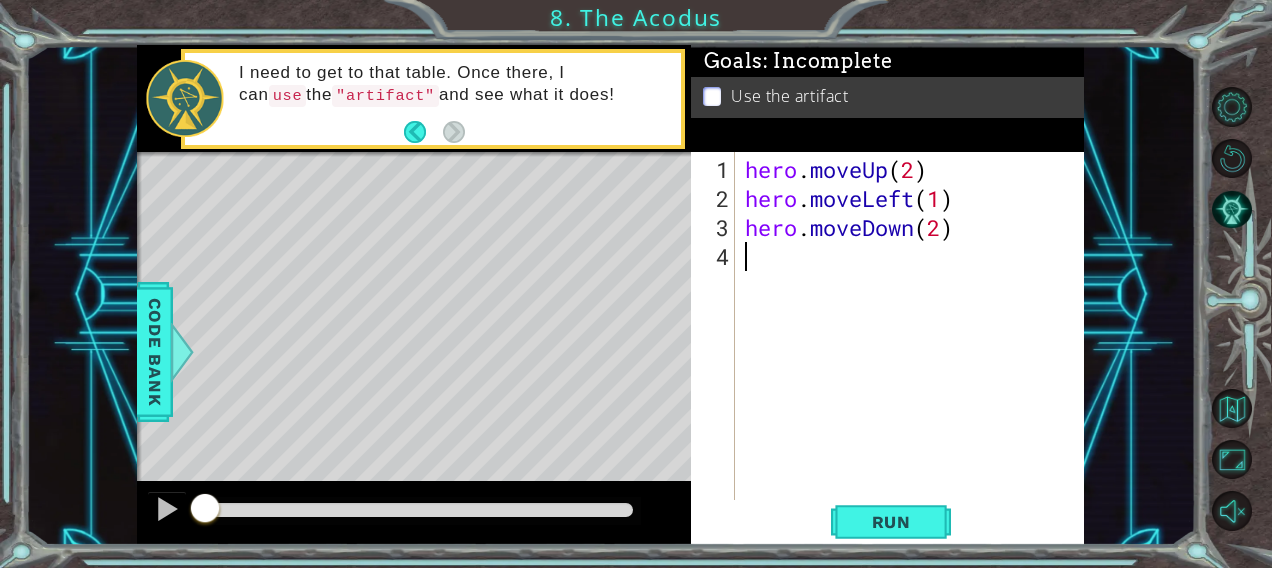 scroll, scrollTop: 0, scrollLeft: 0, axis: both 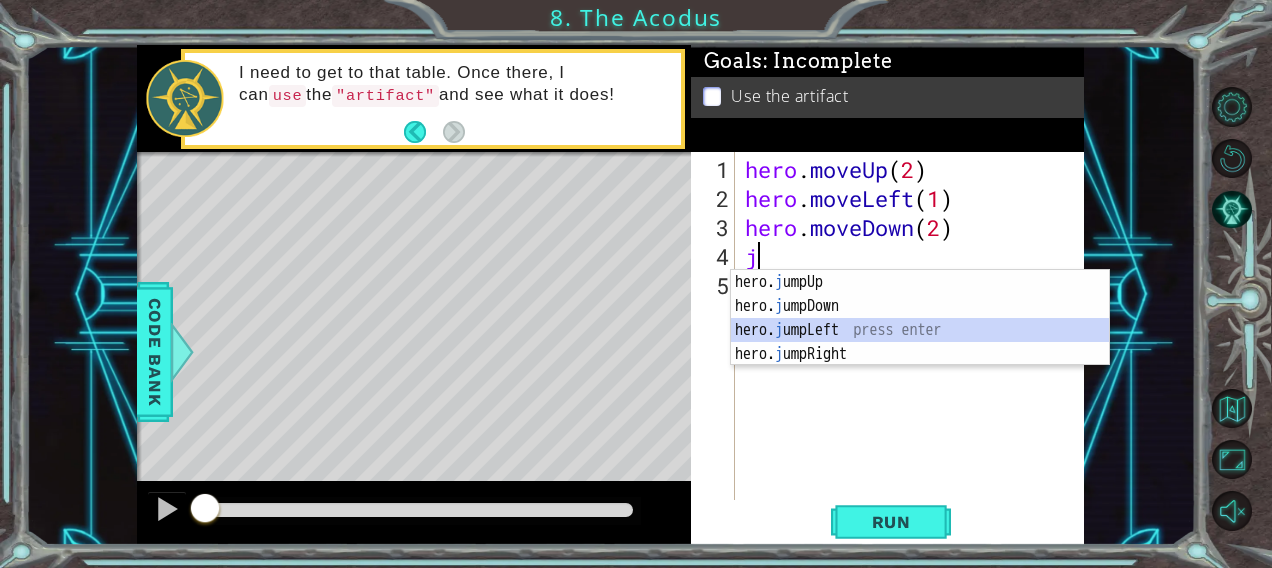 click on "hero. j umpUp press enter hero. j umpDown press enter hero. j umpLeft press enter hero. j umpRight press enter" at bounding box center [920, 342] 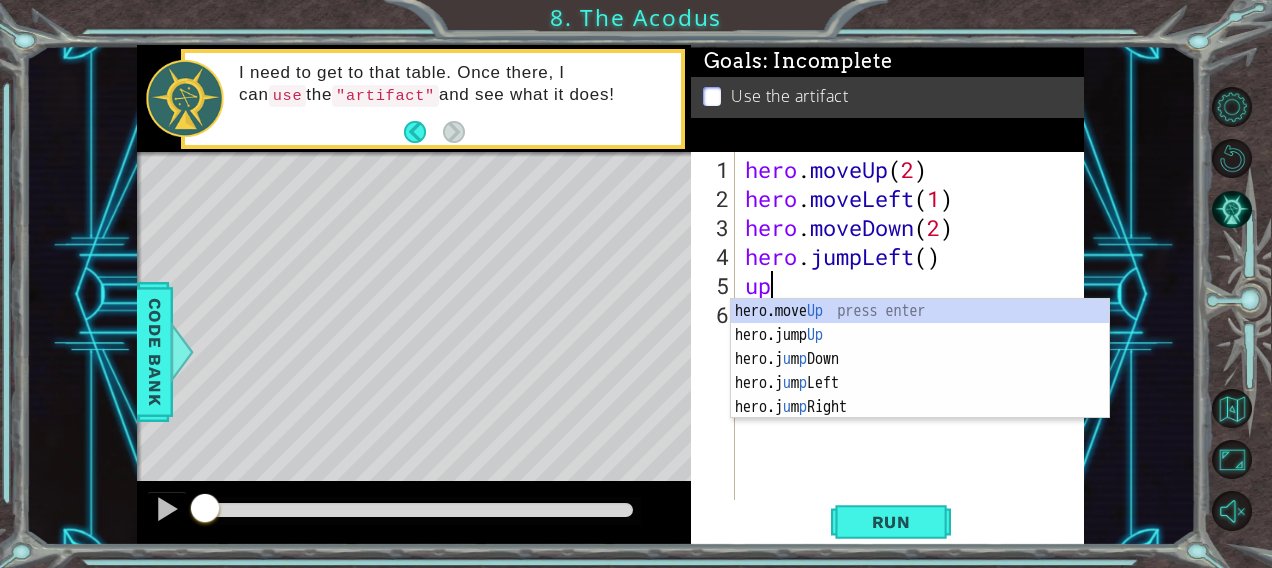 click on "hero.move Up press enter hero.jump Up press enter hero.j u m p Down press enter hero.j u m p Left press enter hero.j u m p Right press enter" at bounding box center [920, 383] 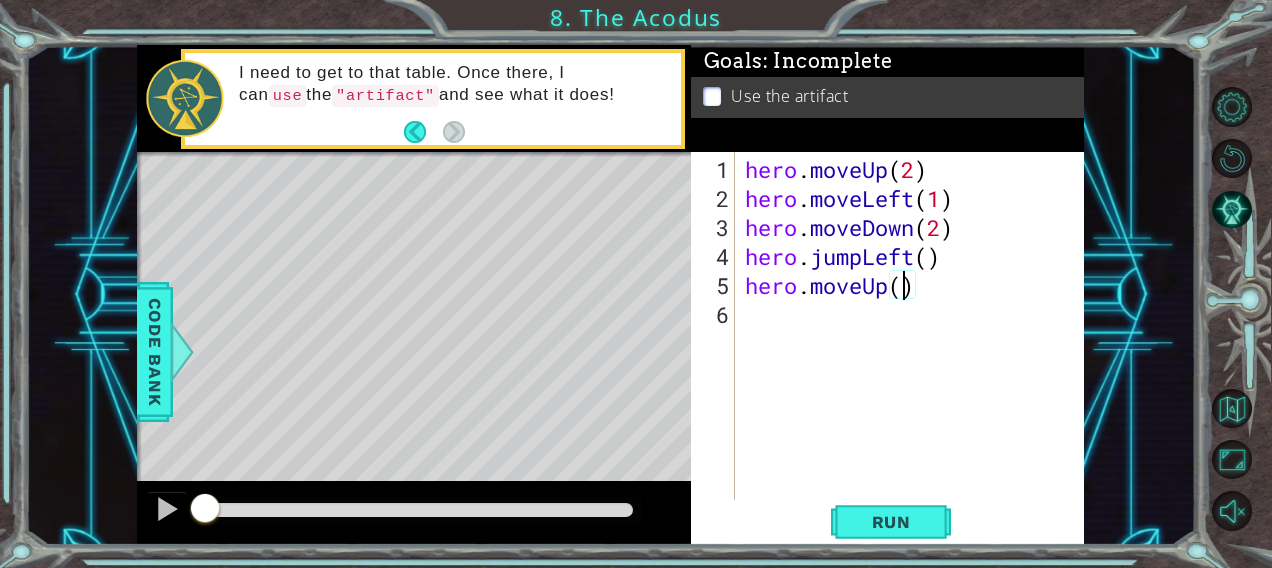 type on "hero.moveUp(2)" 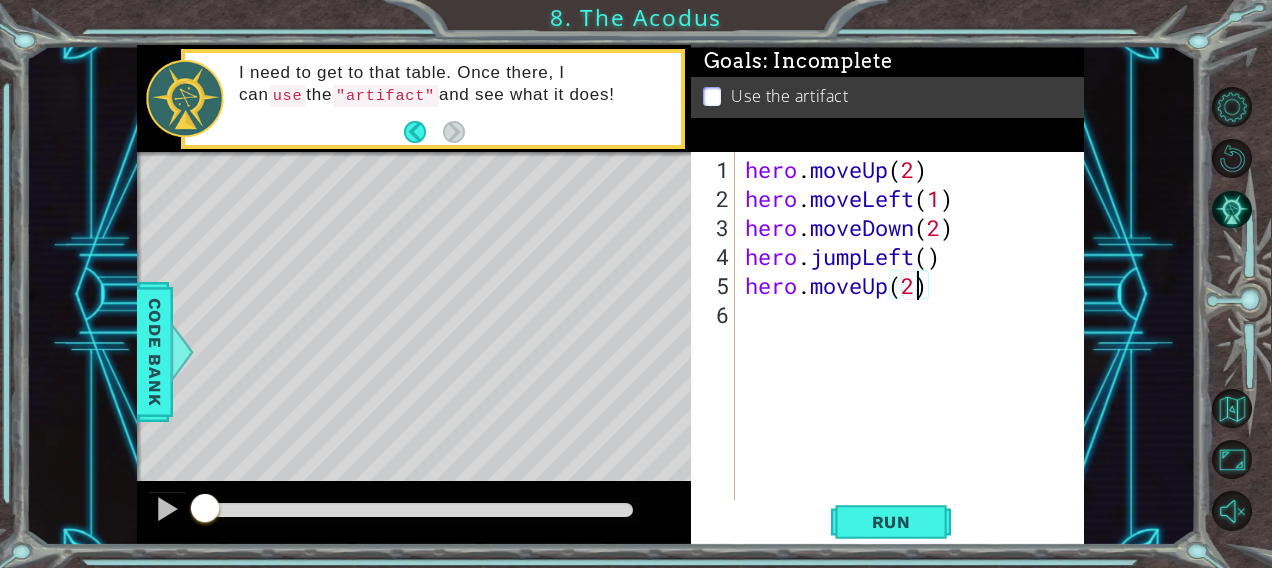click on "hero . moveUp ( 2 ) hero . moveLeft ( 1 ) hero . moveDown ( 2 ) hero . jumpLeft ( ) hero . moveUp ( 2 )" at bounding box center [916, 358] 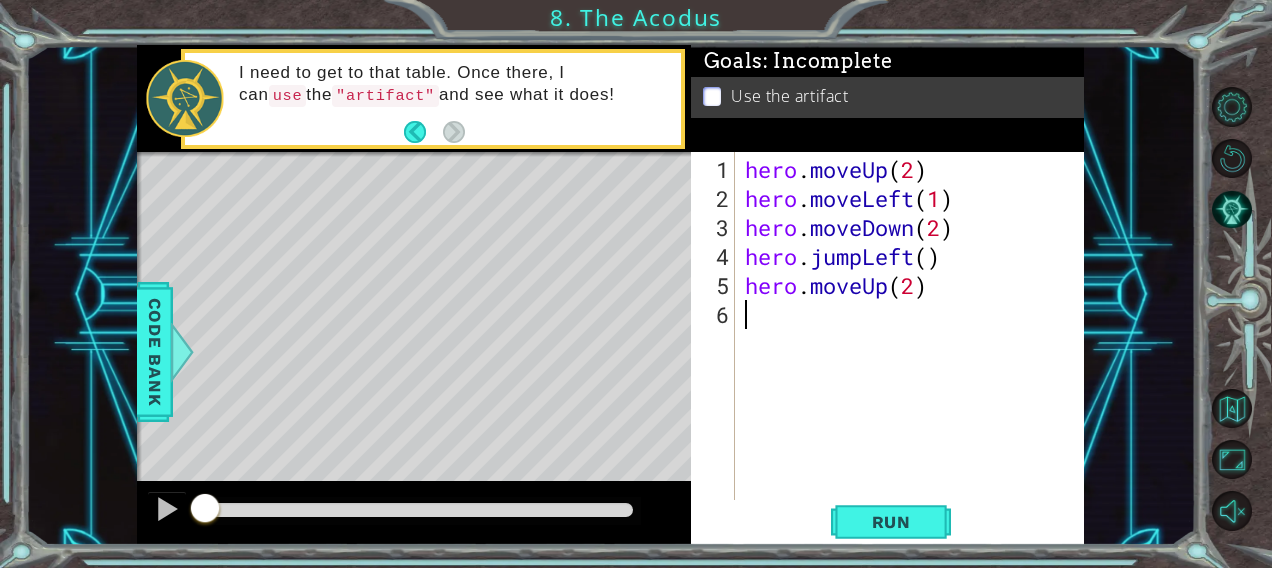 scroll, scrollTop: 0, scrollLeft: 0, axis: both 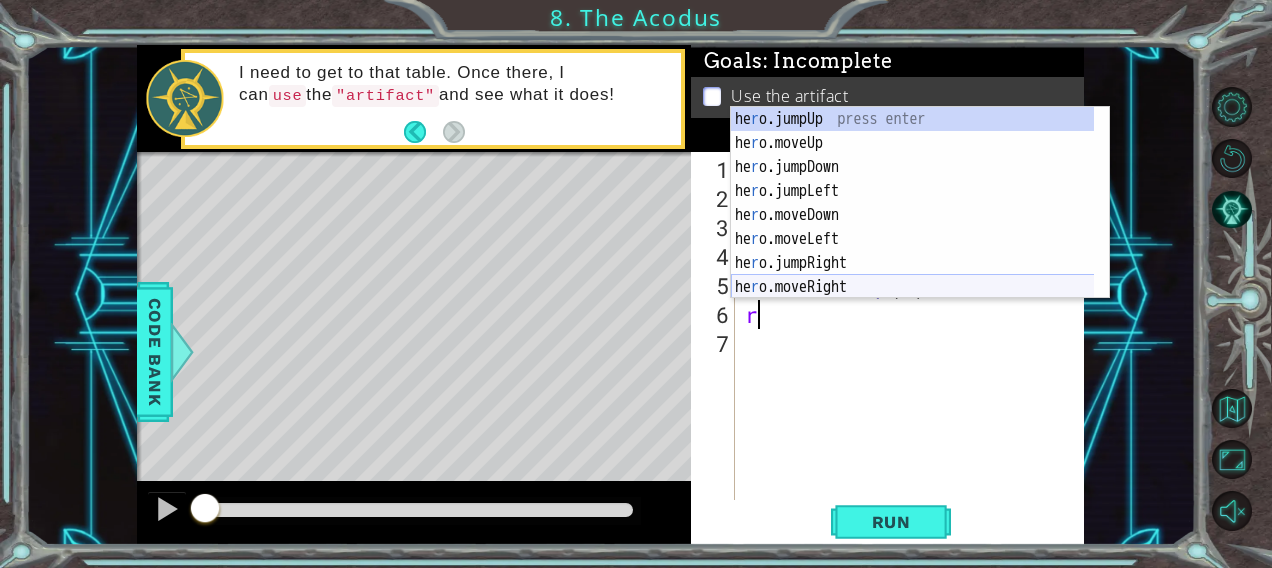 click on "he r o.jumpUp press enter he r o.moveUp press enter he r o.jumpDown press enter he r o.jumpLeft press enter he r o.moveDown press enter he r o.moveLeft press enter he r o.jumpRight press enter he r o.moveRight press enter he r o.use press enter" at bounding box center (913, 227) 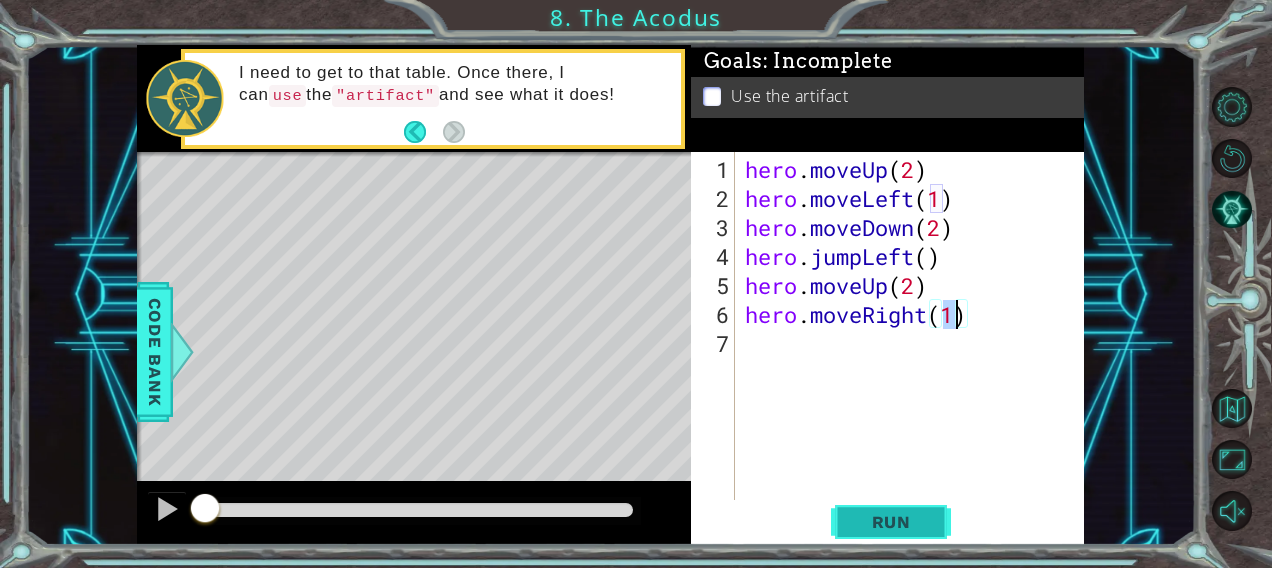 type on "hero.moveRight(1)" 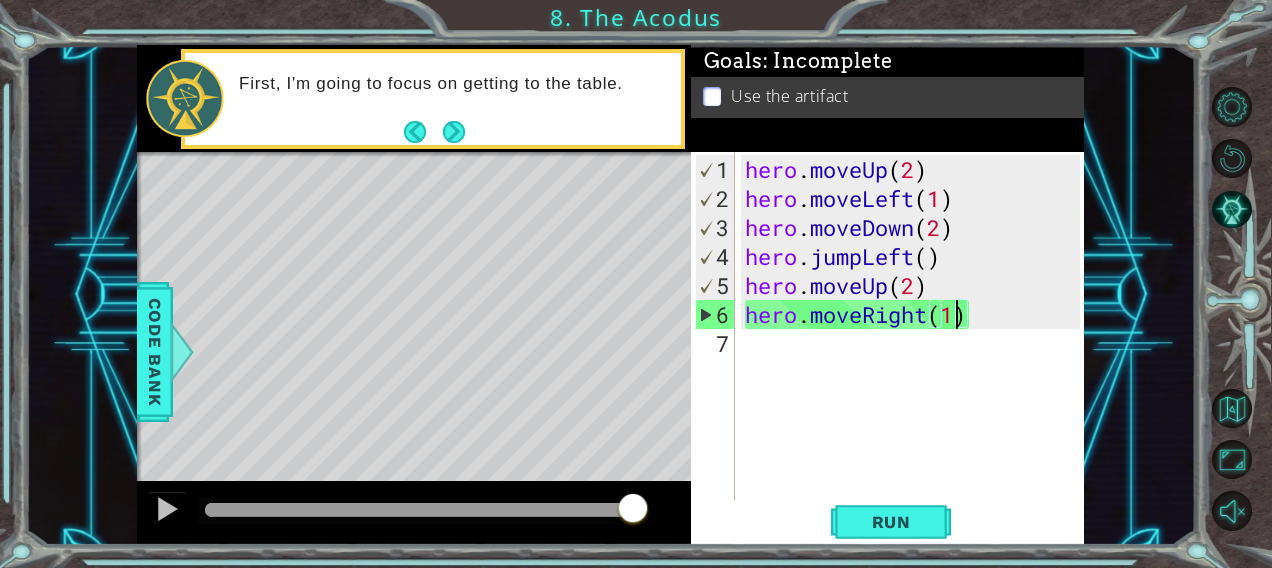 drag, startPoint x: 251, startPoint y: 509, endPoint x: 682, endPoint y: 552, distance: 433.1397 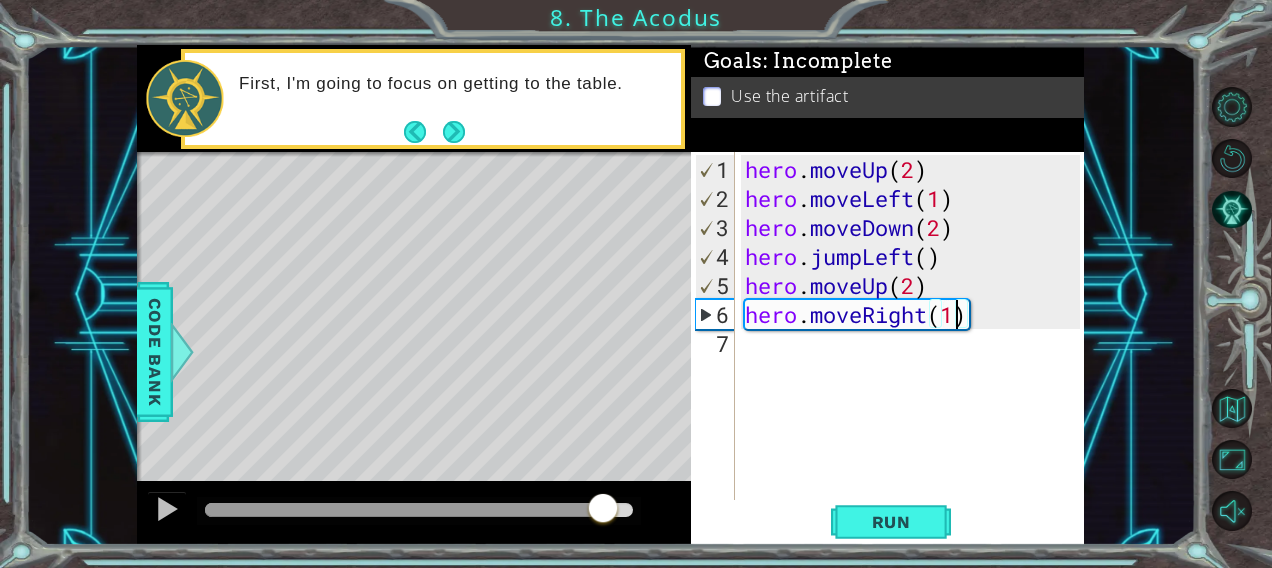 drag, startPoint x: 266, startPoint y: 498, endPoint x: 602, endPoint y: 536, distance: 338.14197 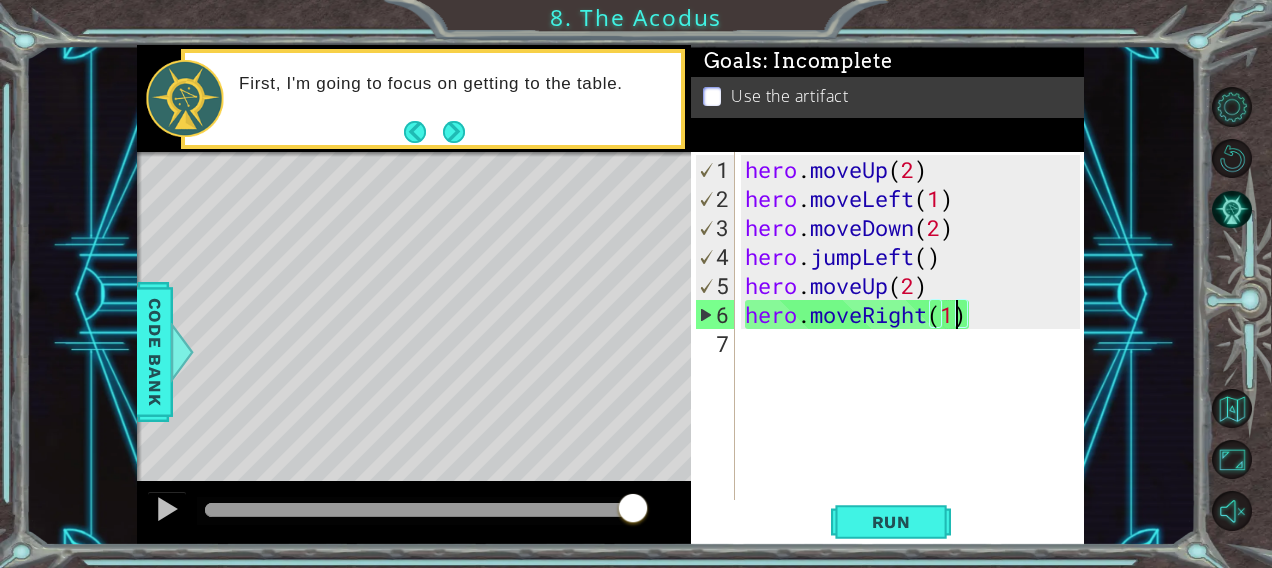 click on "hero . moveUp ( 2 ) hero . moveLeft ( 1 ) hero . moveDown ( 2 ) hero . jumpLeft ( ) hero . moveUp ( 2 ) hero . moveRight ( 1 )" at bounding box center [916, 358] 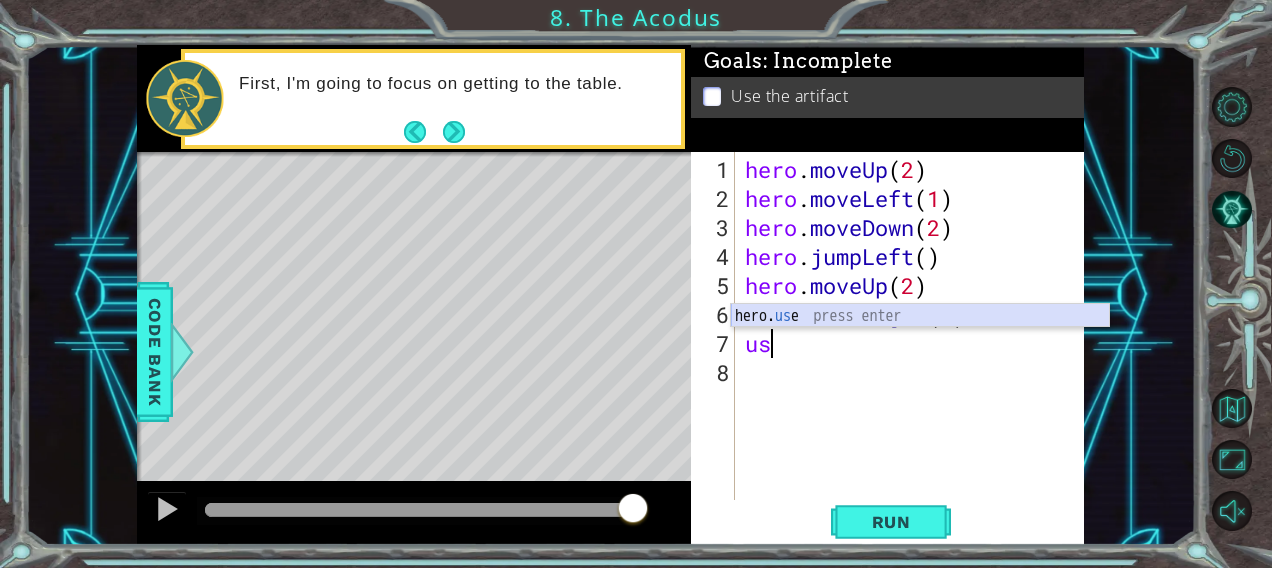 click on "hero. us e press enter" at bounding box center [920, 340] 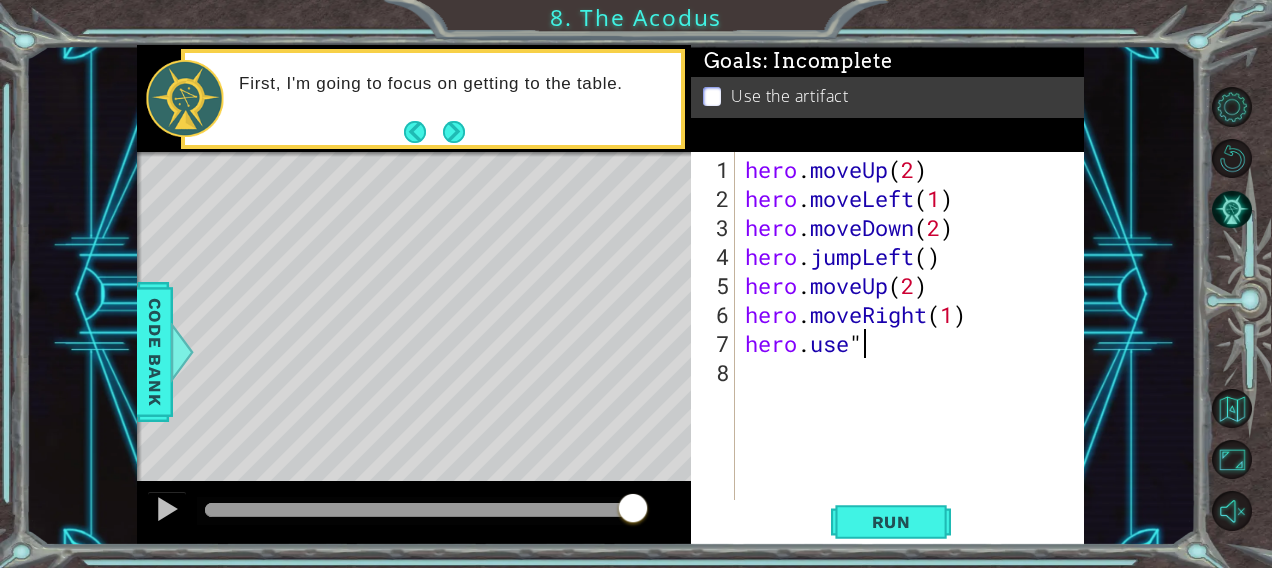 scroll, scrollTop: 0, scrollLeft: 1, axis: horizontal 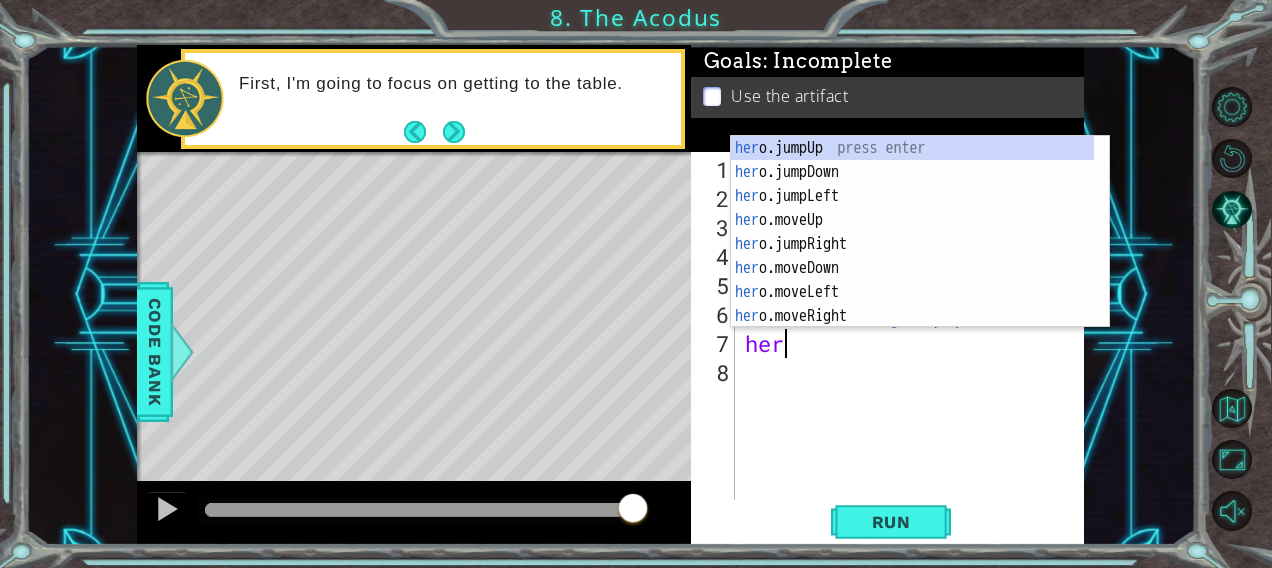 type on "h" 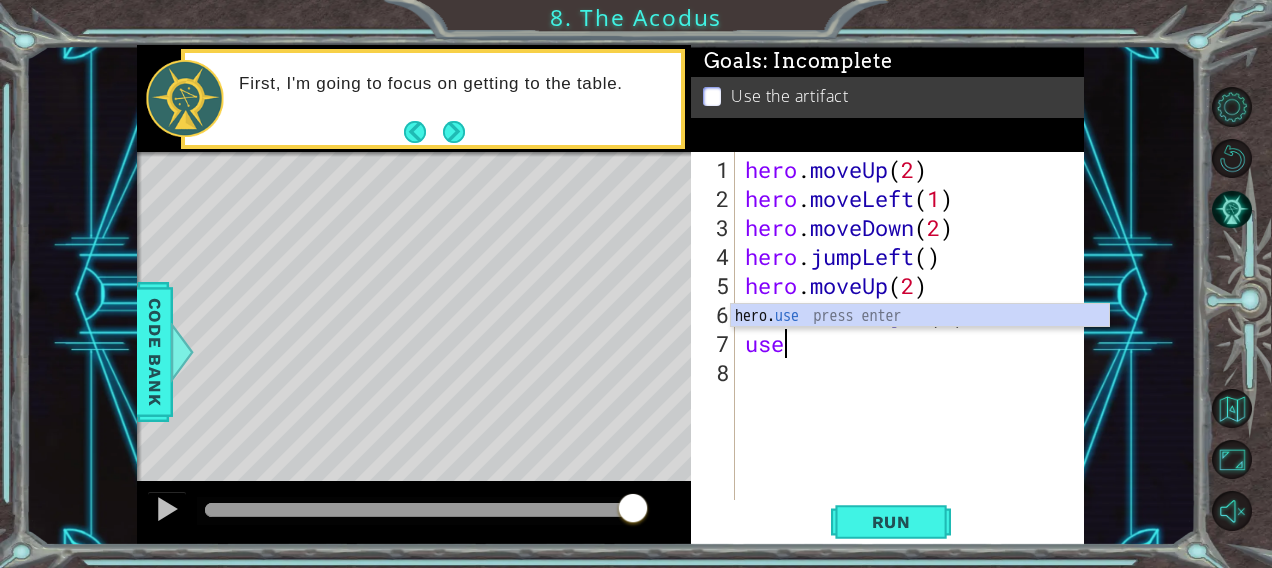 scroll, scrollTop: 0, scrollLeft: 0, axis: both 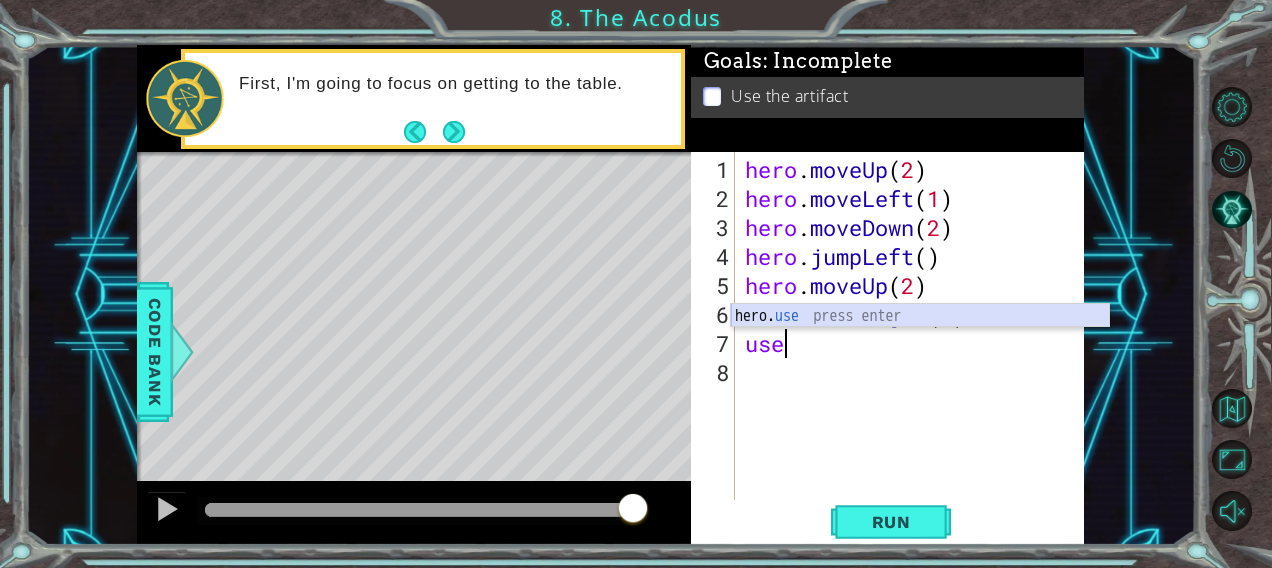 click on "hero. use press enter" at bounding box center (920, 340) 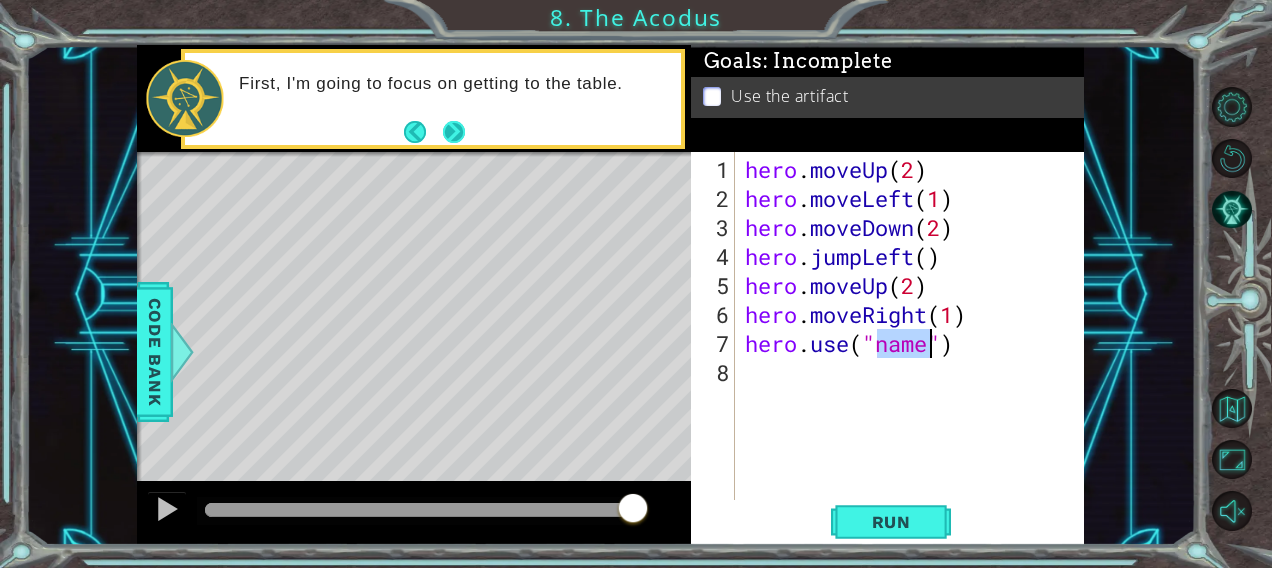 click at bounding box center [454, 132] 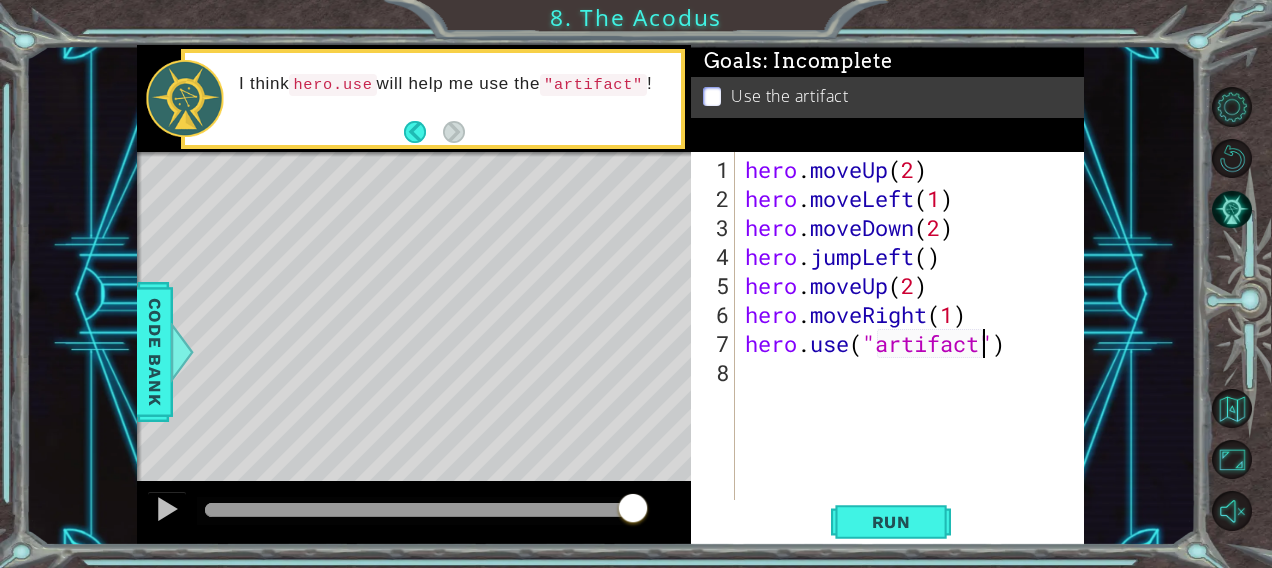 scroll, scrollTop: 0, scrollLeft: 10, axis: horizontal 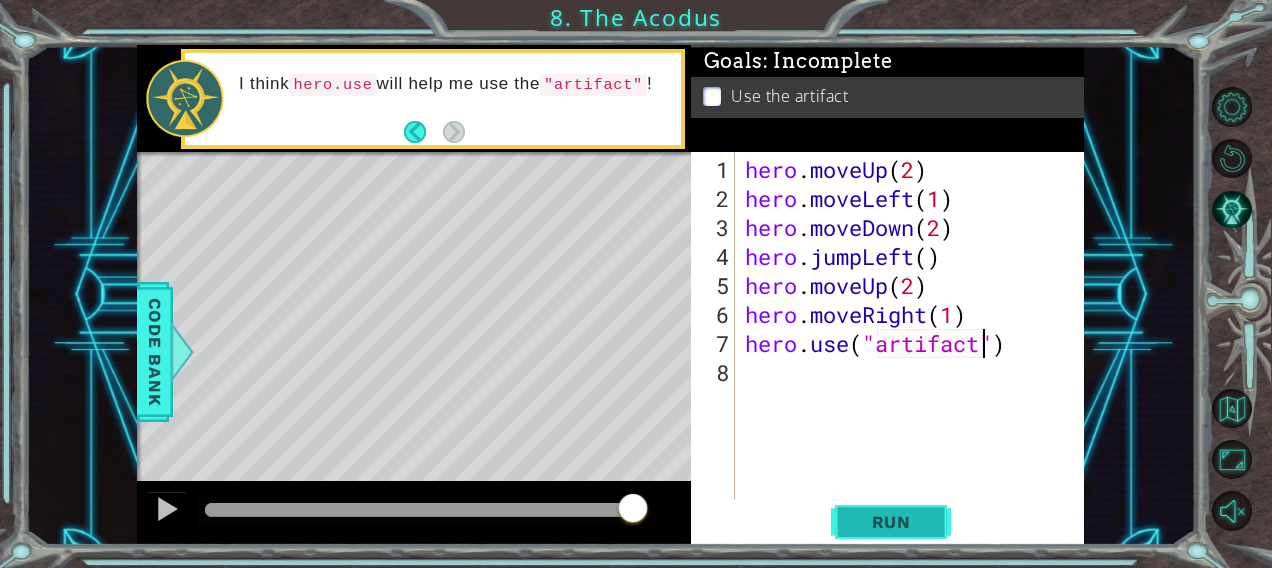 type on "hero.use("artifact")" 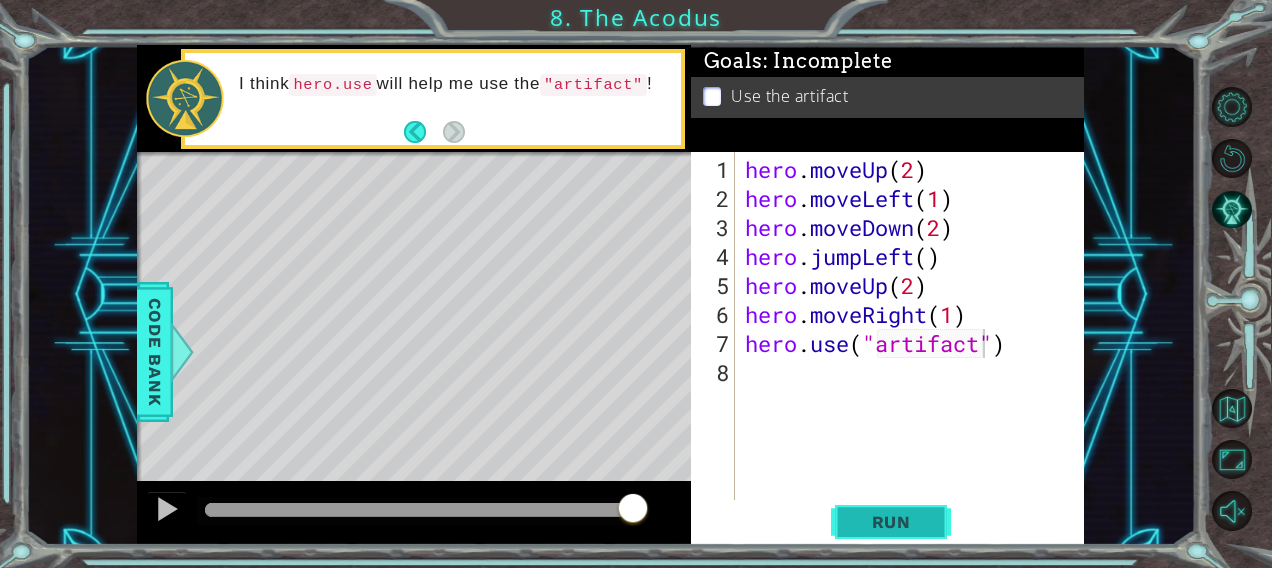 click on "Run" at bounding box center [891, 522] 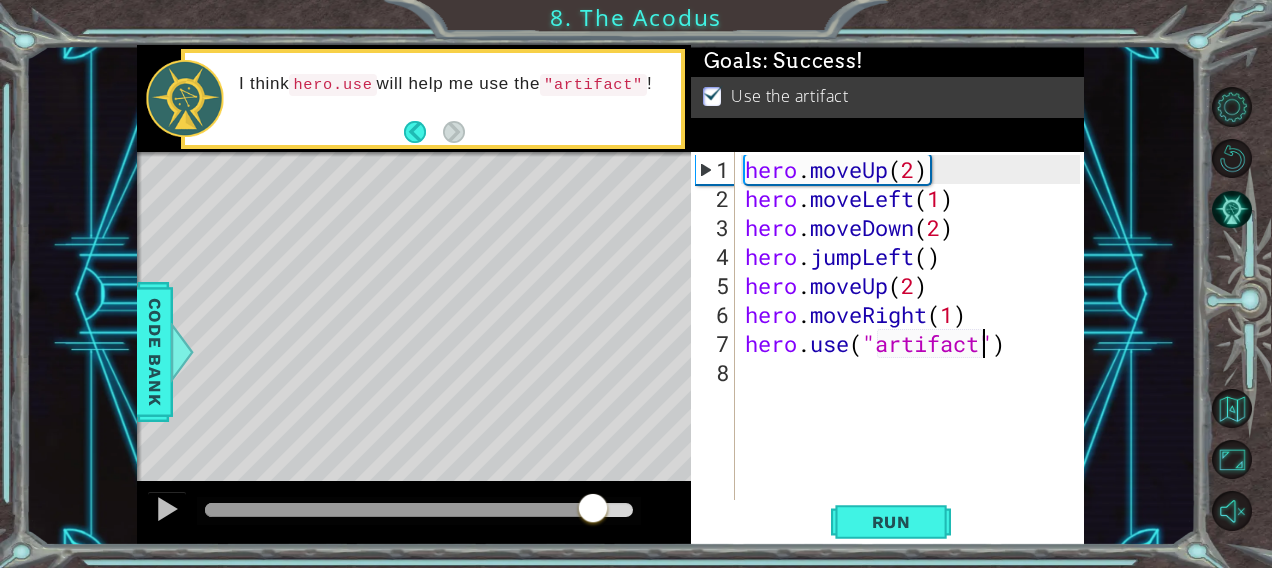 click at bounding box center (419, 510) 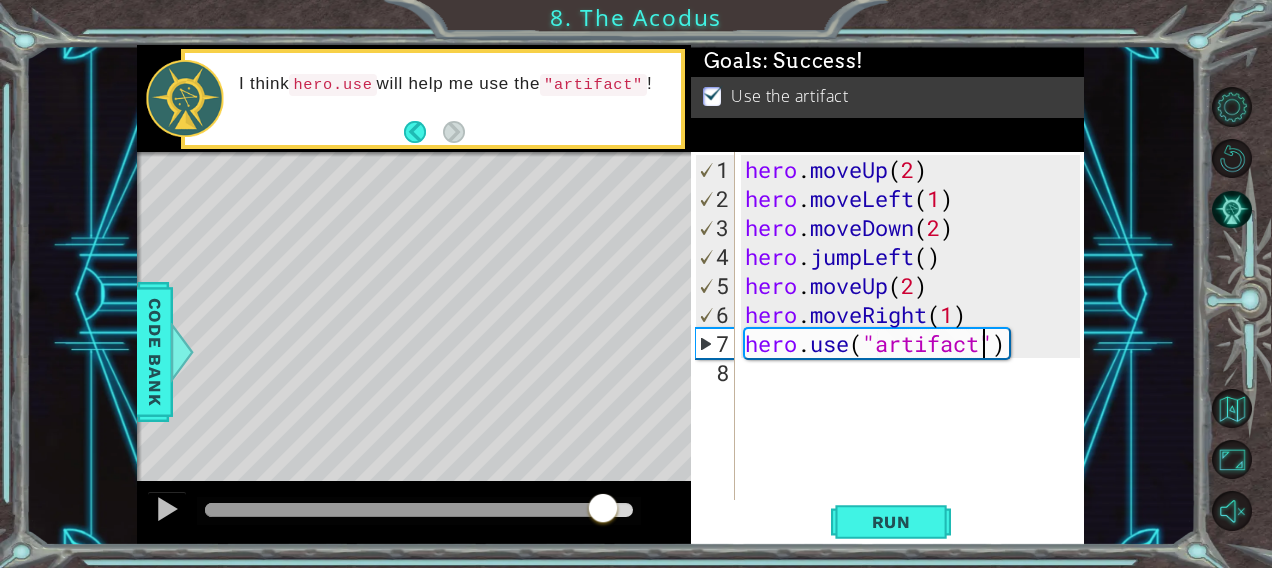 click at bounding box center [603, 510] 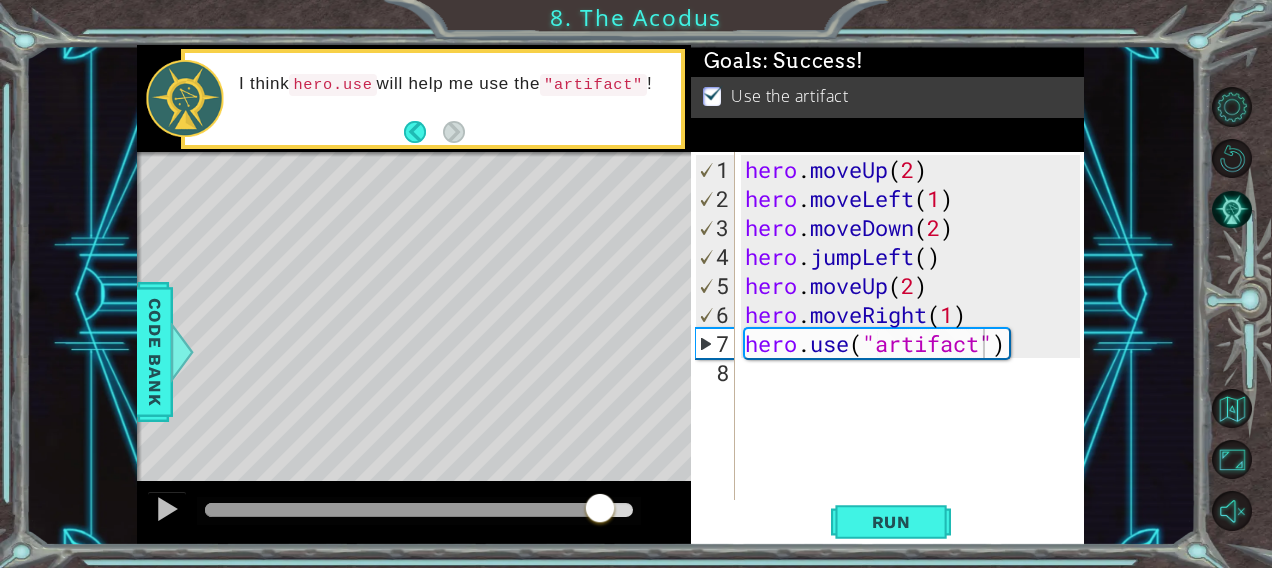 drag, startPoint x: 600, startPoint y: 496, endPoint x: 660, endPoint y: 509, distance: 61.39218 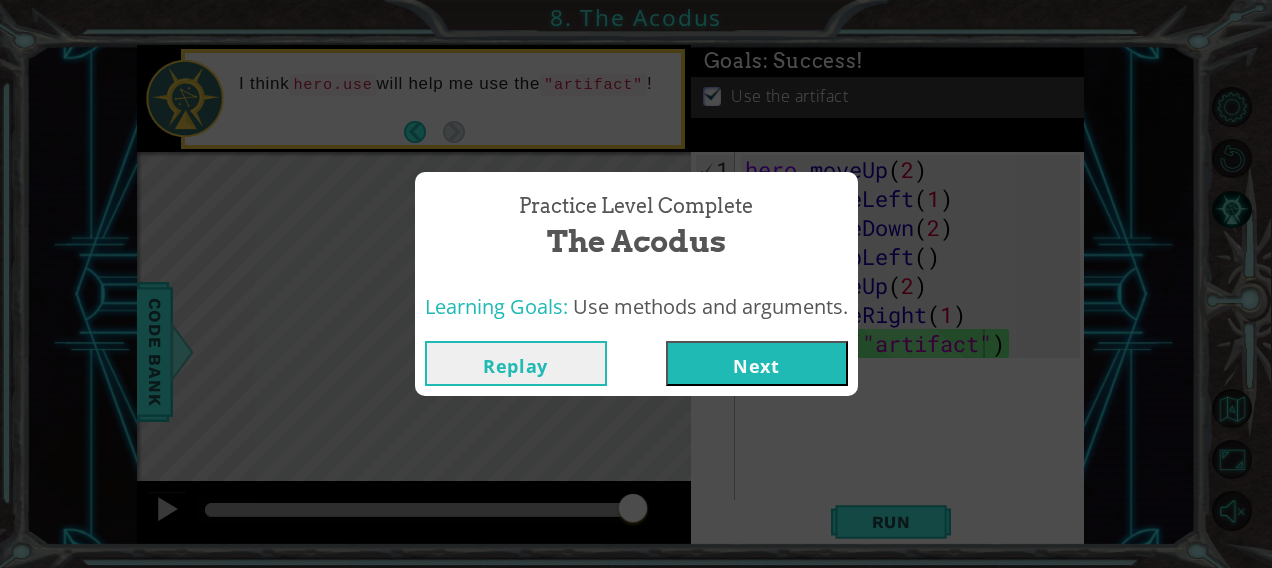 click on "Next" at bounding box center (757, 363) 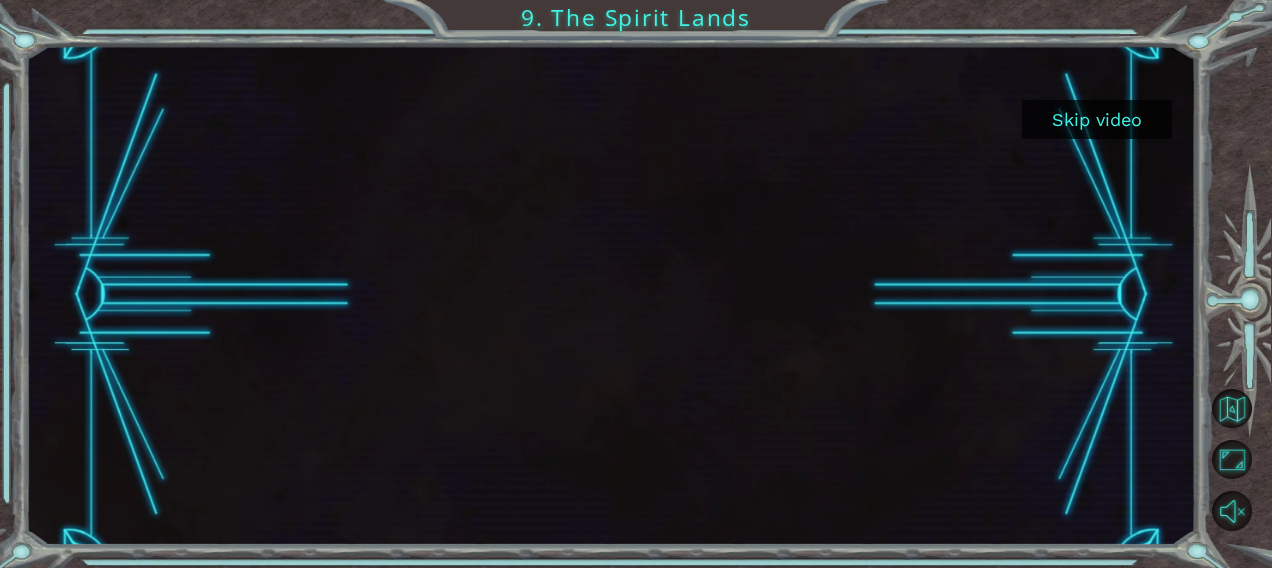 click on "Skip video" at bounding box center [1097, 119] 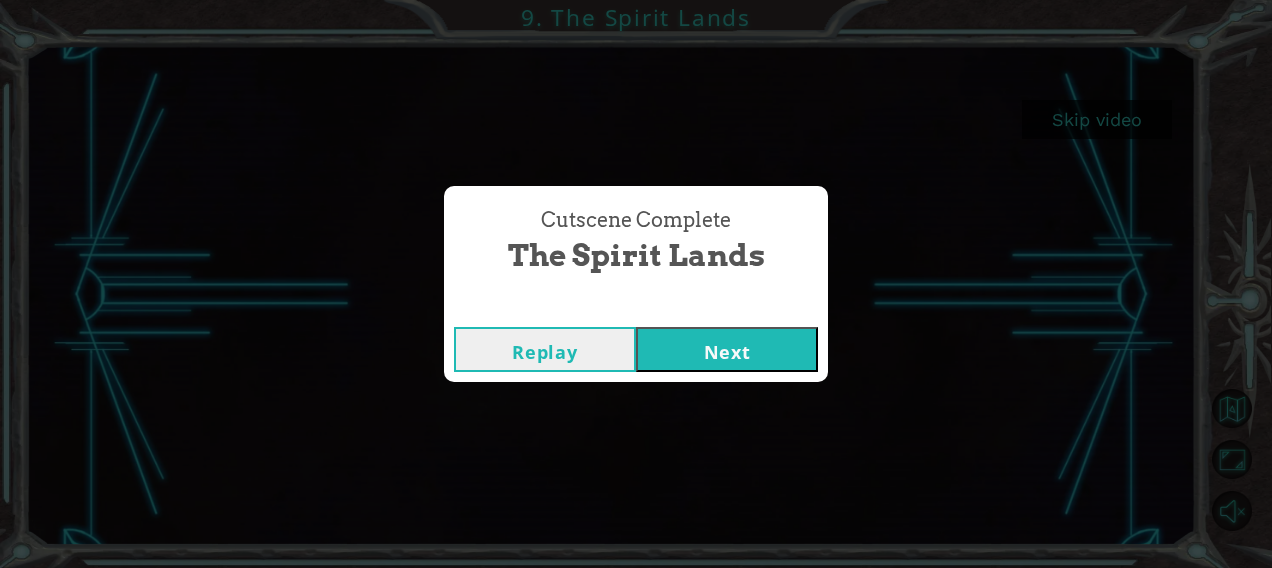 click on "Next" at bounding box center (727, 349) 